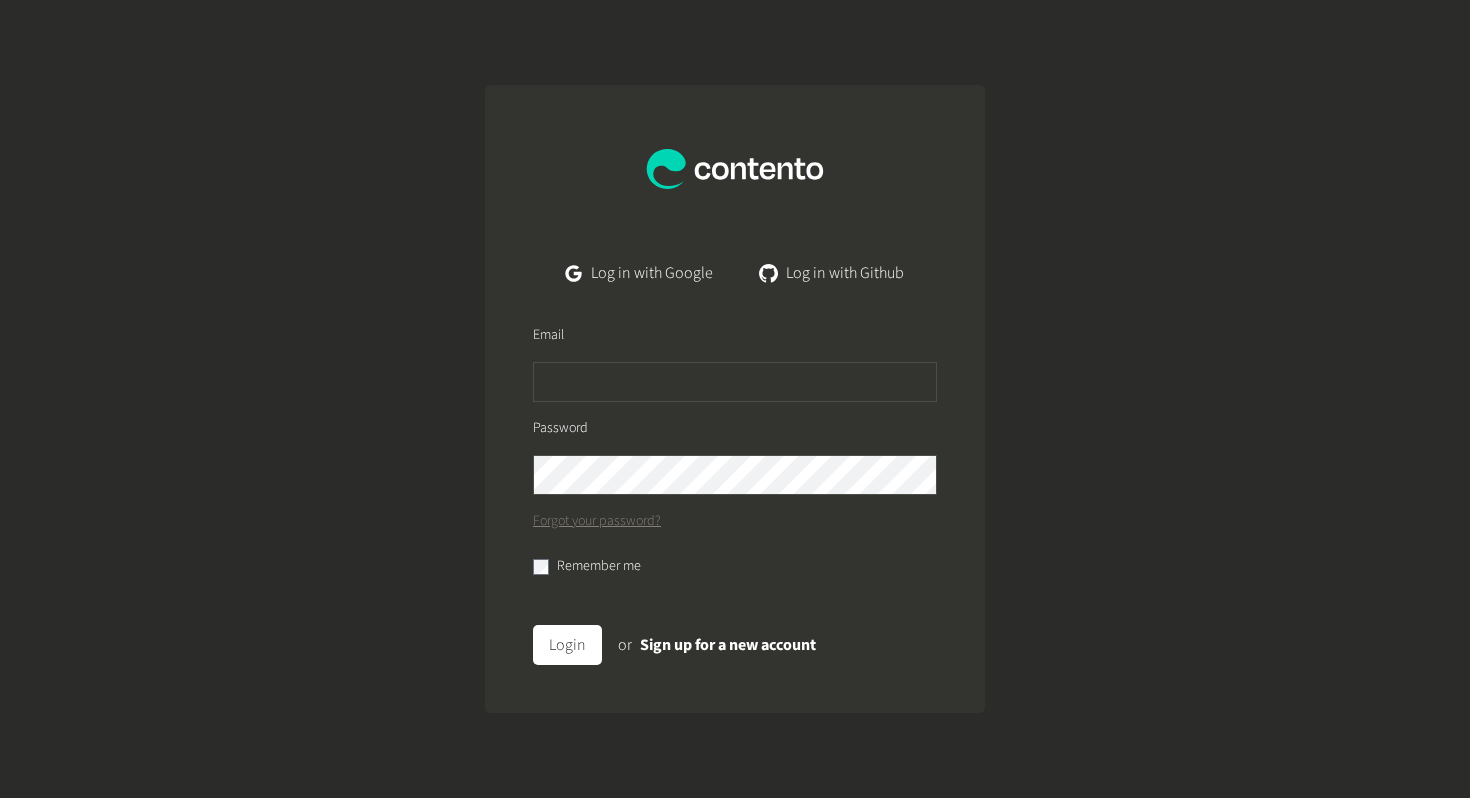 scroll, scrollTop: 0, scrollLeft: 0, axis: both 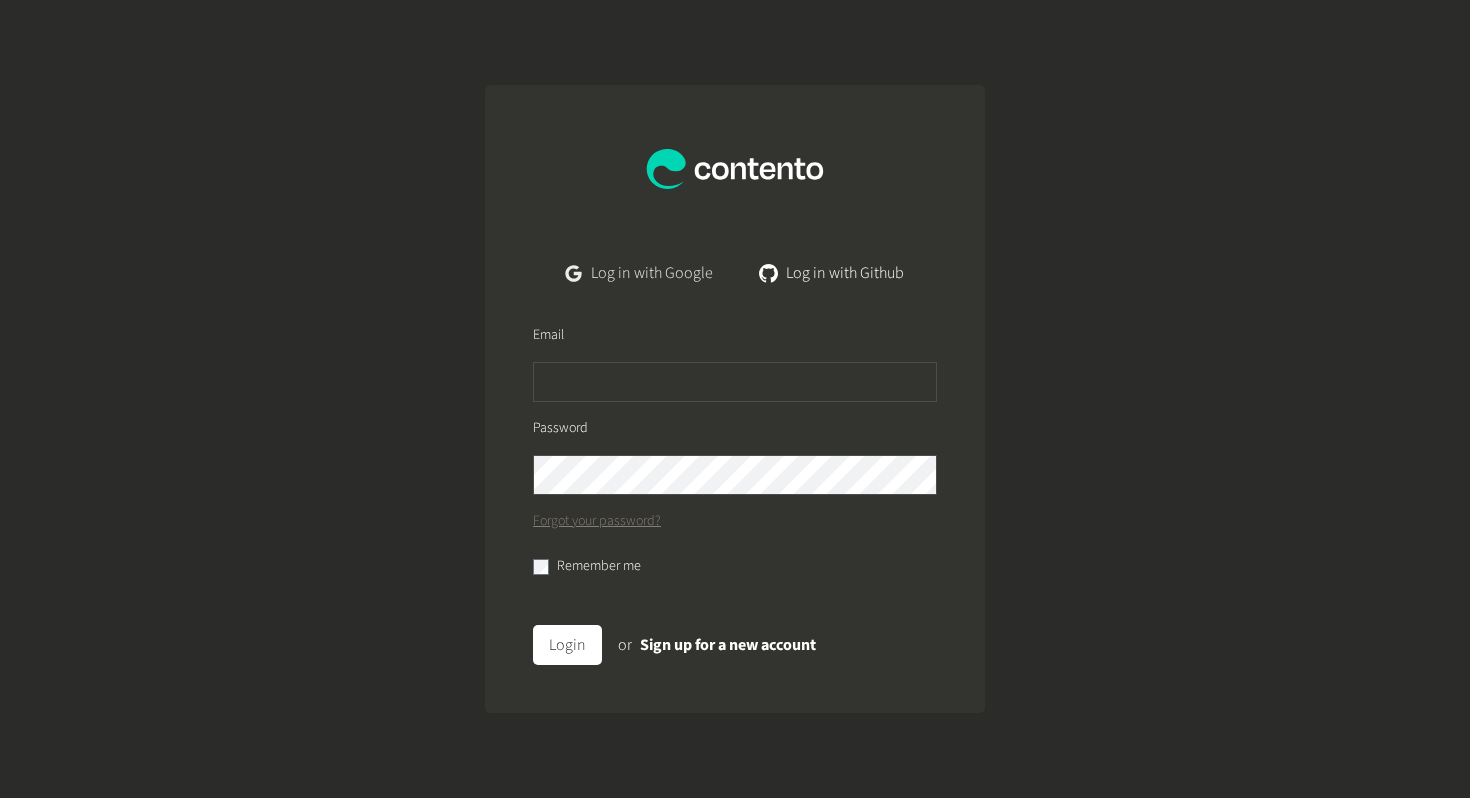 click on "Log in with Google" 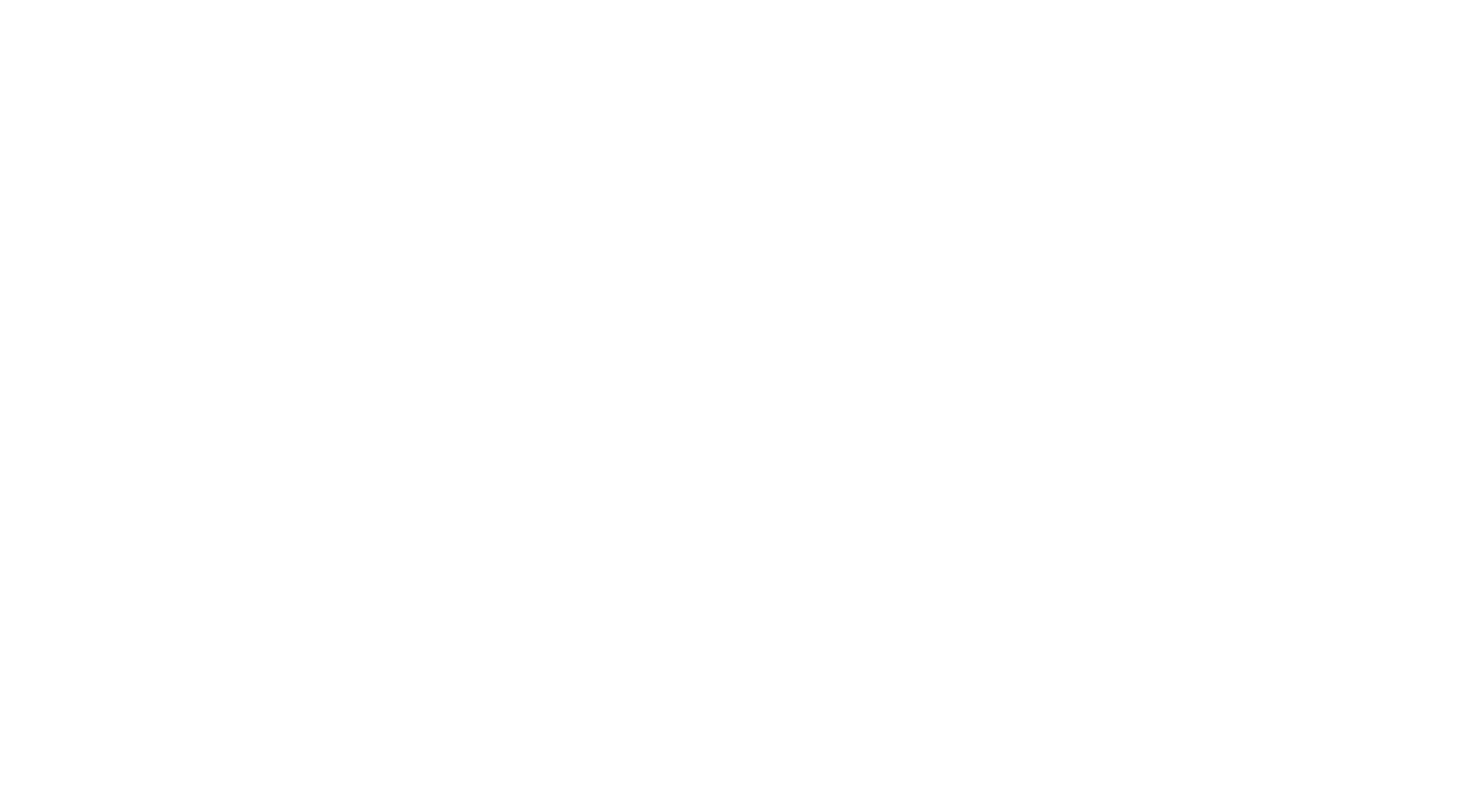 scroll, scrollTop: 0, scrollLeft: 0, axis: both 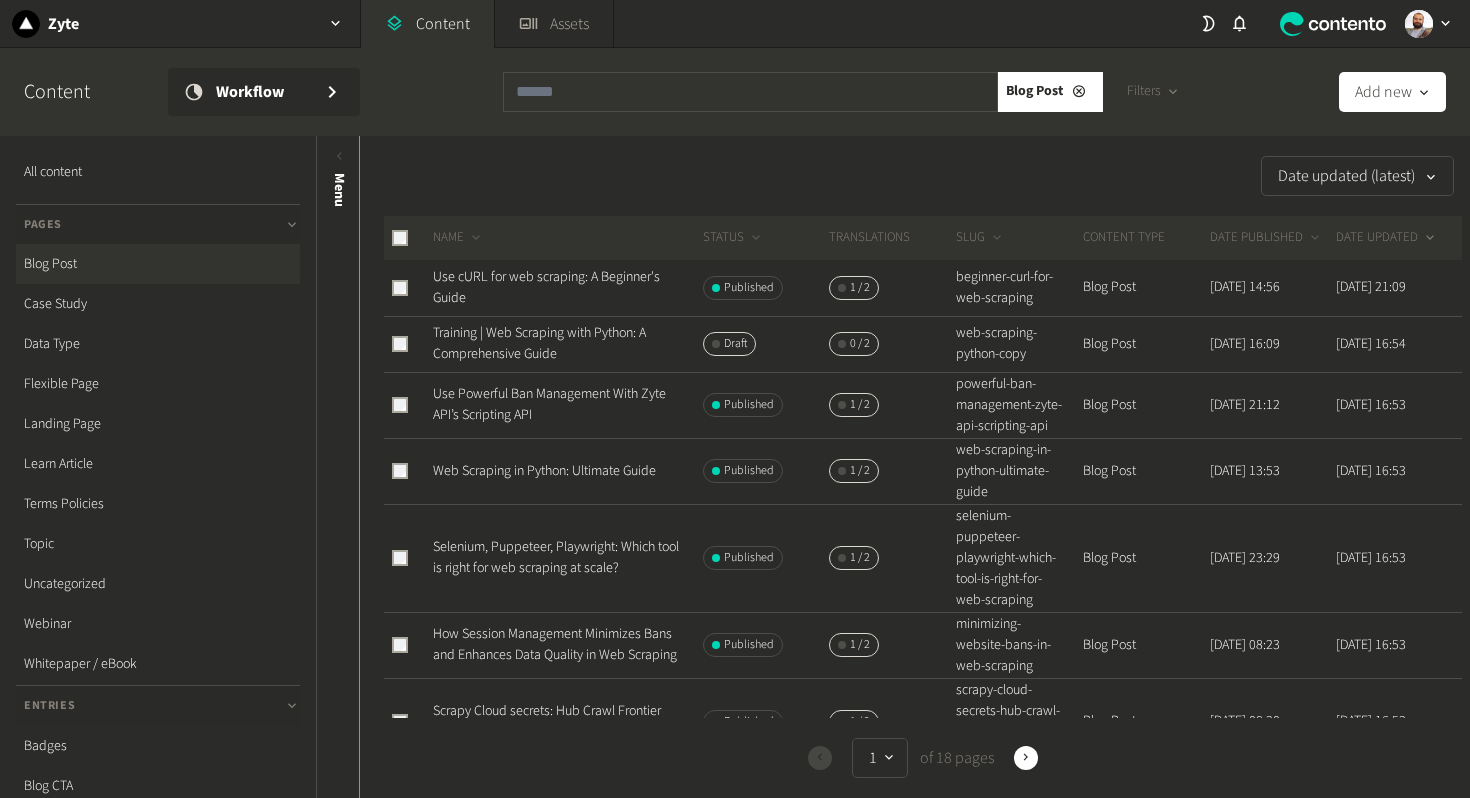 click on "Blog Post" 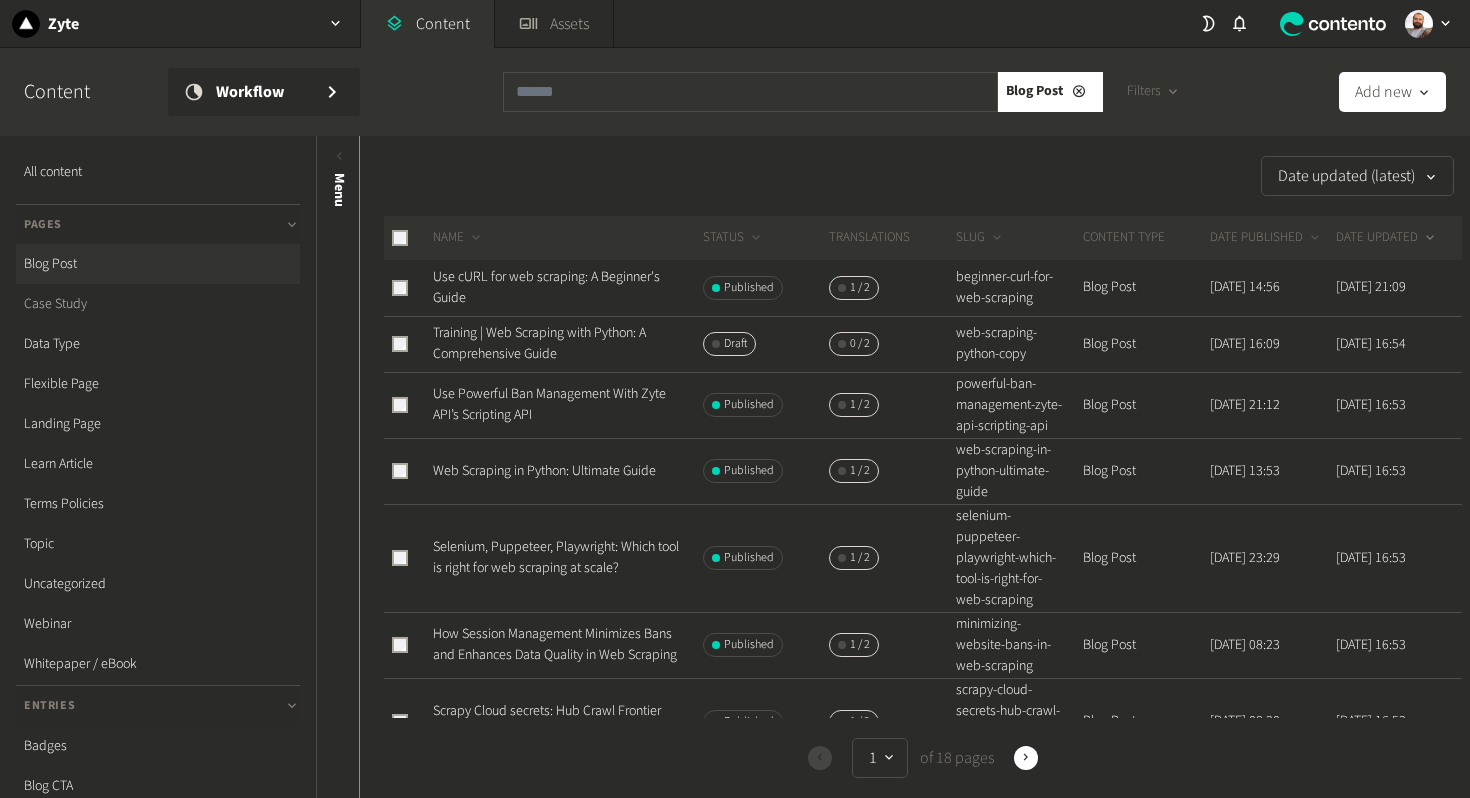 click on "Case Study" 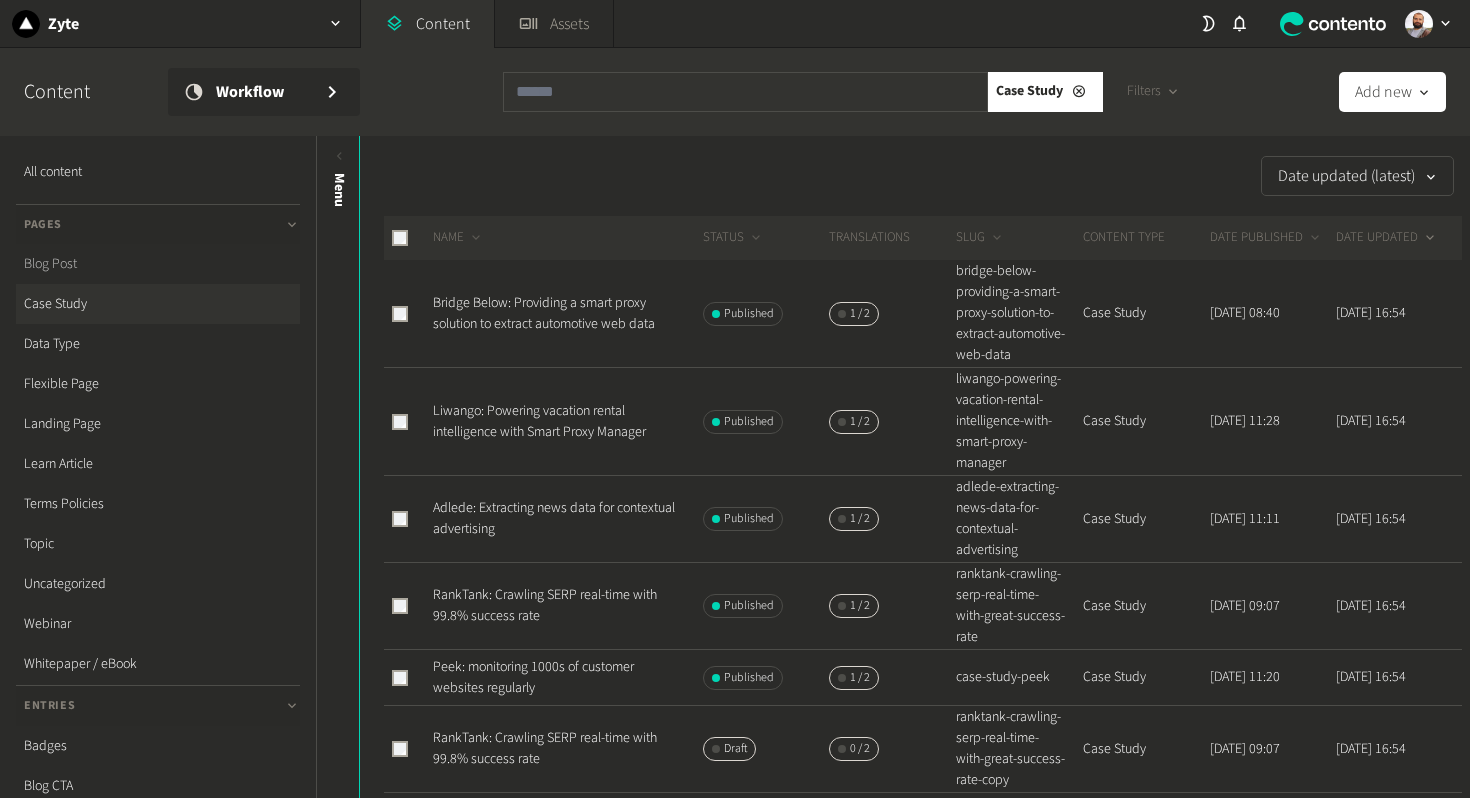 click on "Blog Post" 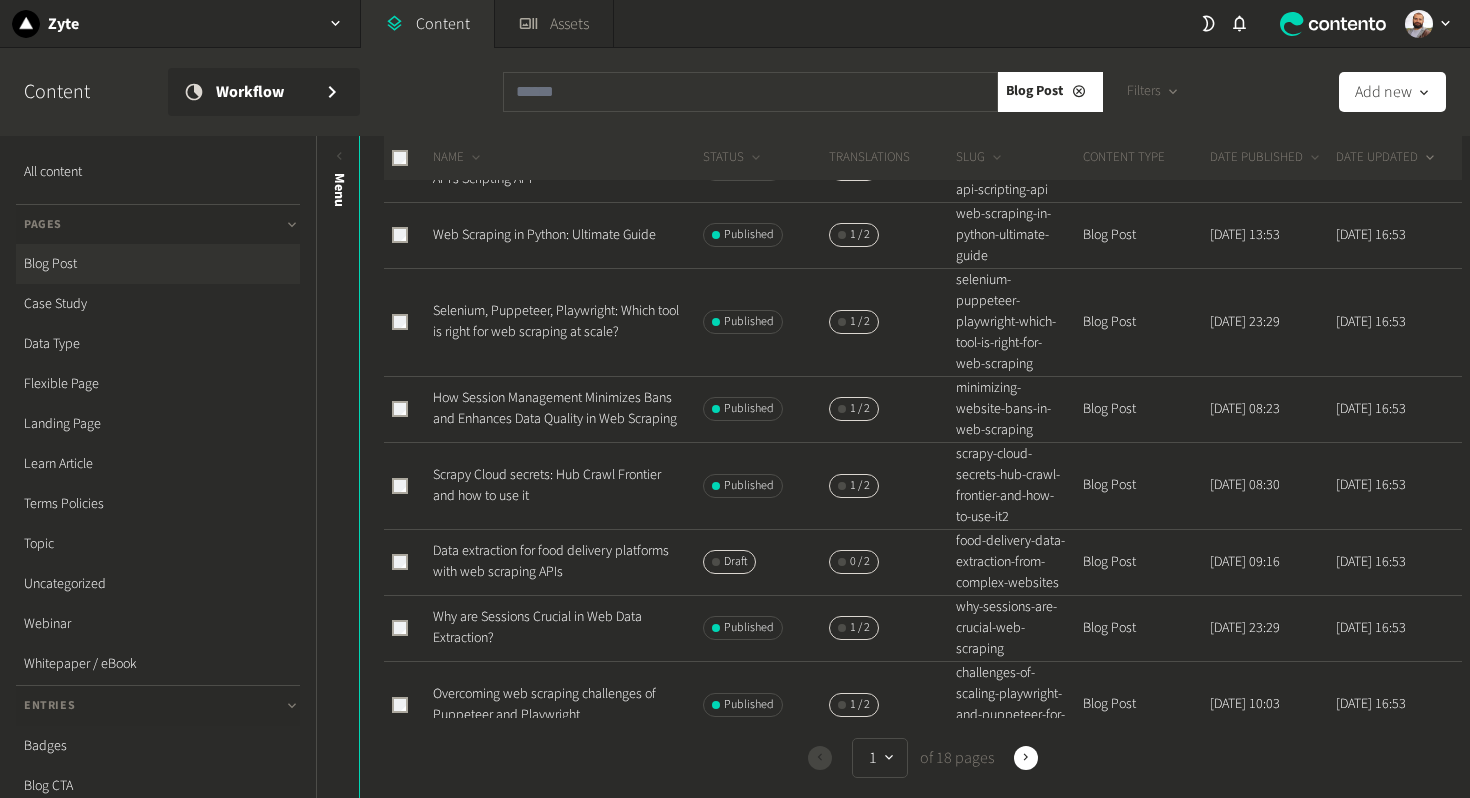 scroll, scrollTop: 0, scrollLeft: 0, axis: both 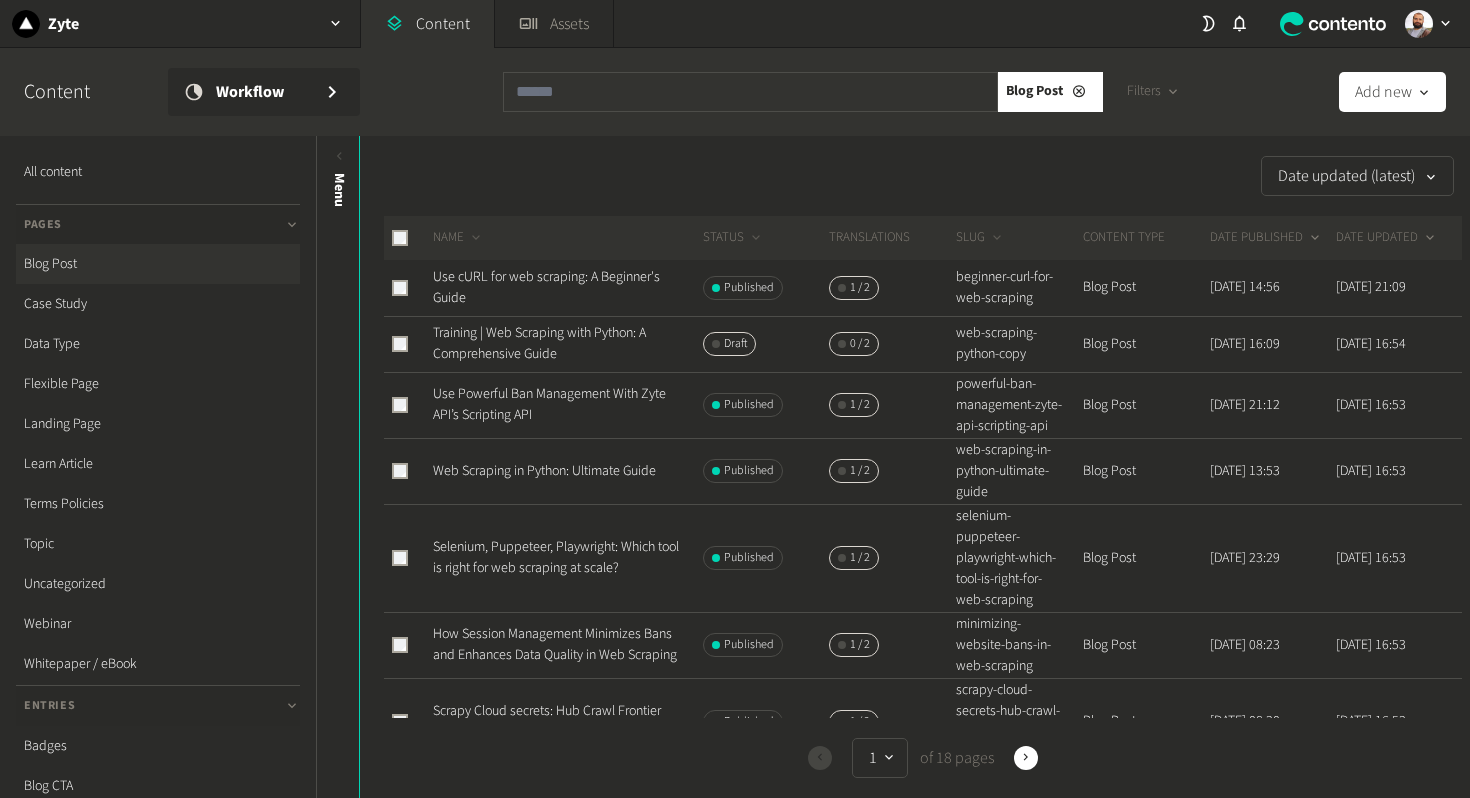 click 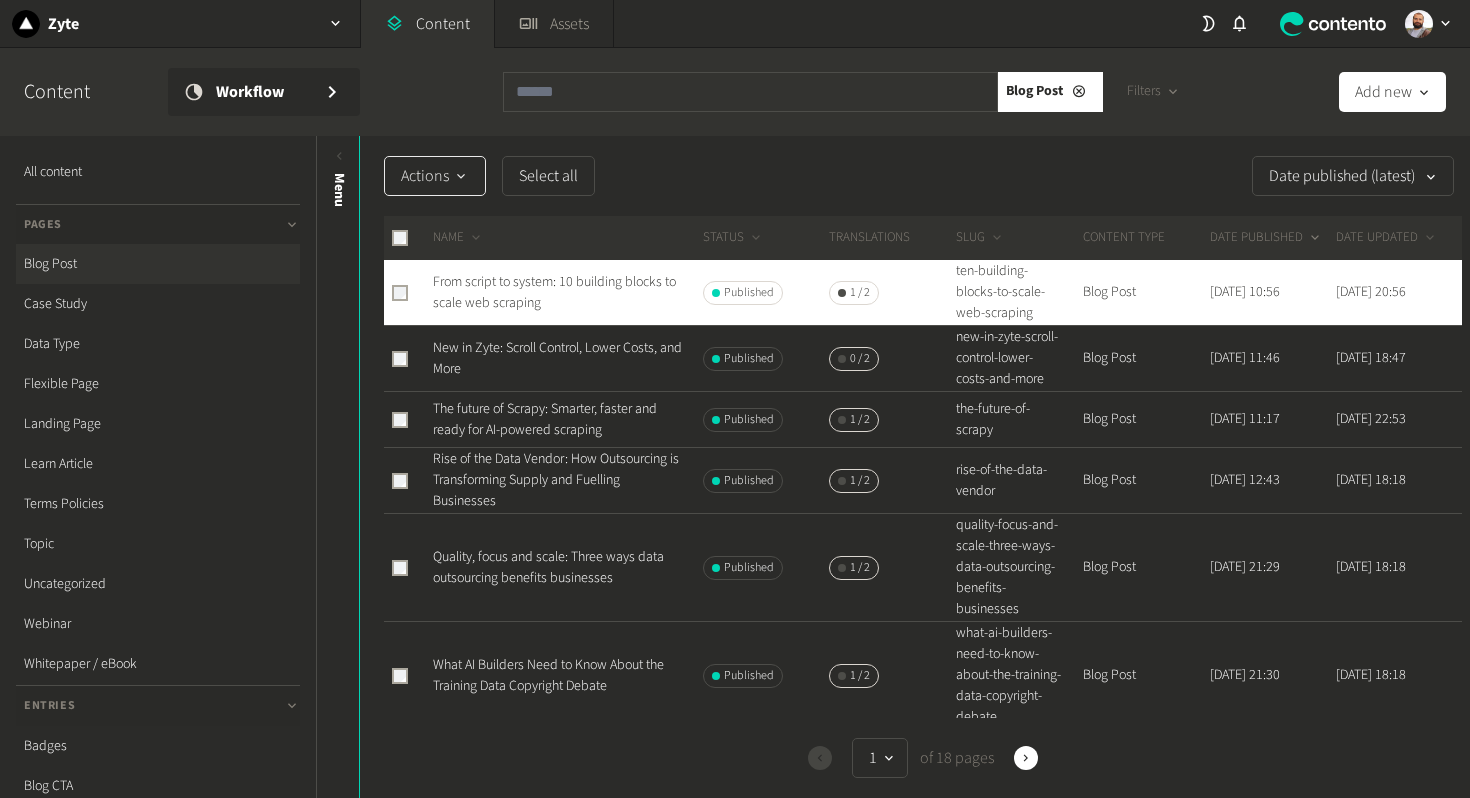 click on "Actions" 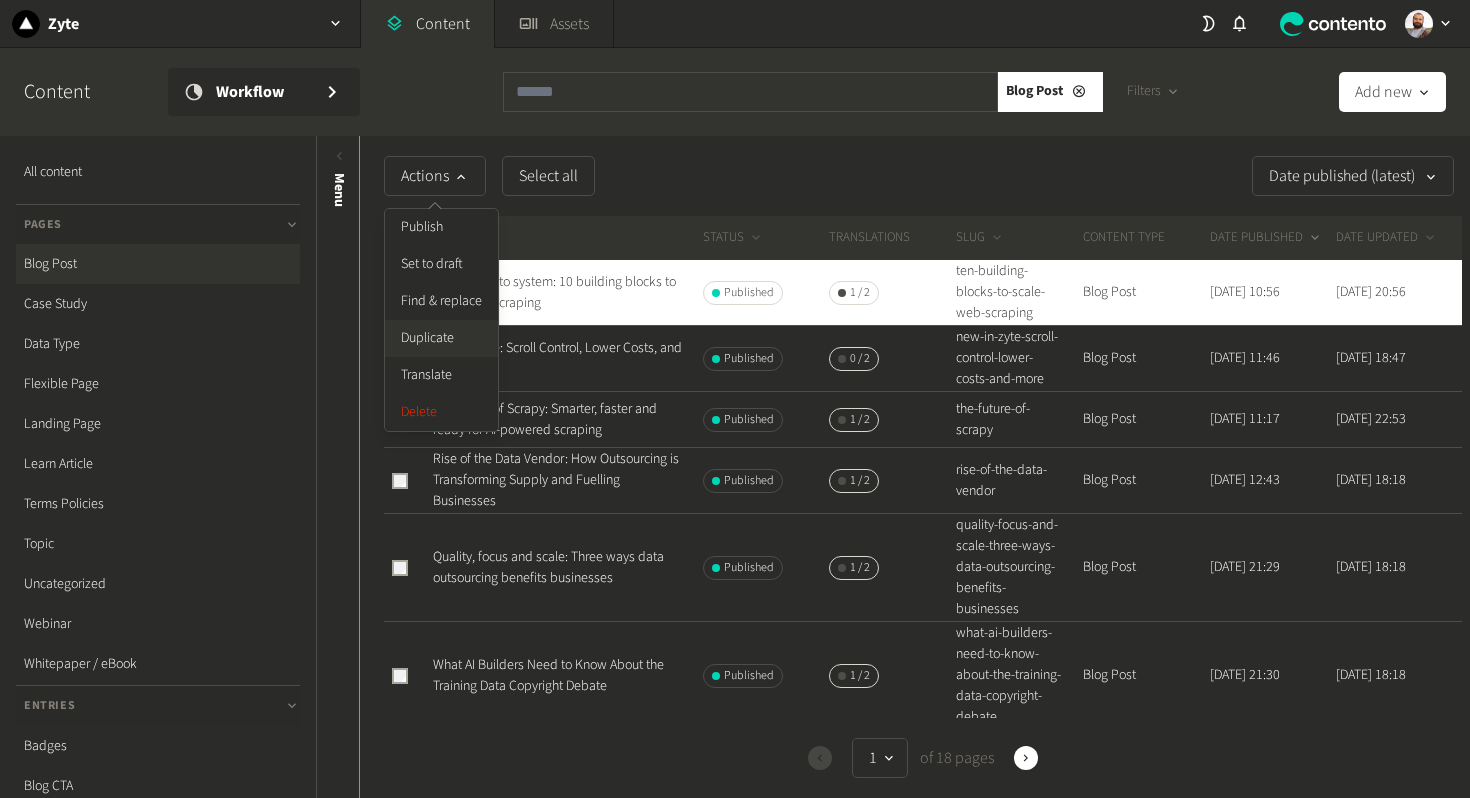 click on "Duplicate" 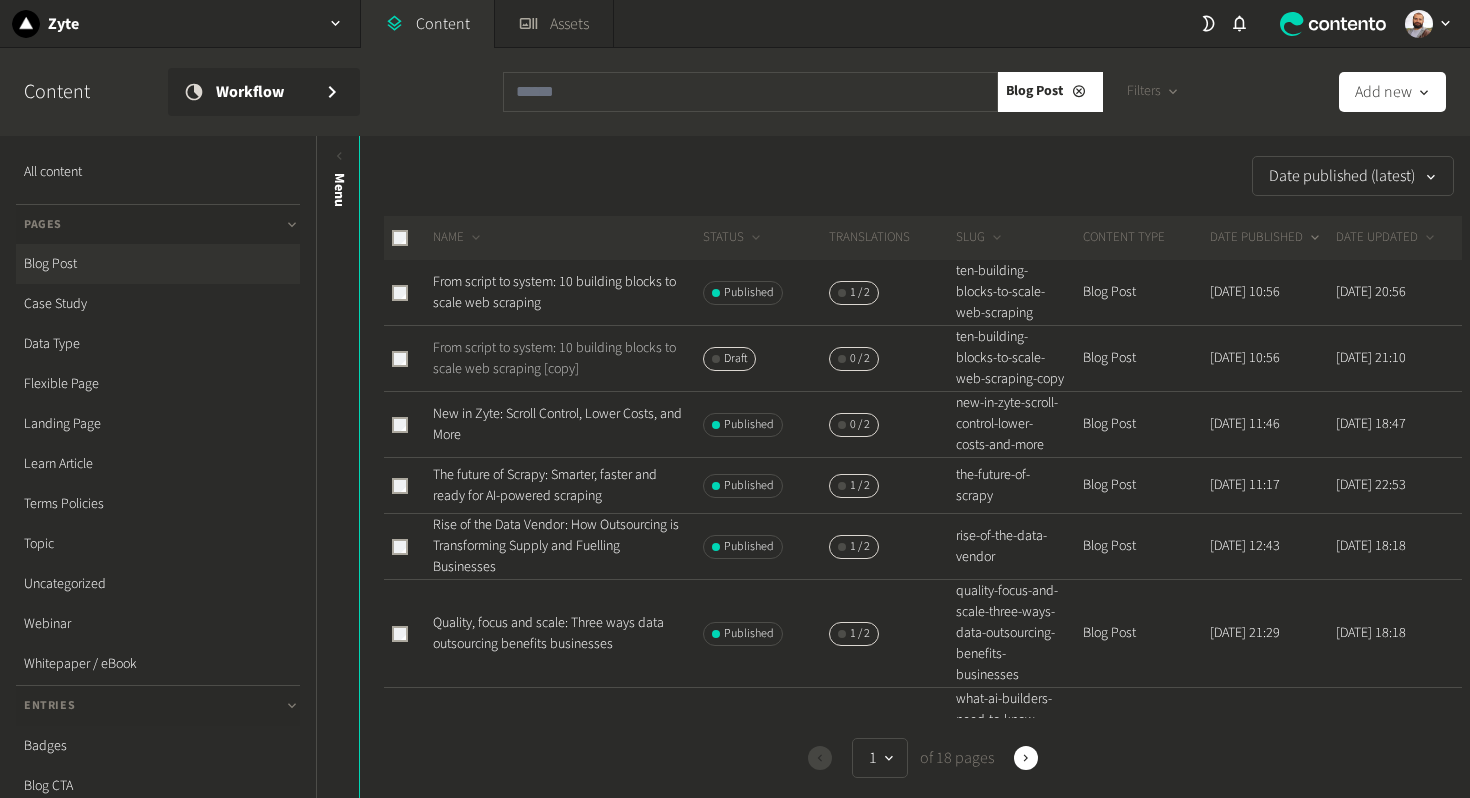 click on "From script to system: 10 building blocks to scale web scraping [copy]" 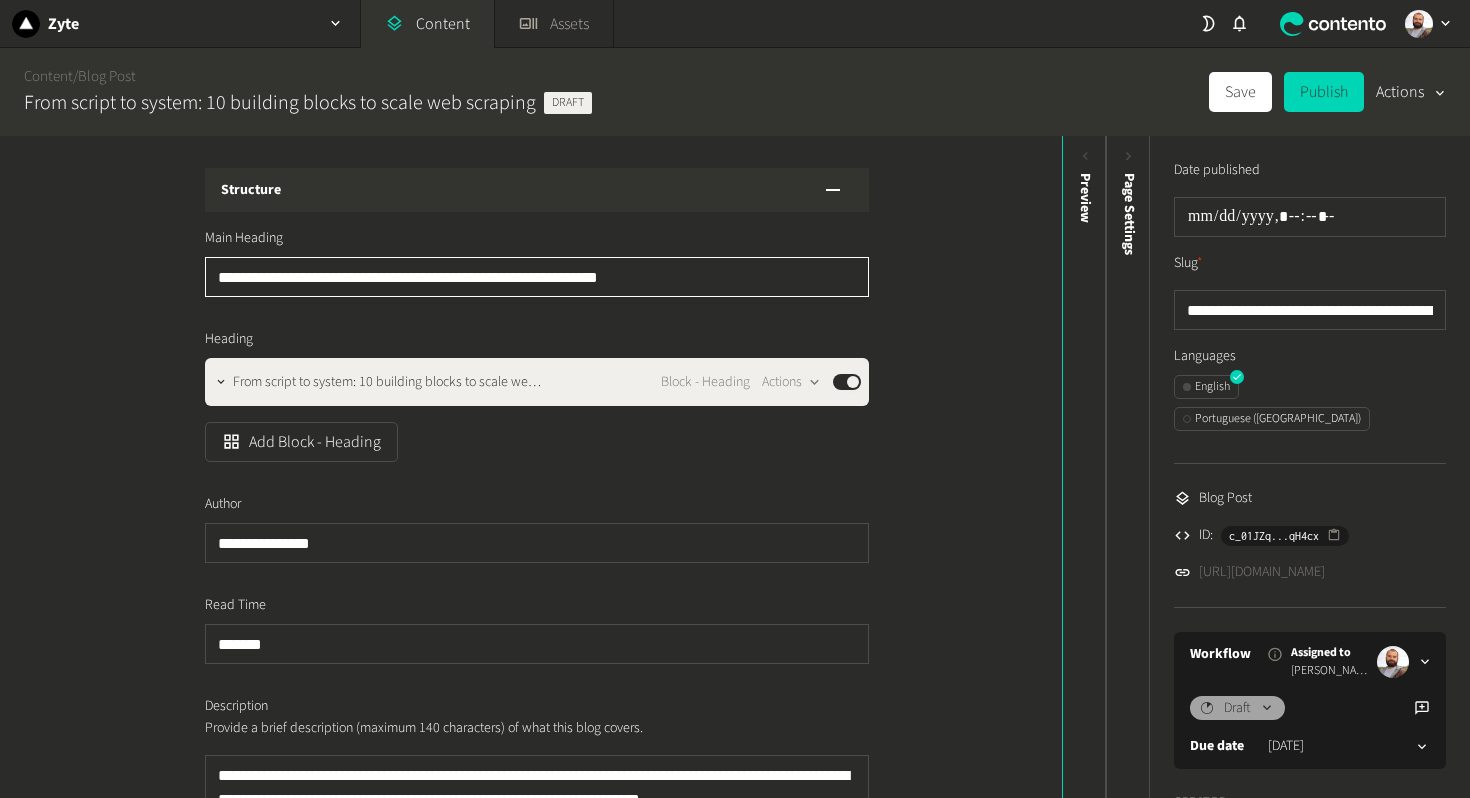 click on "**********" 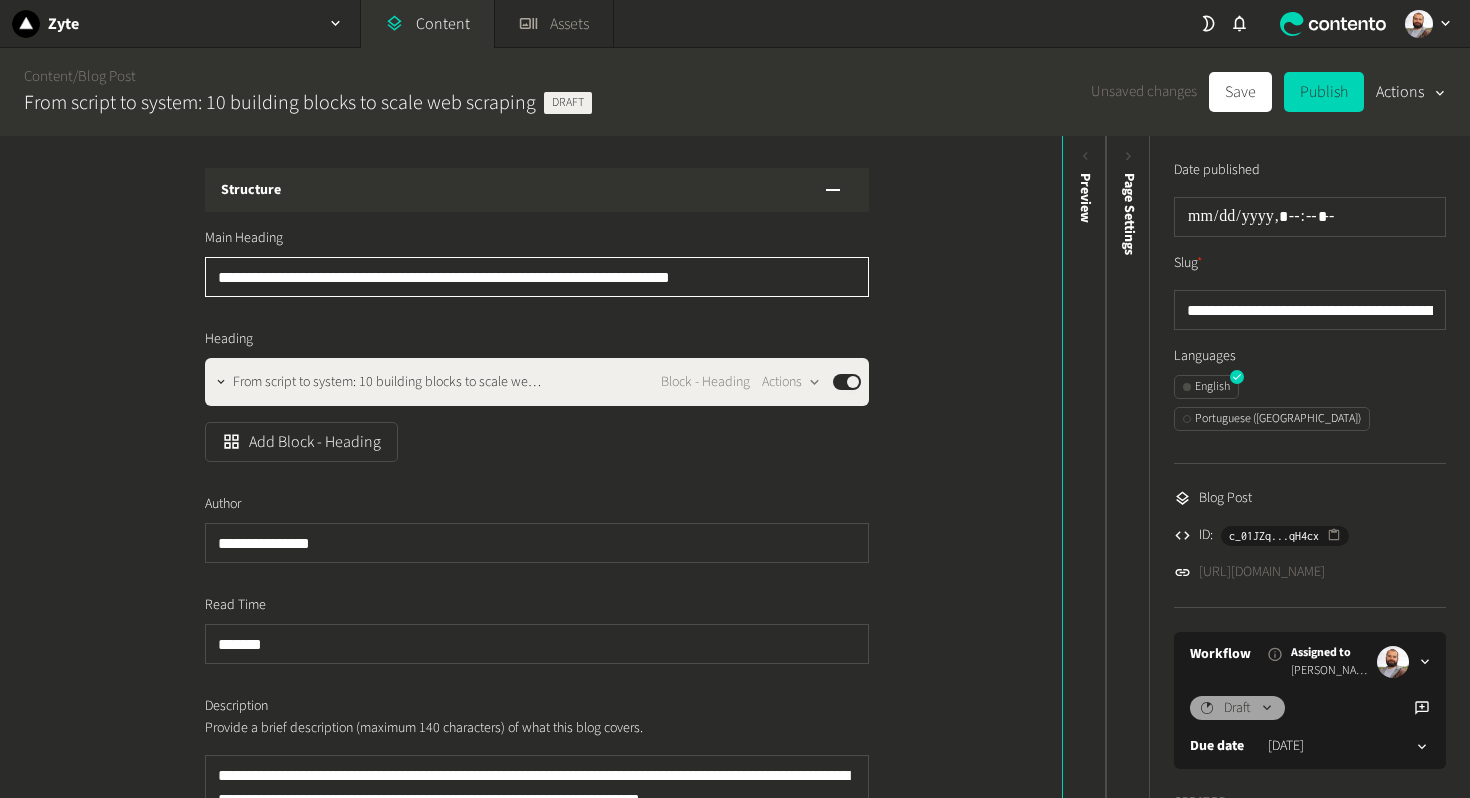 drag, startPoint x: 340, startPoint y: 274, endPoint x: 384, endPoint y: 277, distance: 44.102154 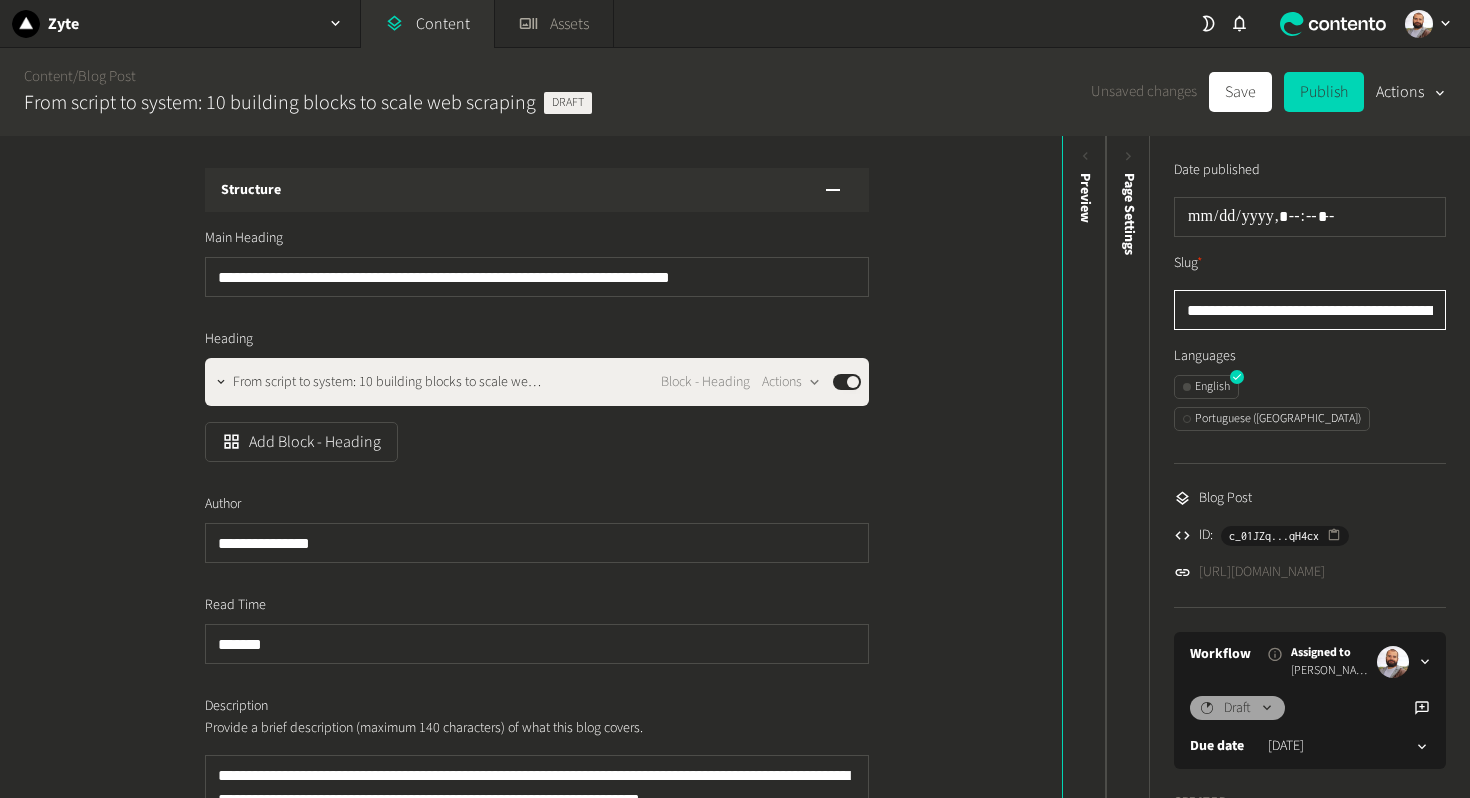 click on "**********" 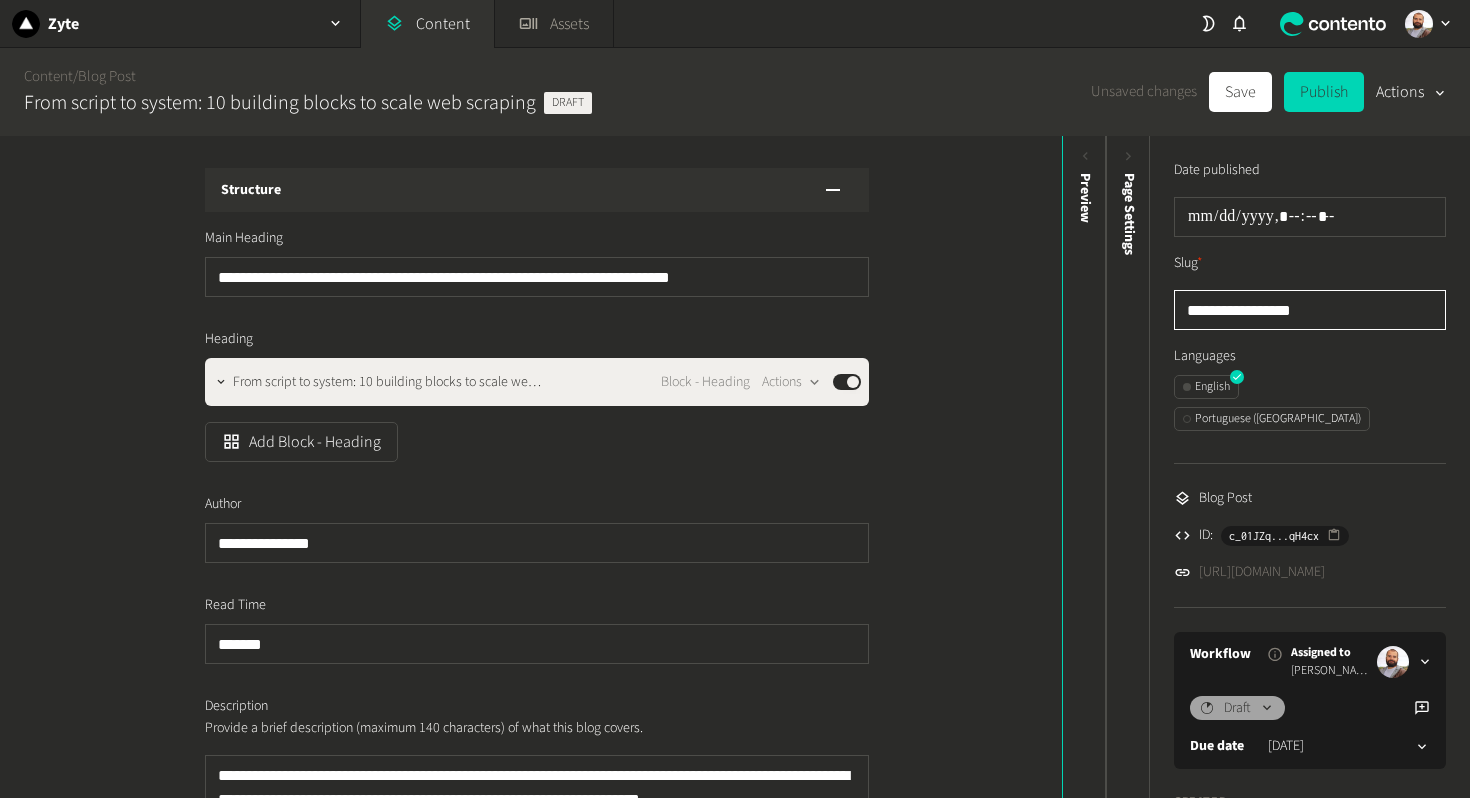 type on "**********" 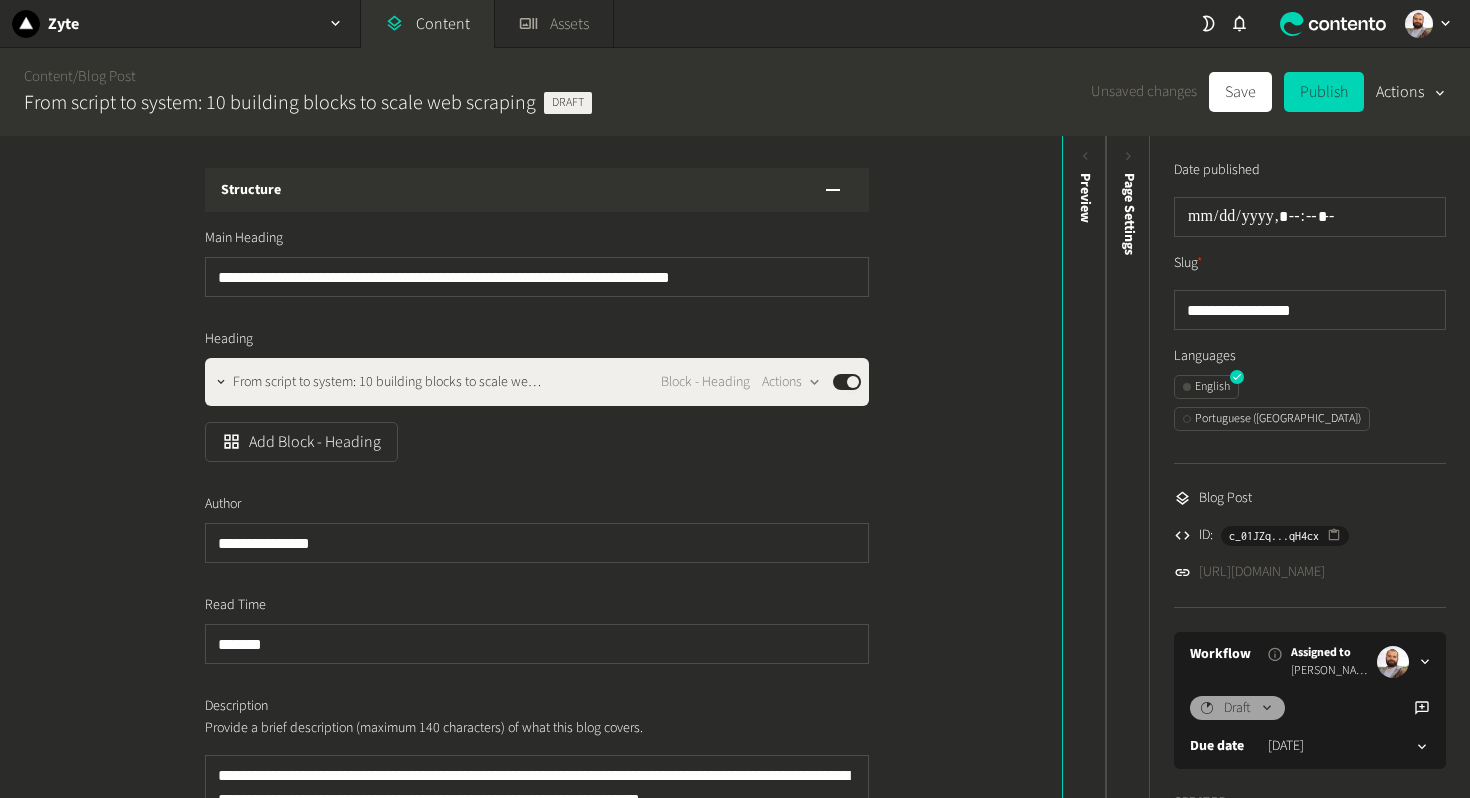 click on "Slug  *" 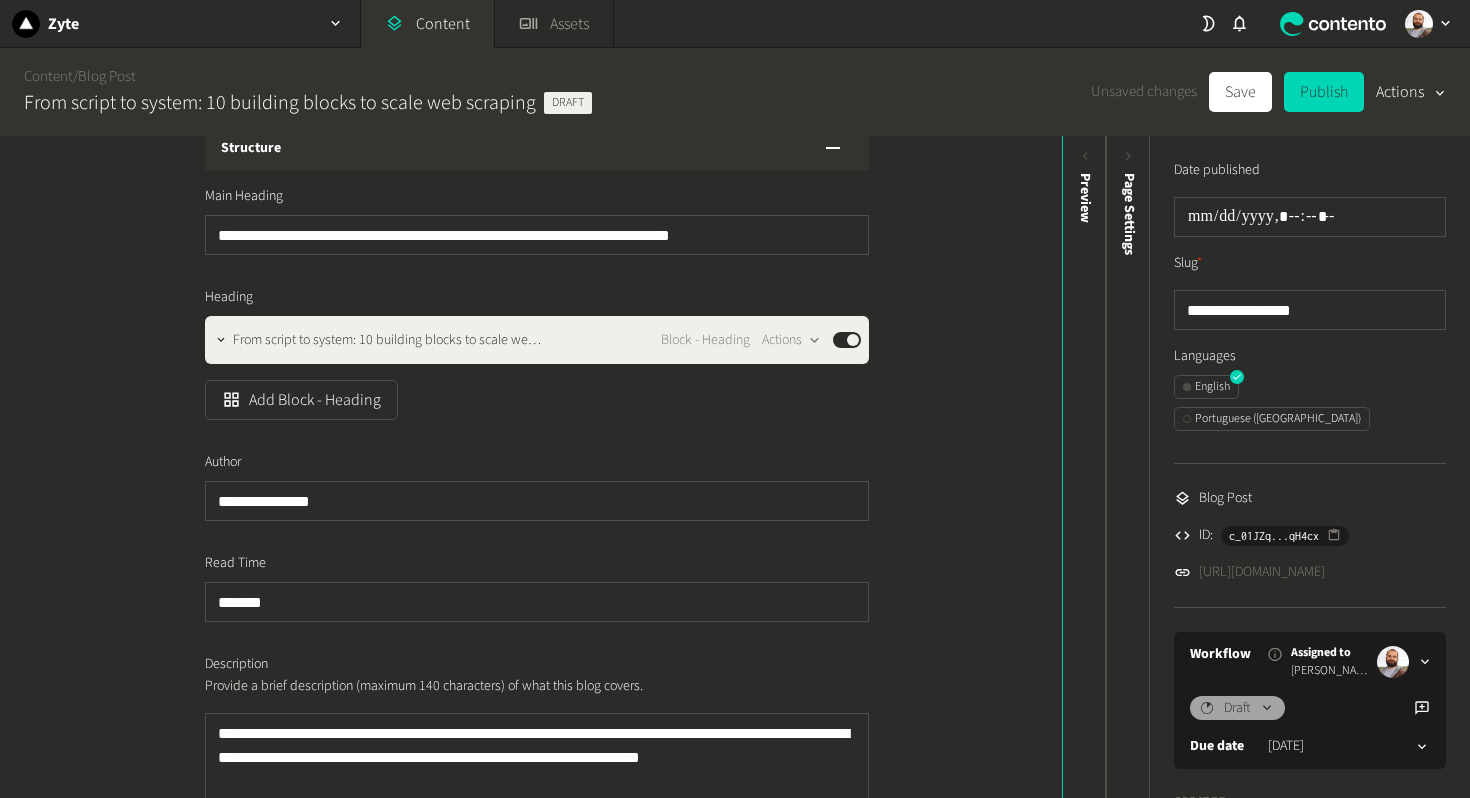 scroll, scrollTop: 152, scrollLeft: 0, axis: vertical 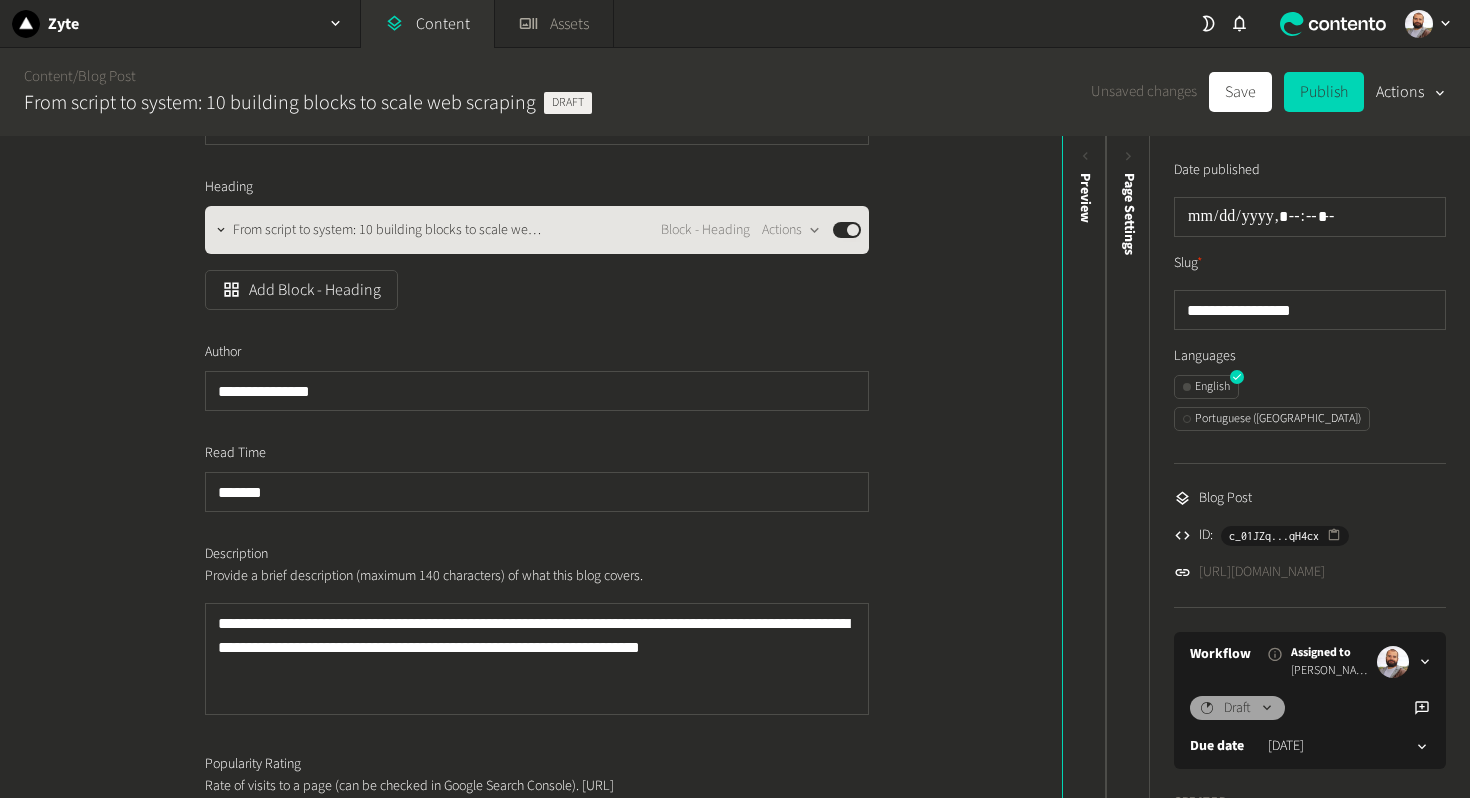 click on "From script to system: 10 building blocks to scale web scrap…" 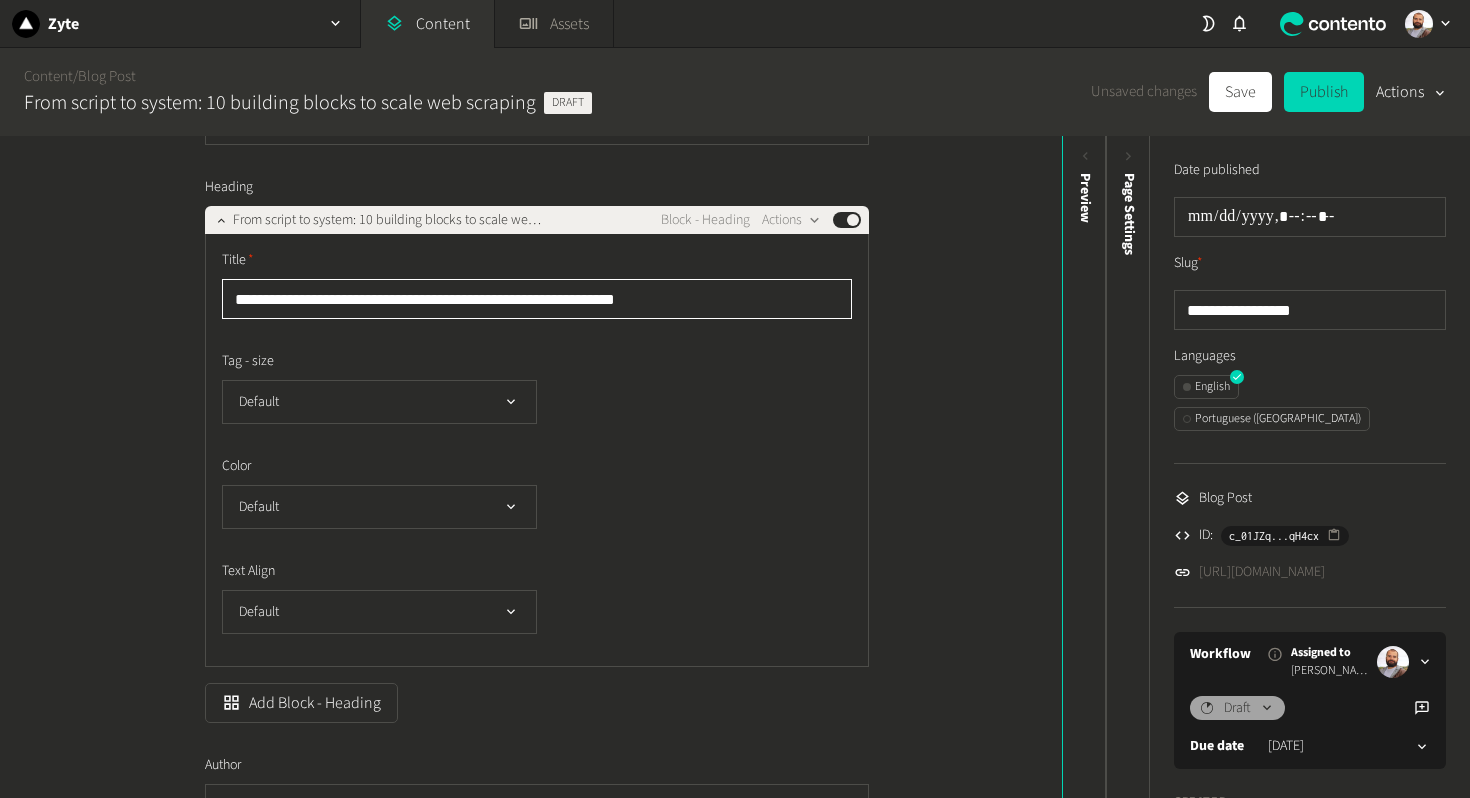 click on "**********" 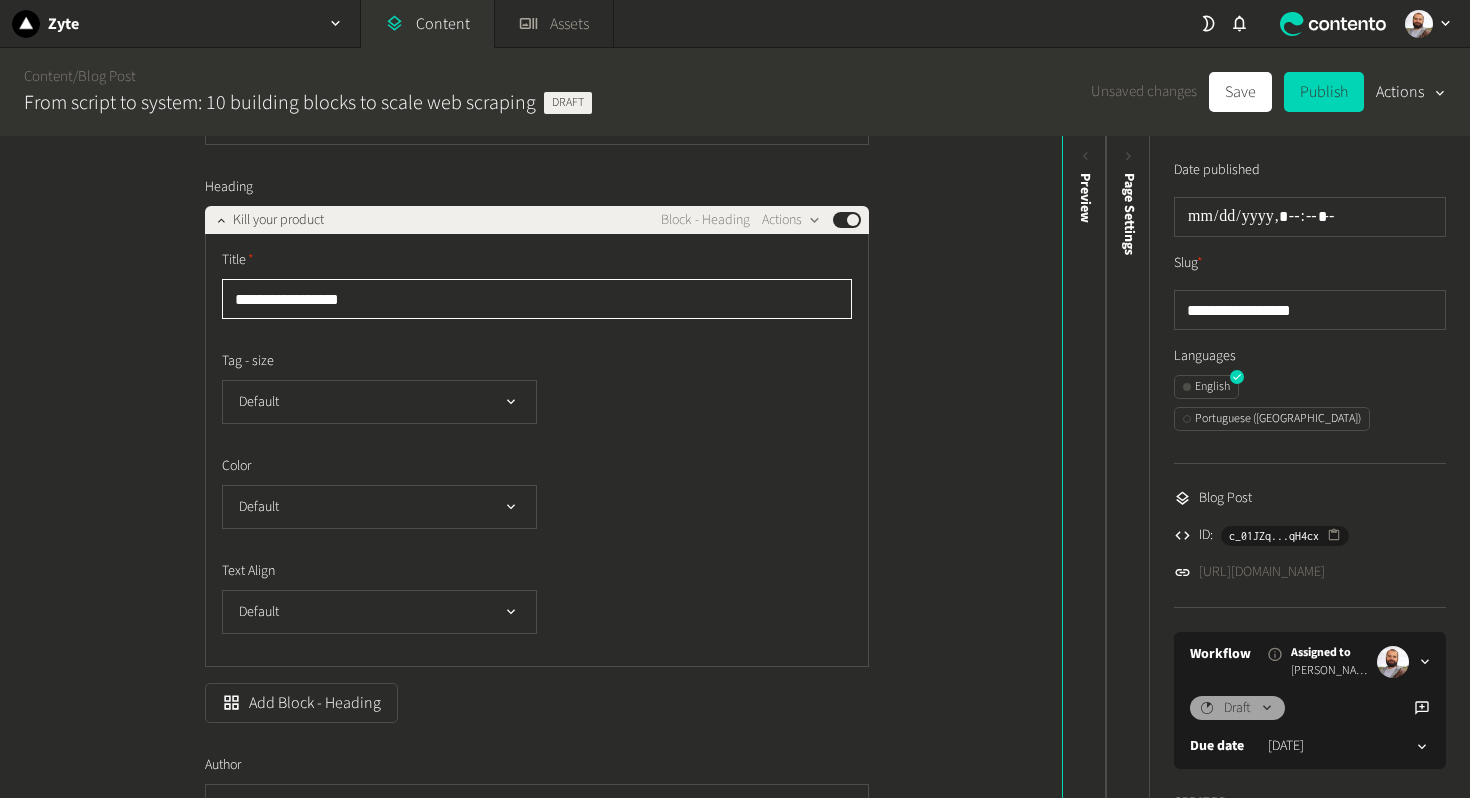 paste on "**********" 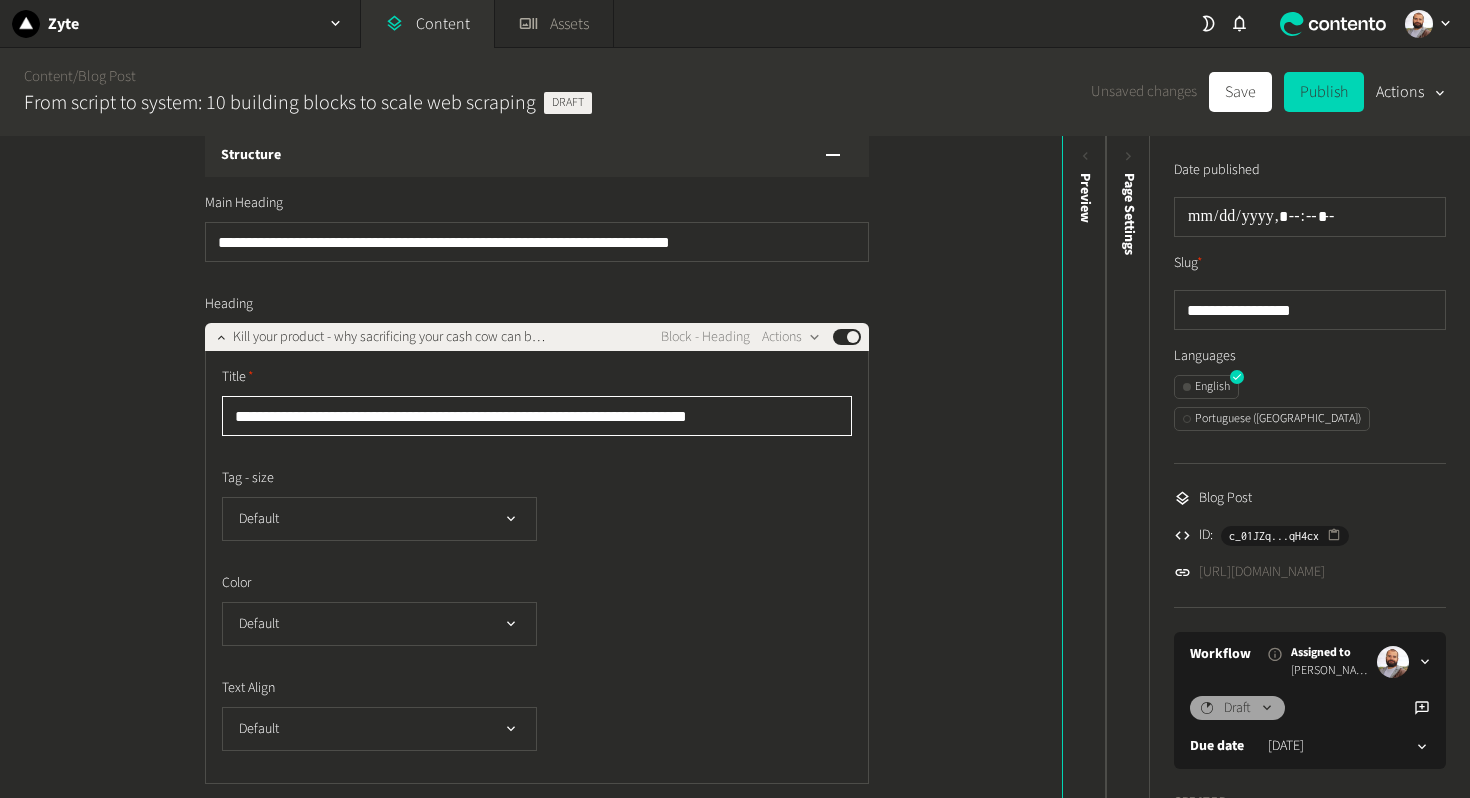 scroll, scrollTop: 0, scrollLeft: 0, axis: both 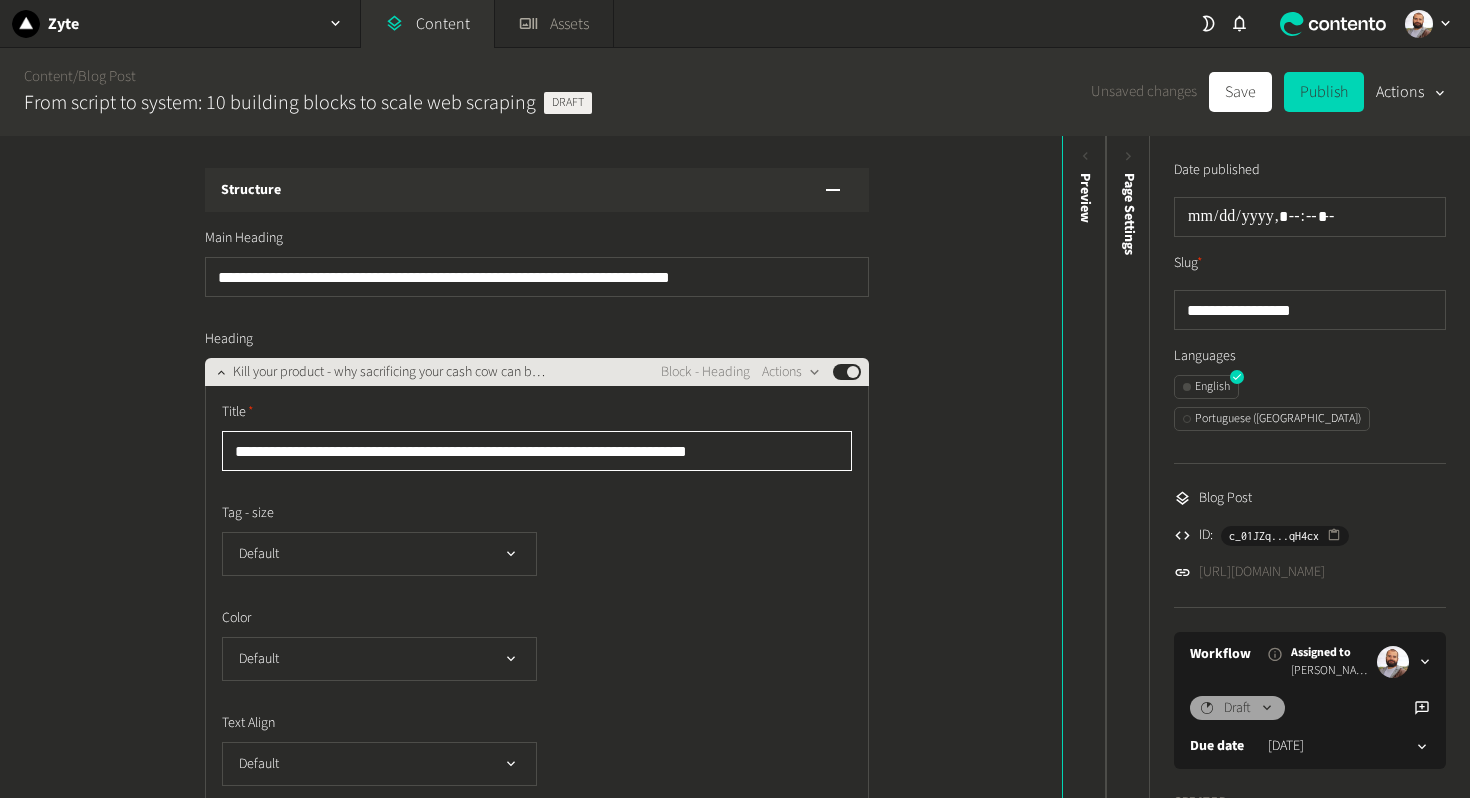 type on "**********" 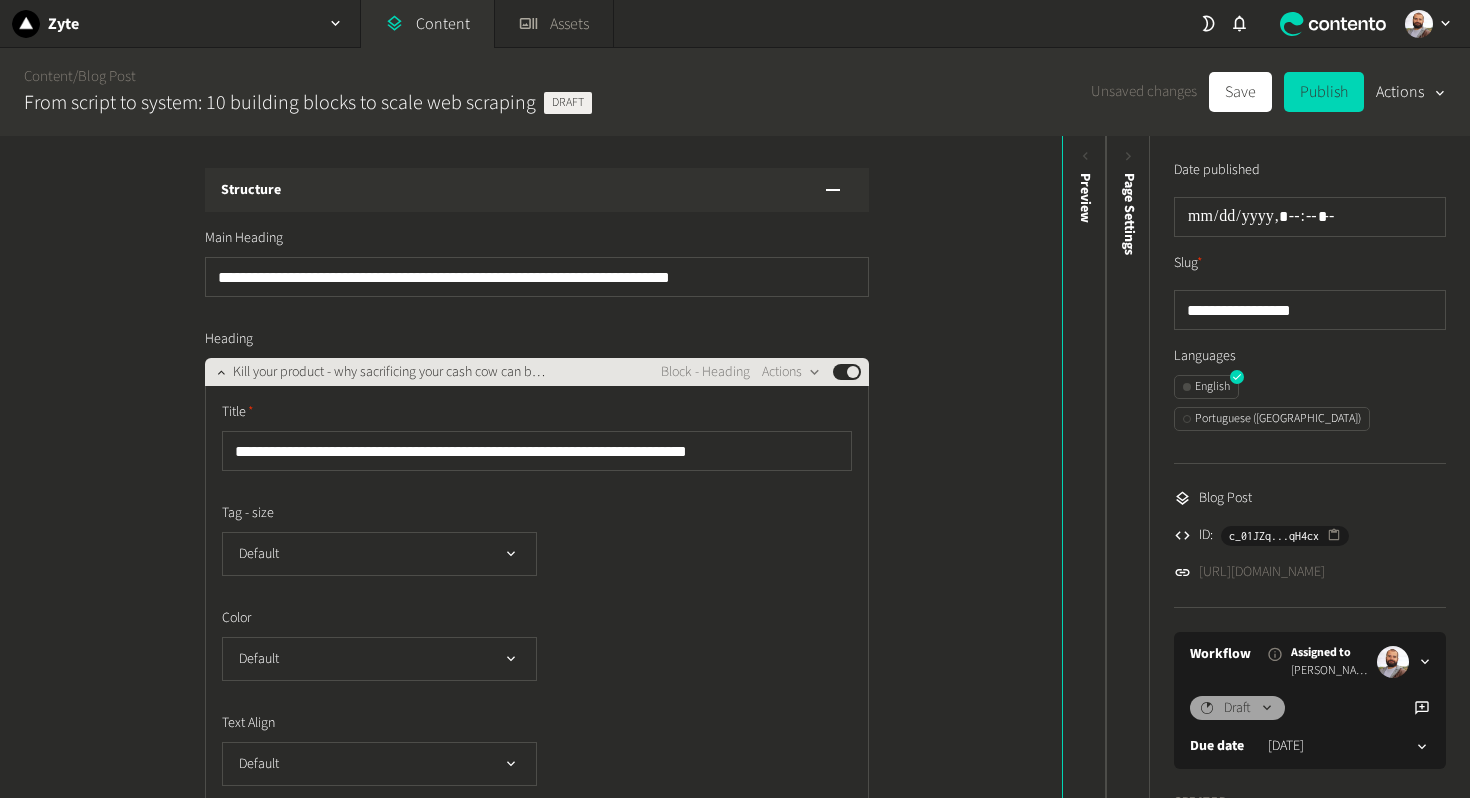 click on "Kill your product - why sacrificing your cash cow can be the… Block - Heading  Actions  Published" 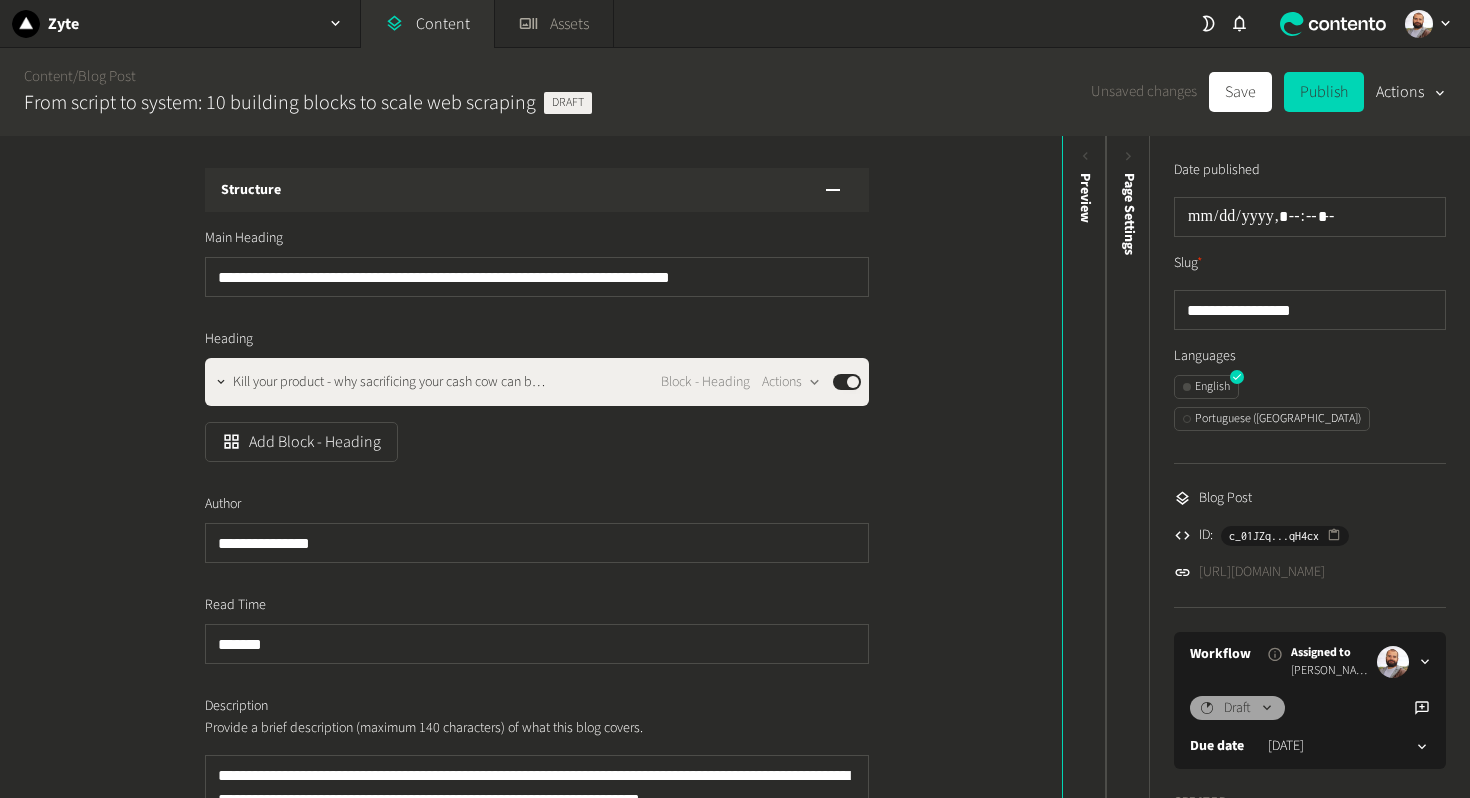 scroll, scrollTop: 179, scrollLeft: 0, axis: vertical 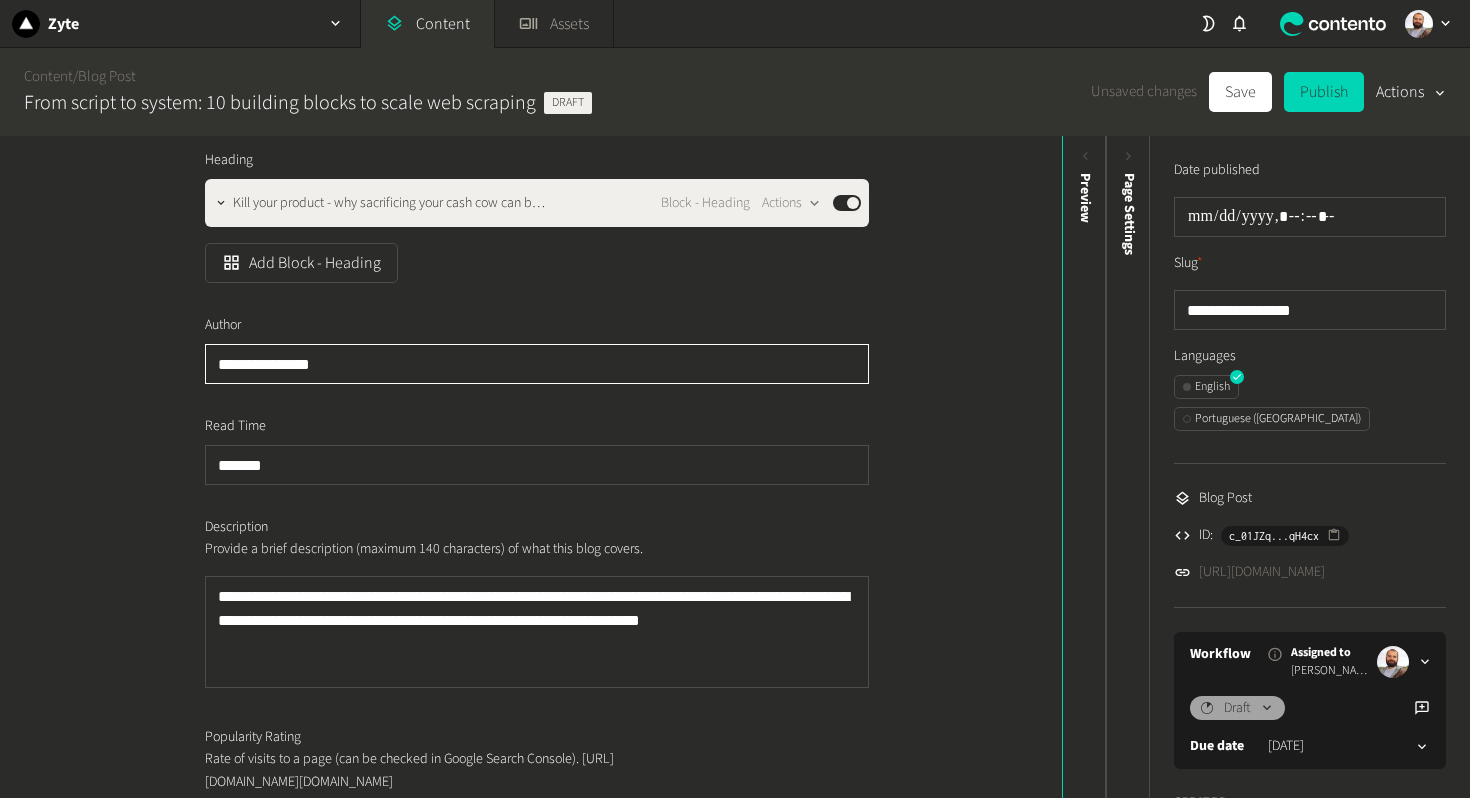 click on "**********" 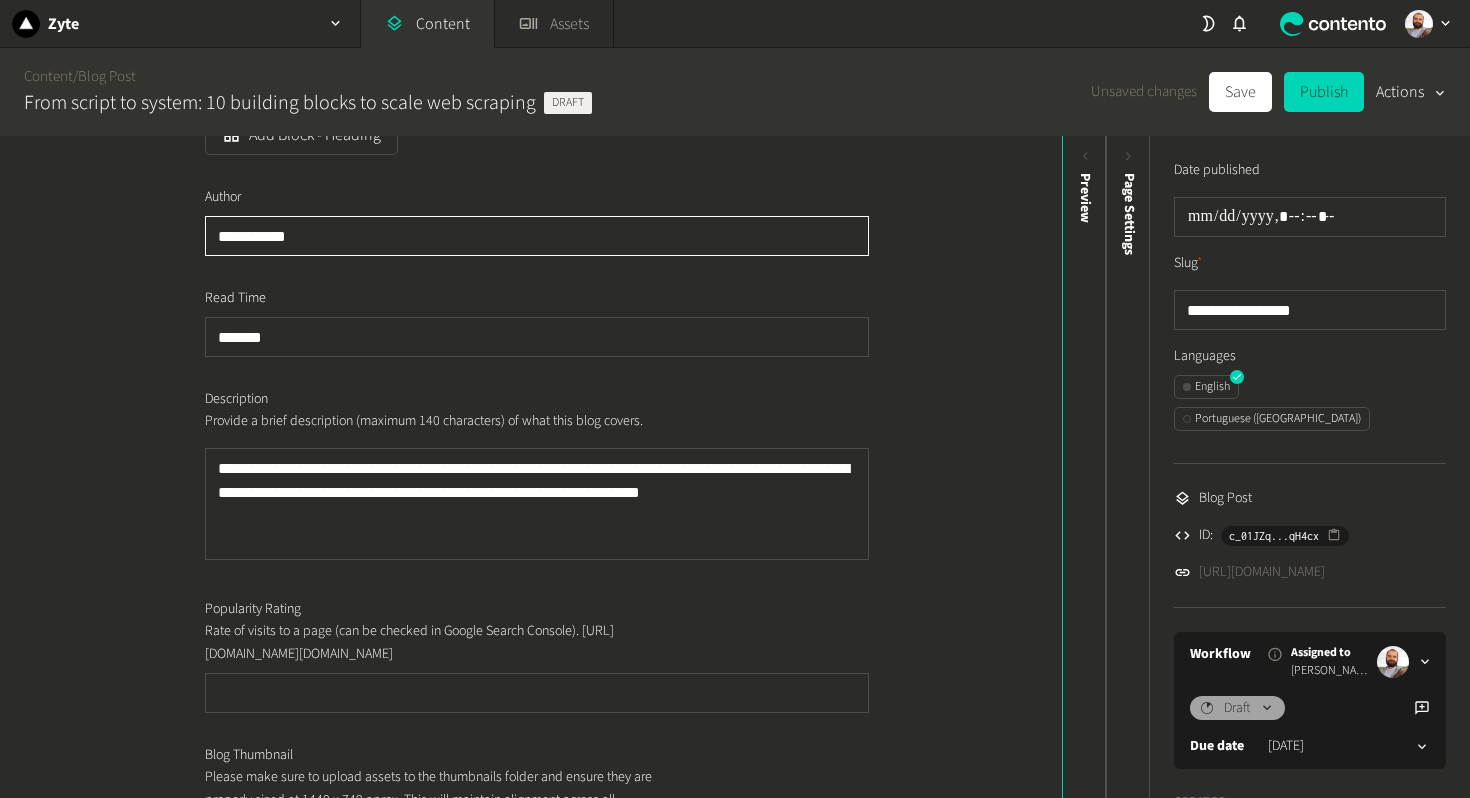 scroll, scrollTop: 480, scrollLeft: 0, axis: vertical 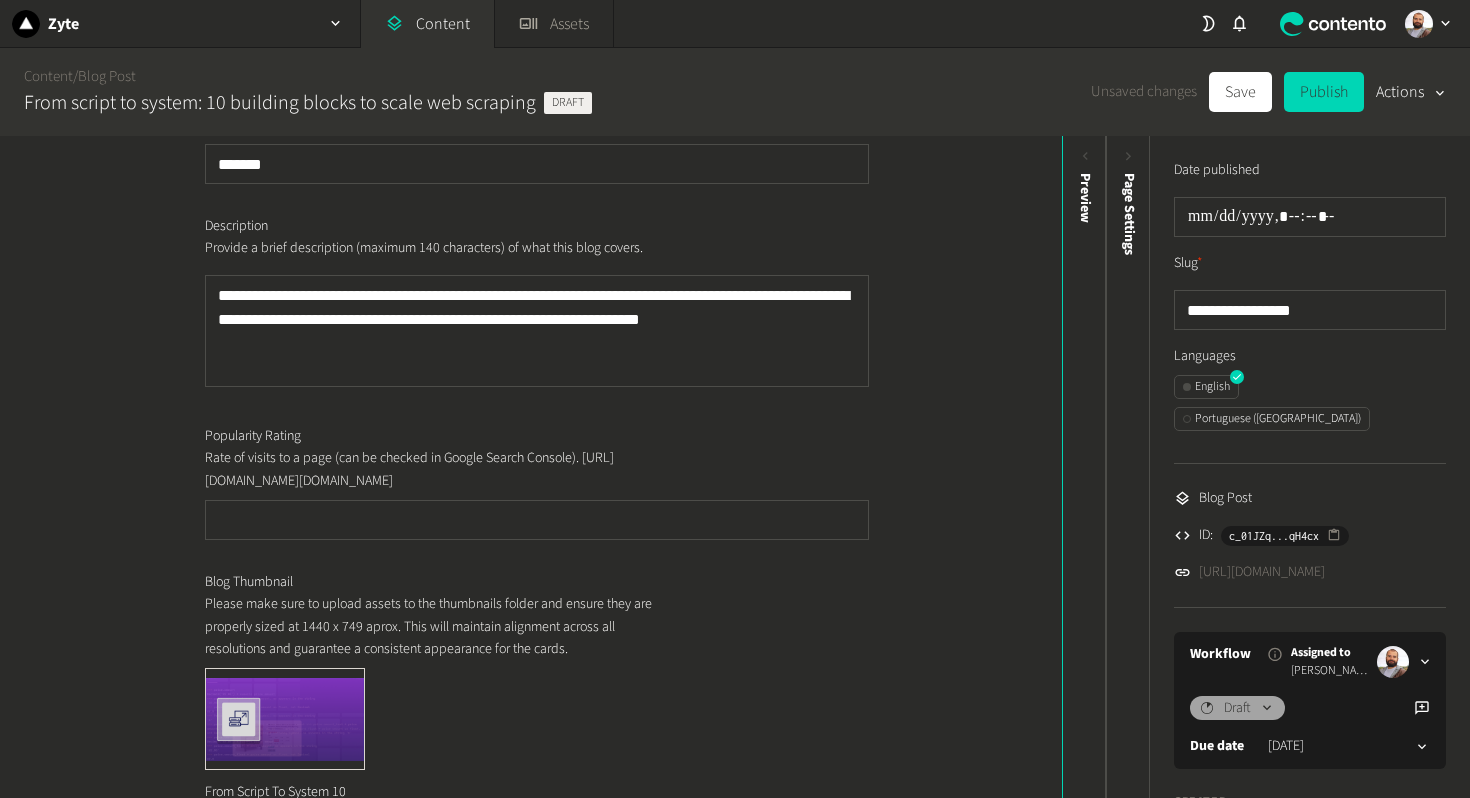 type on "**********" 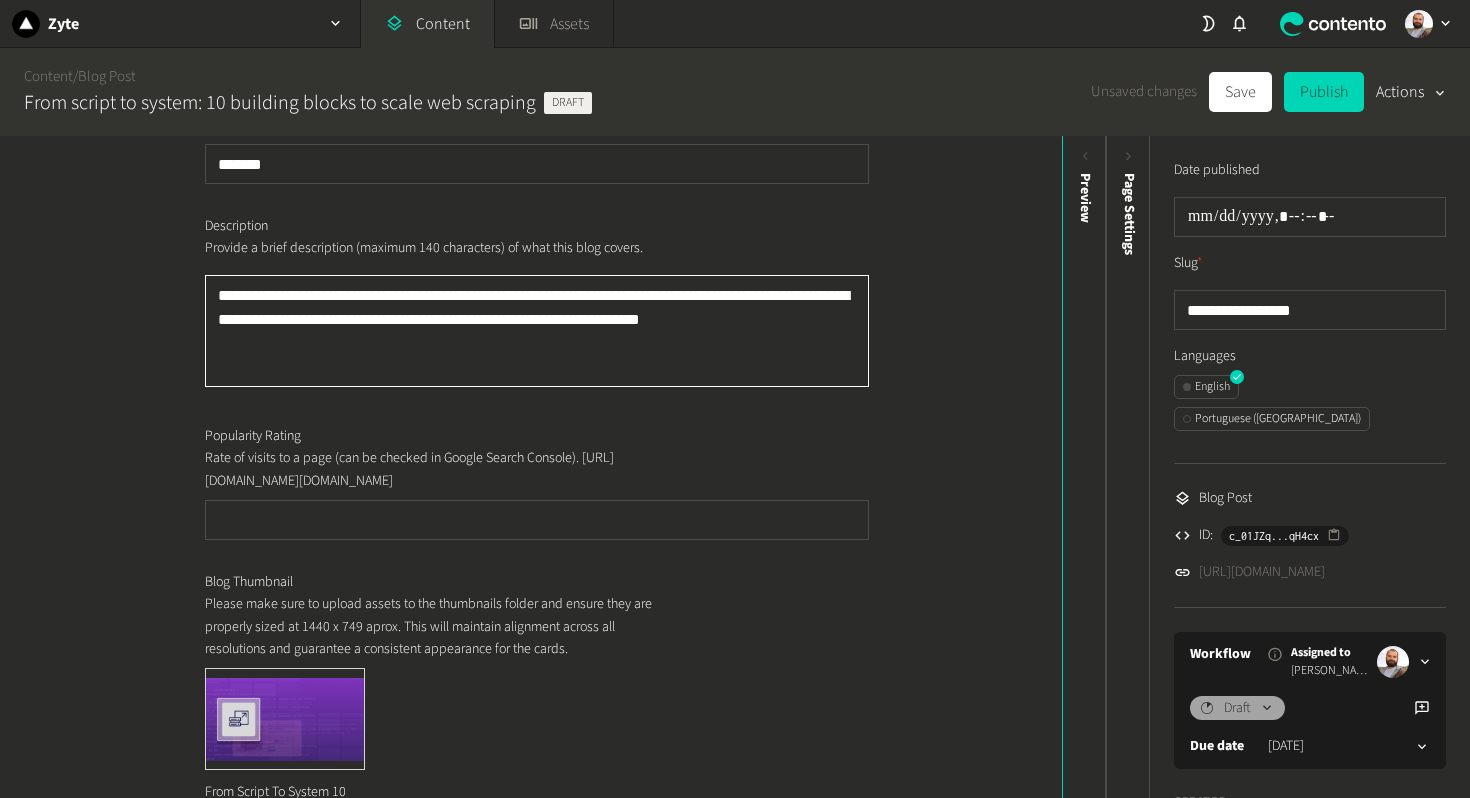 click on "**********" 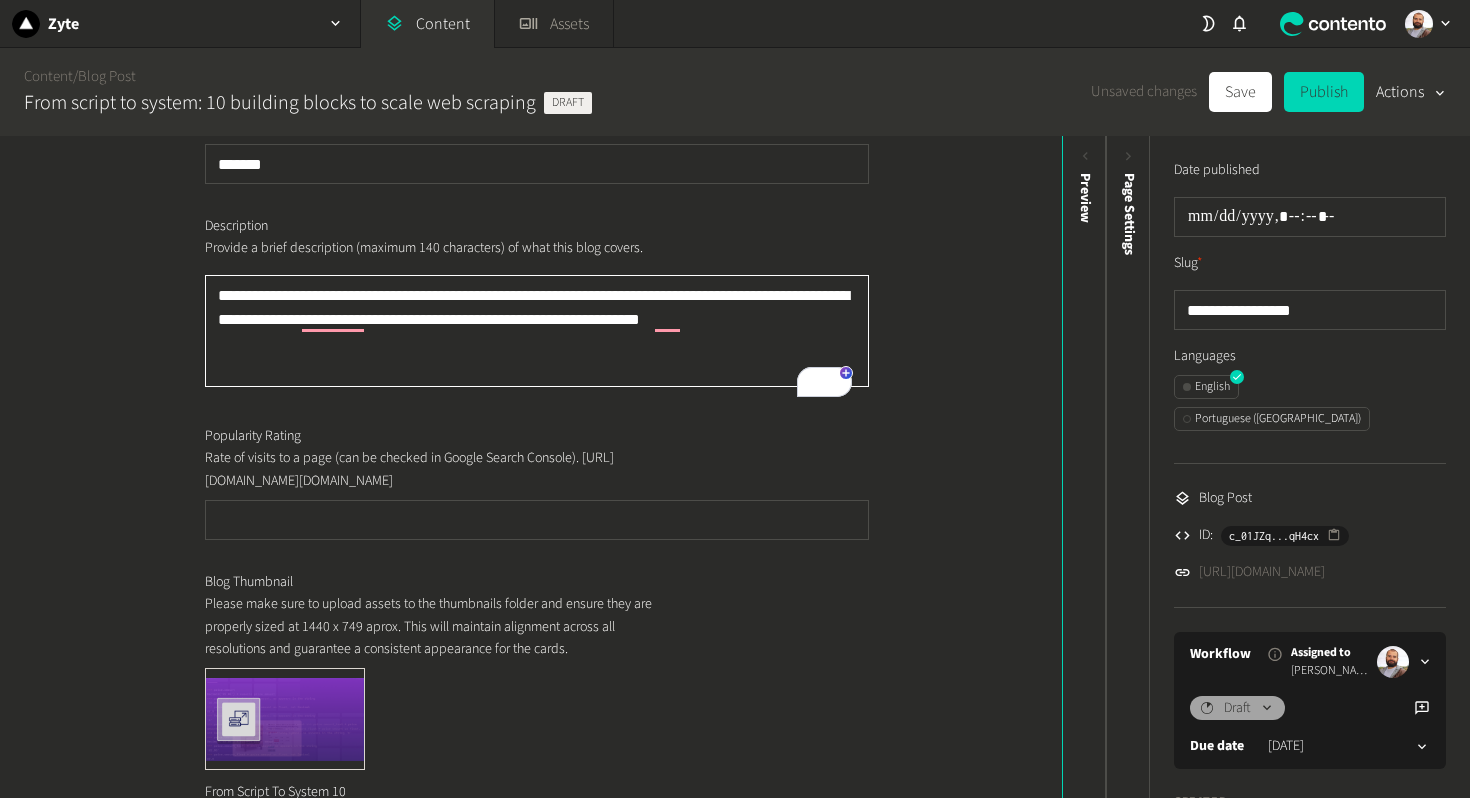 click on "**********" 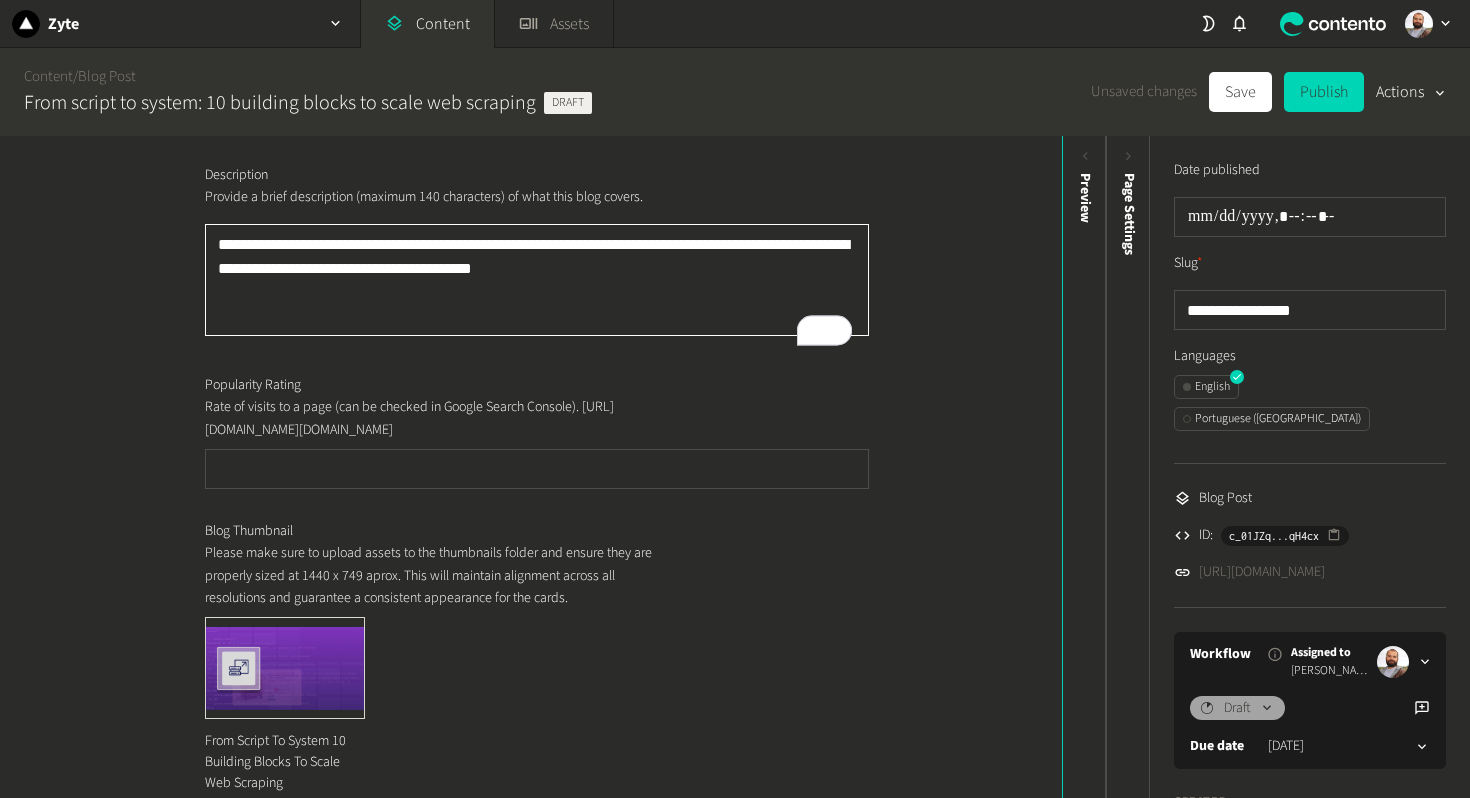 scroll, scrollTop: 632, scrollLeft: 0, axis: vertical 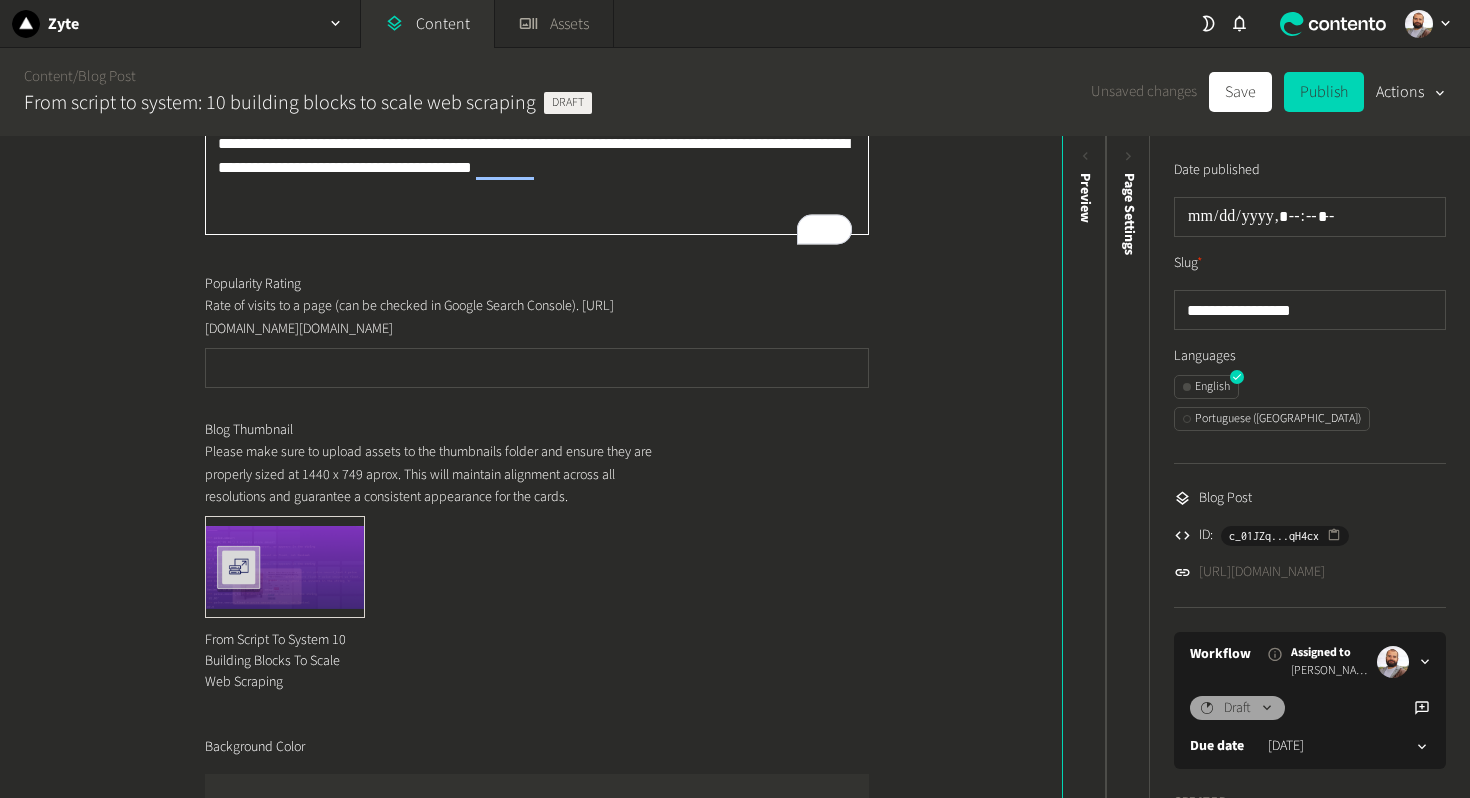 type on "**********" 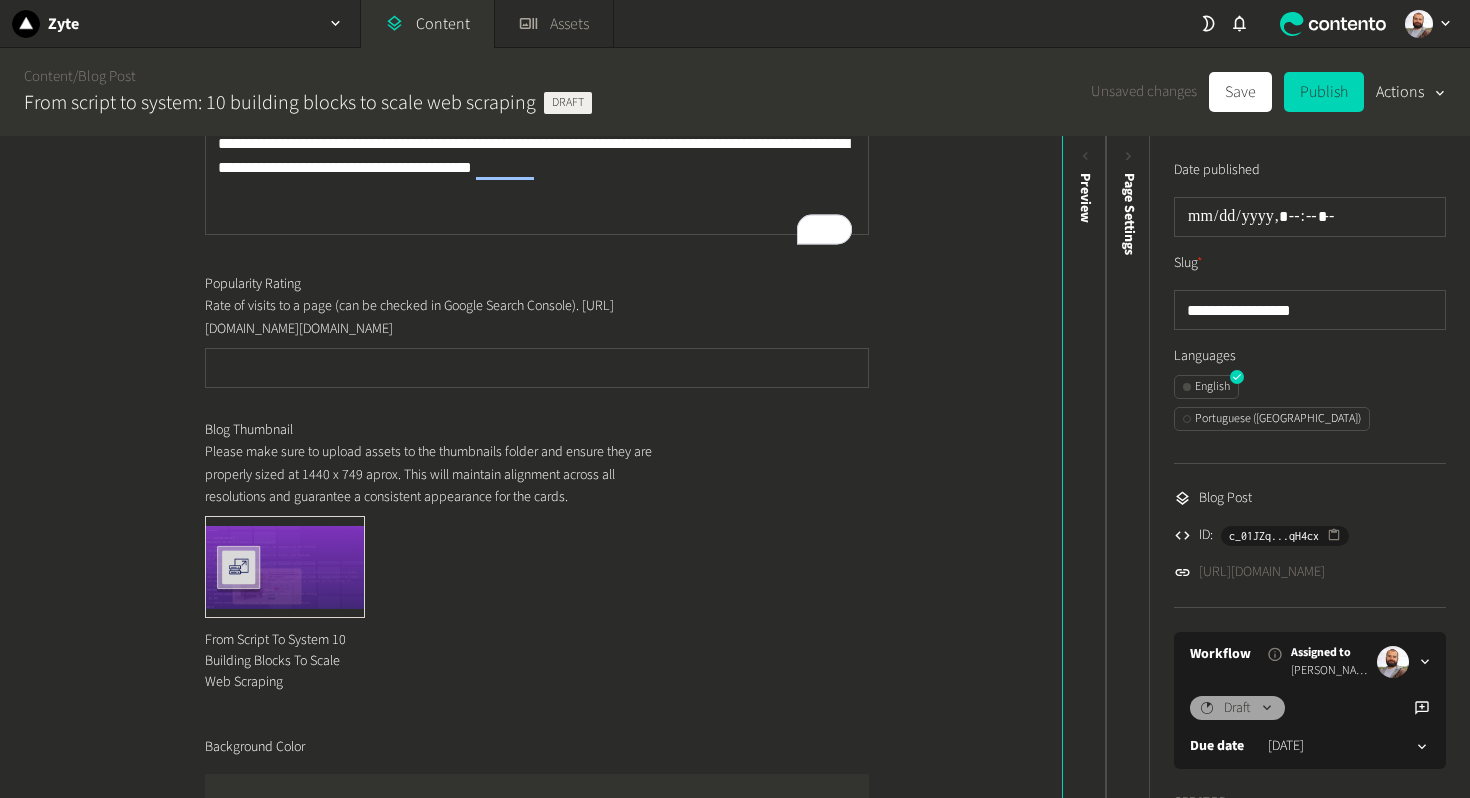 click on "Blog Thumbnail Please make sure to upload assets to the thumbnails folder and ensure they are properly sized at 1440 x 749 aprox. This will maintain alignment across all resolutions and guarantee a consistent appearance for the cards. From Script To System 10 Building Blocks To Scale Web Scraping" 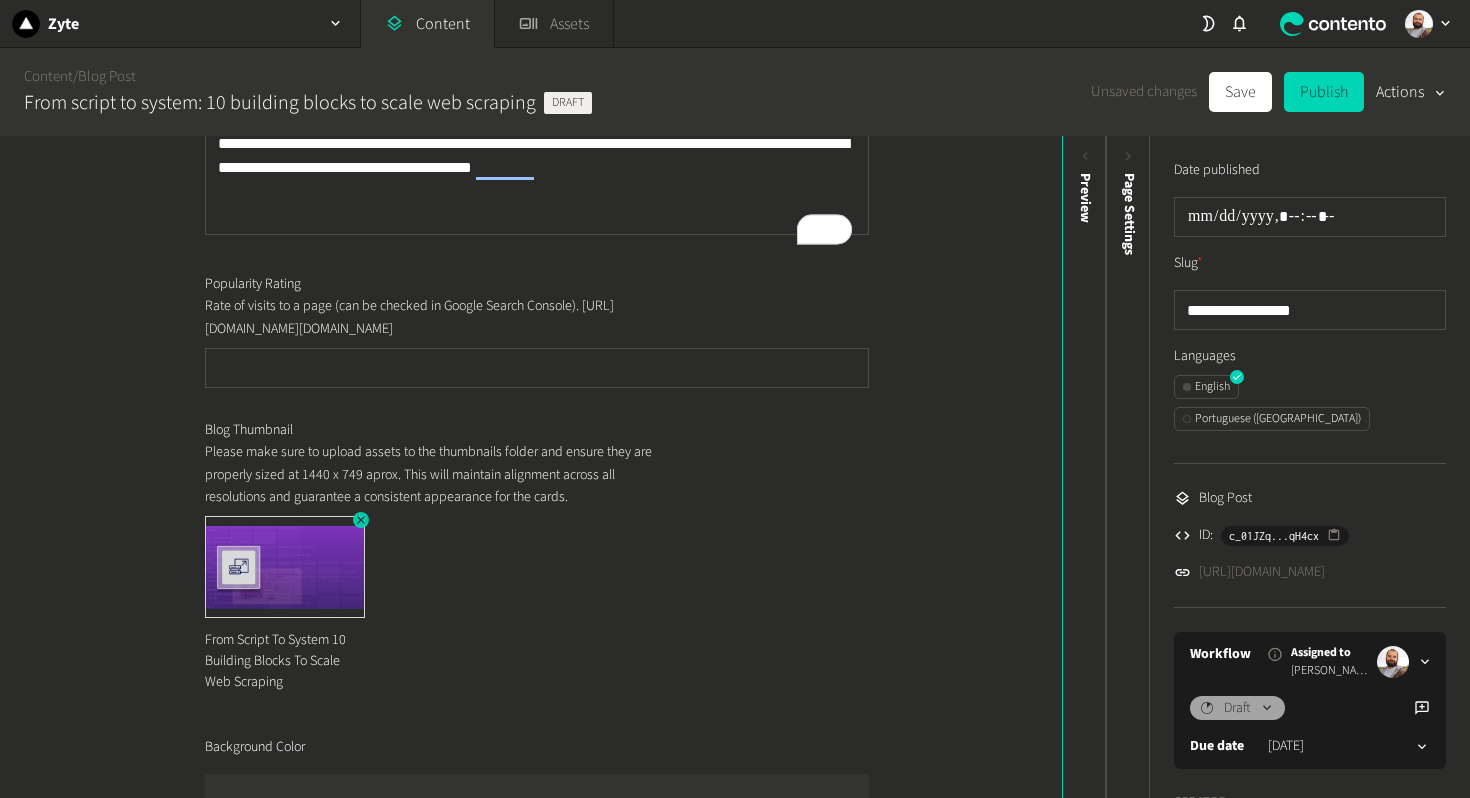 click 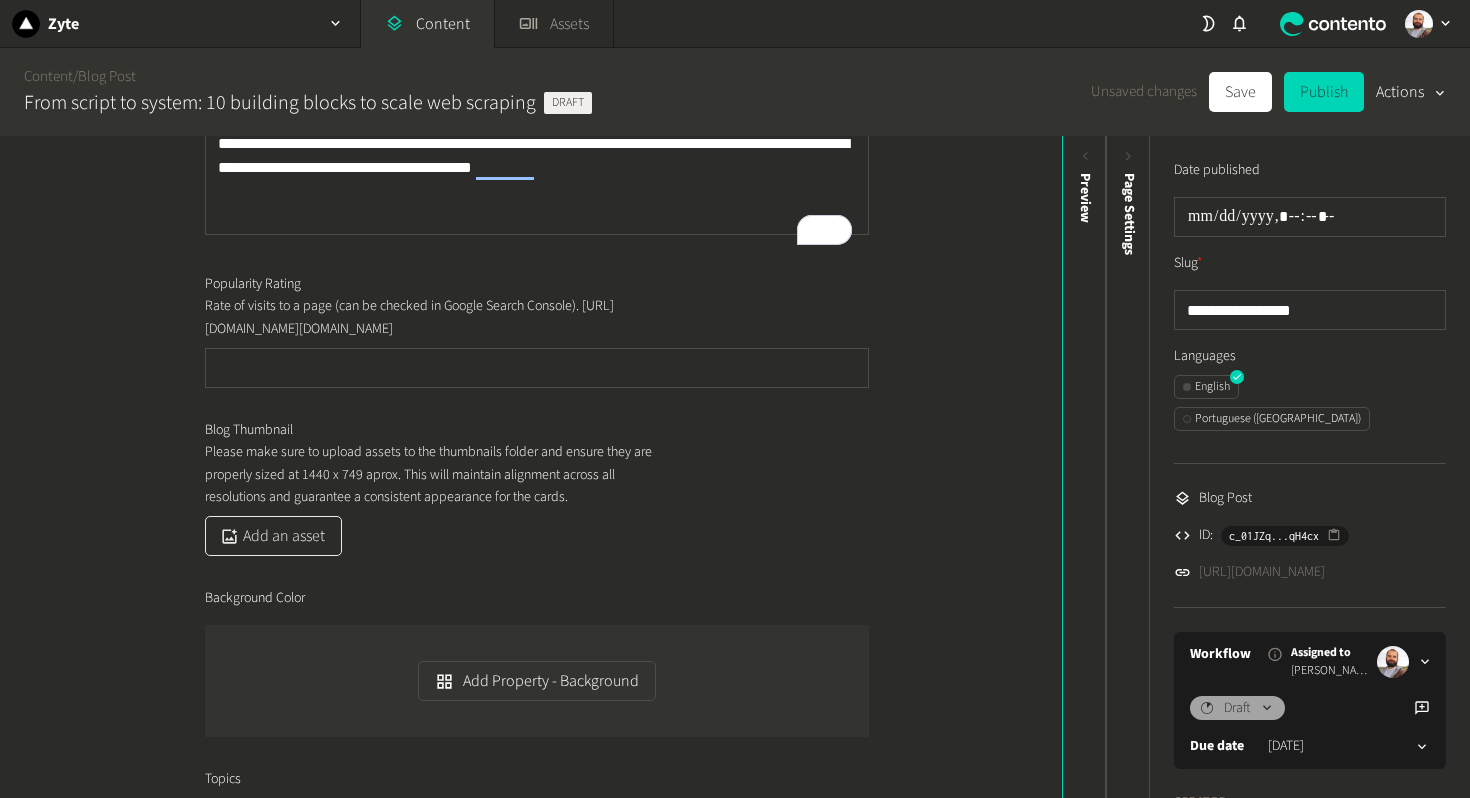 click on "Add an asset" 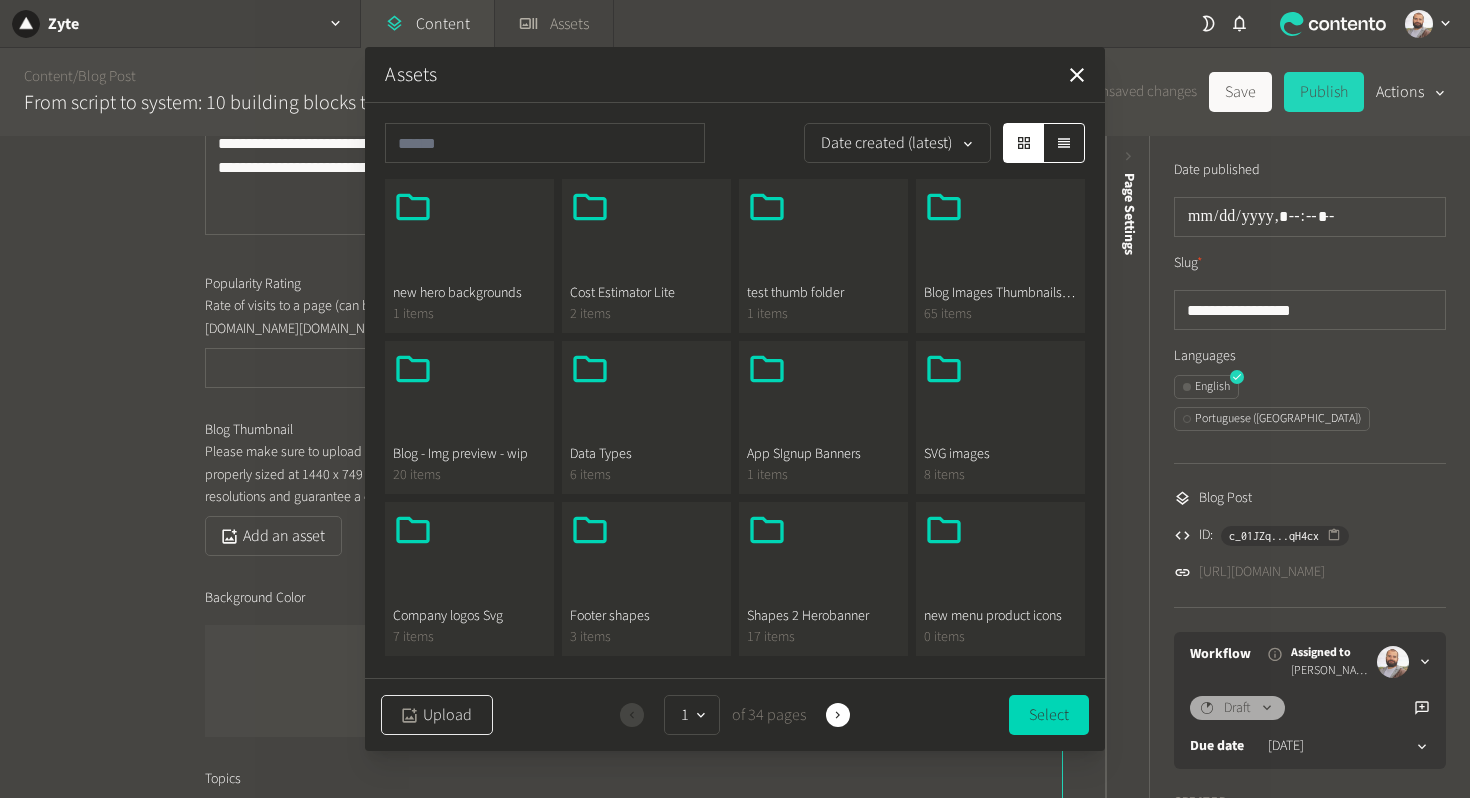 click on "Upload" at bounding box center [437, 715] 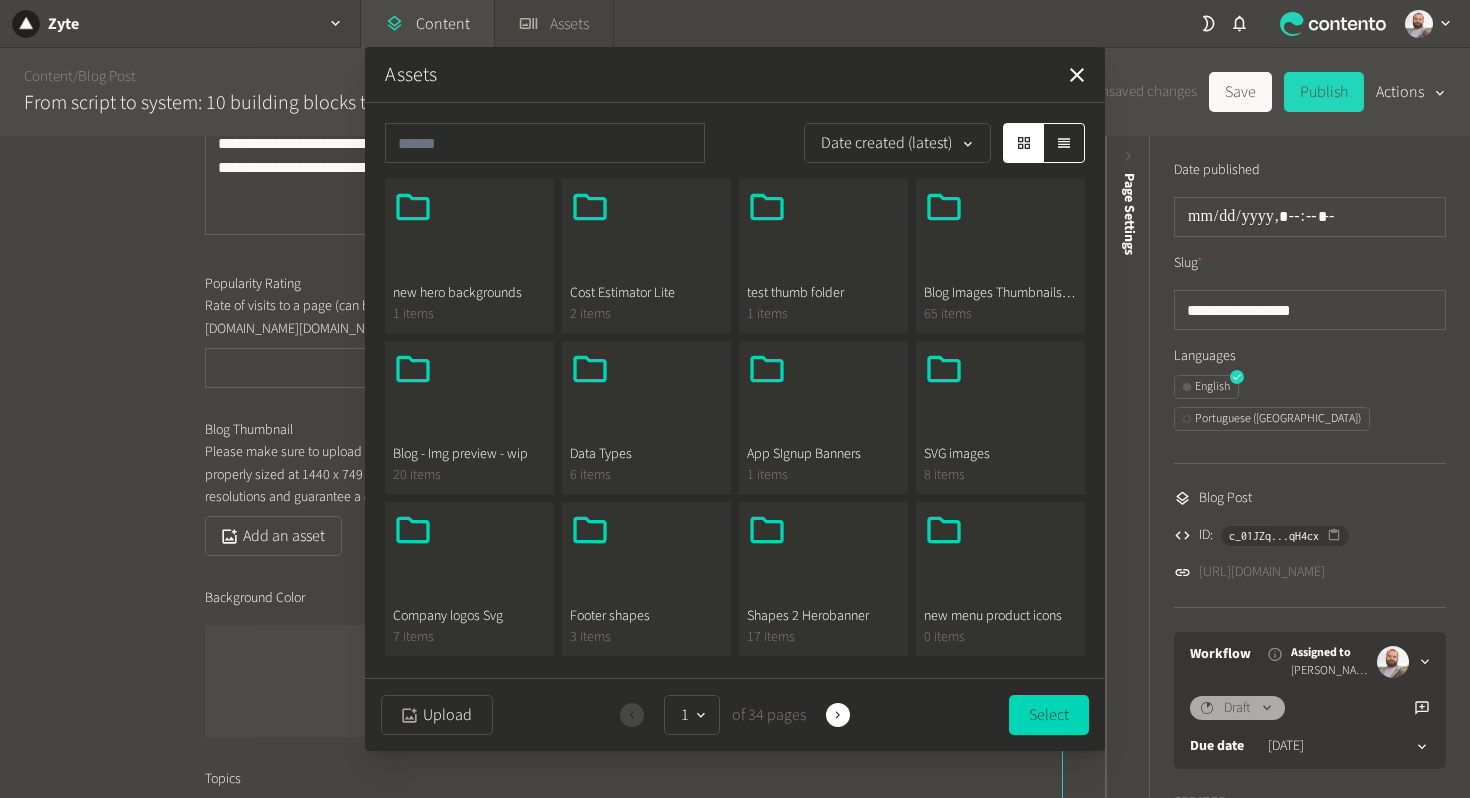 scroll, scrollTop: 347, scrollLeft: 0, axis: vertical 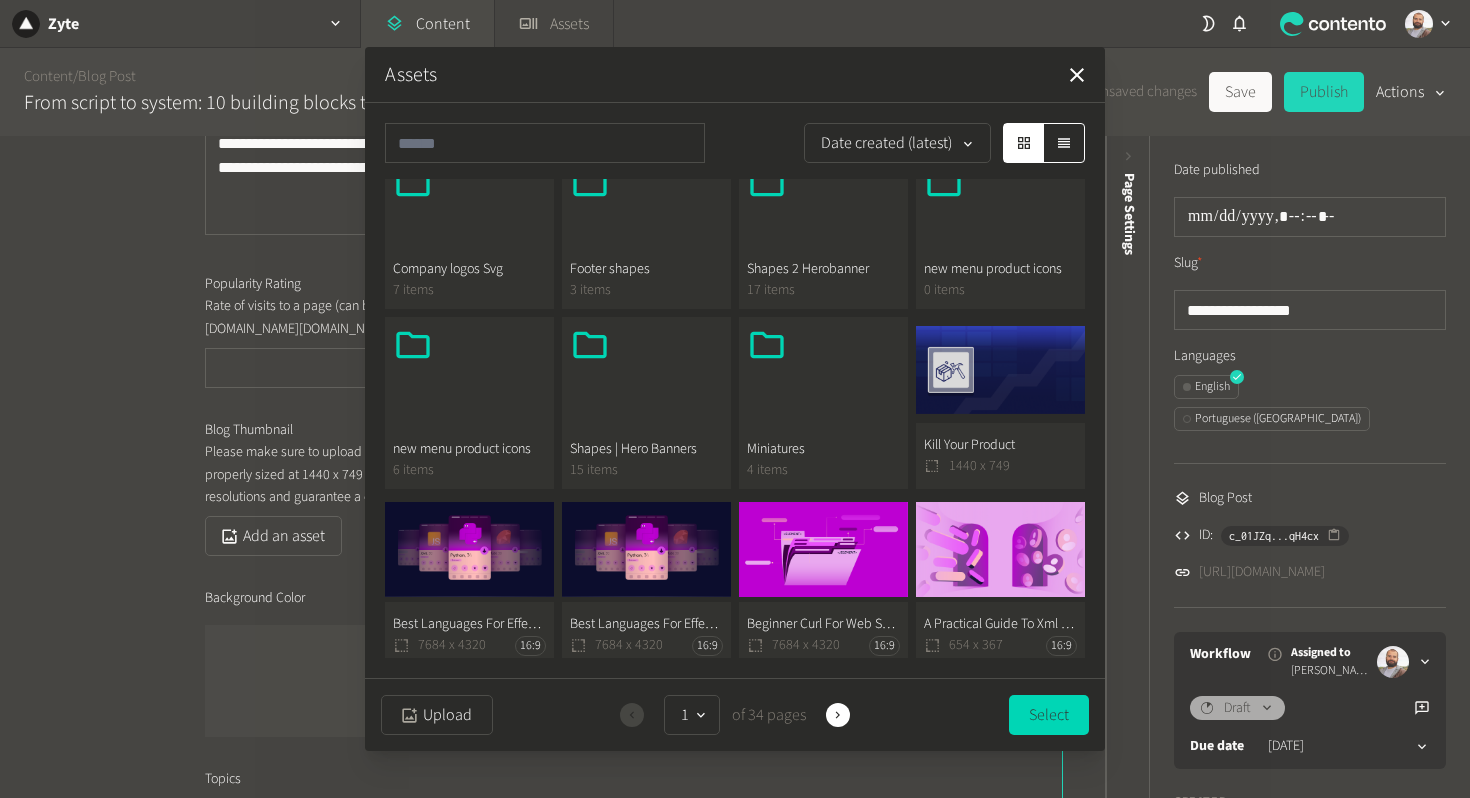 click on "Kill Your Product  1440 x 749" 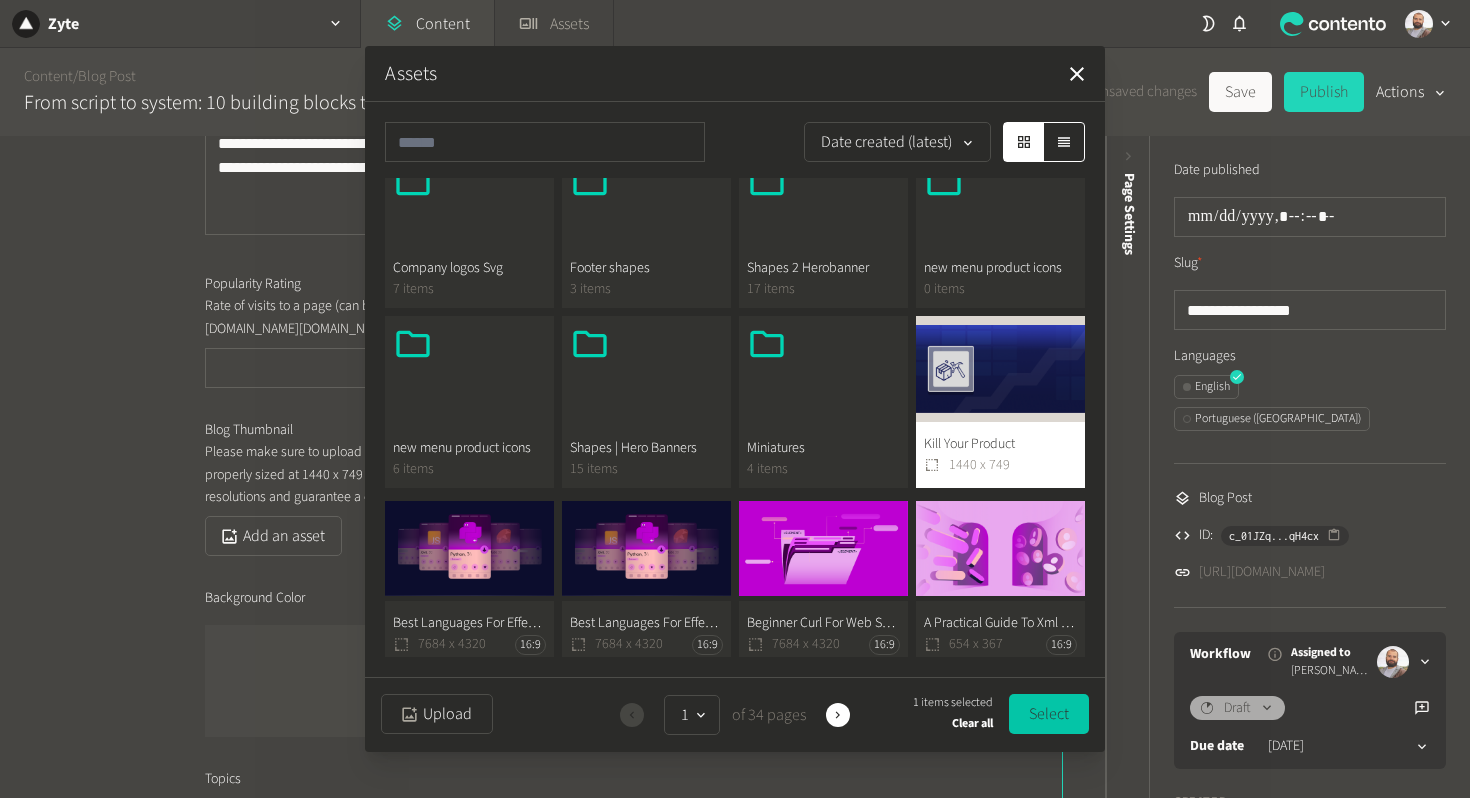 click on "Select" at bounding box center [1049, 714] 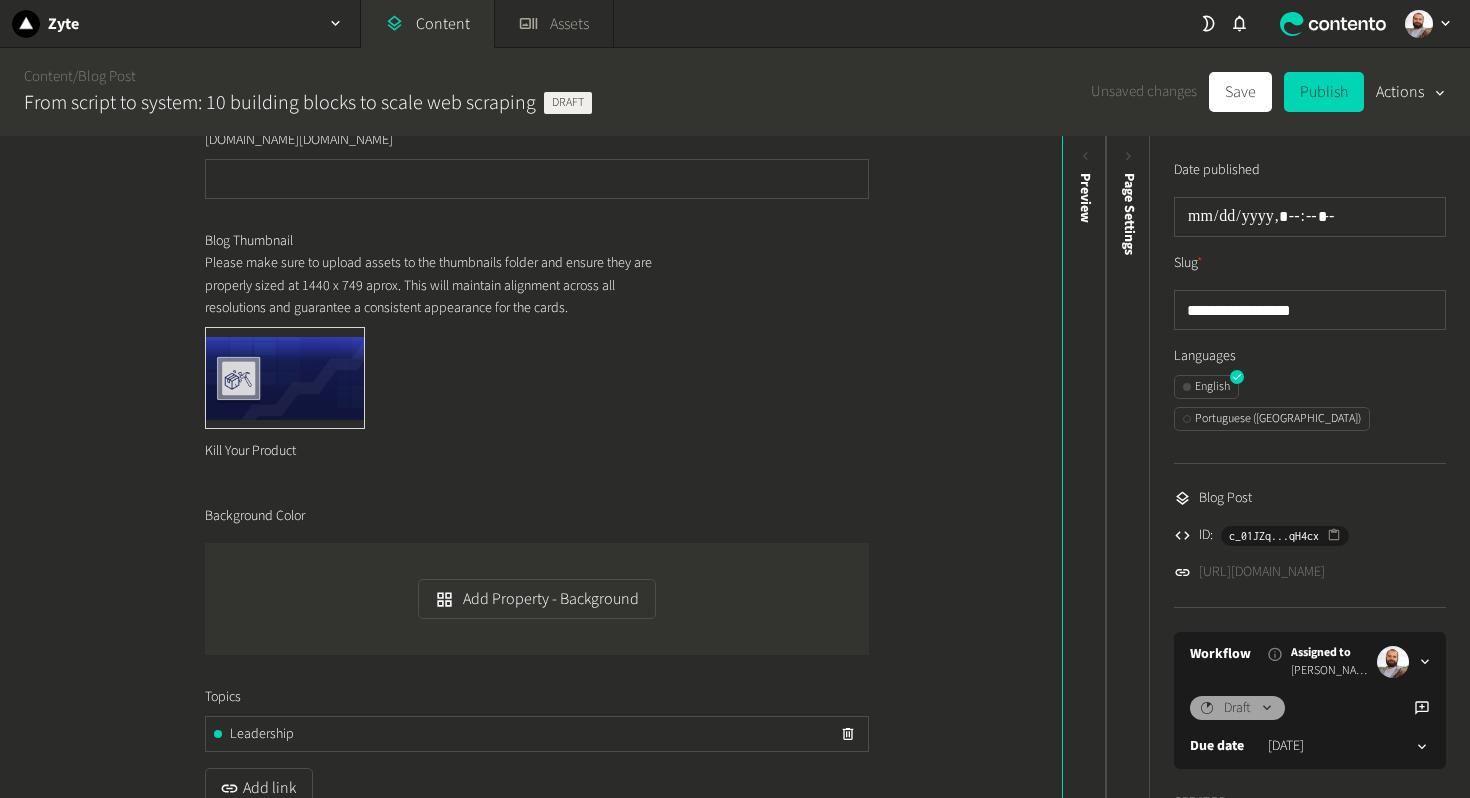 scroll, scrollTop: 919, scrollLeft: 0, axis: vertical 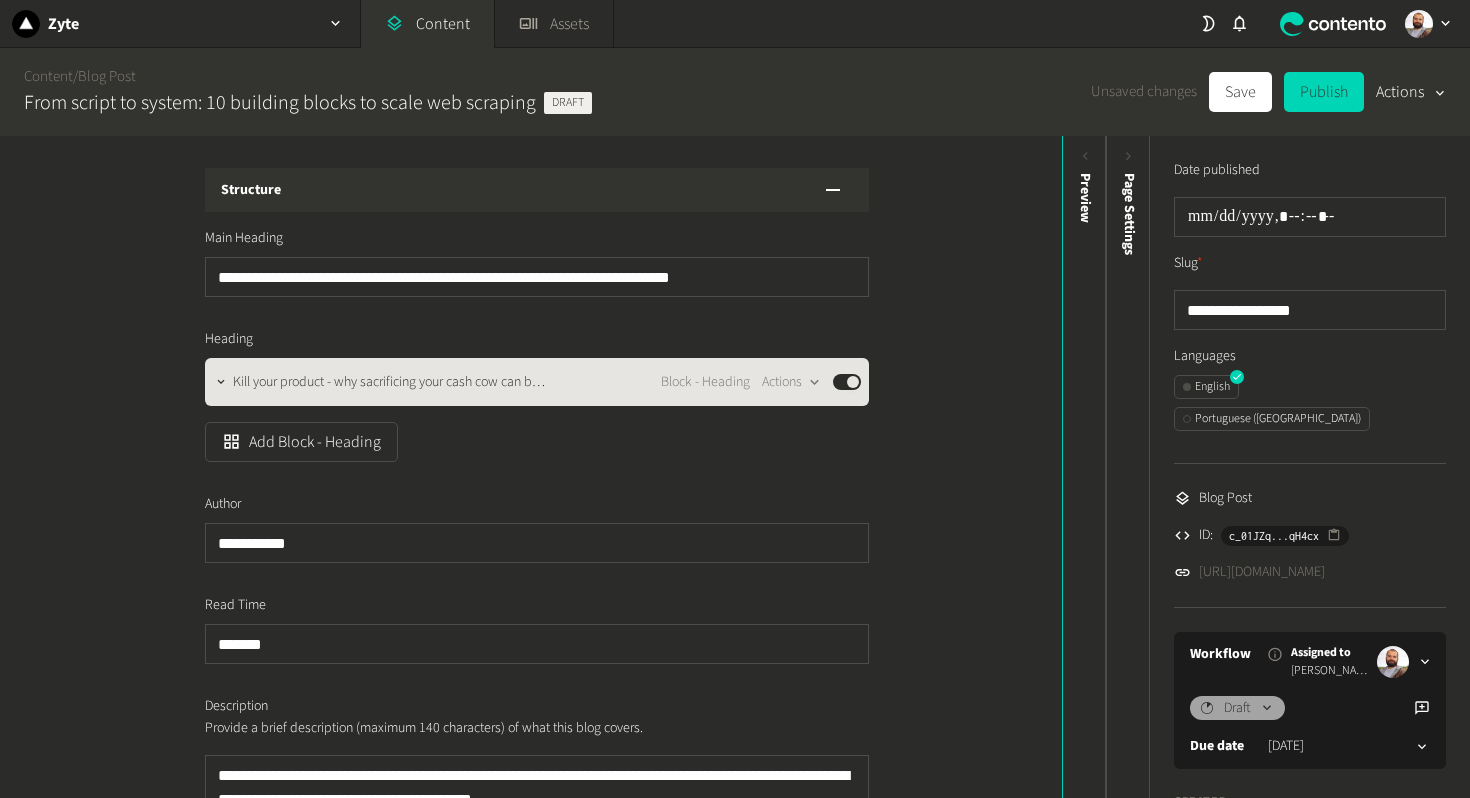 click on "Kill your product - why sacrificing your cash cow can be the…" 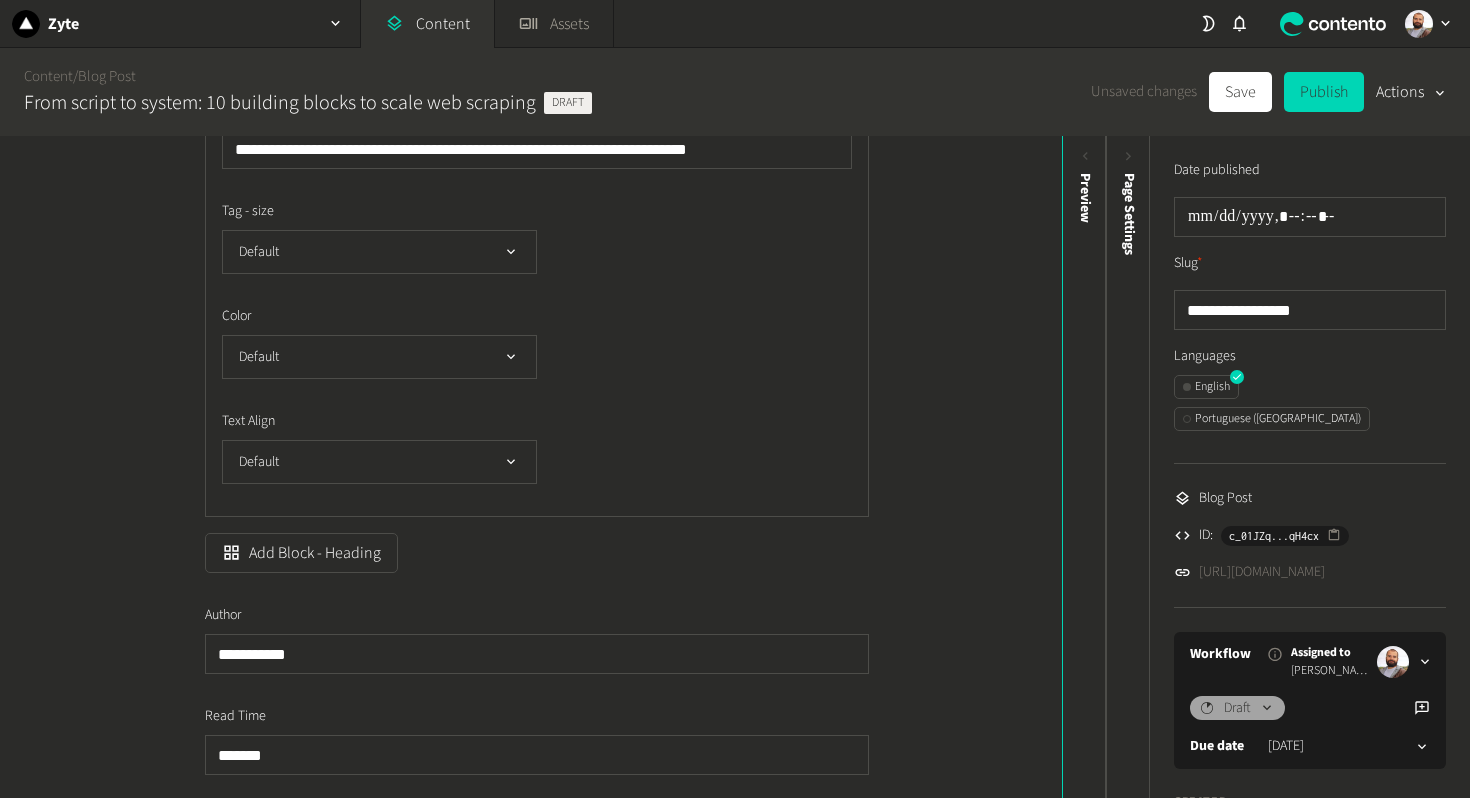 scroll, scrollTop: 7, scrollLeft: 0, axis: vertical 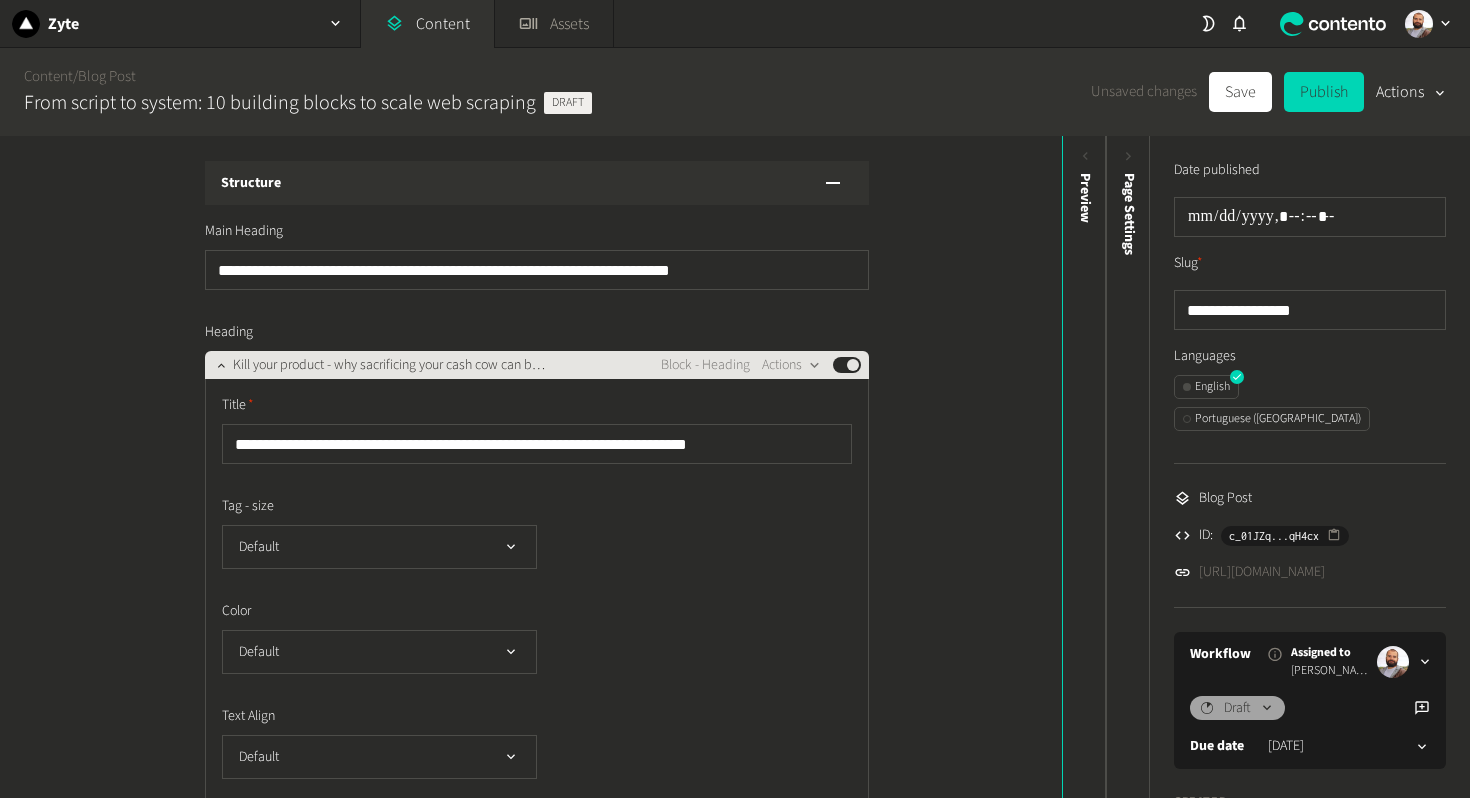 click on "Kill your product - why sacrificing your cash cow can be the…" 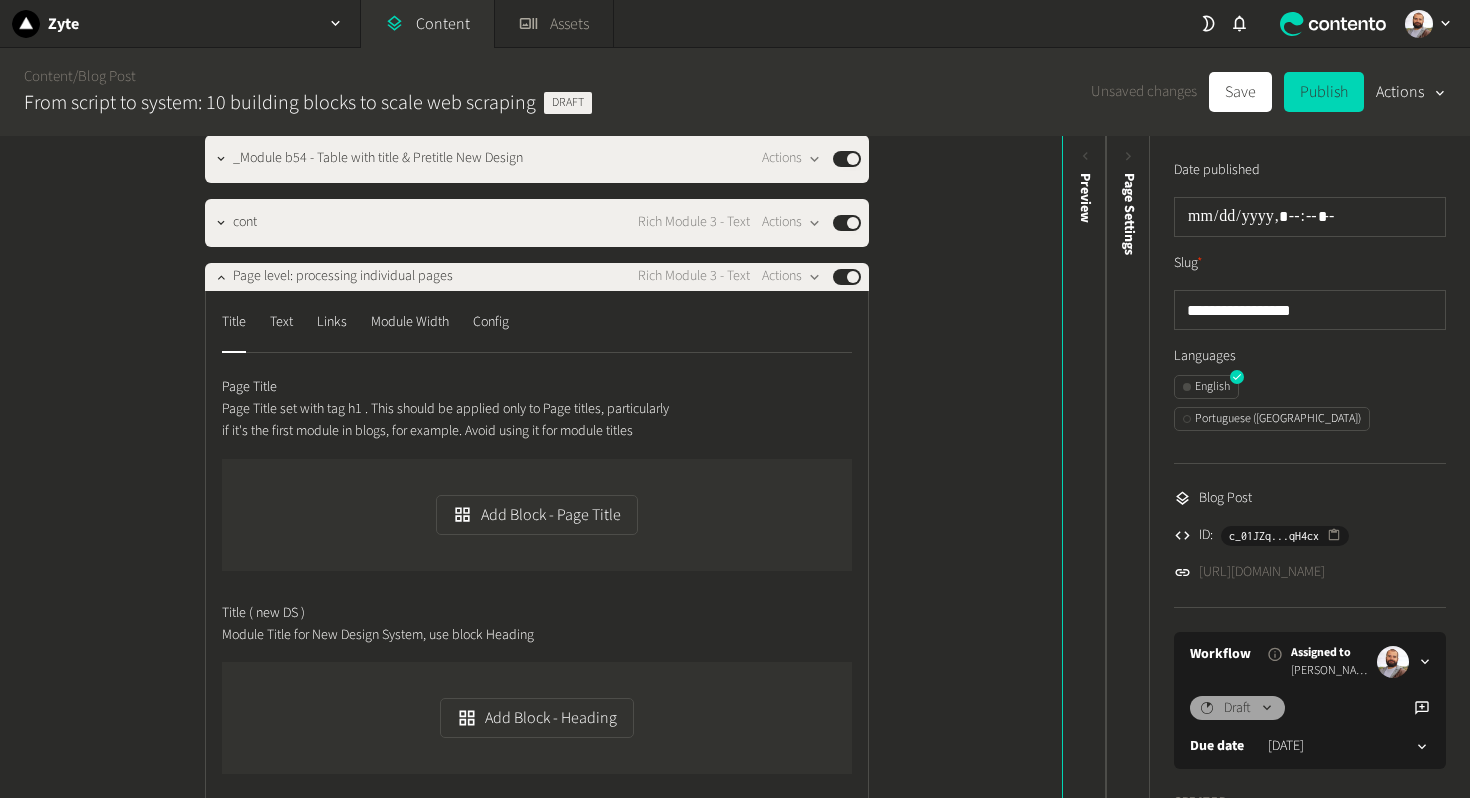 scroll, scrollTop: 1922, scrollLeft: 0, axis: vertical 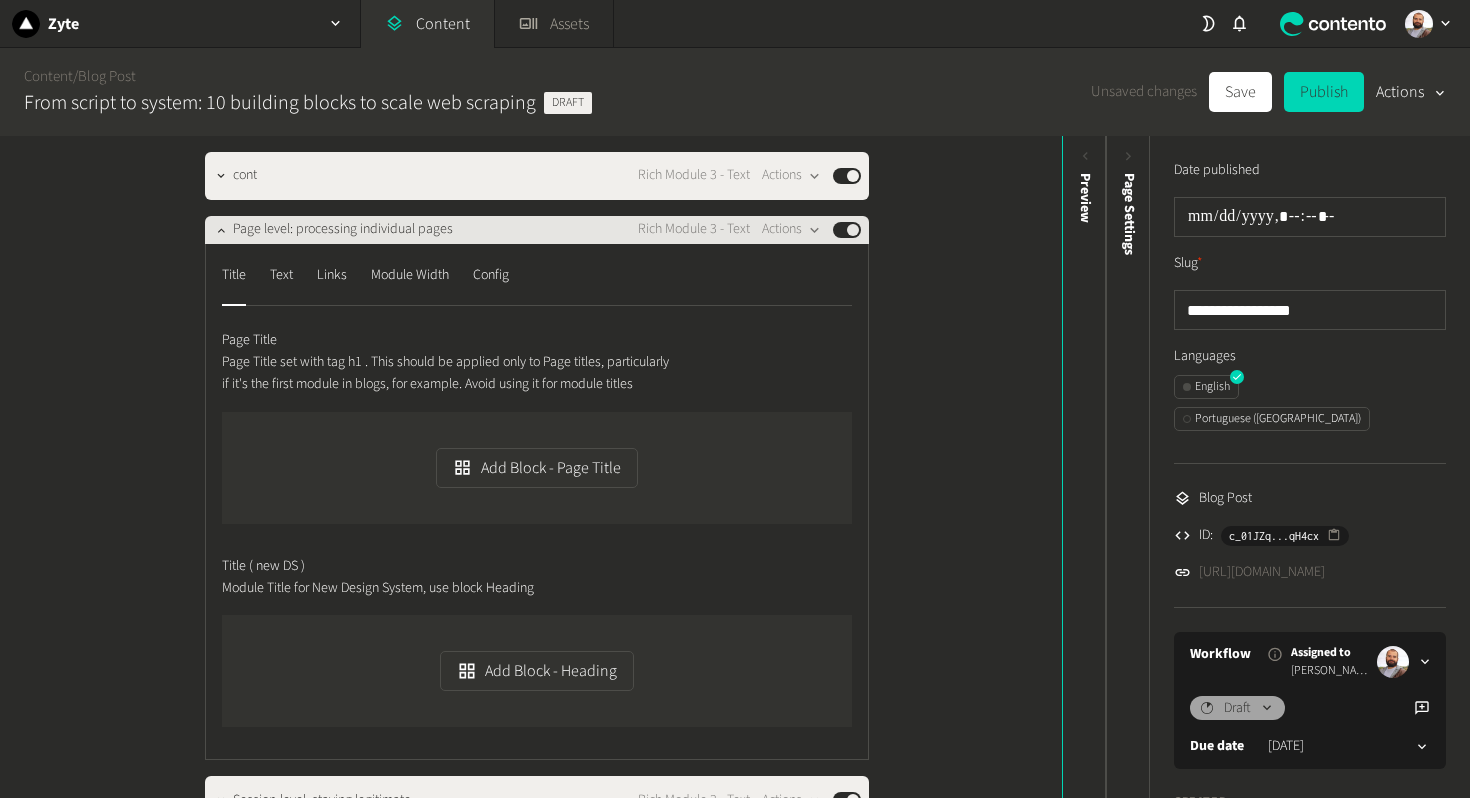 click on "Page level: processing individual pages" 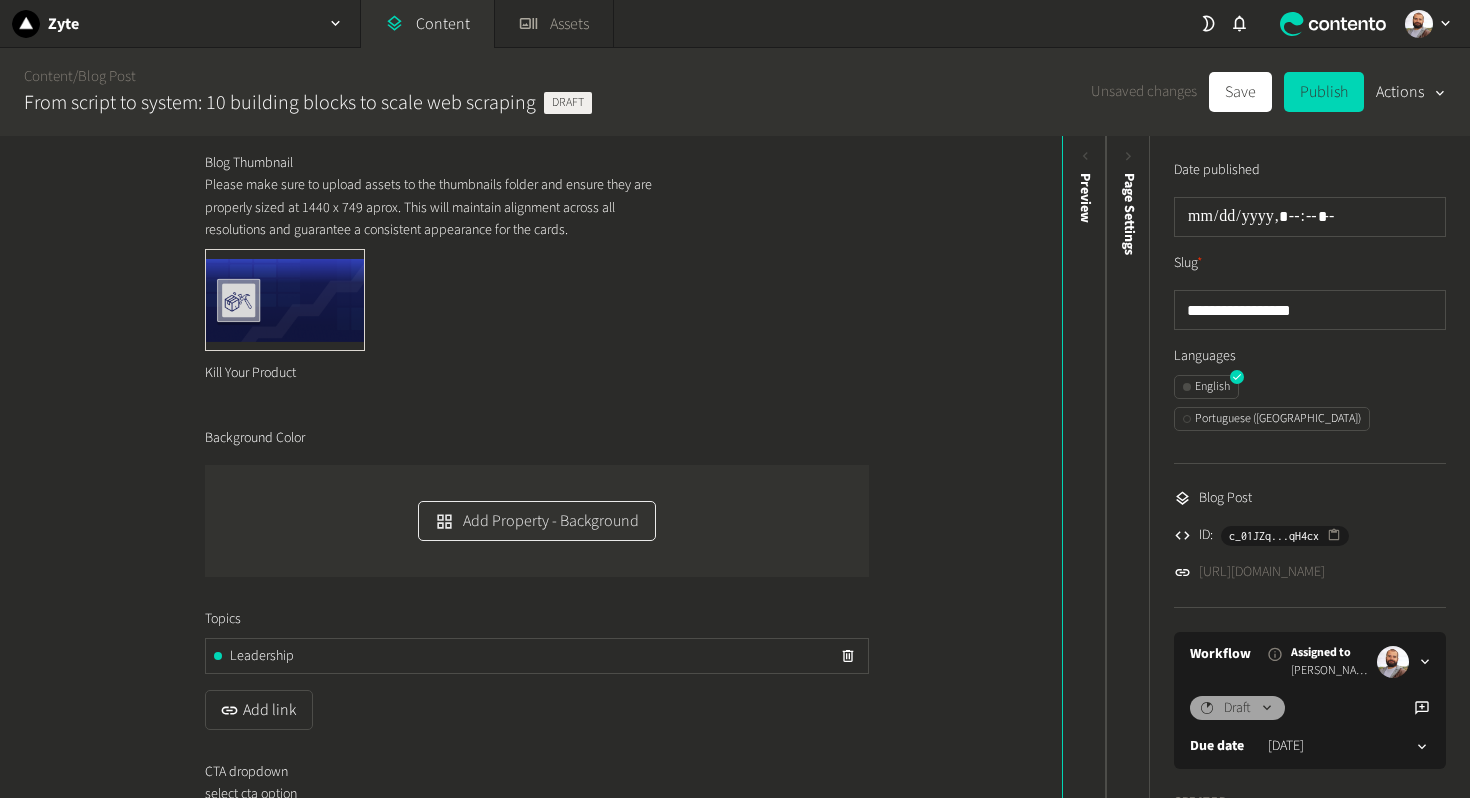 scroll, scrollTop: 0, scrollLeft: 0, axis: both 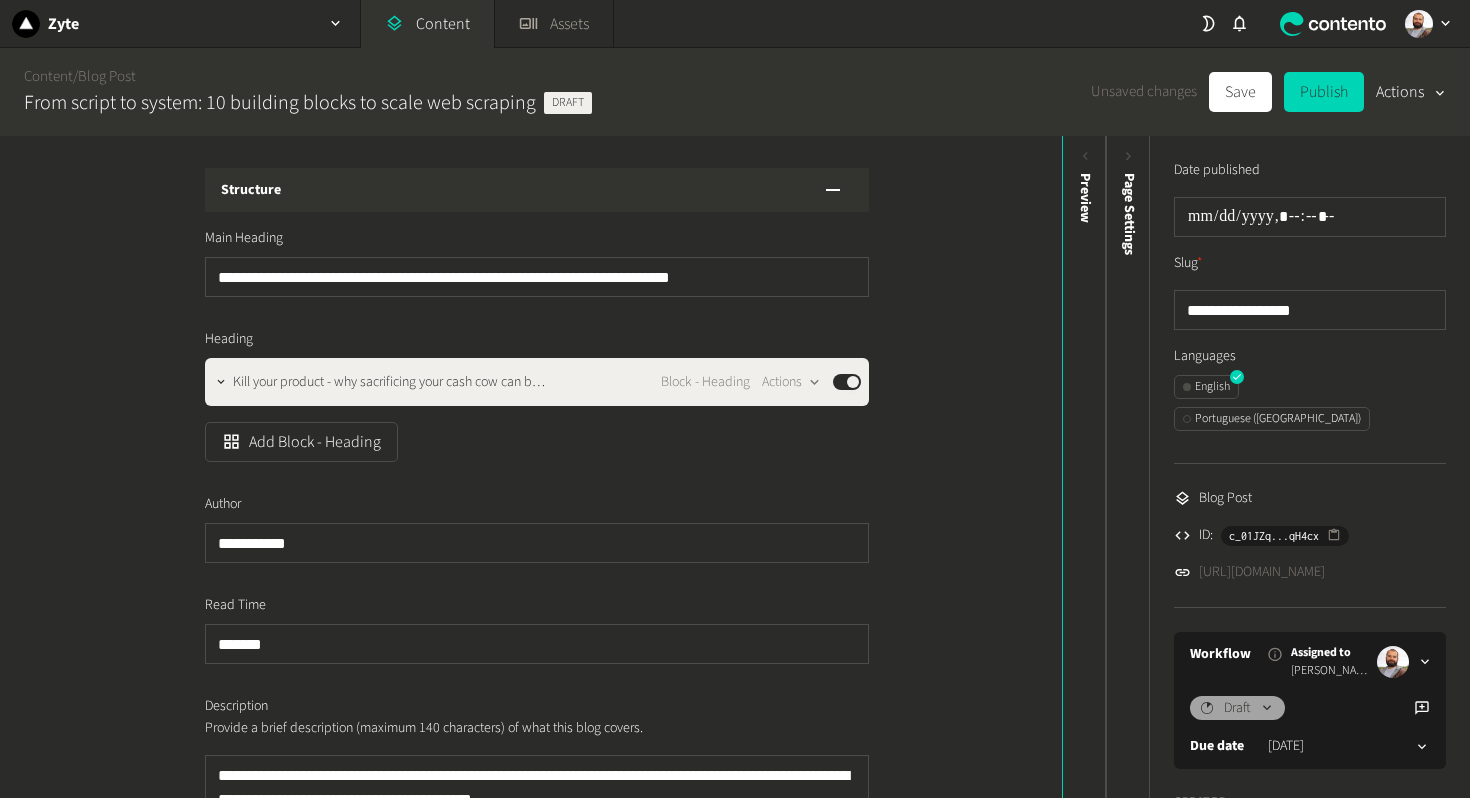 click on "**********" 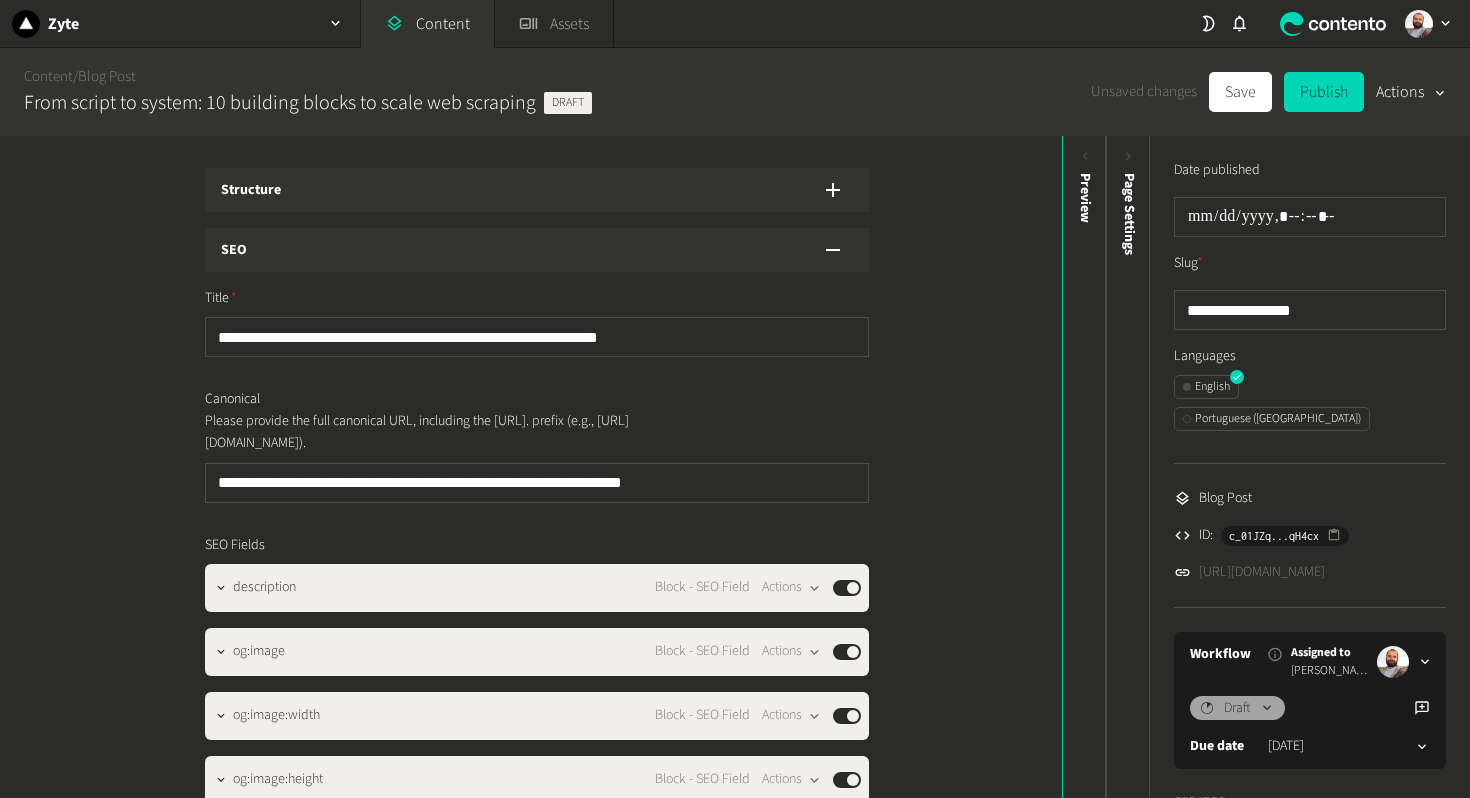 click on "SEO" 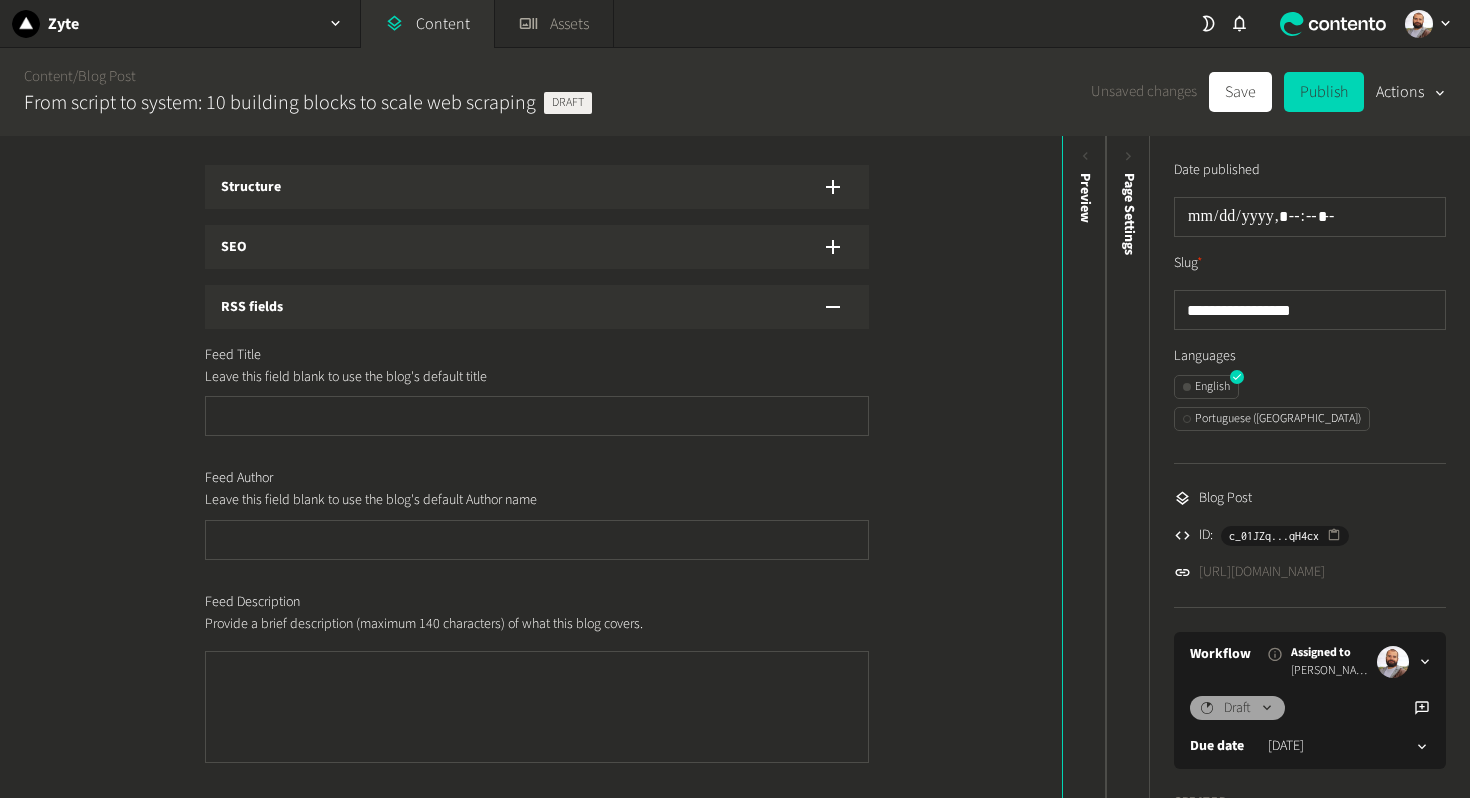 scroll, scrollTop: 4, scrollLeft: 0, axis: vertical 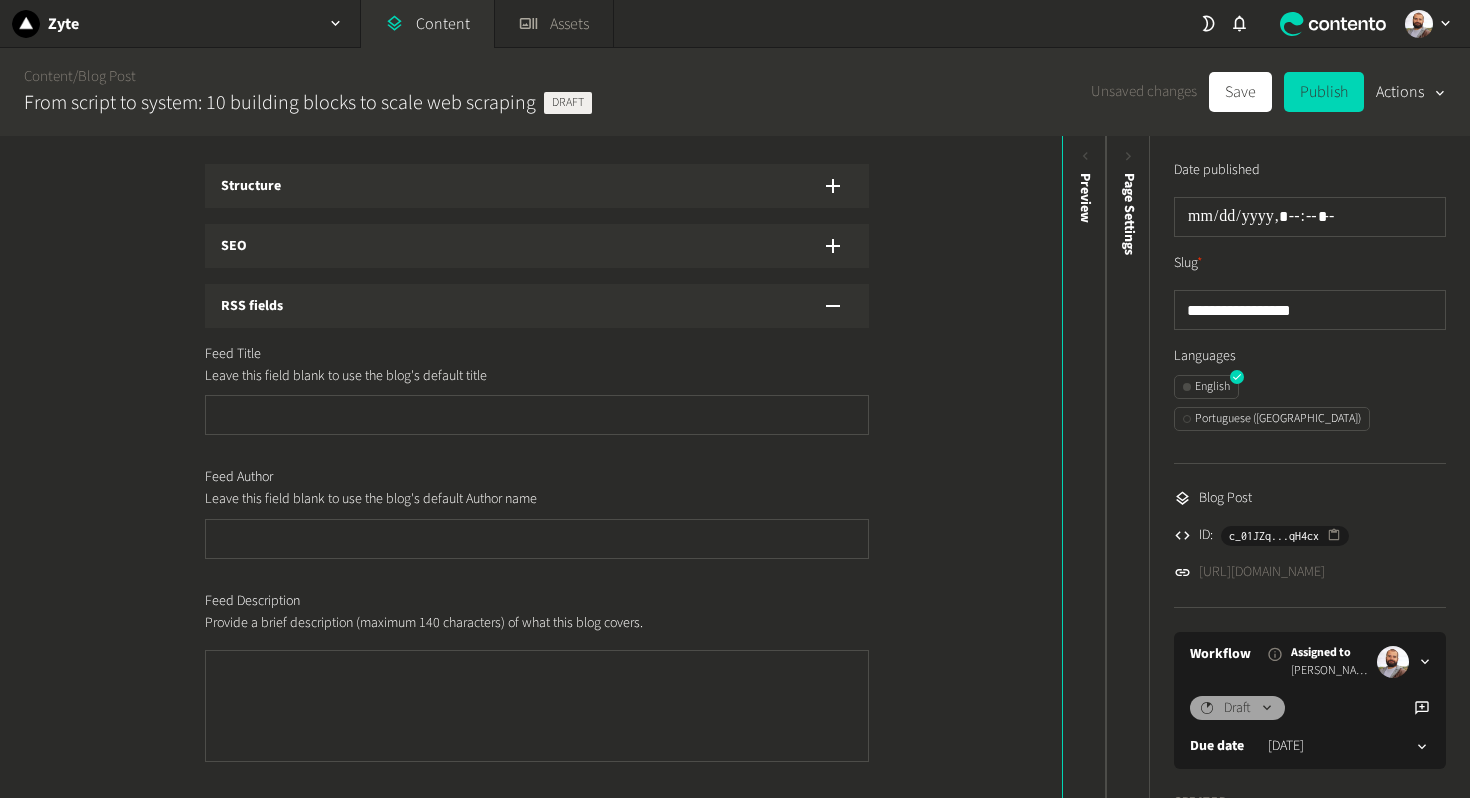 click on "SEO" 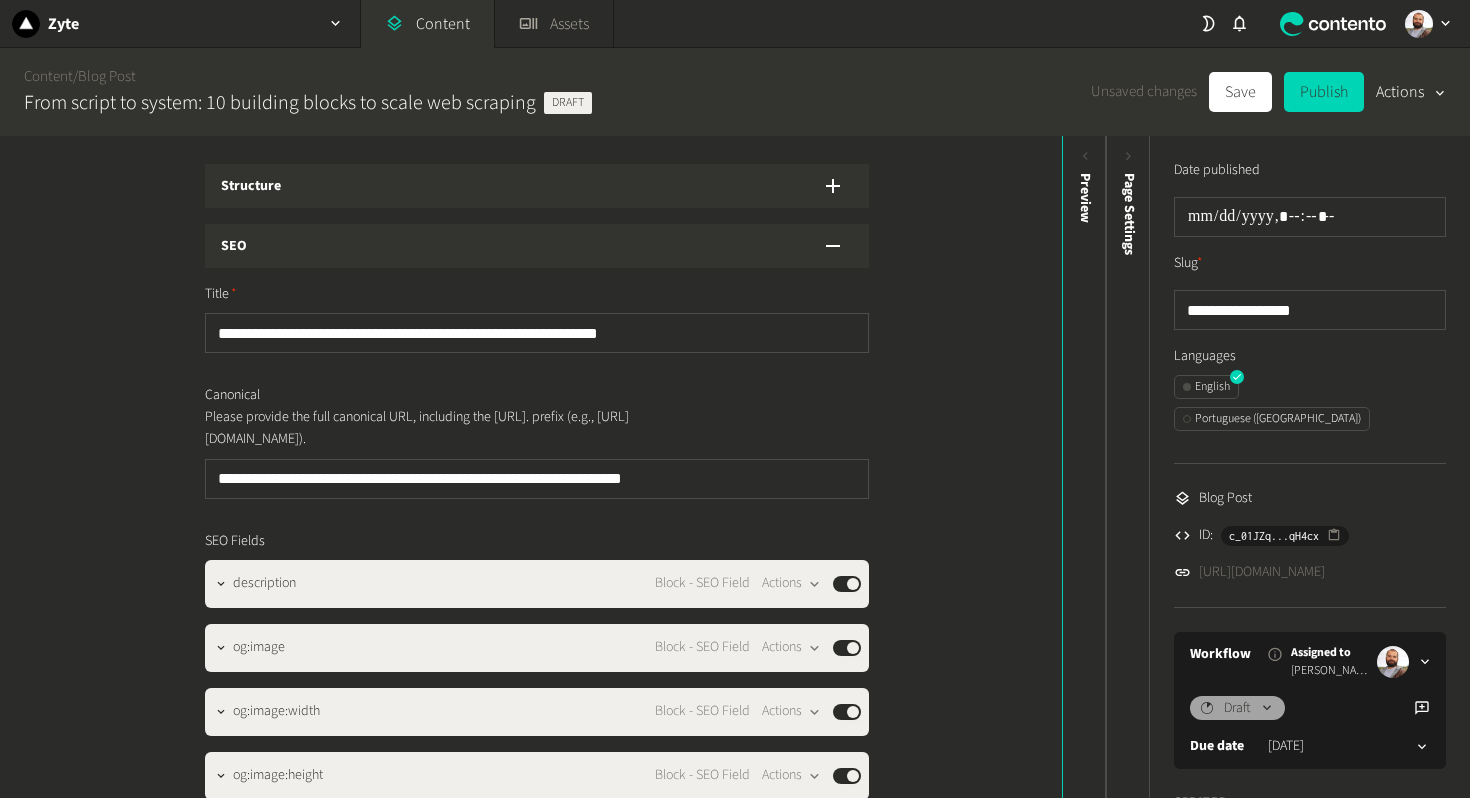 scroll, scrollTop: 353, scrollLeft: 0, axis: vertical 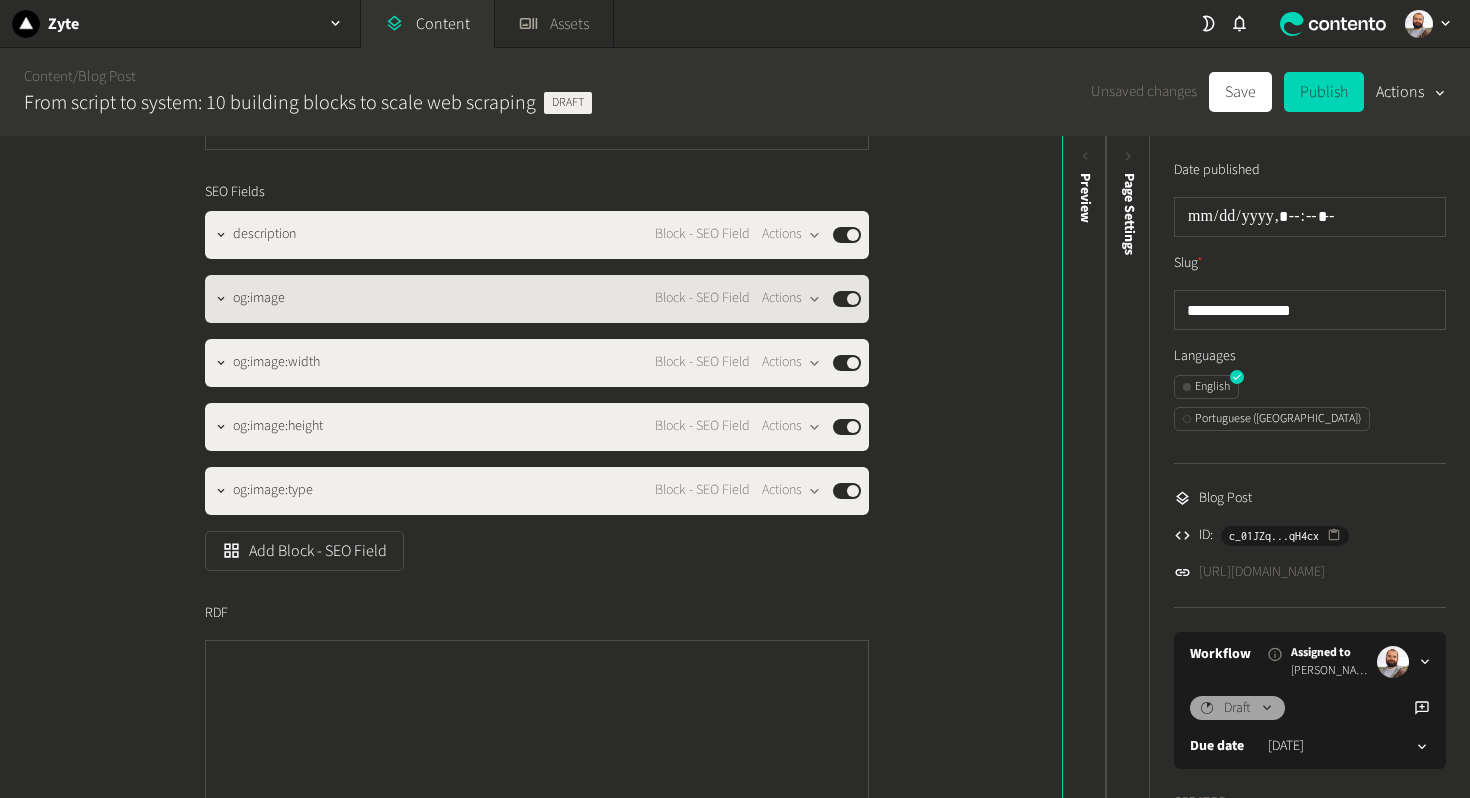 click on "og:image Block - SEO Field  Actions  Published" 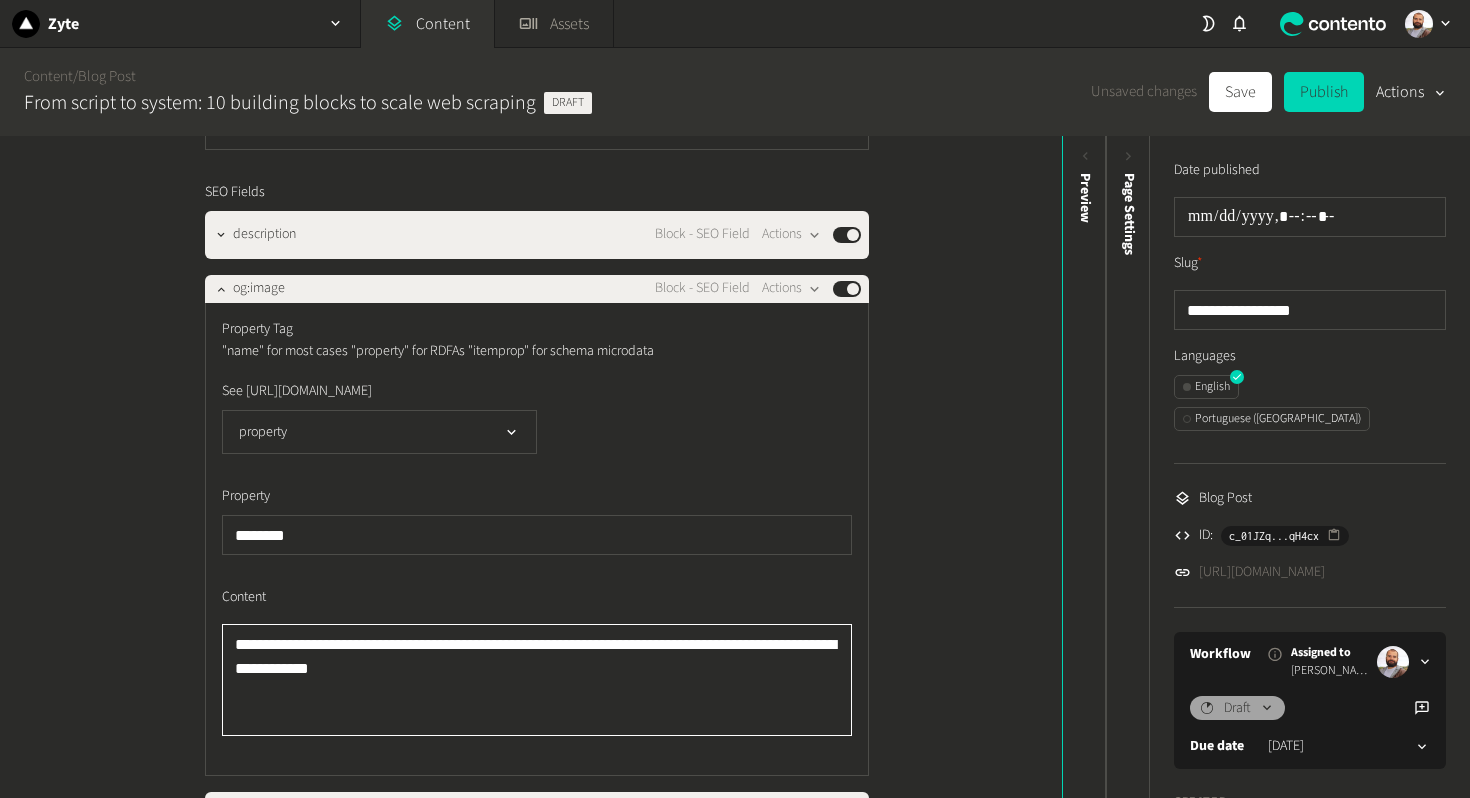 click on "**********" 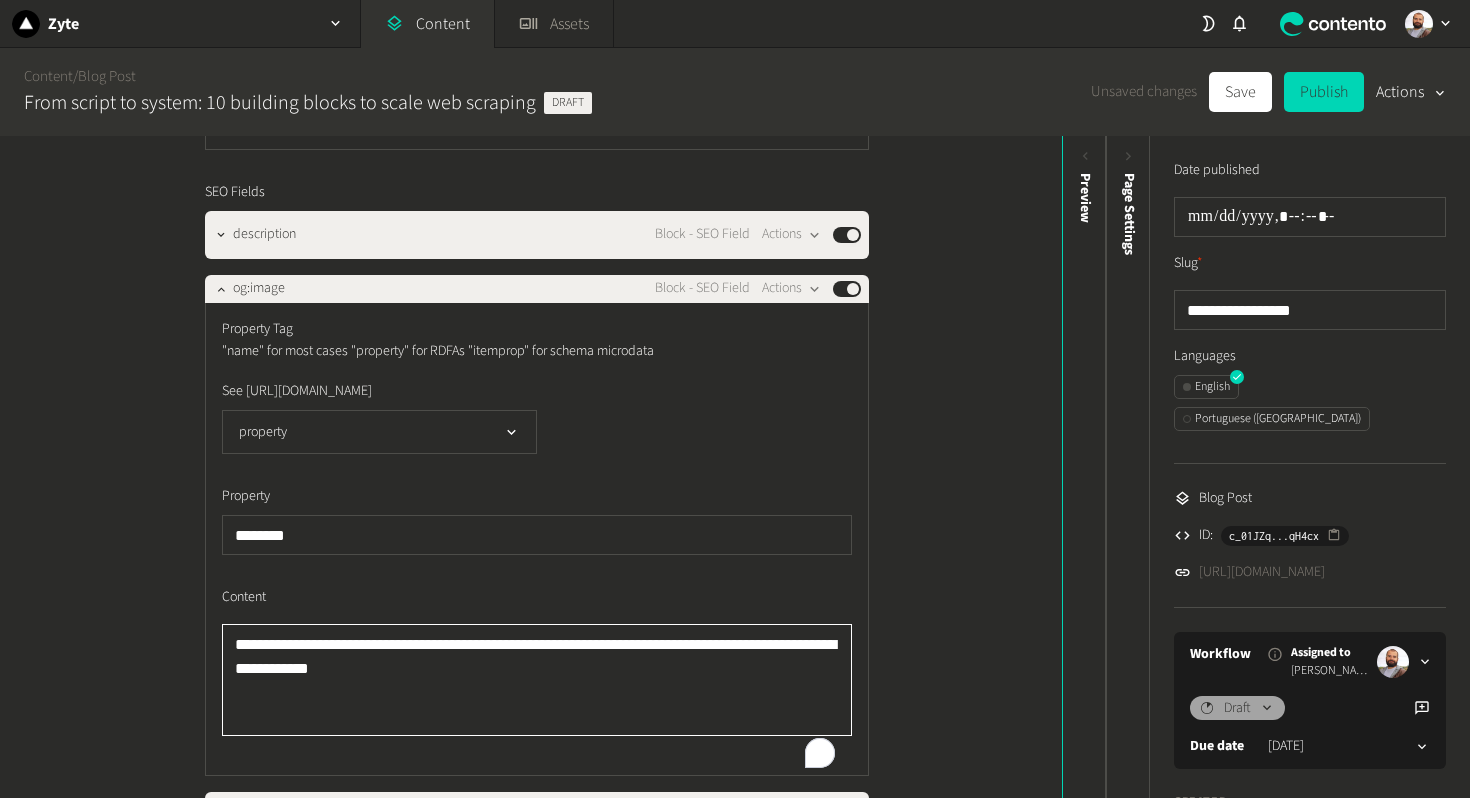 paste 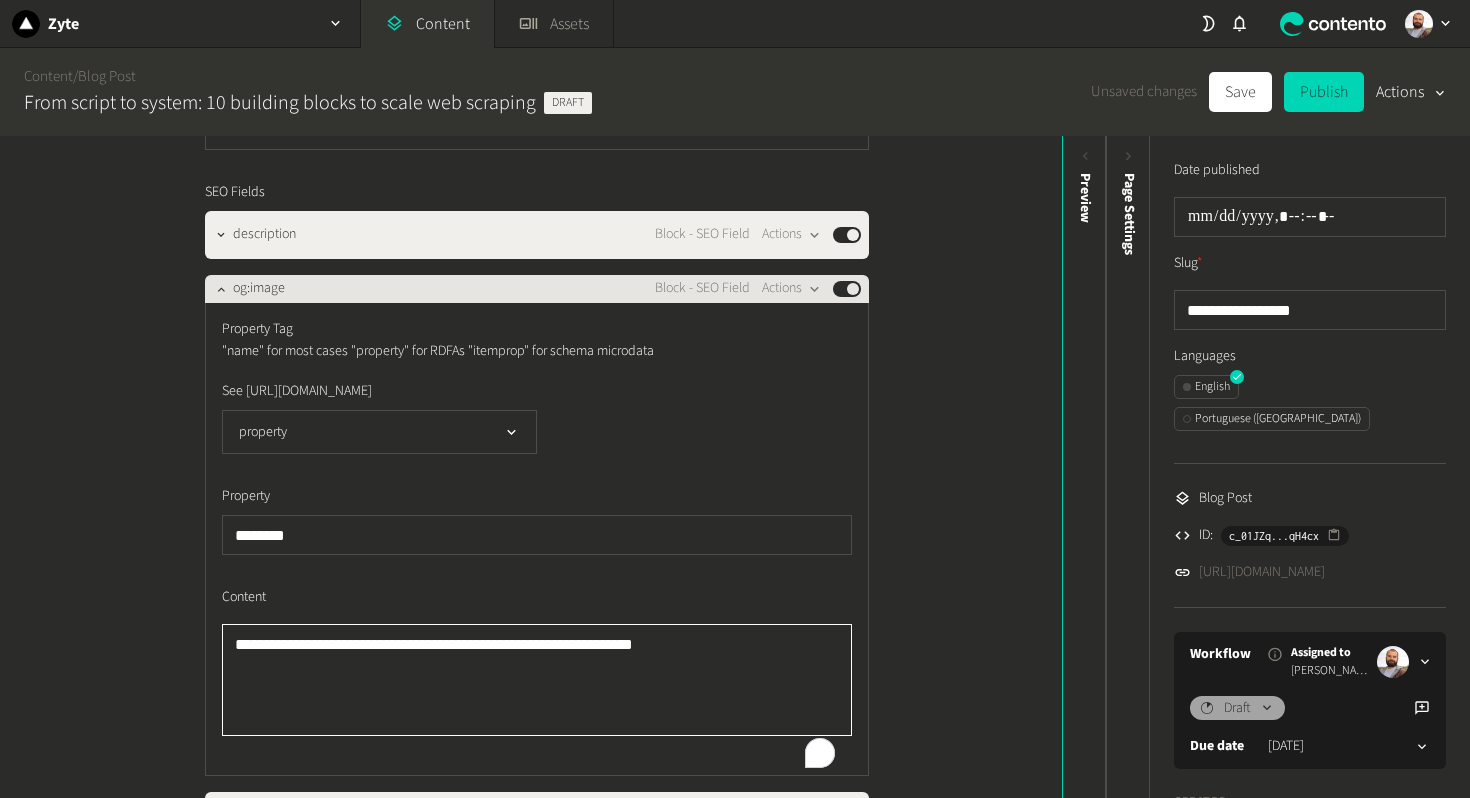 type on "**********" 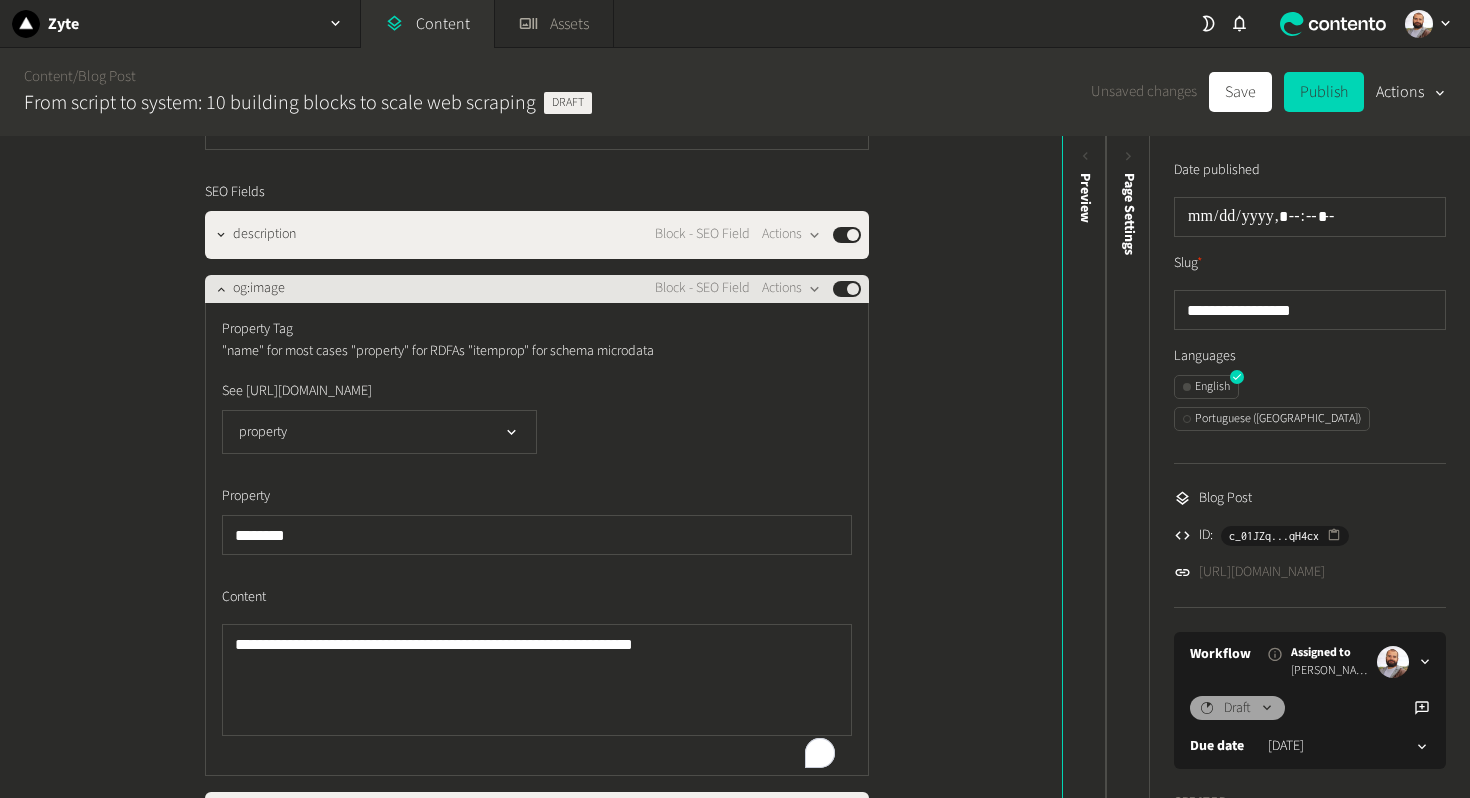 click on "og:image" 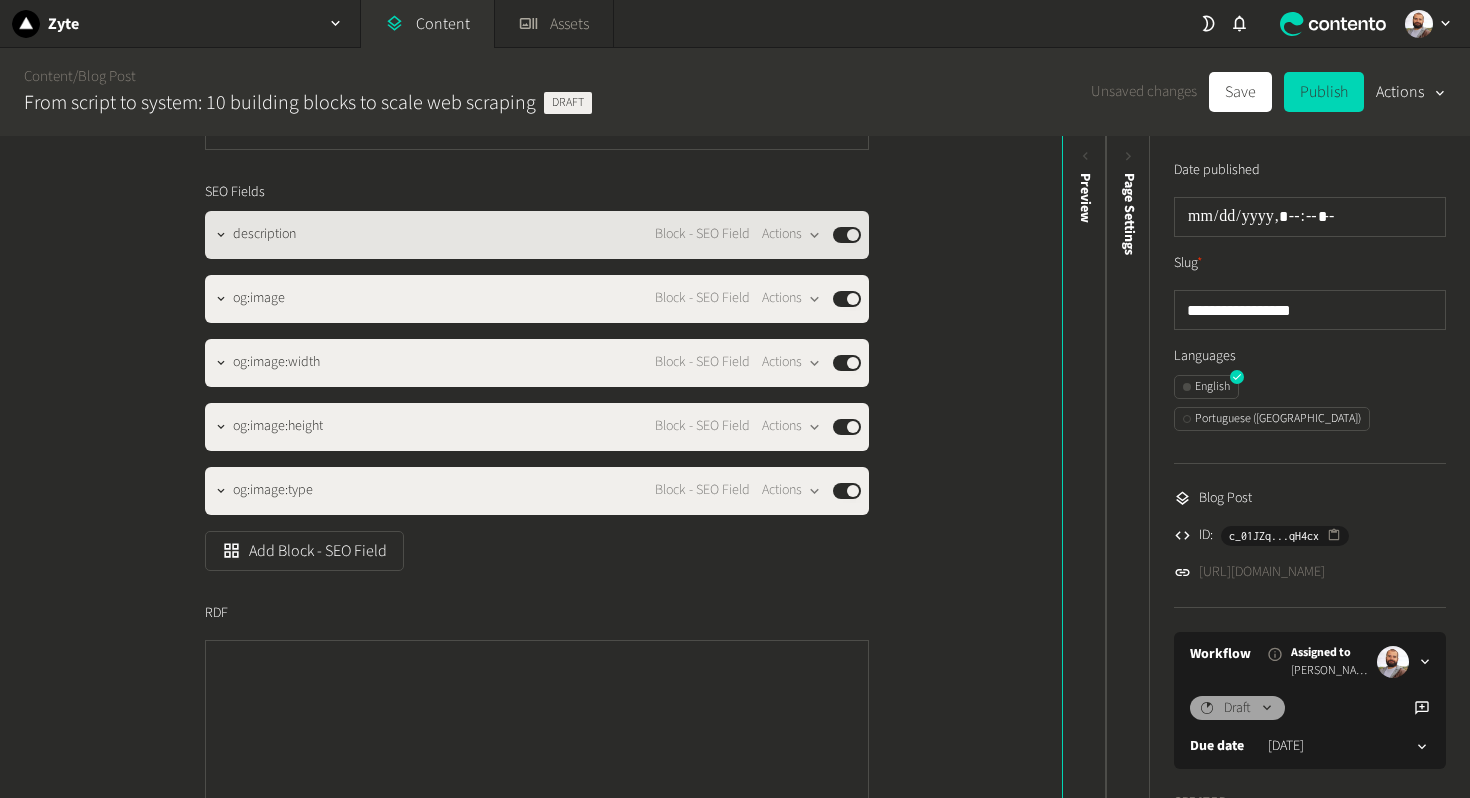 click on "description" 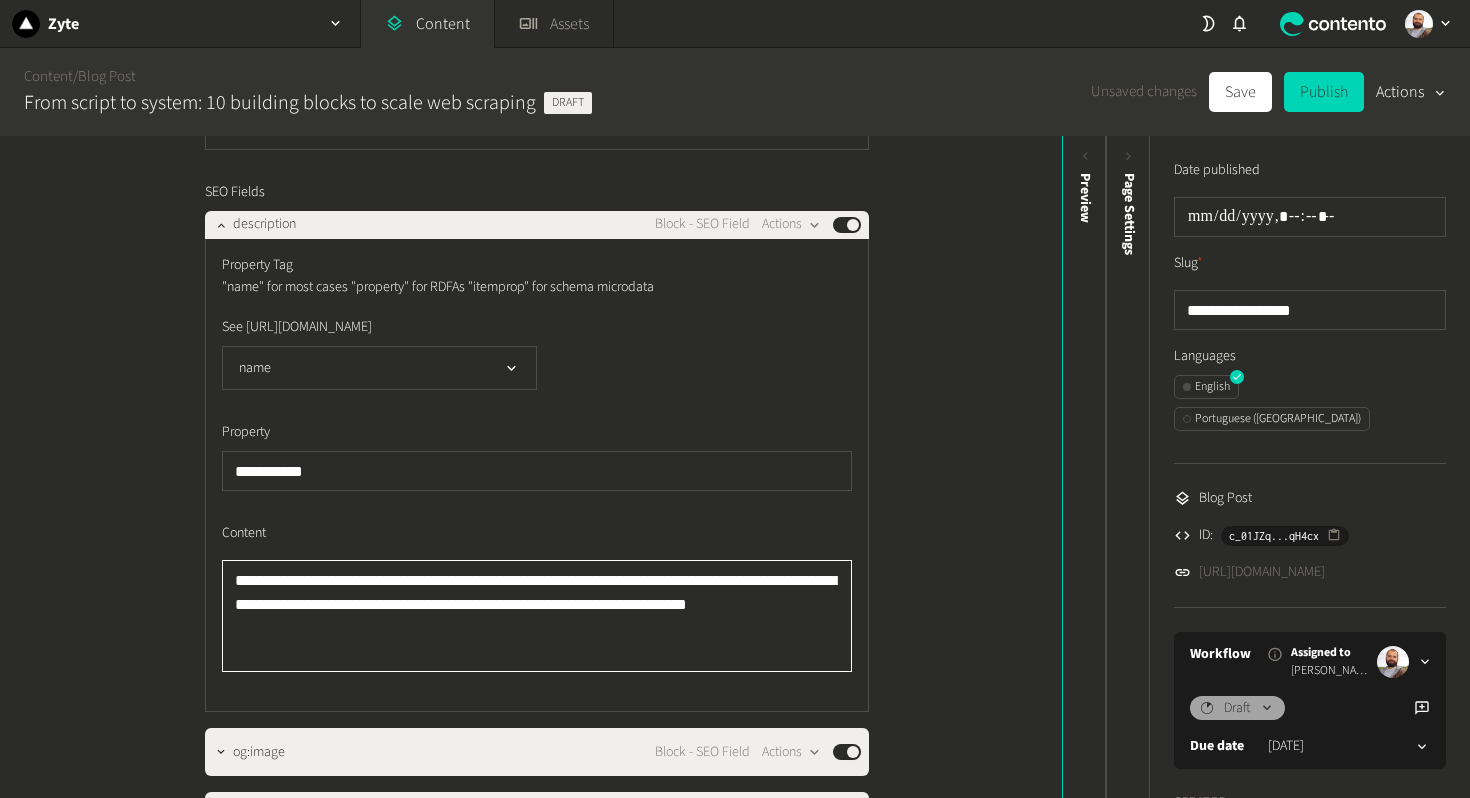 click on "**********" 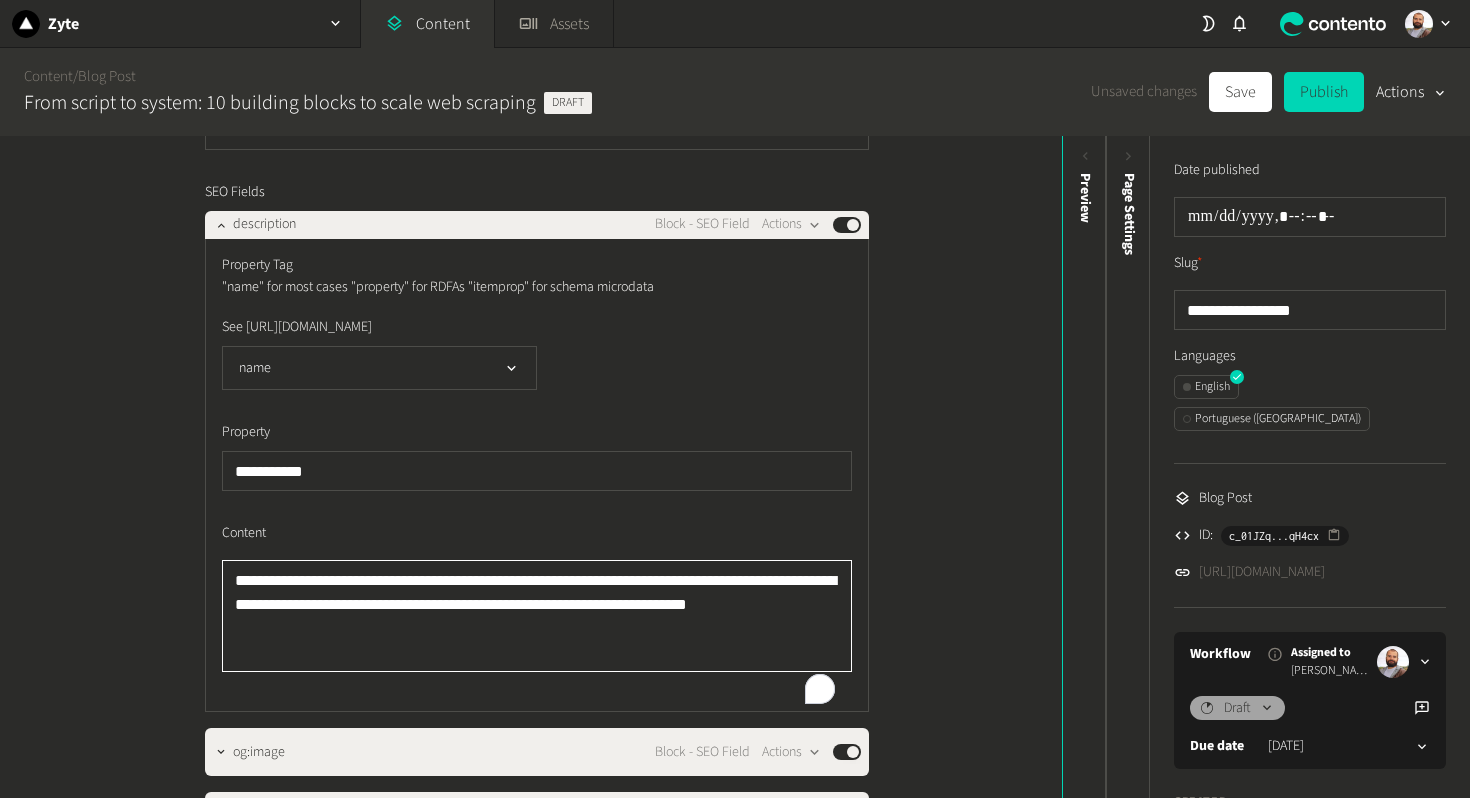paste 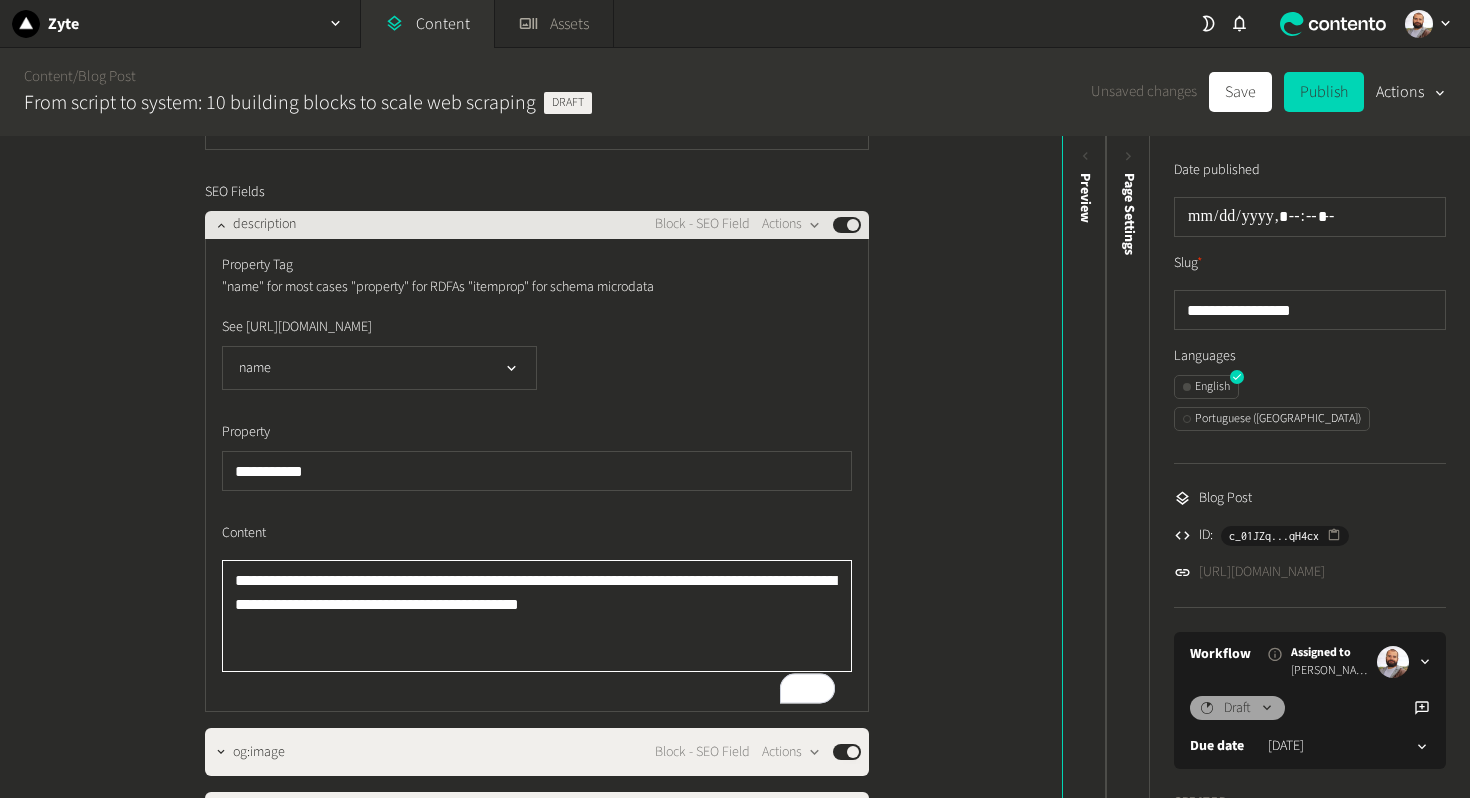 type on "**********" 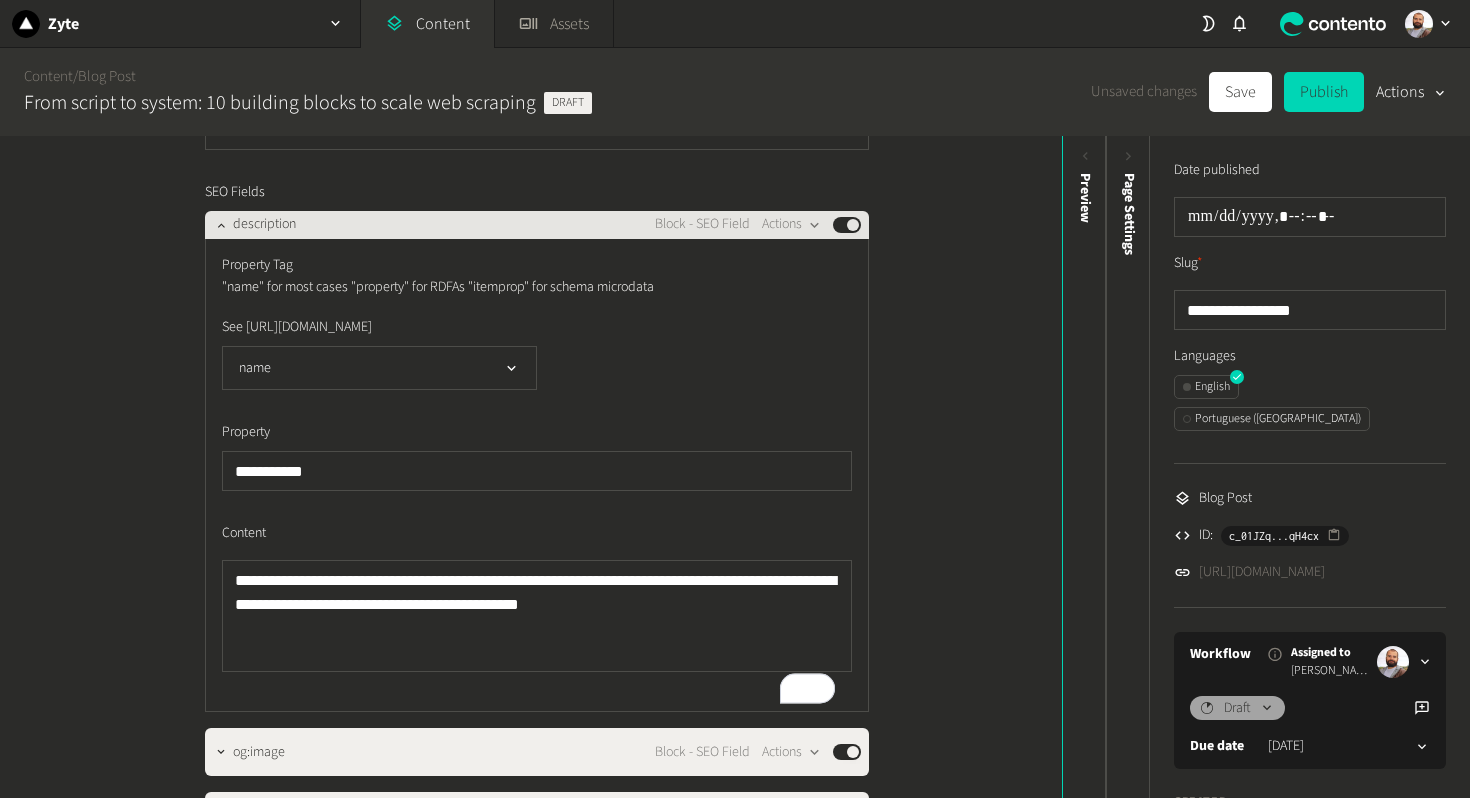 click on "description" 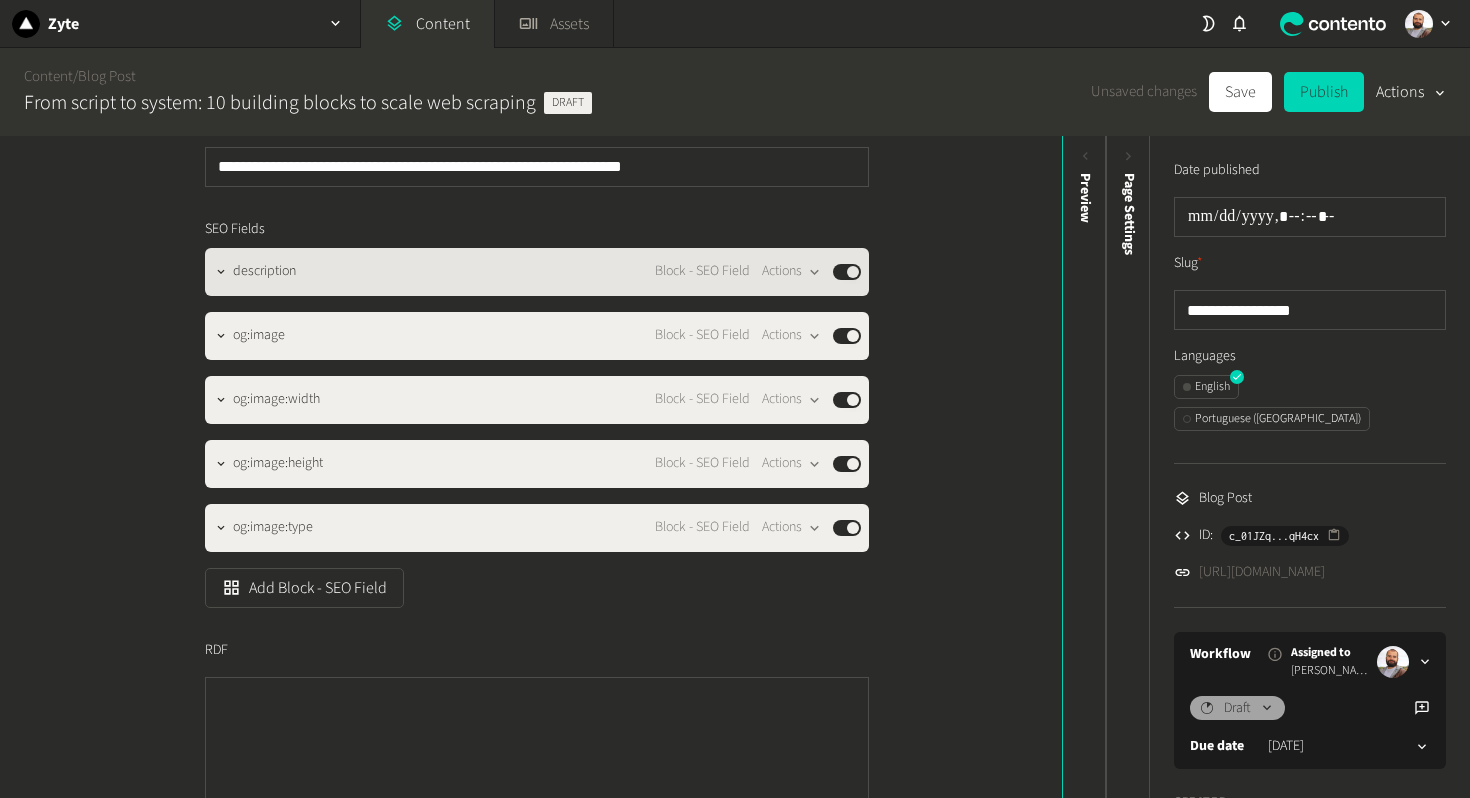 scroll, scrollTop: 0, scrollLeft: 0, axis: both 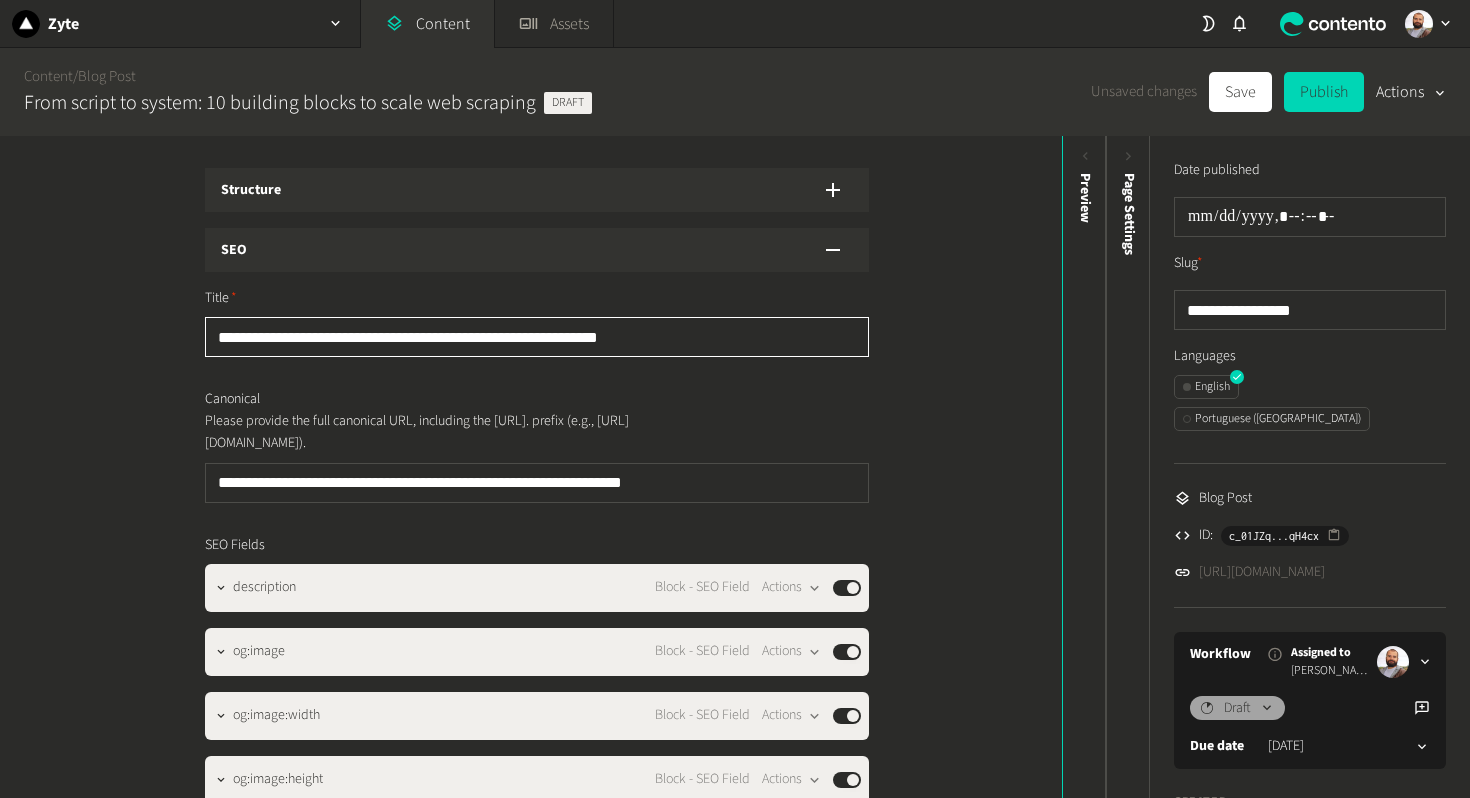 click on "**********" 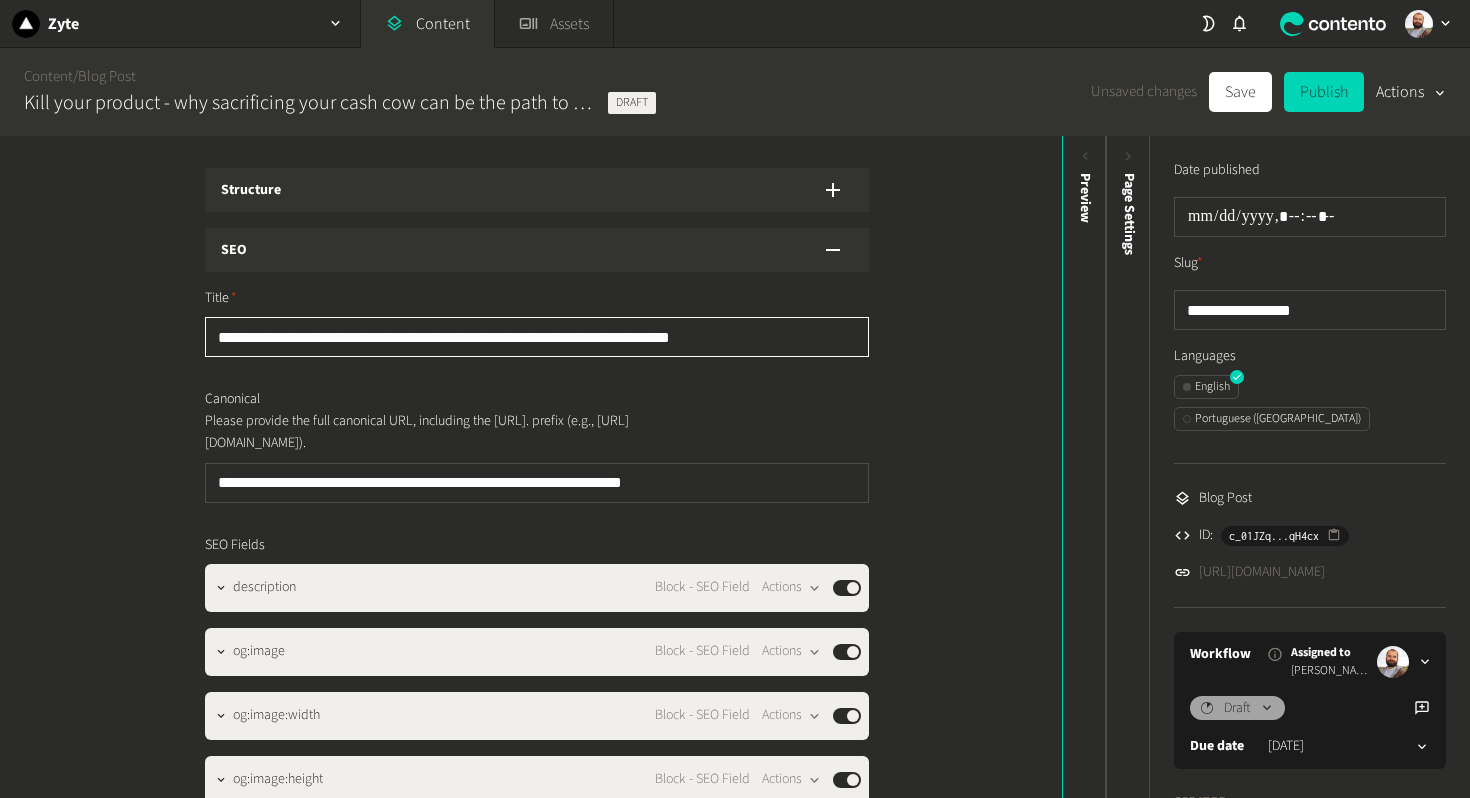 type on "**********" 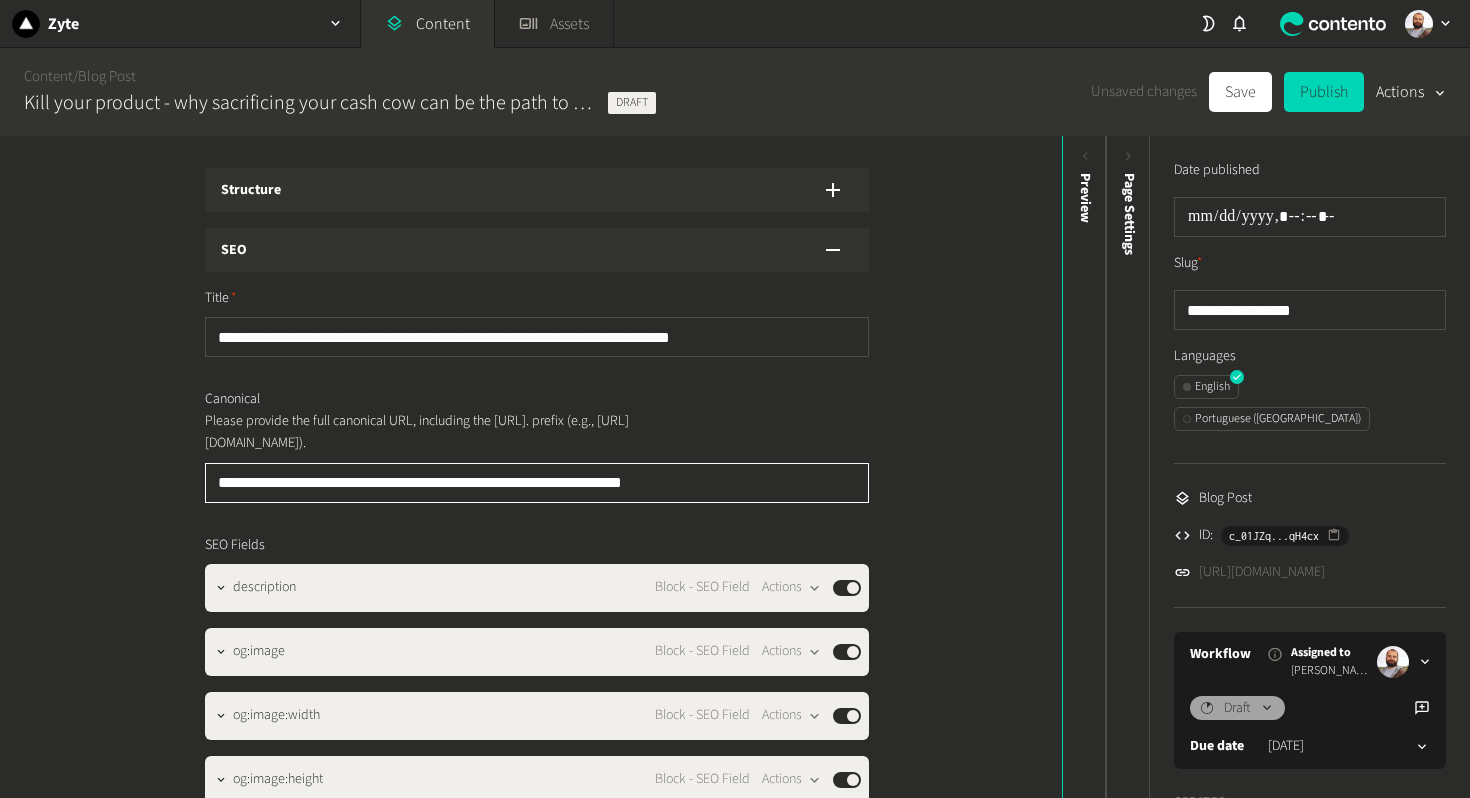click on "**********" 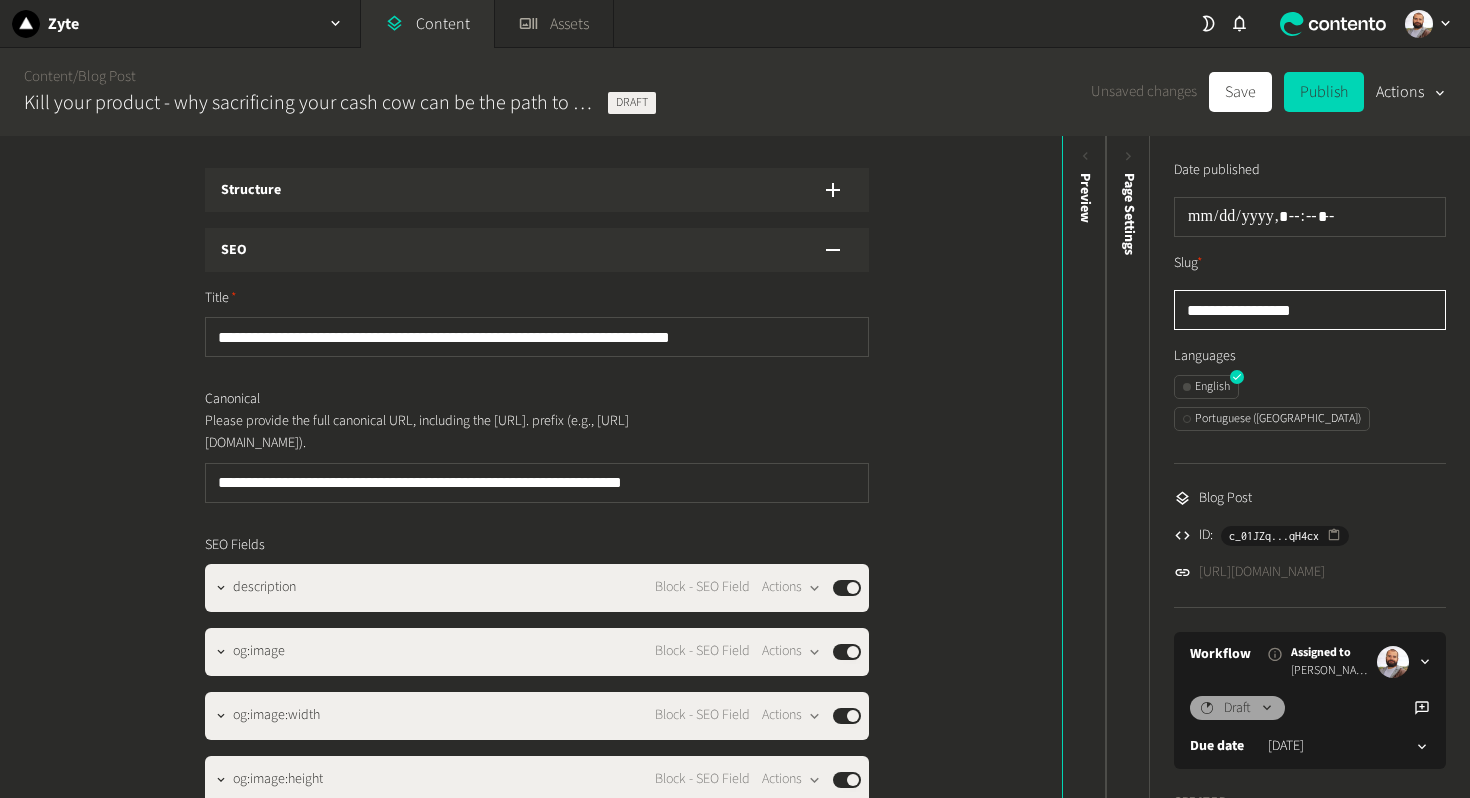 click on "**********" 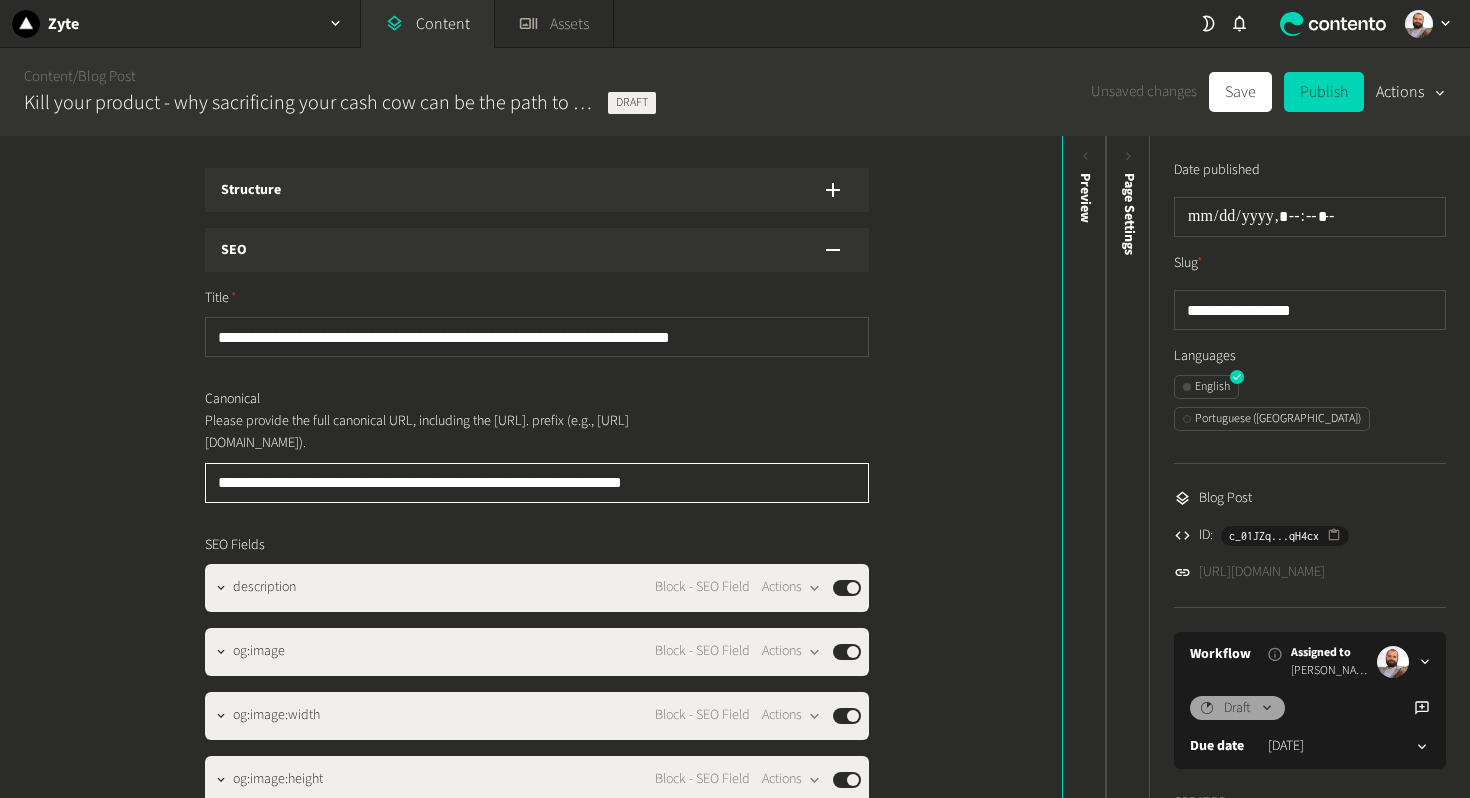 drag, startPoint x: 402, startPoint y: 480, endPoint x: 708, endPoint y: 484, distance: 306.02615 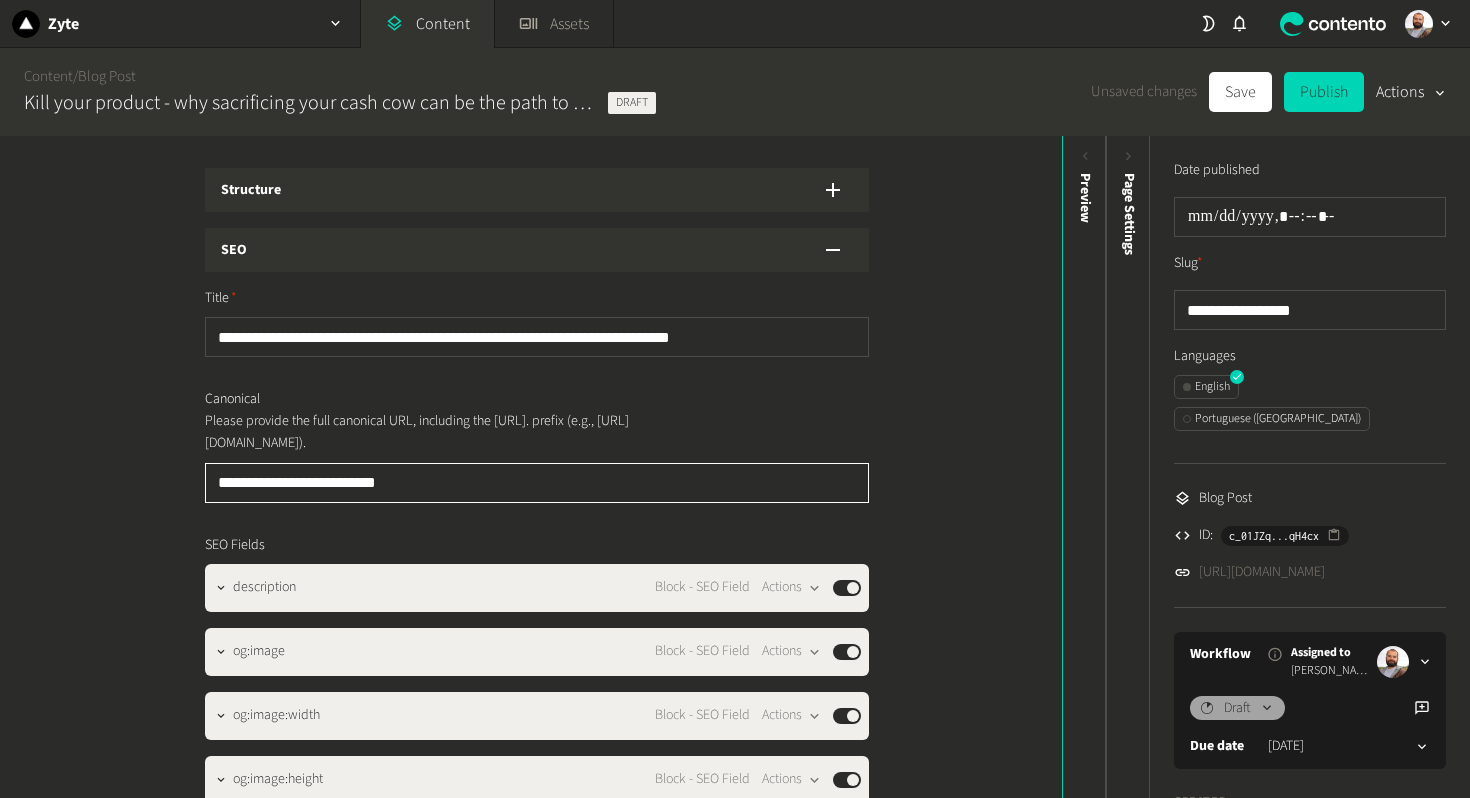 paste on "**********" 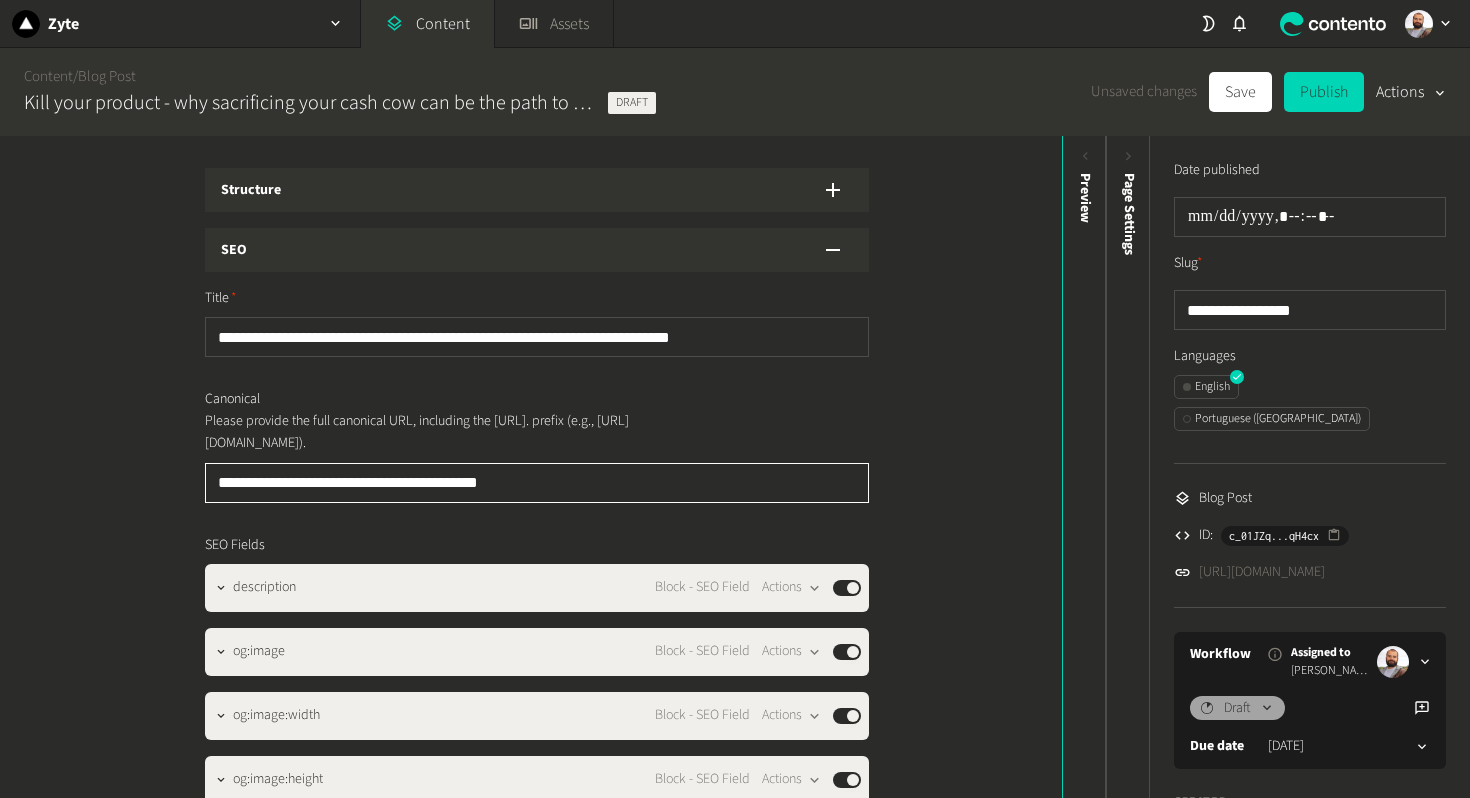 type on "**********" 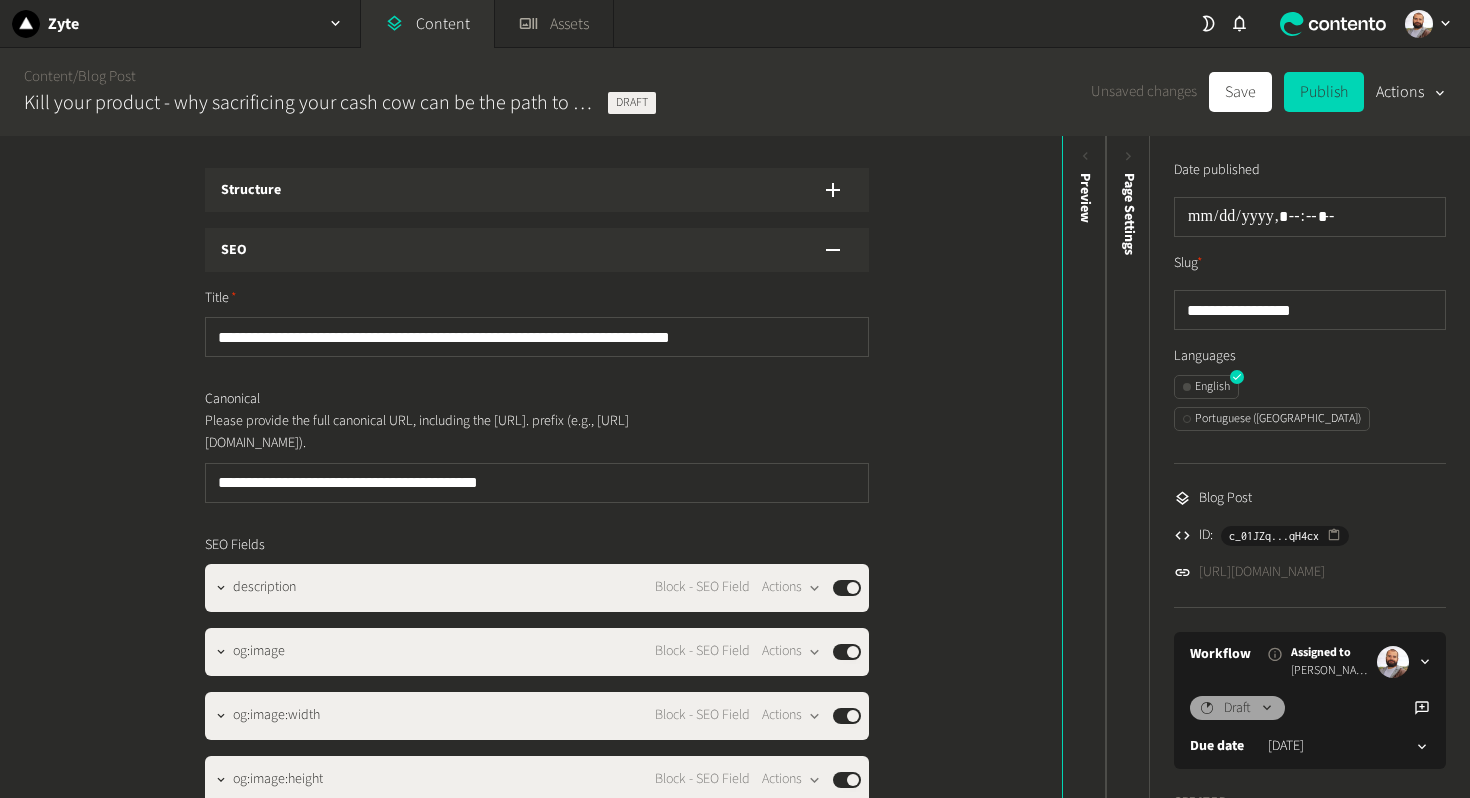 click on "**********" 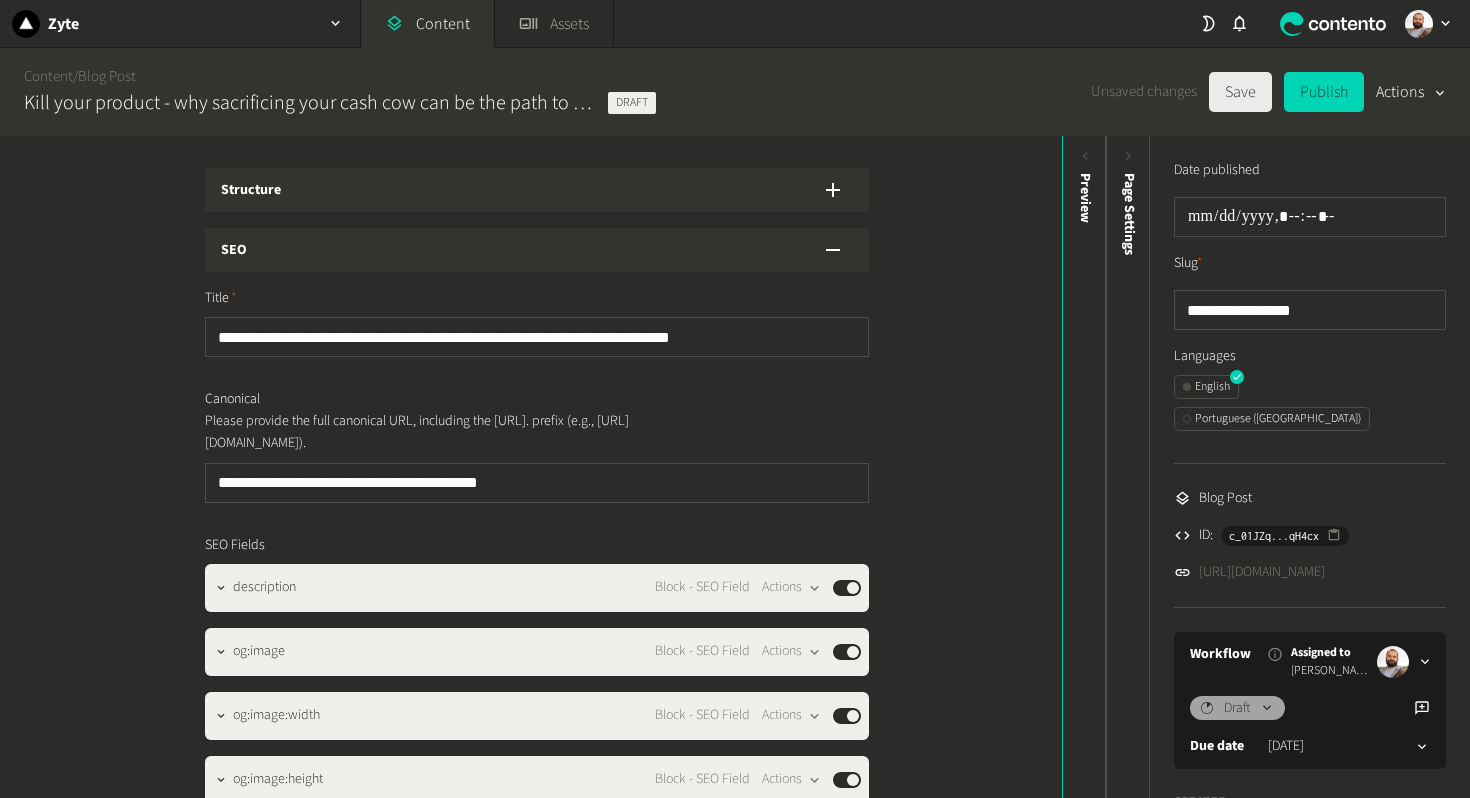 click on "Save" 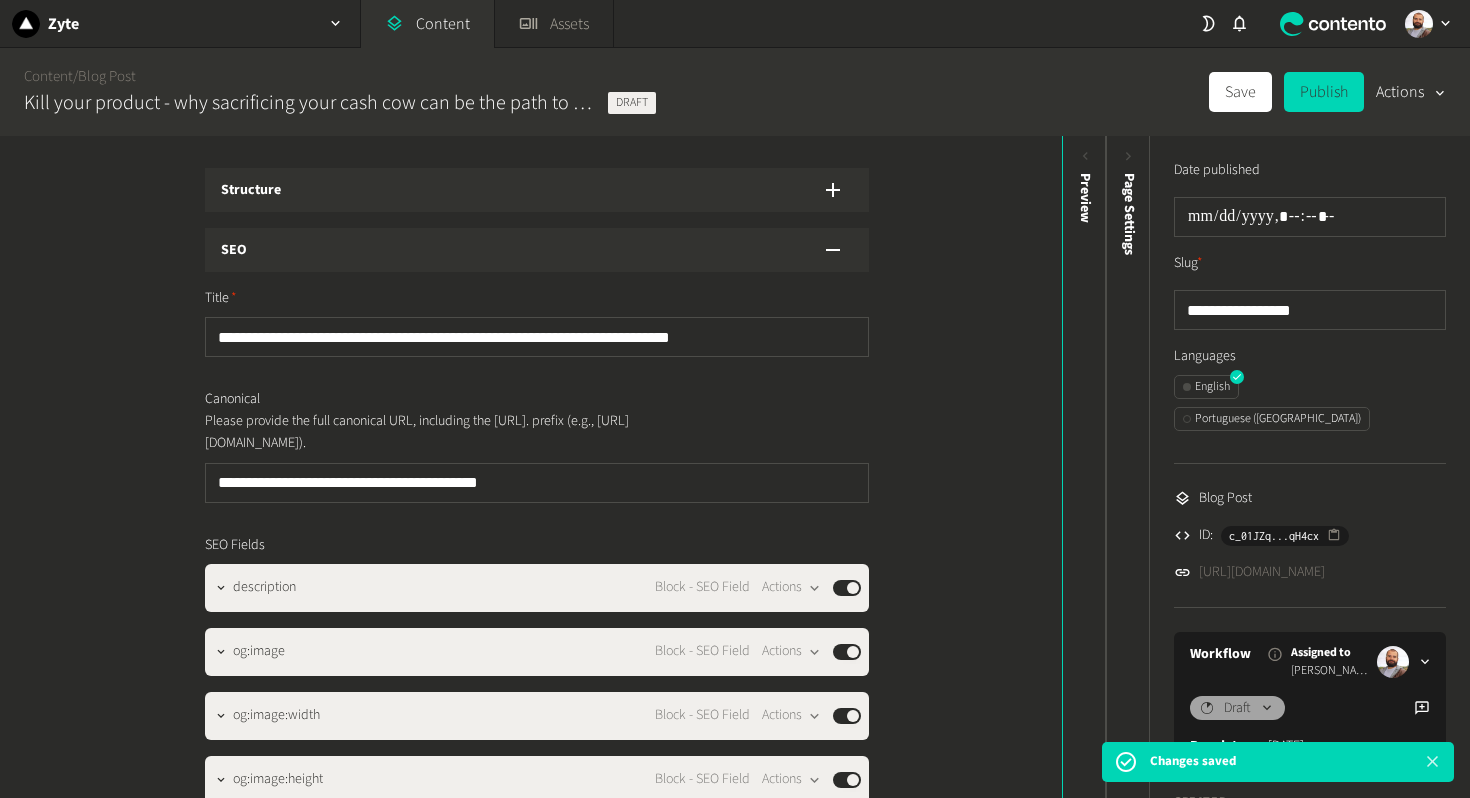 click 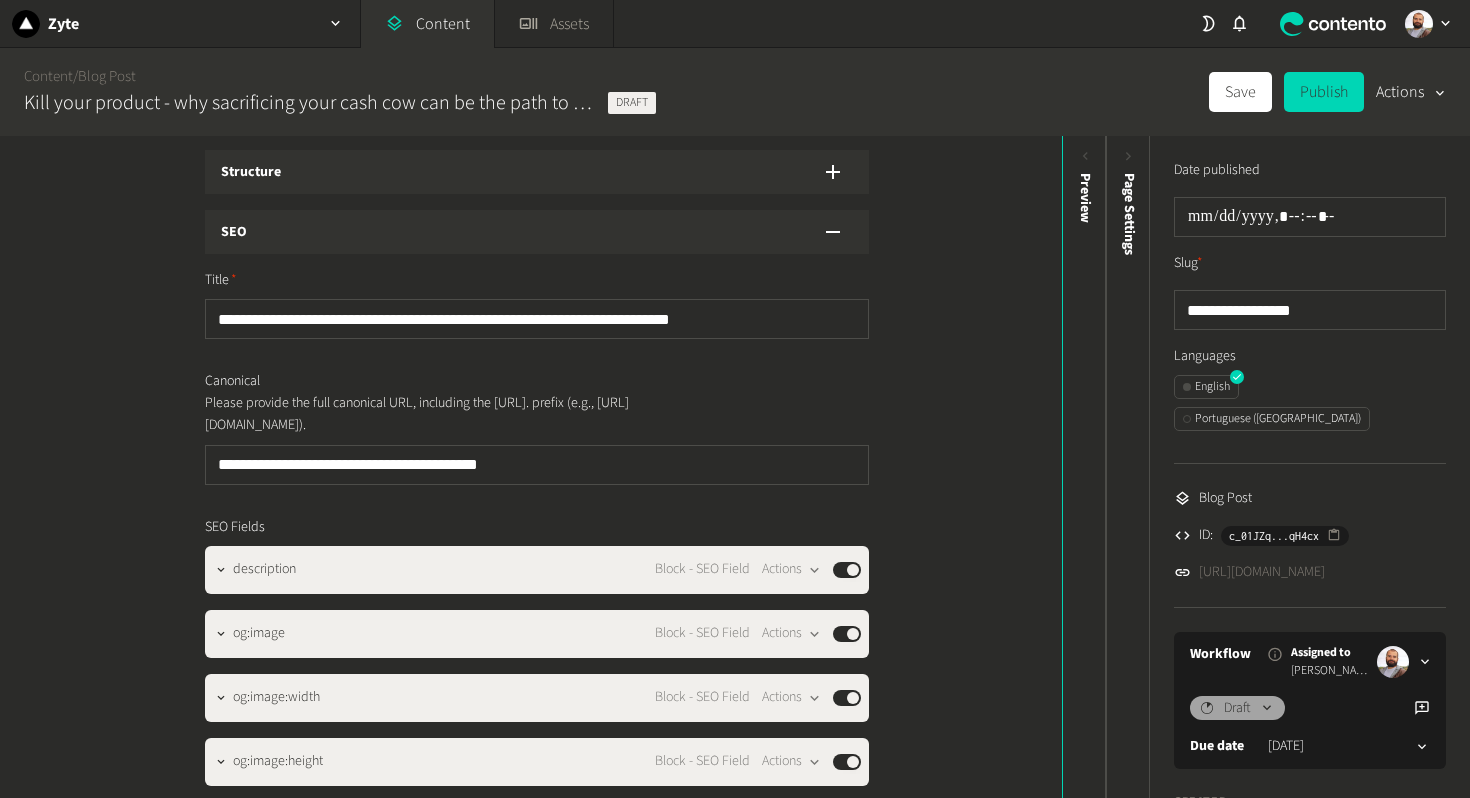 scroll, scrollTop: 0, scrollLeft: 0, axis: both 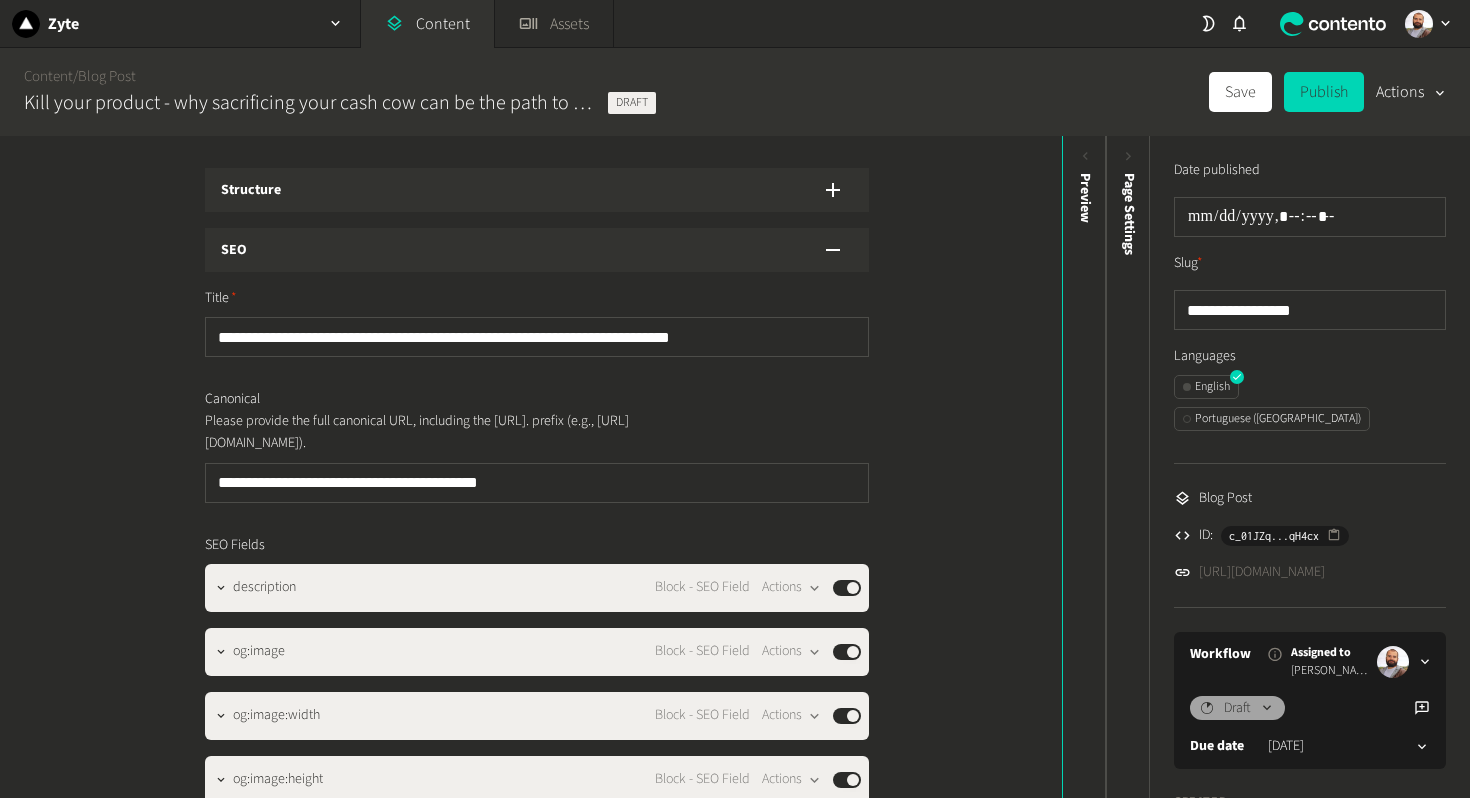 click on "SEO" 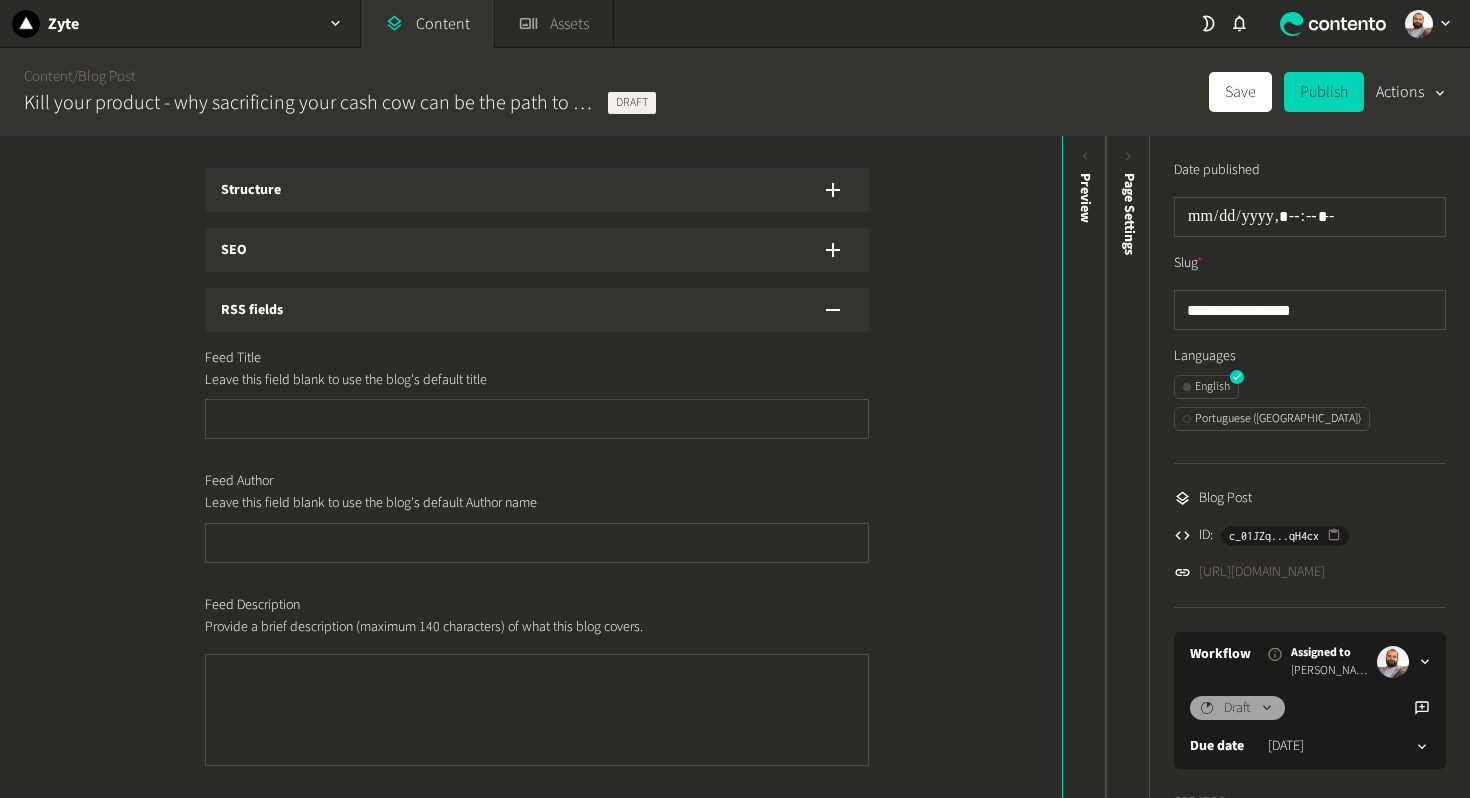 click on "RSS fields" 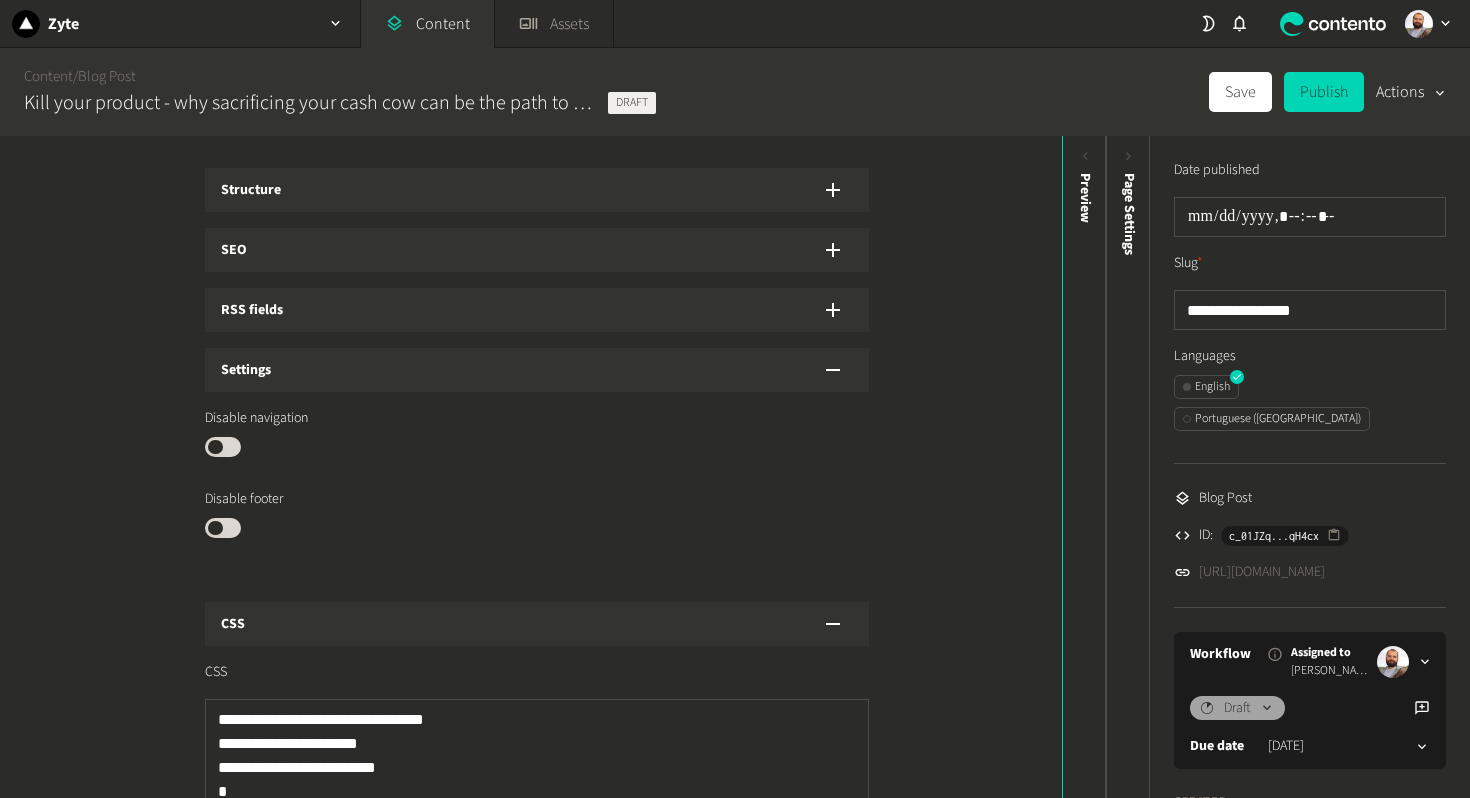 click on "Settings" 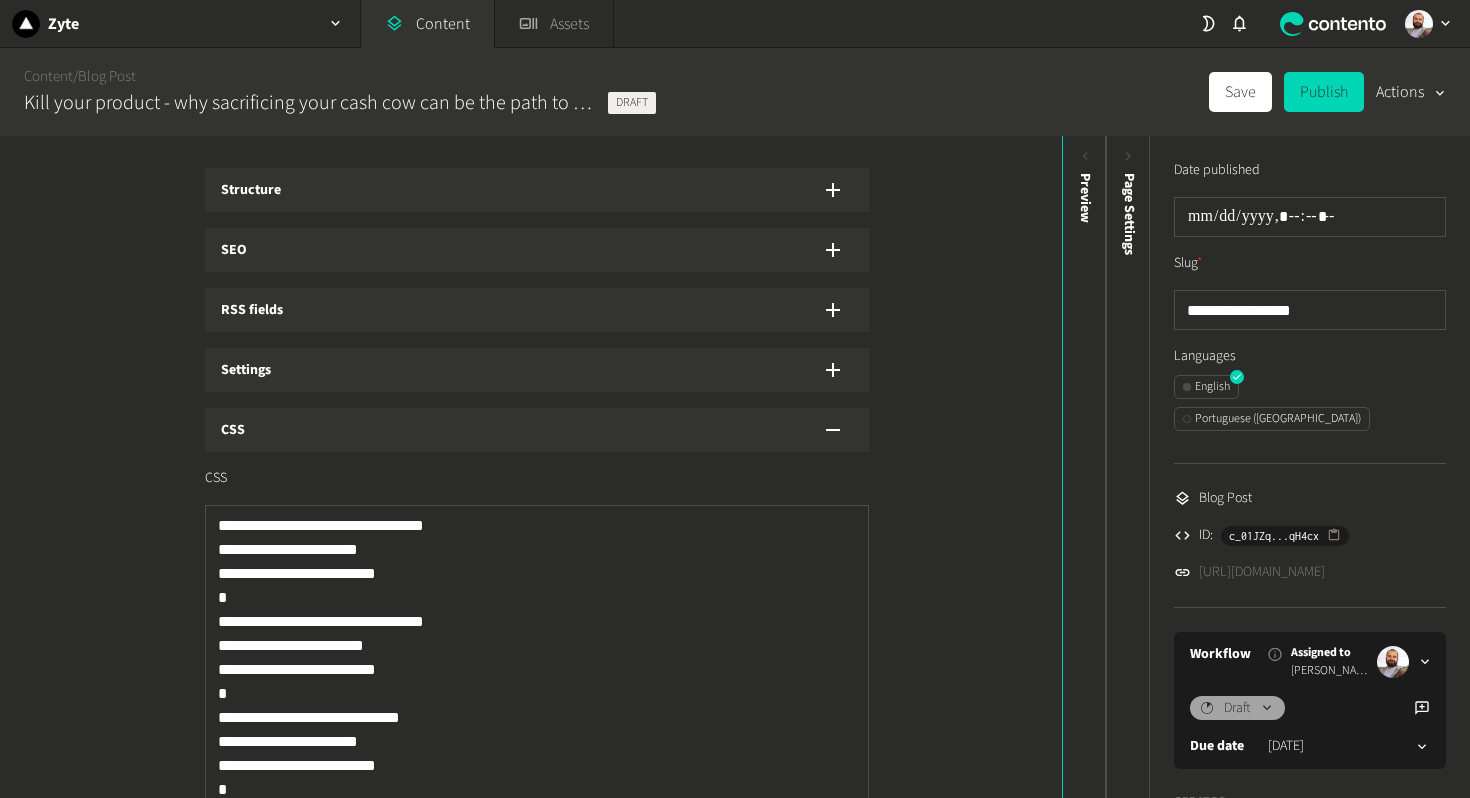 click on "CSS" 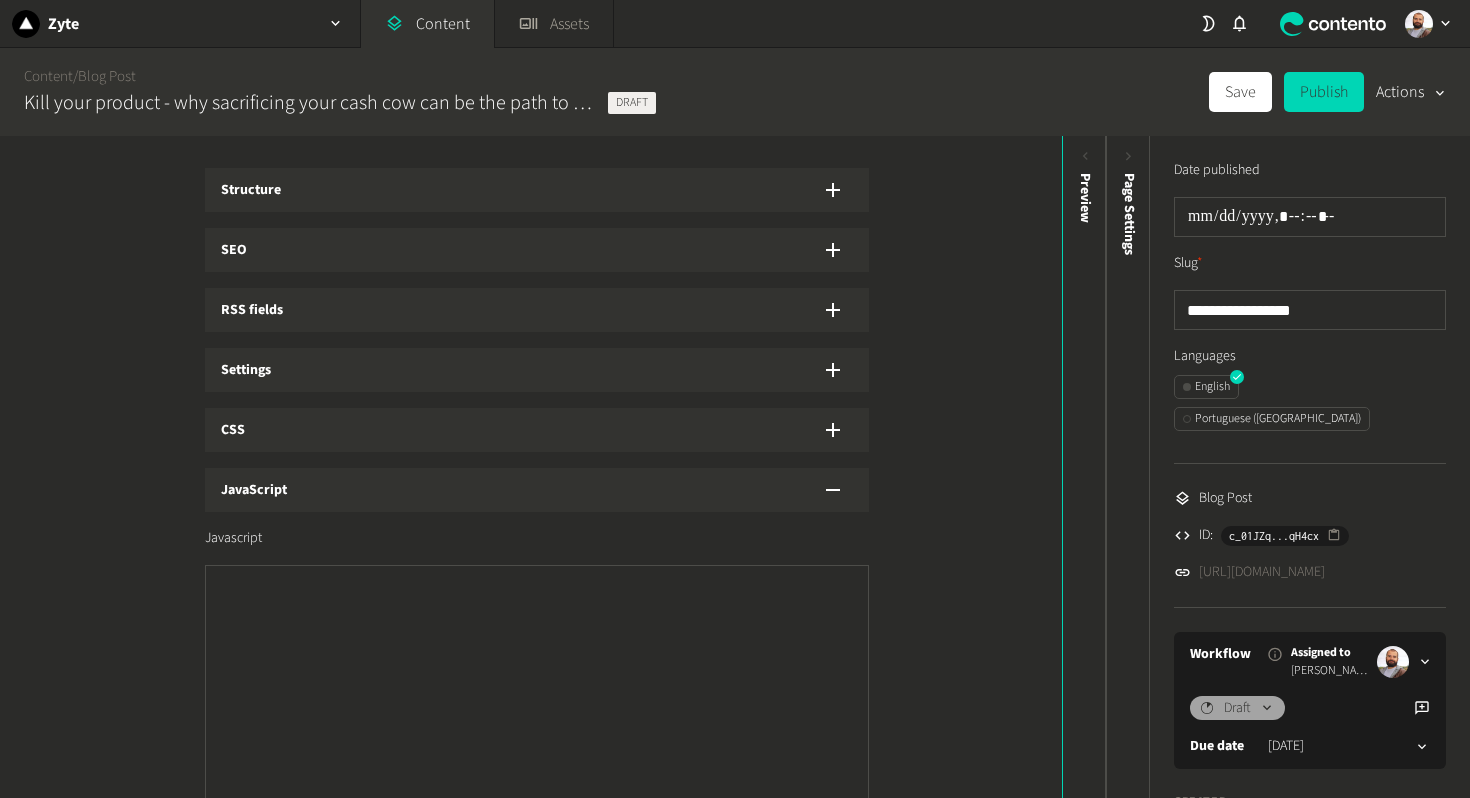 click on "Structure" 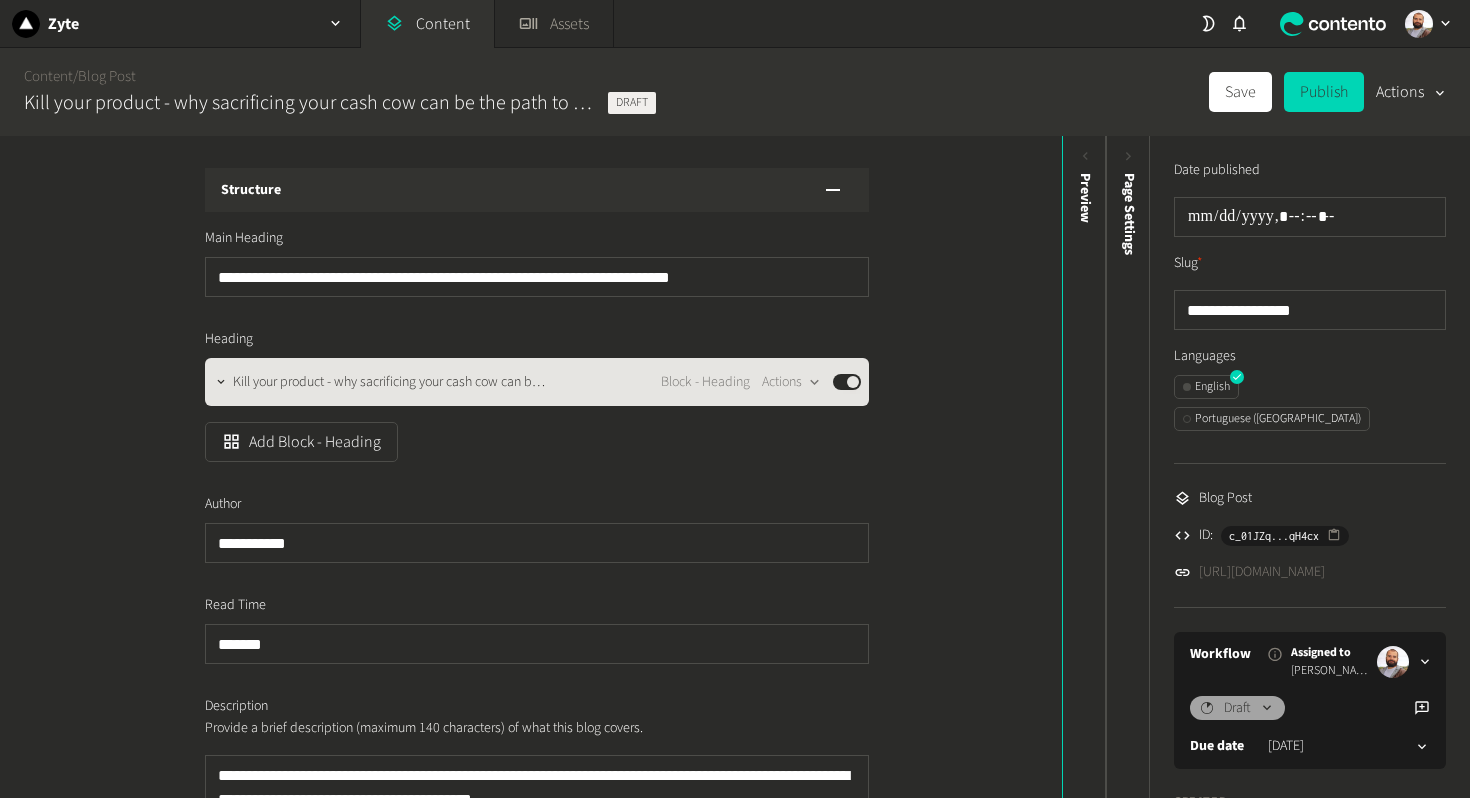 click on "Kill your product - why sacrificing your cash cow can be the…" 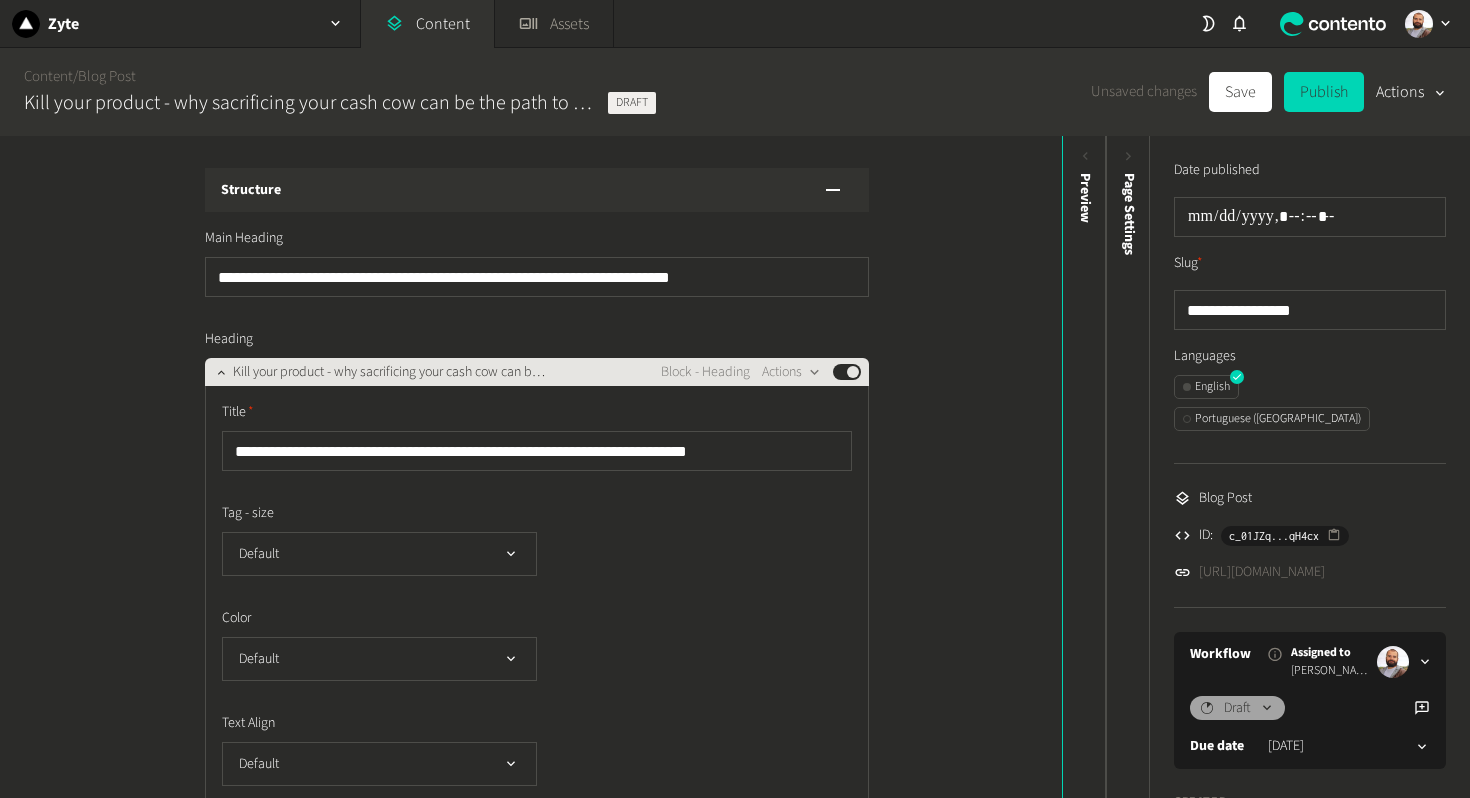 click on "Kill your product - why sacrificing your cash cow can be the…" 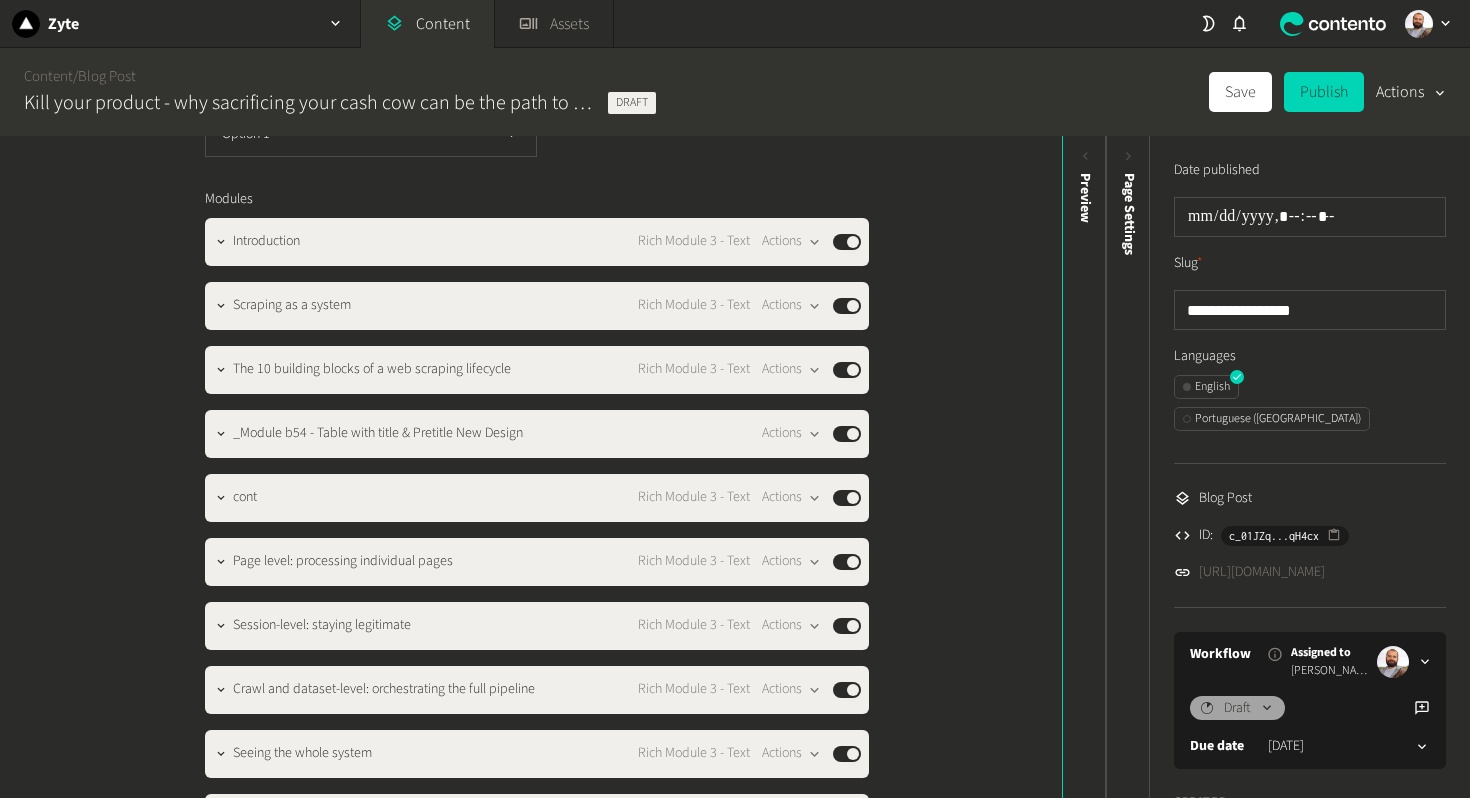 scroll, scrollTop: 1670, scrollLeft: 0, axis: vertical 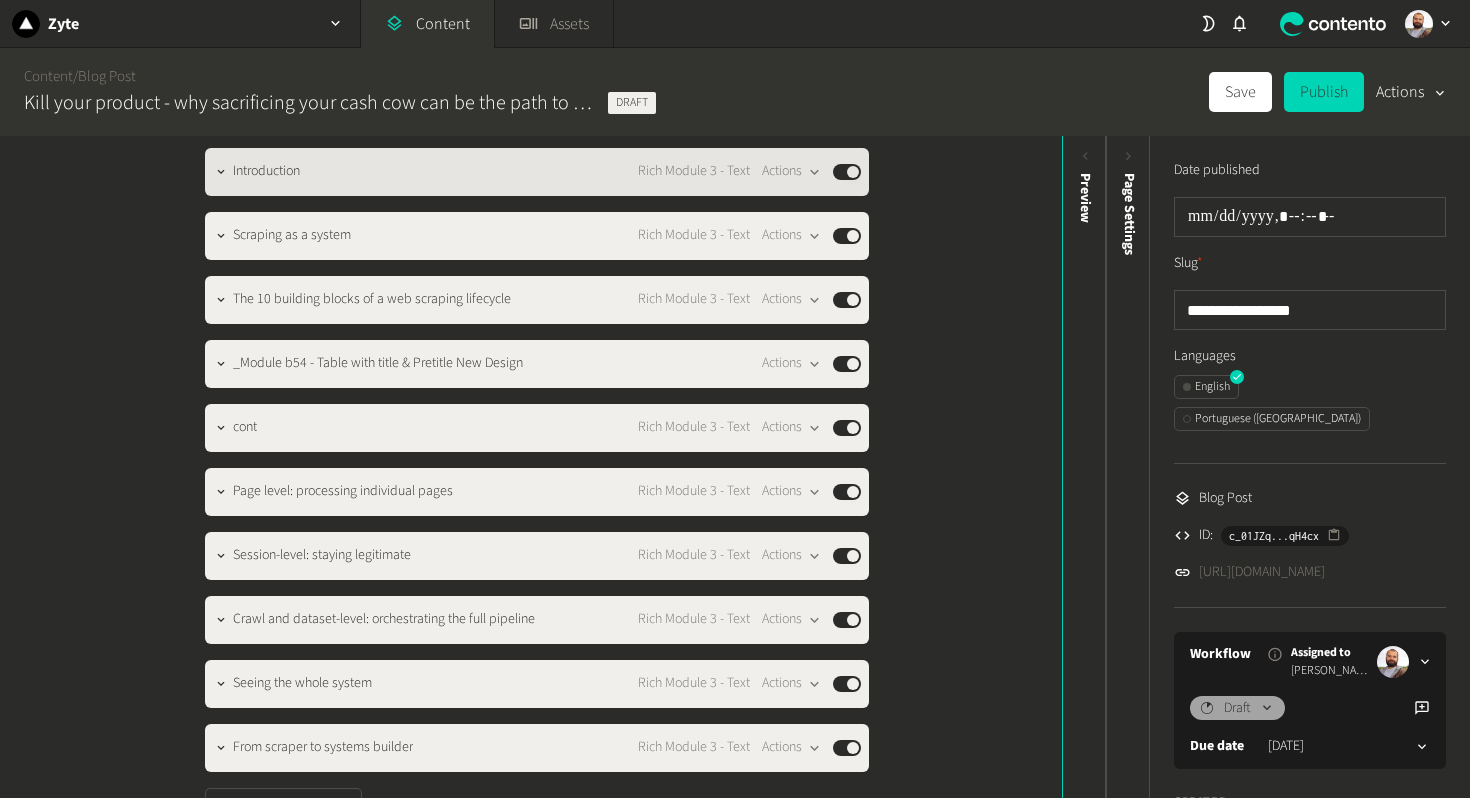click on "Introduction" 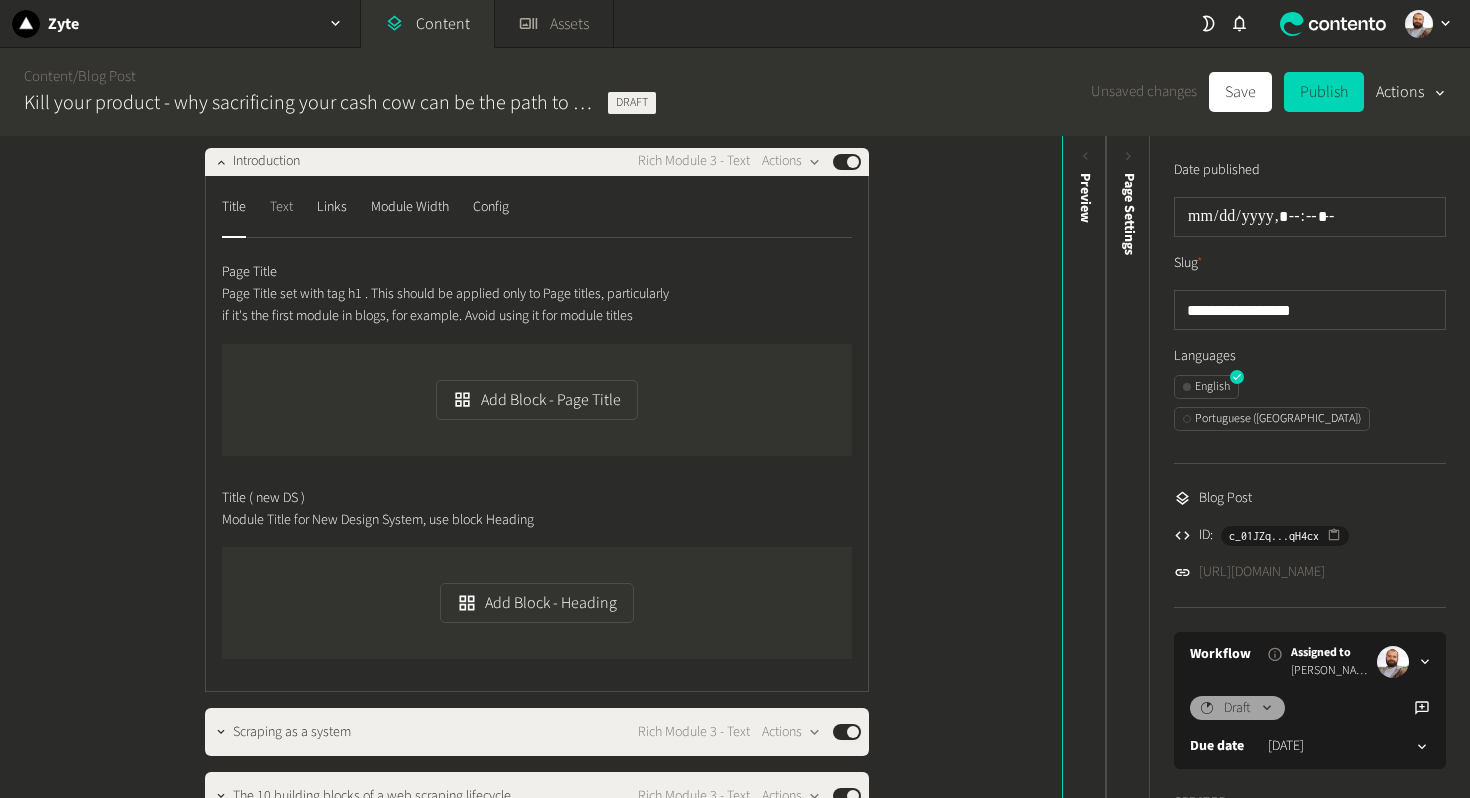 click on "Text" 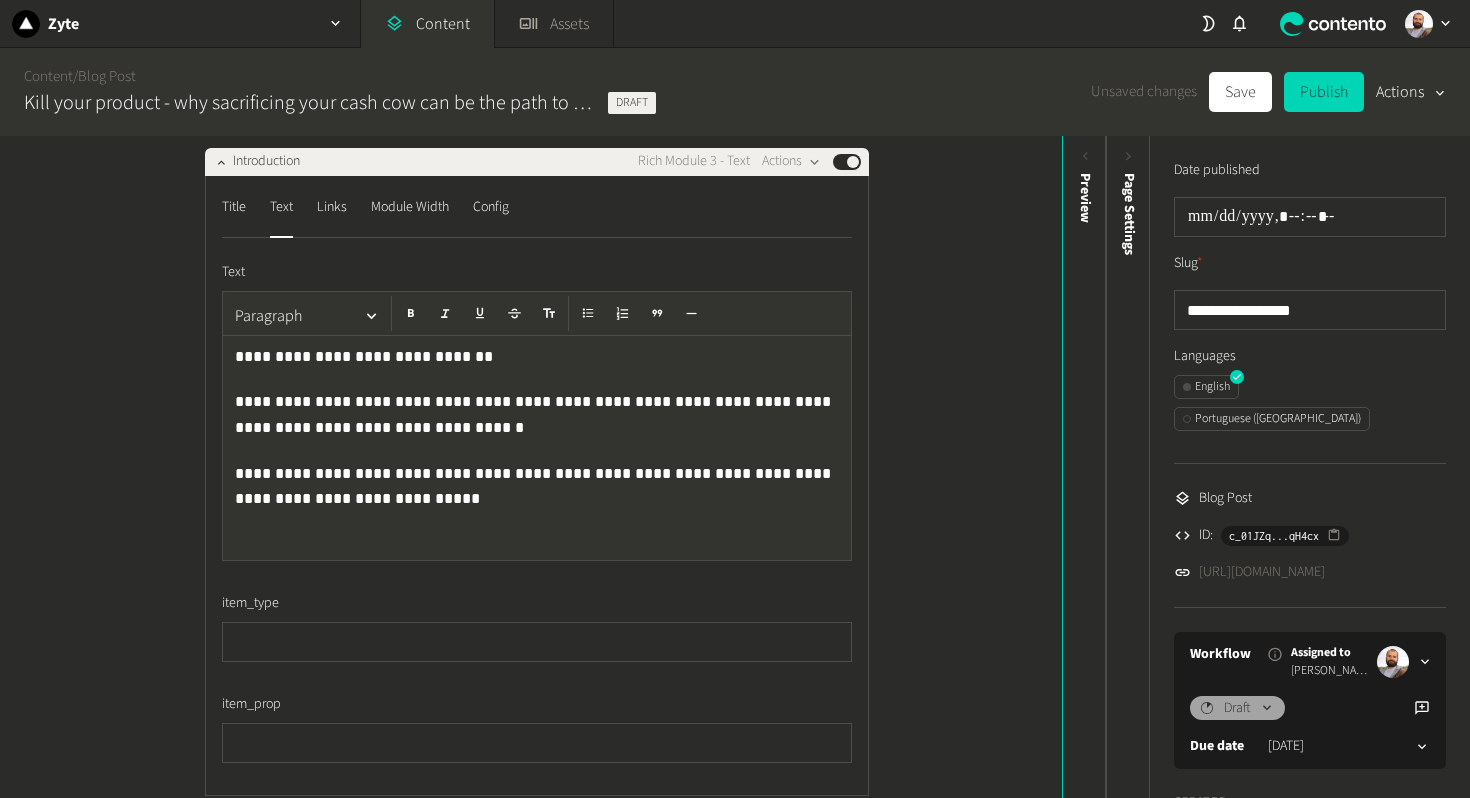click on "**********" 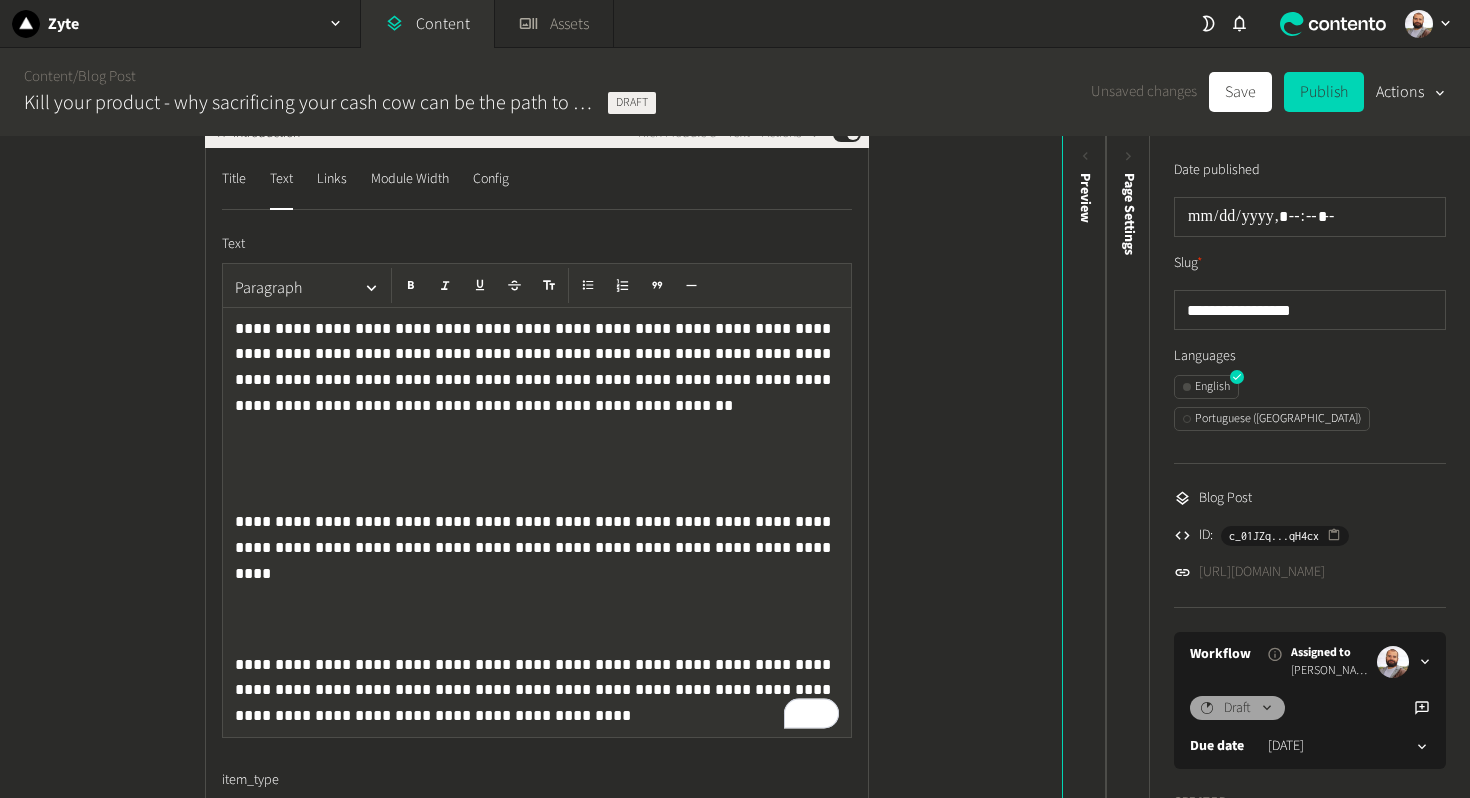 scroll, scrollTop: 1719, scrollLeft: 0, axis: vertical 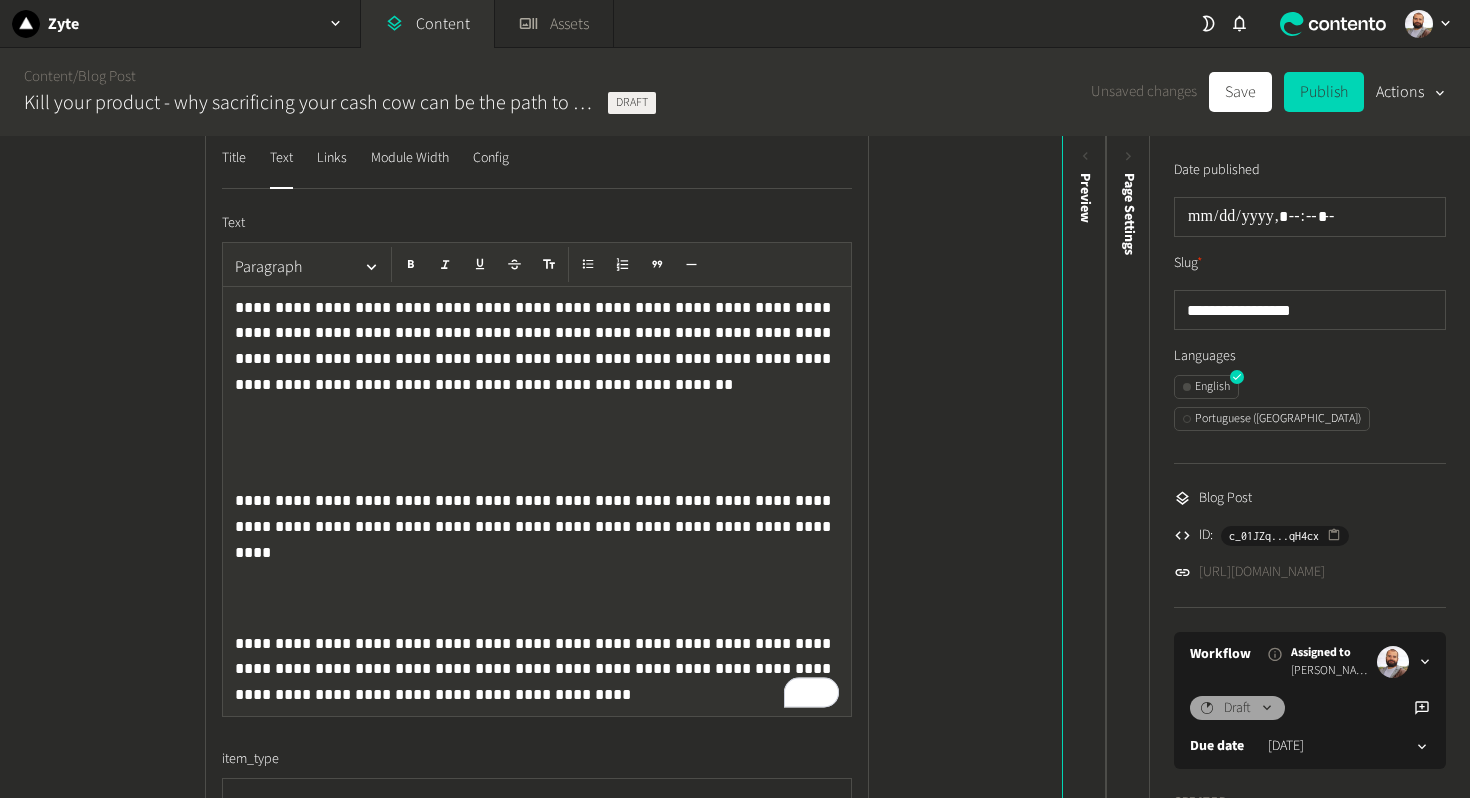 click 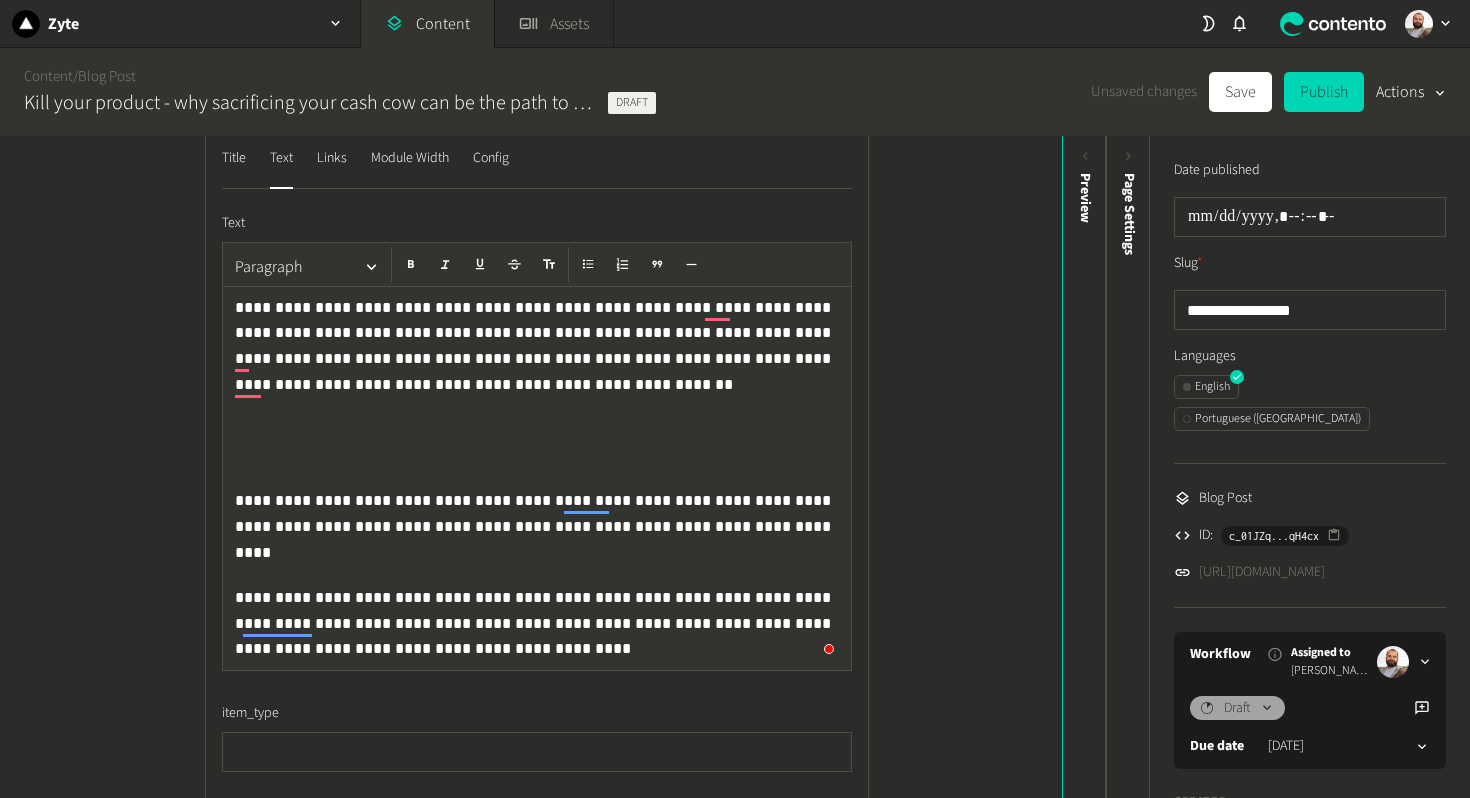 click on "**********" 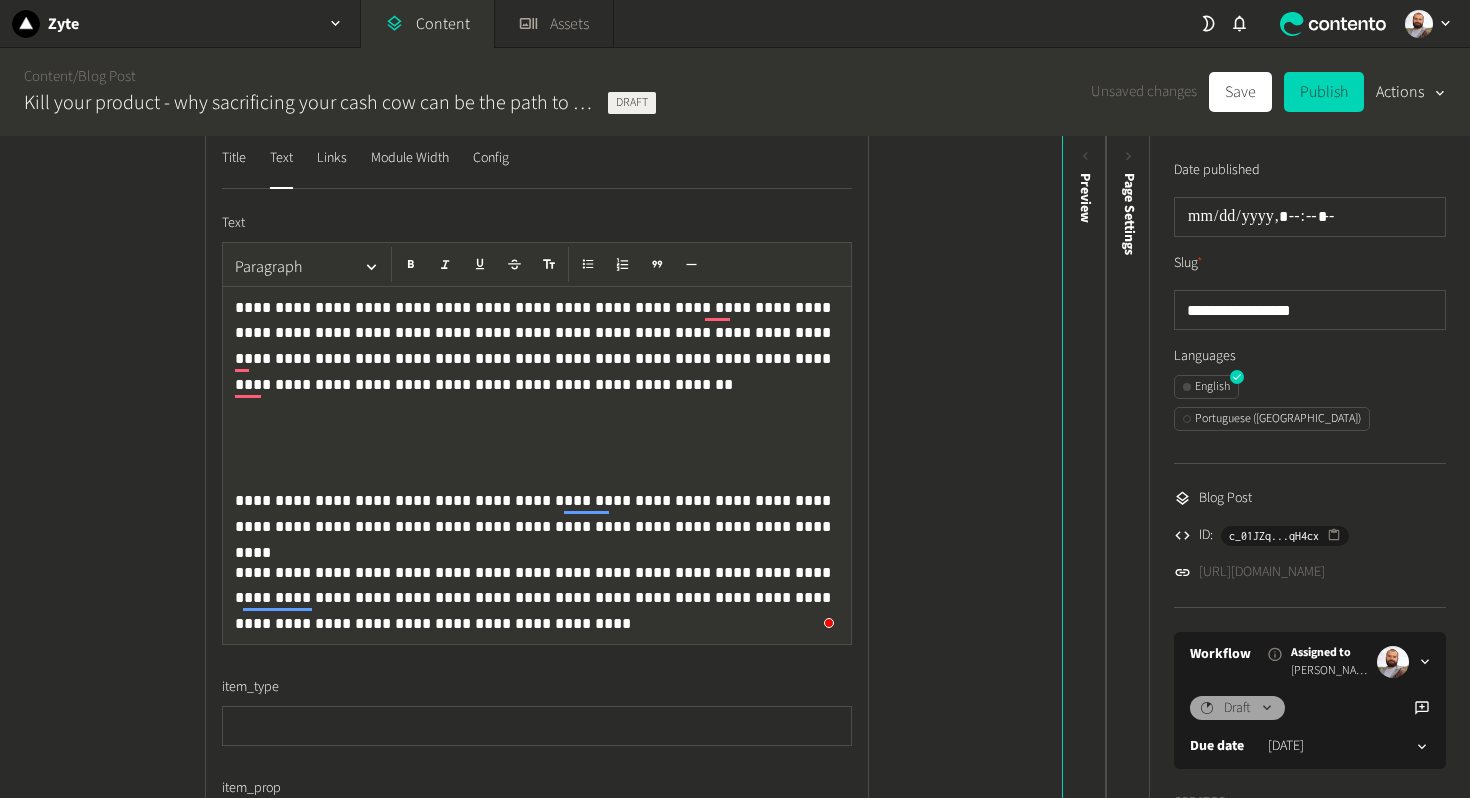 click 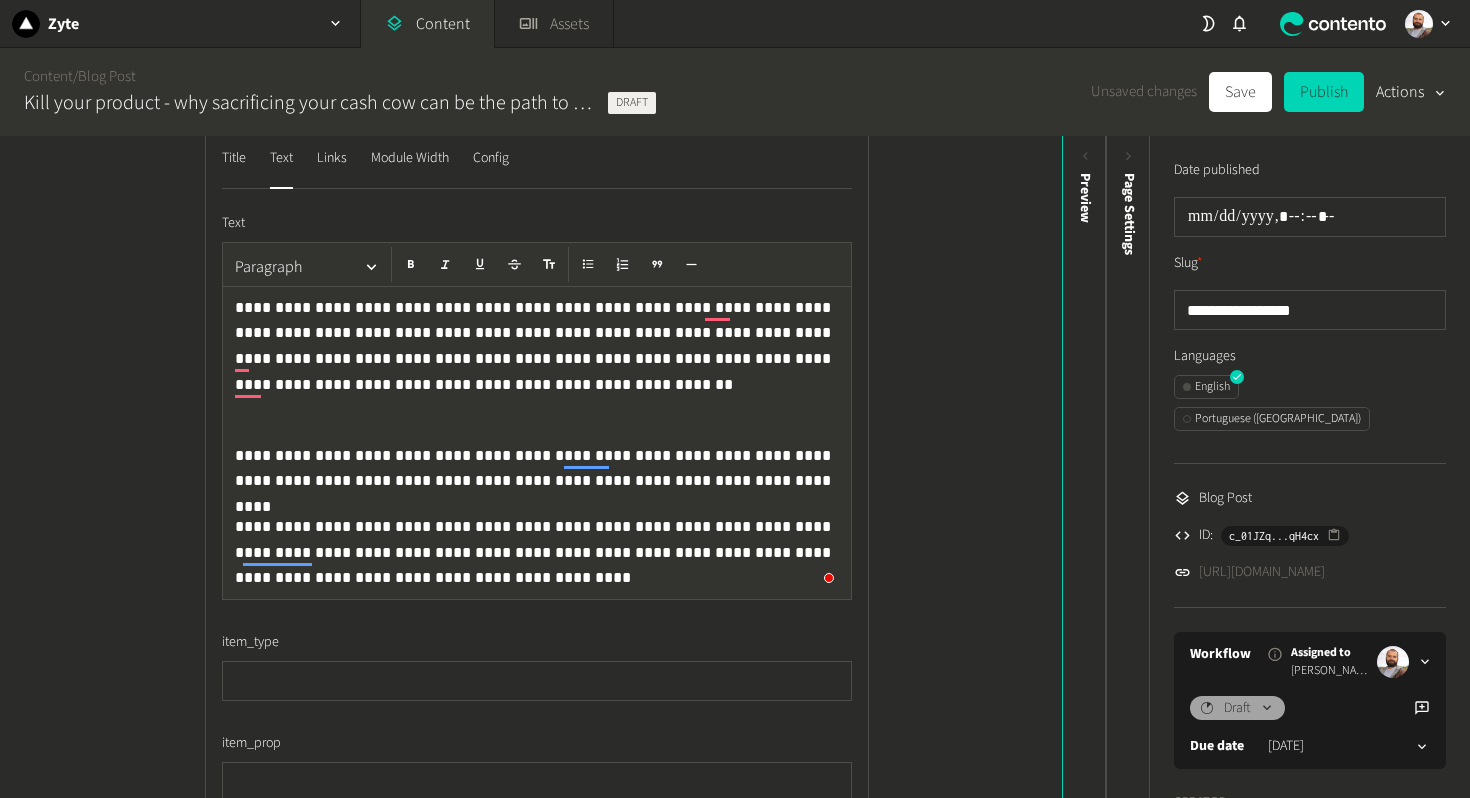 click on "**********" 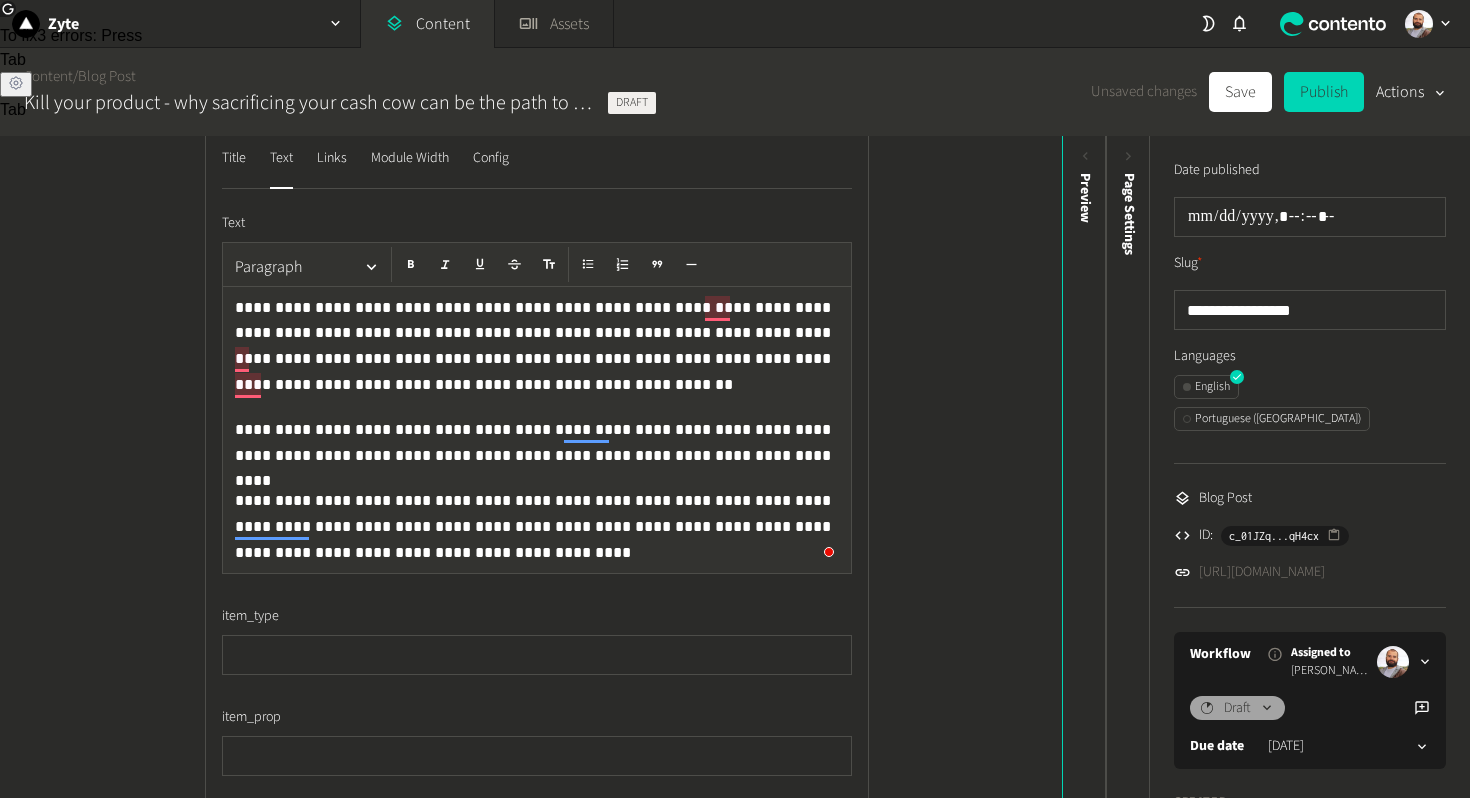click on "Introduction" 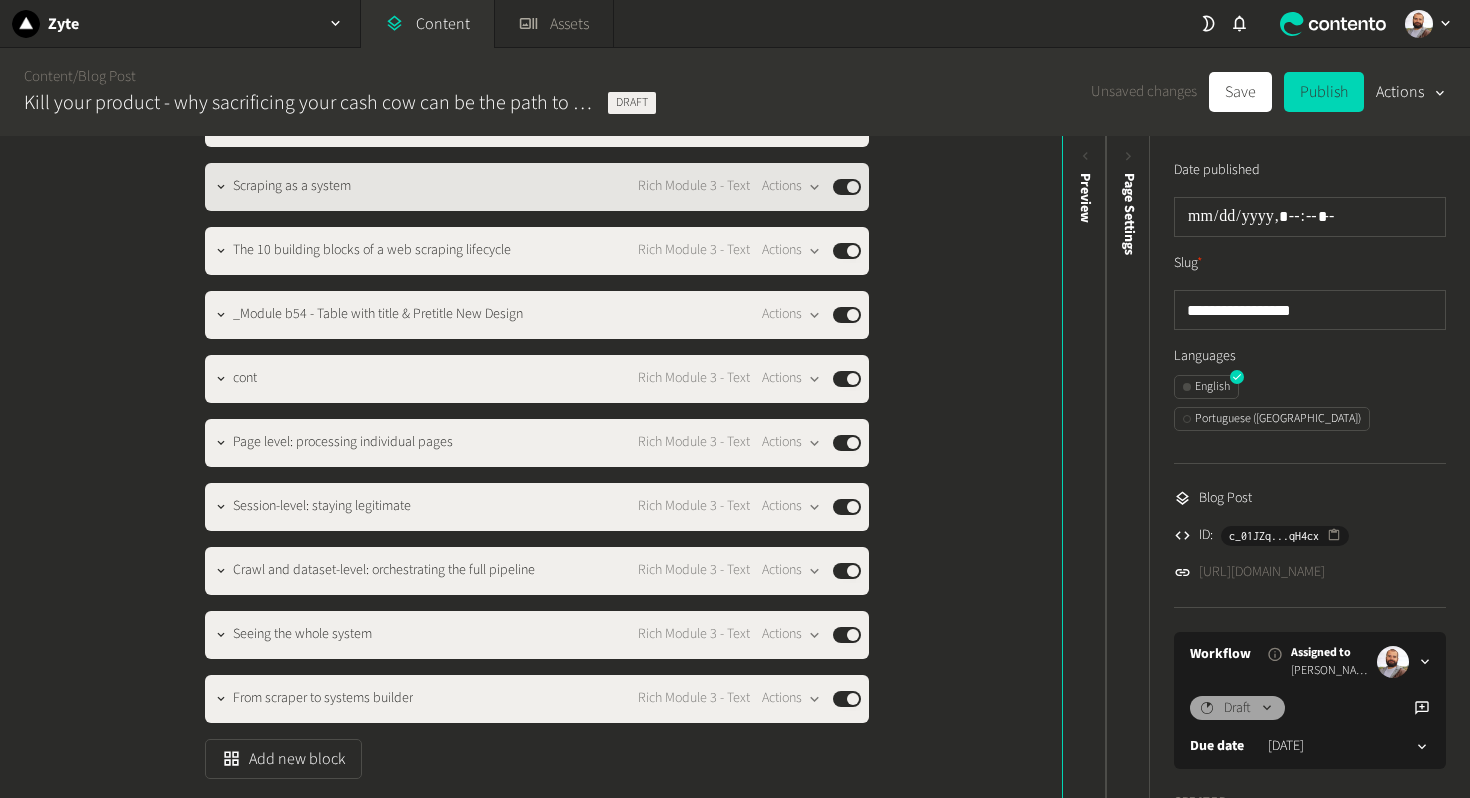 click on "Scraping as a system" 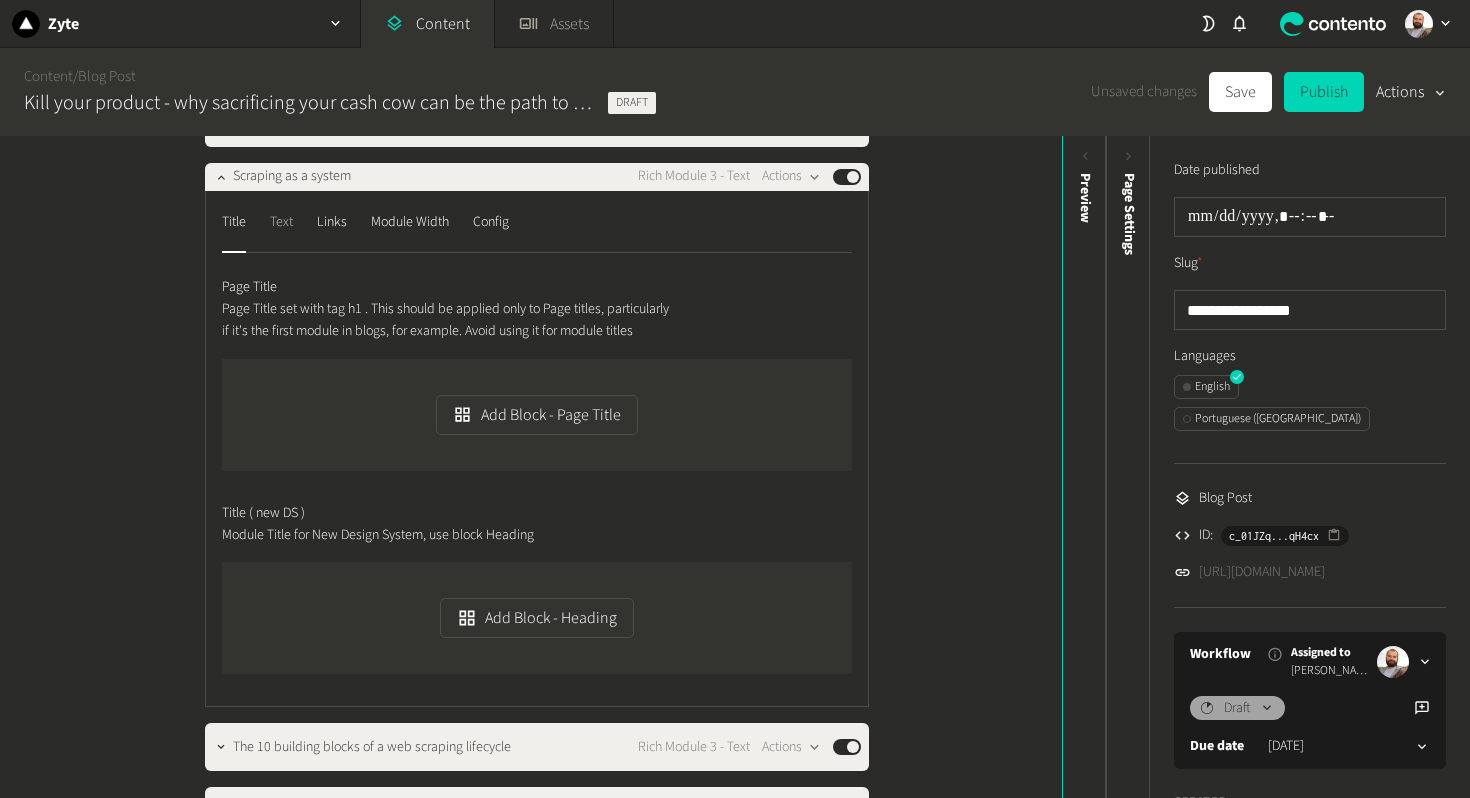 click on "Text" 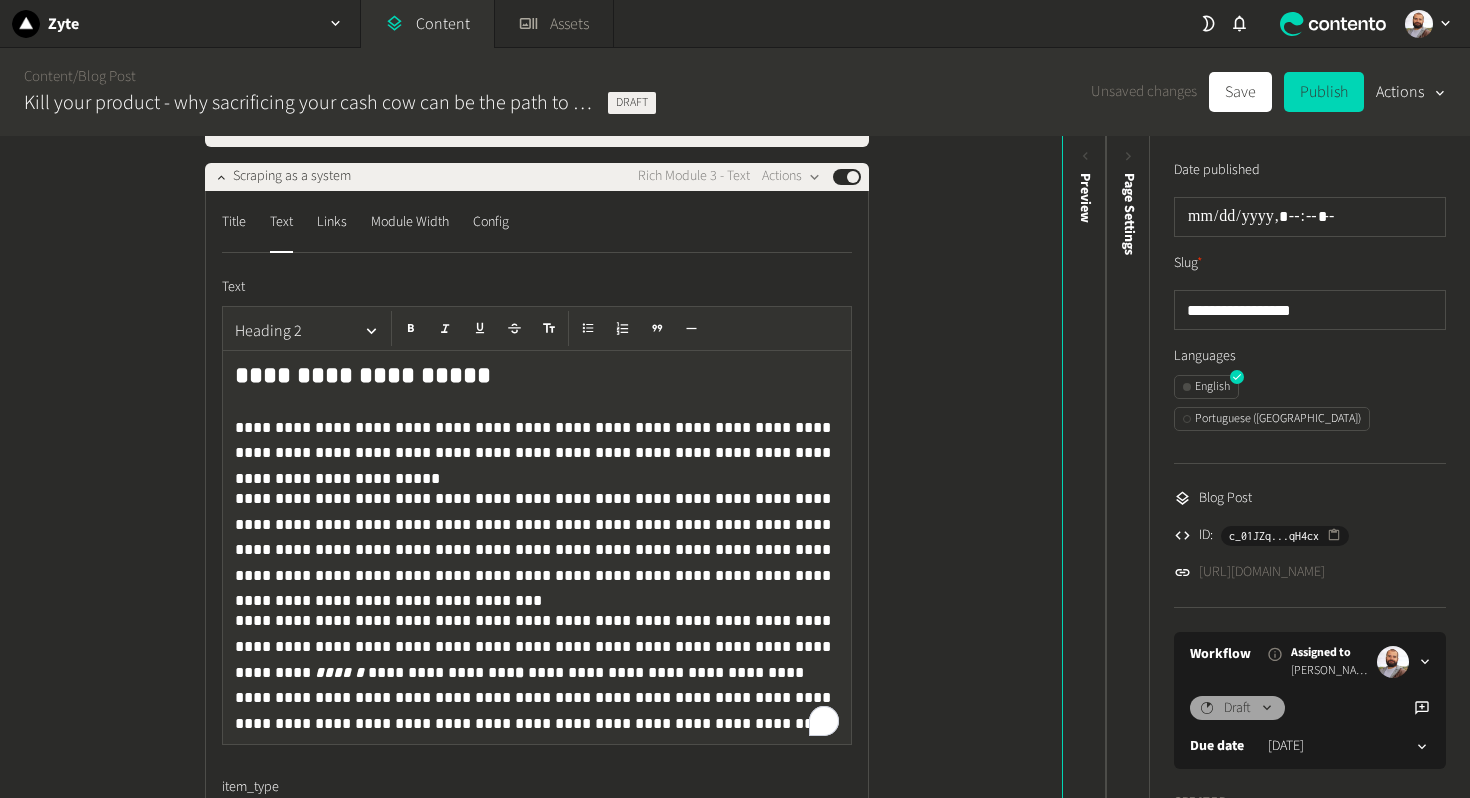 click on "**********" 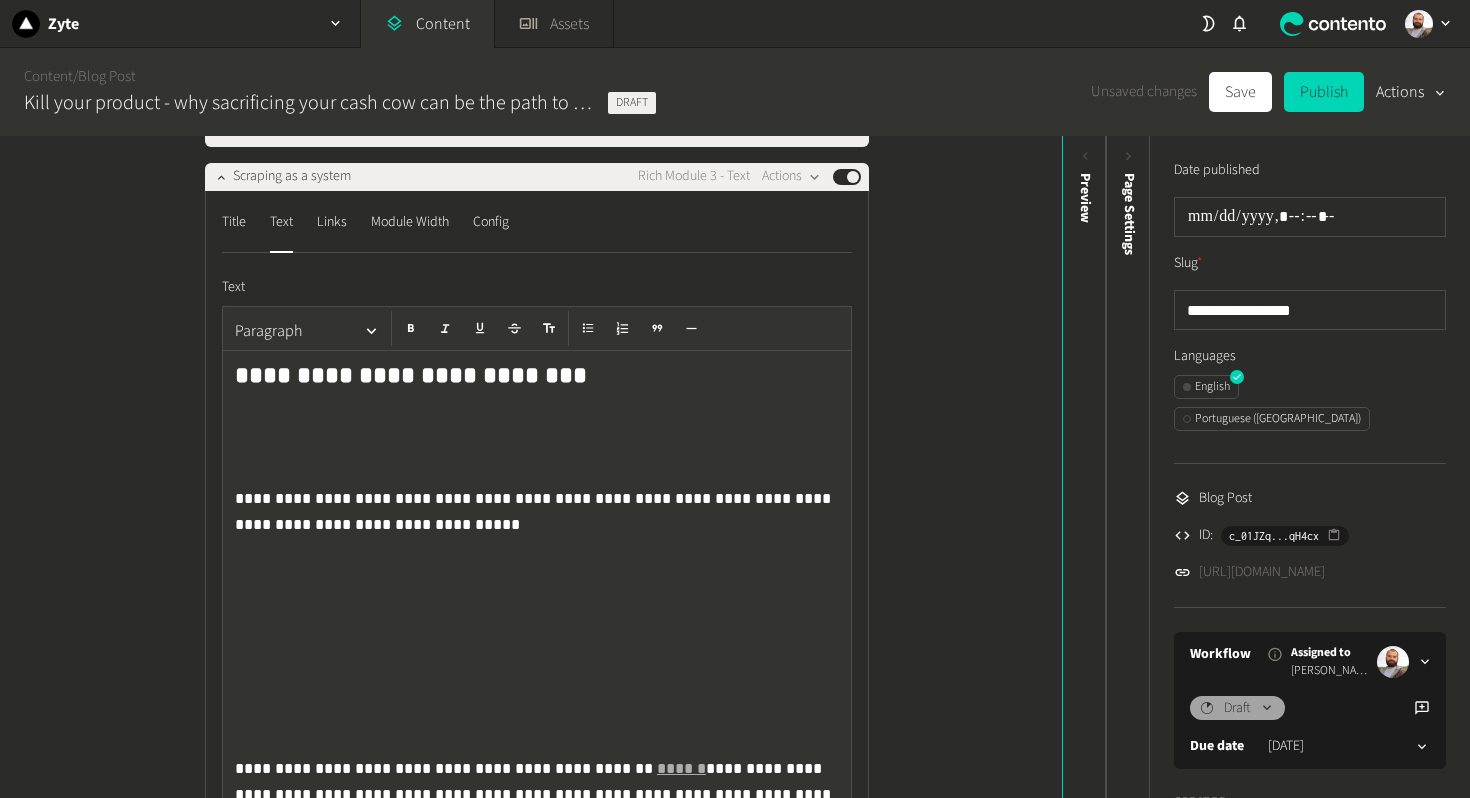 scroll, scrollTop: 135, scrollLeft: 0, axis: vertical 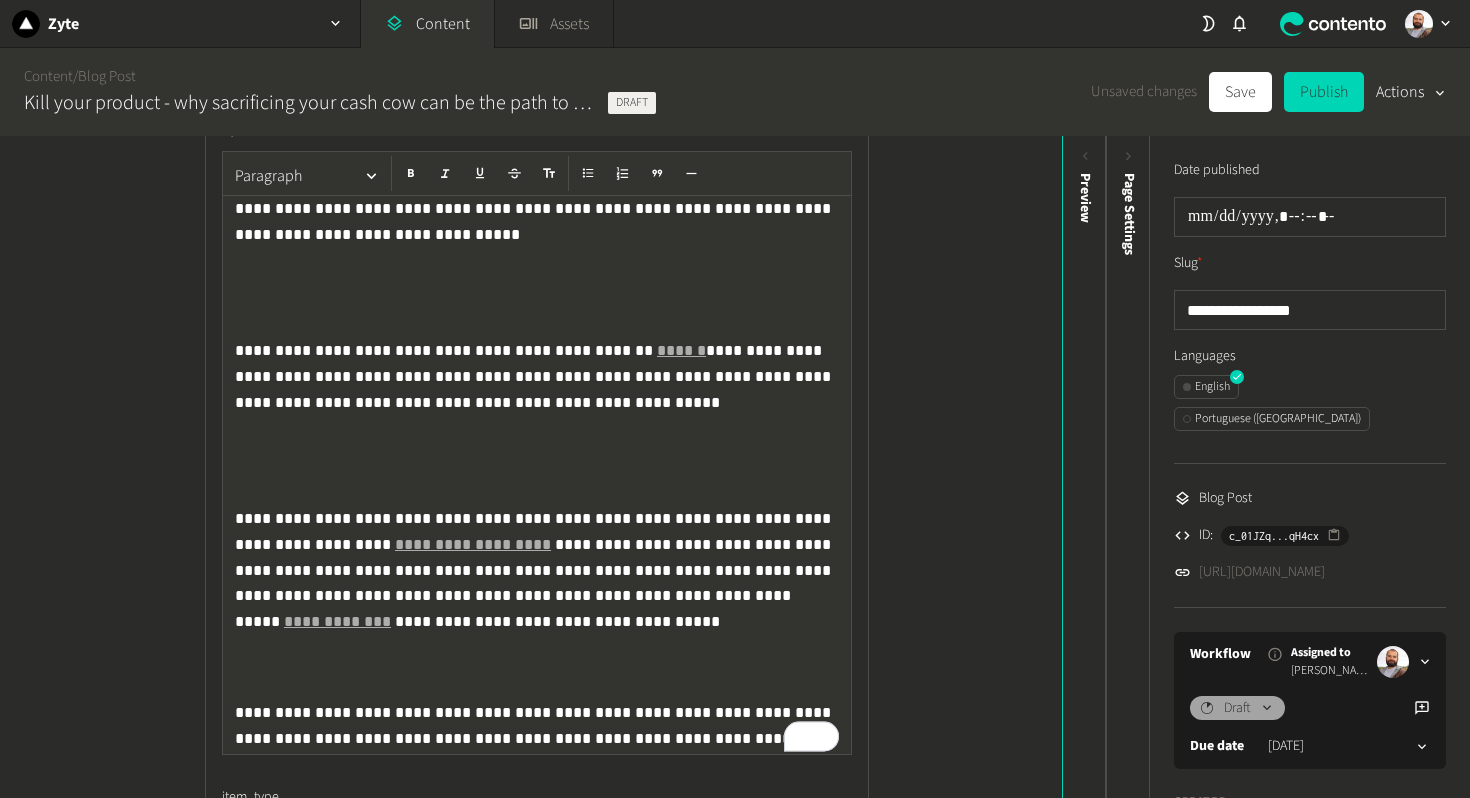 click 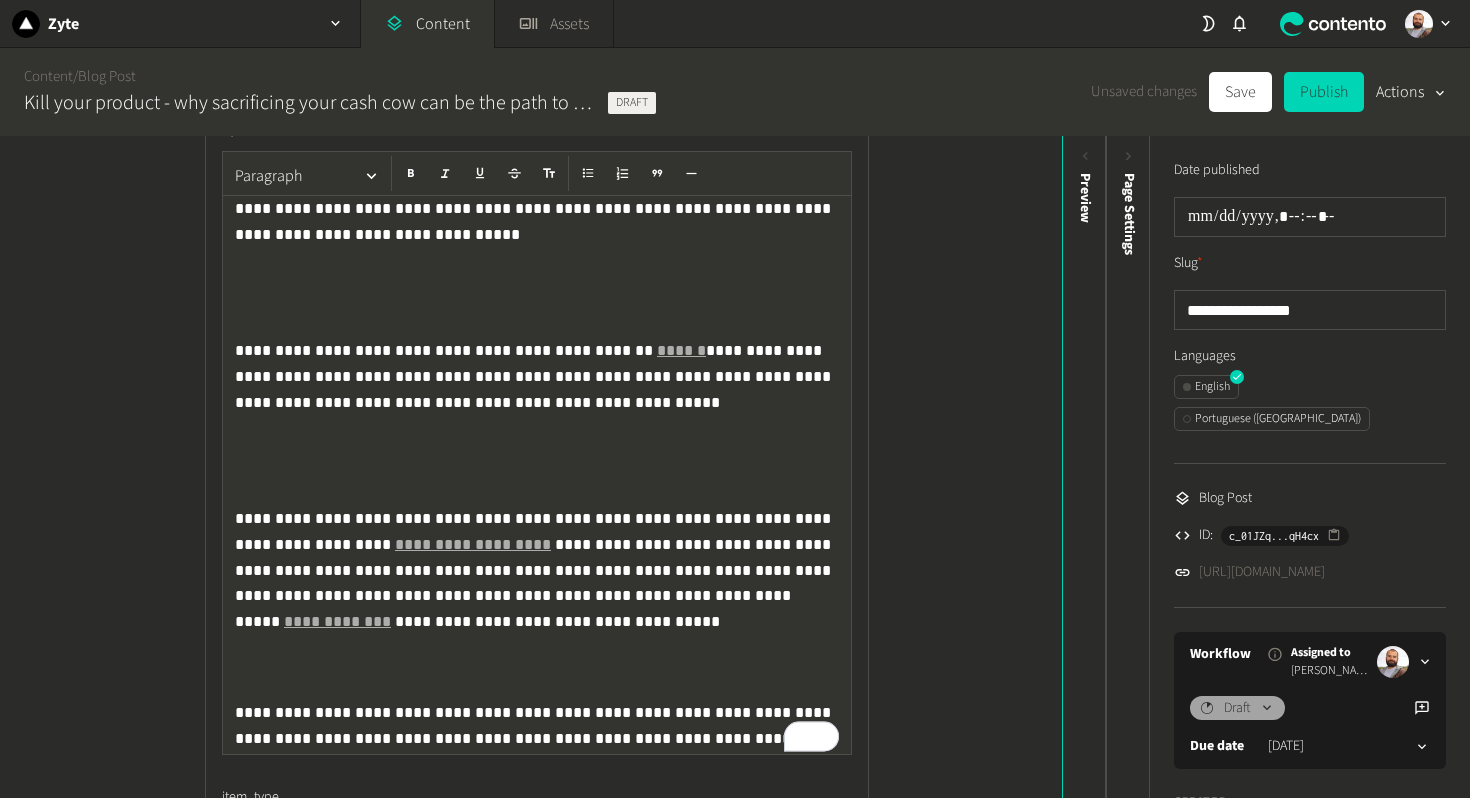 scroll, scrollTop: 132, scrollLeft: 0, axis: vertical 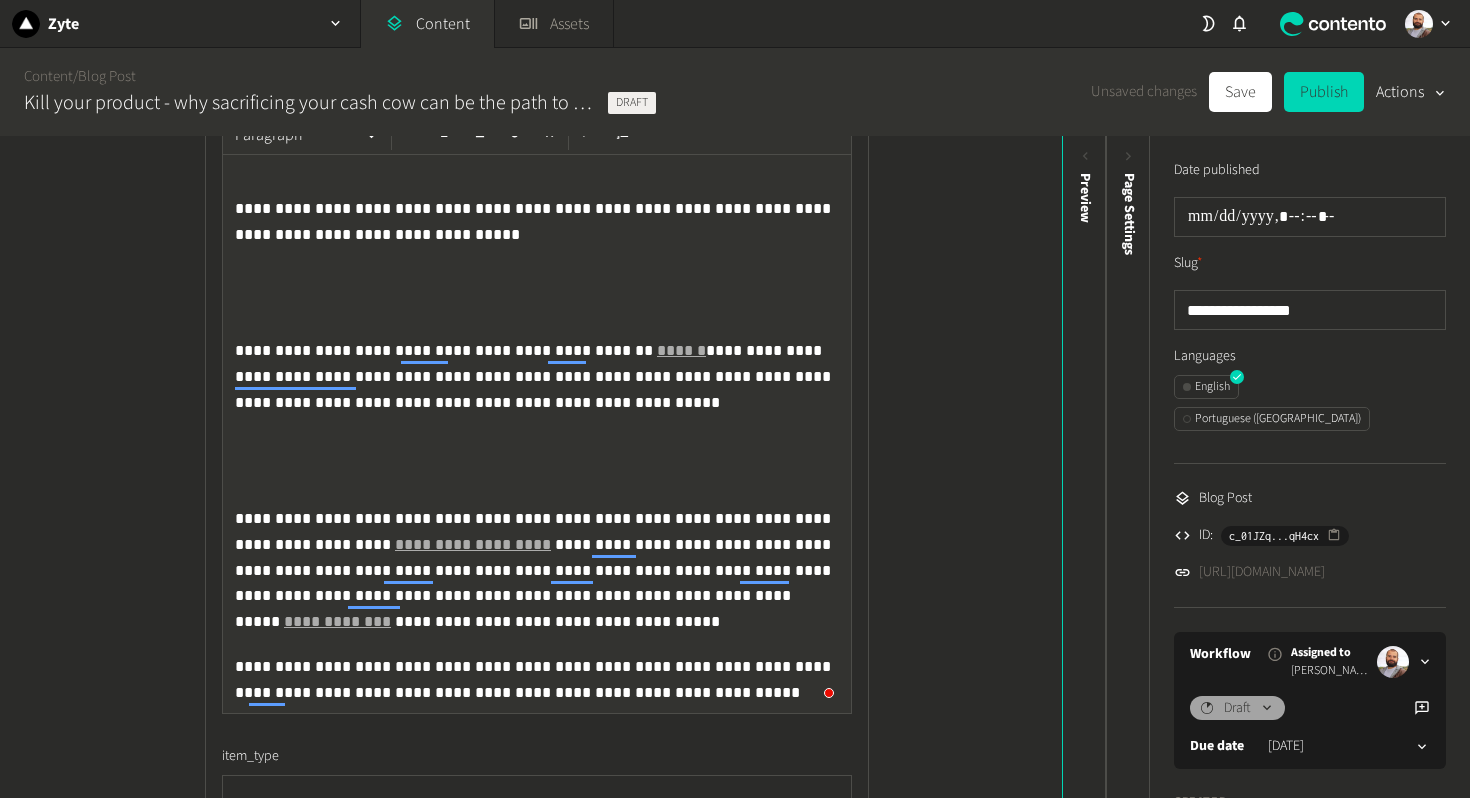 click on "**********" 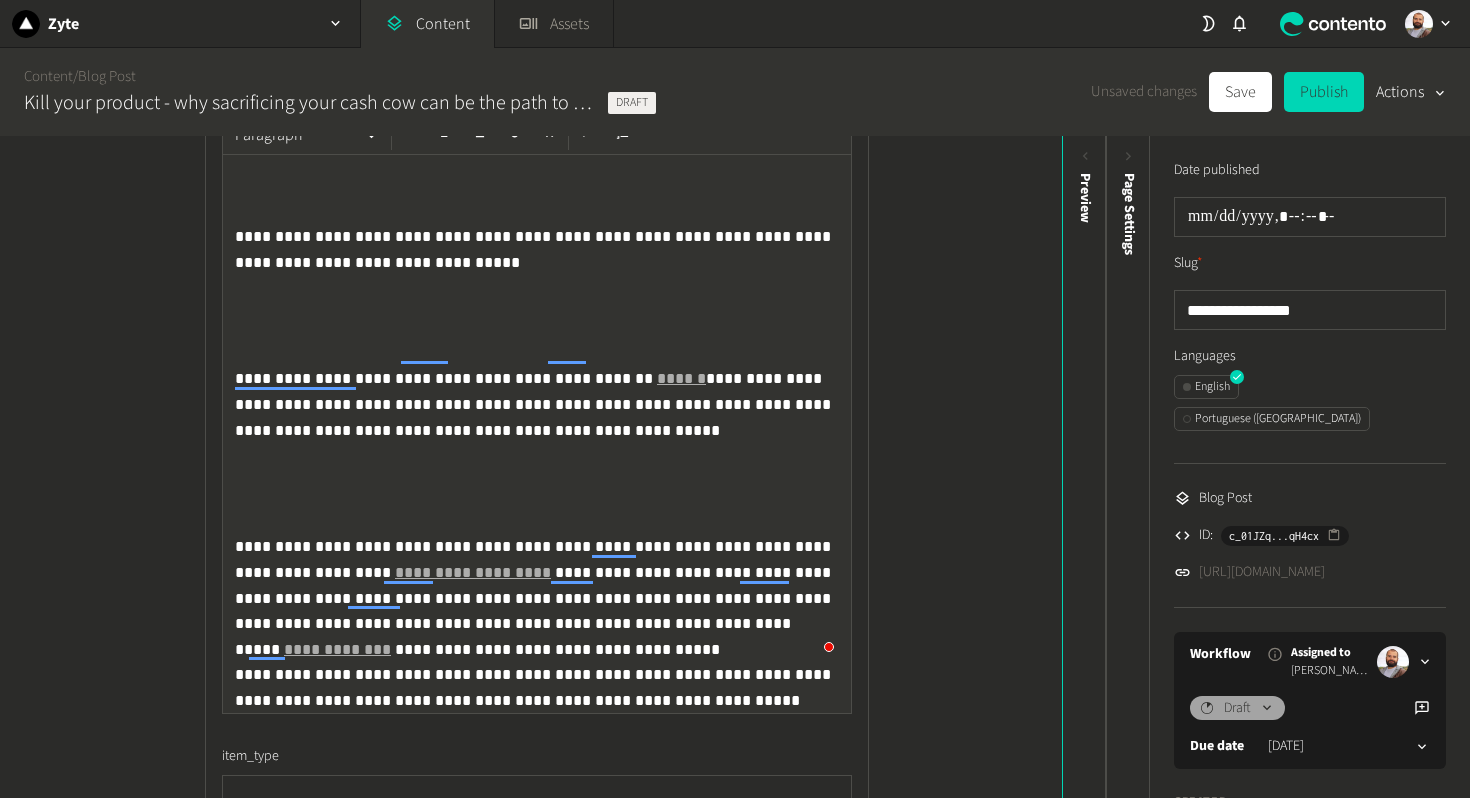 scroll, scrollTop: 48, scrollLeft: 0, axis: vertical 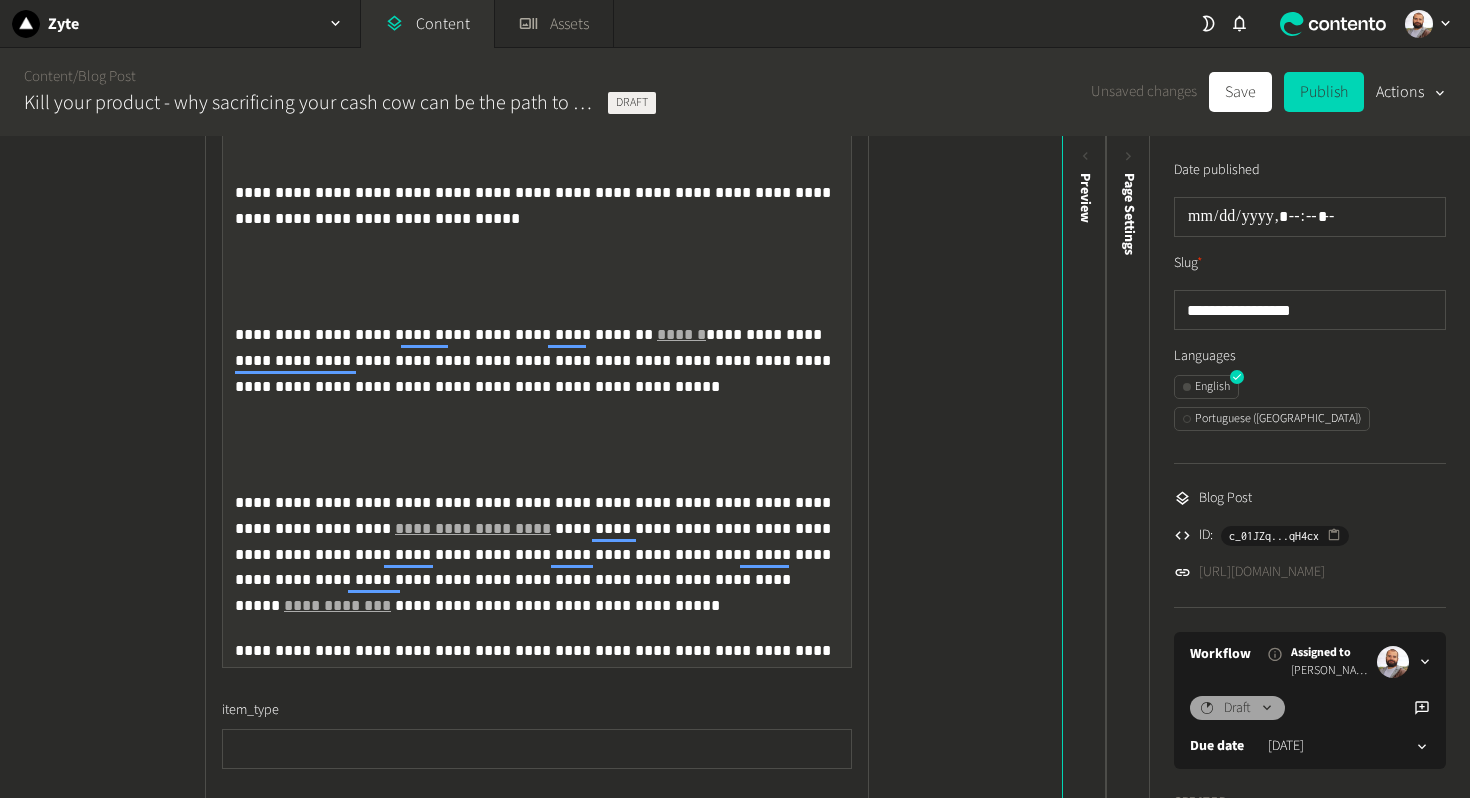click on "**********" 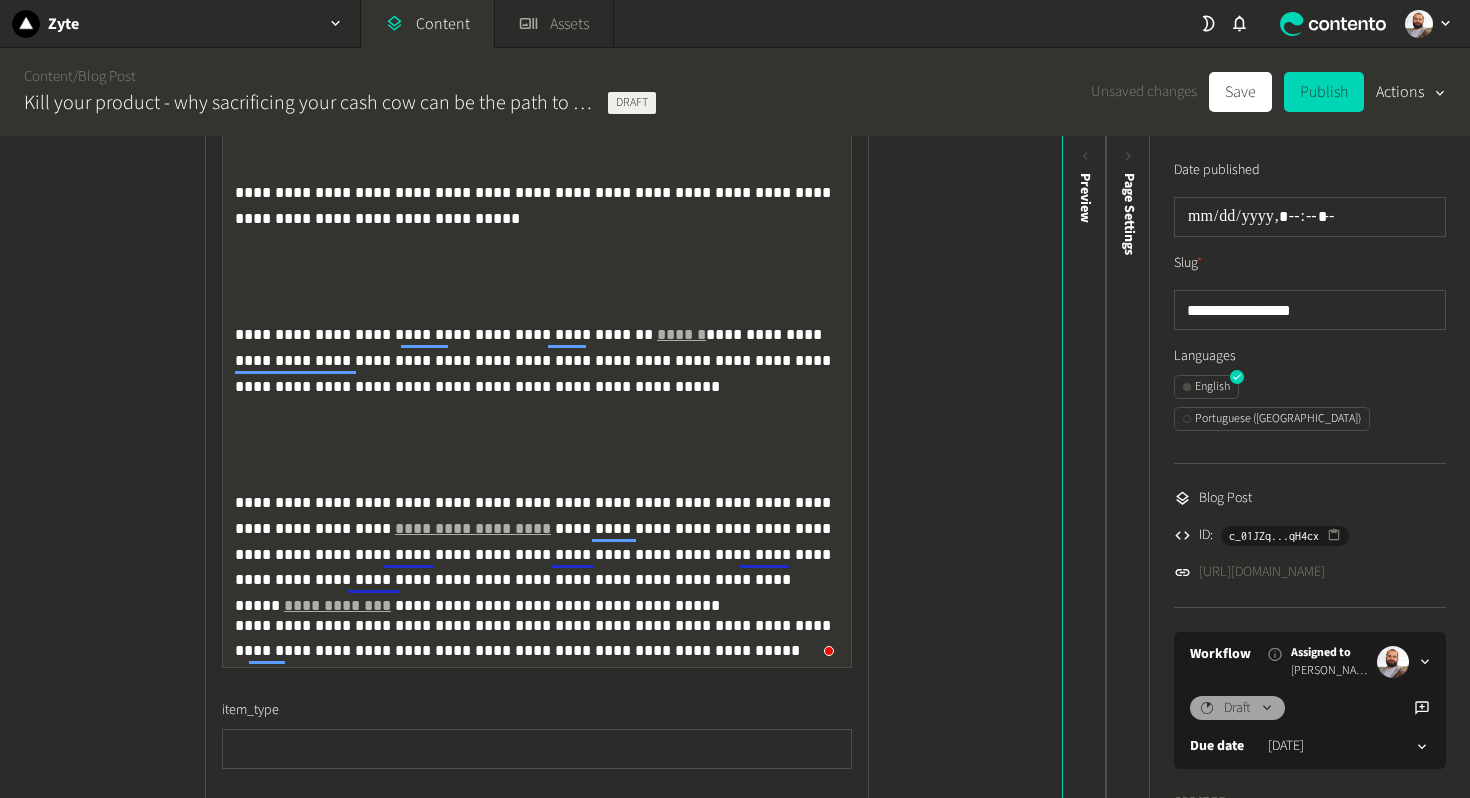 click 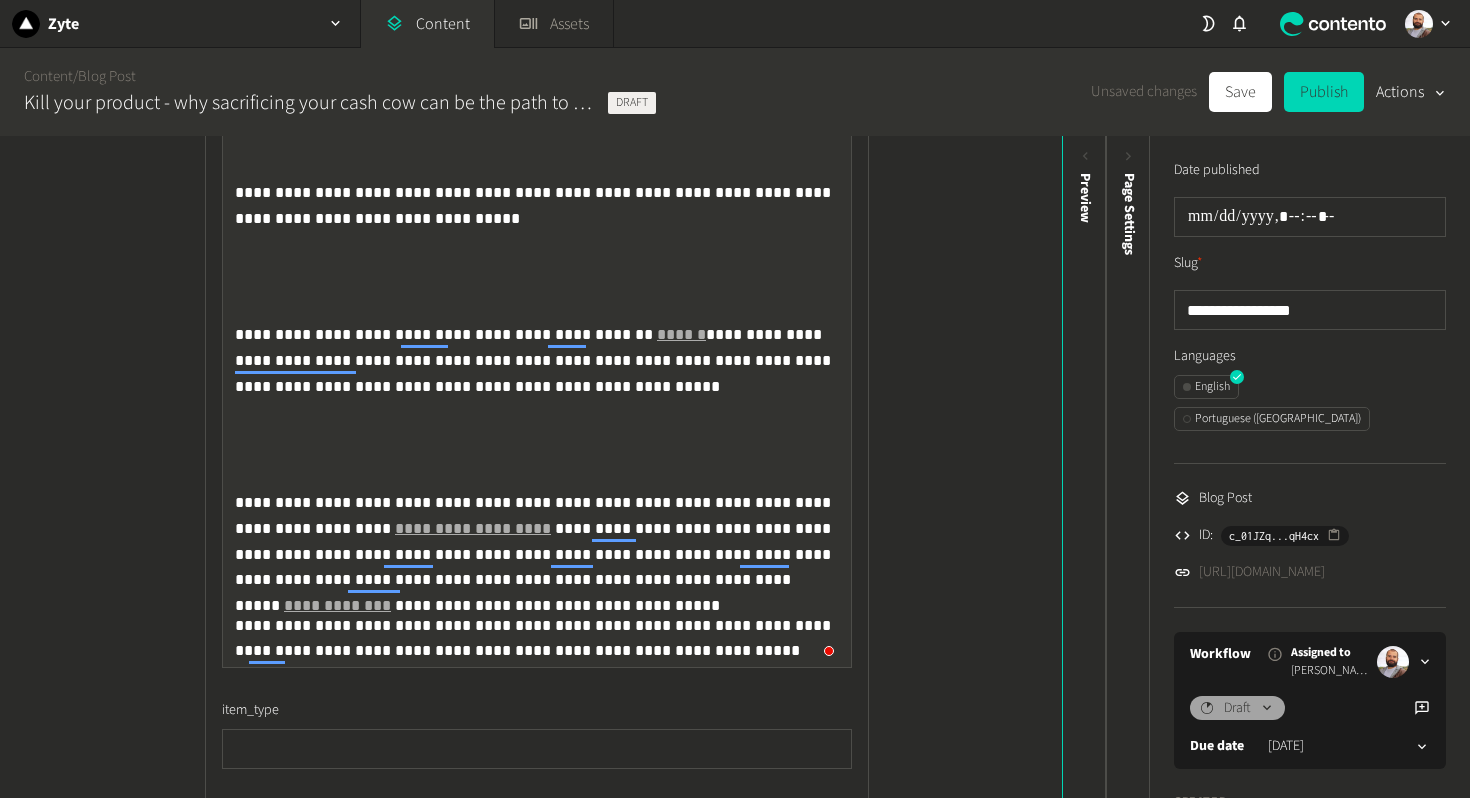 scroll, scrollTop: 43, scrollLeft: 0, axis: vertical 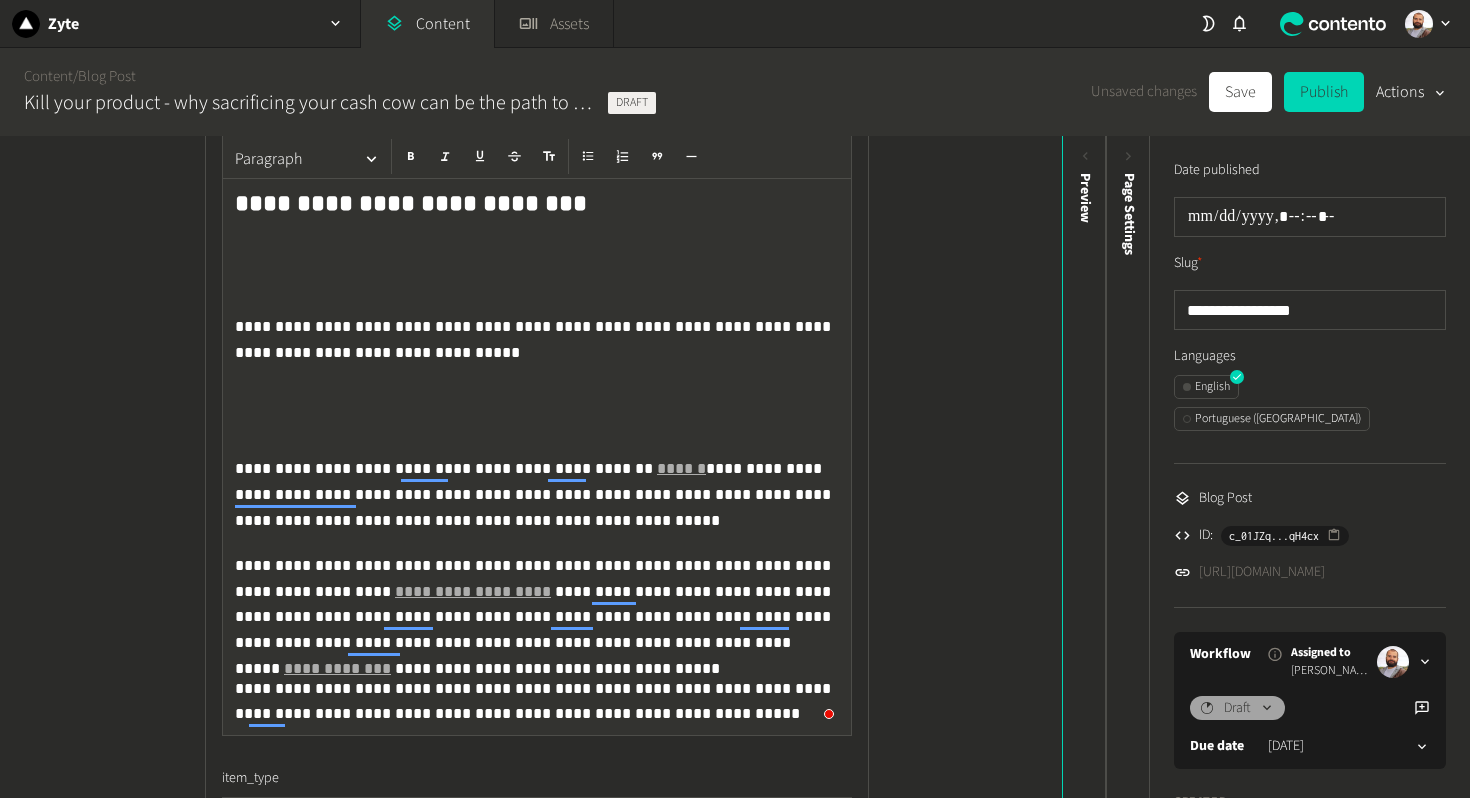 click 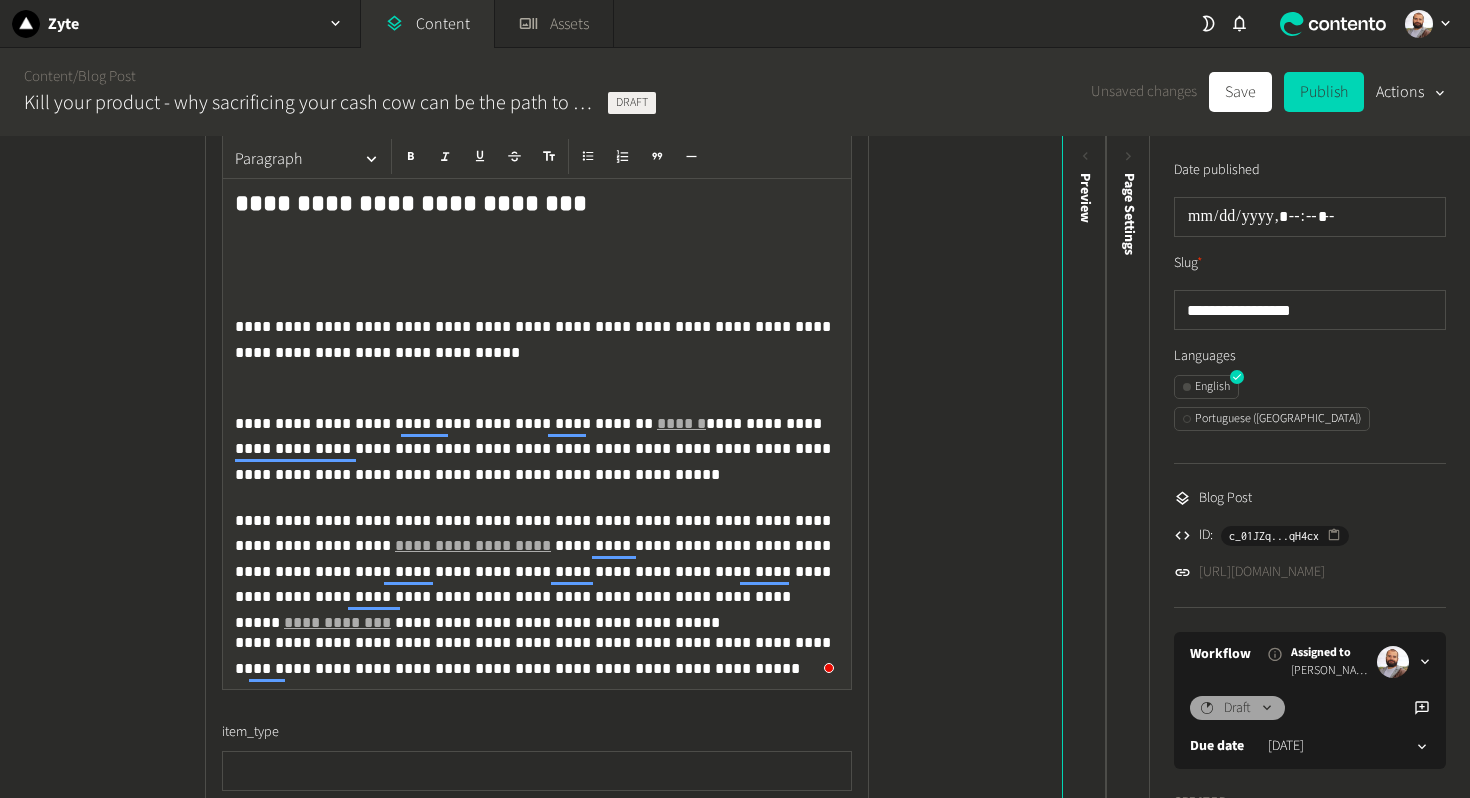 click on "**********" 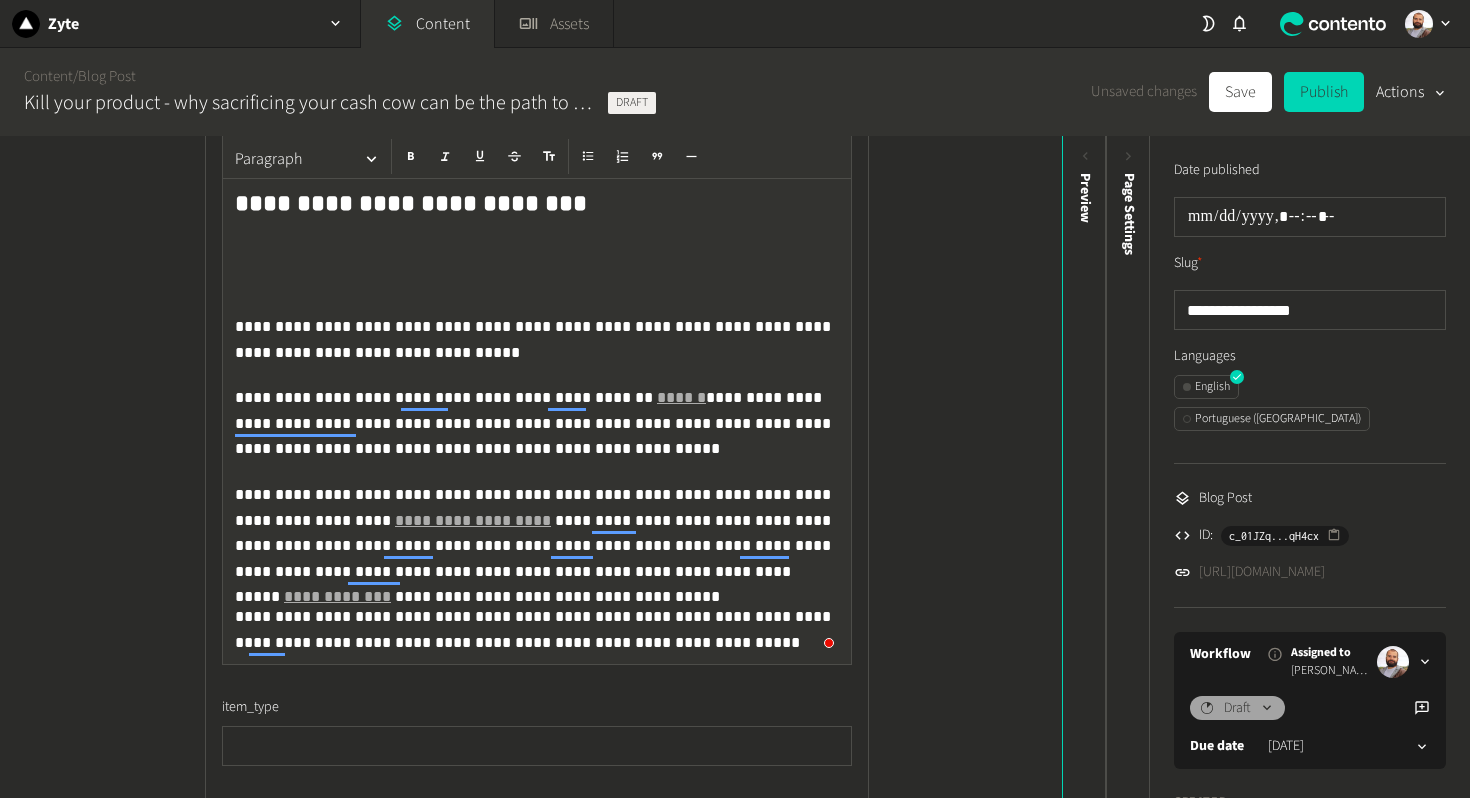 click on "**********" 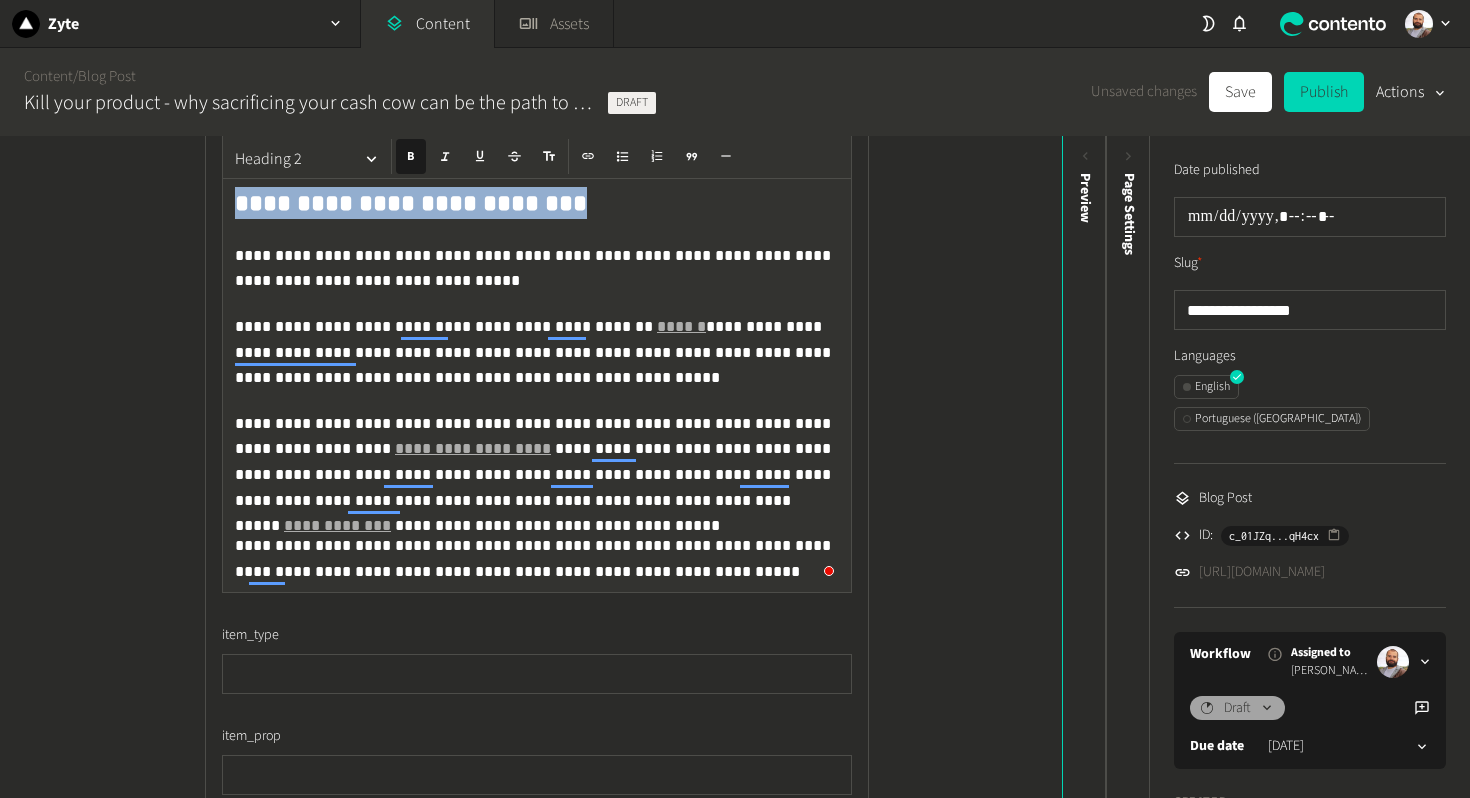 drag, startPoint x: 544, startPoint y: 256, endPoint x: 239, endPoint y: 246, distance: 305.16388 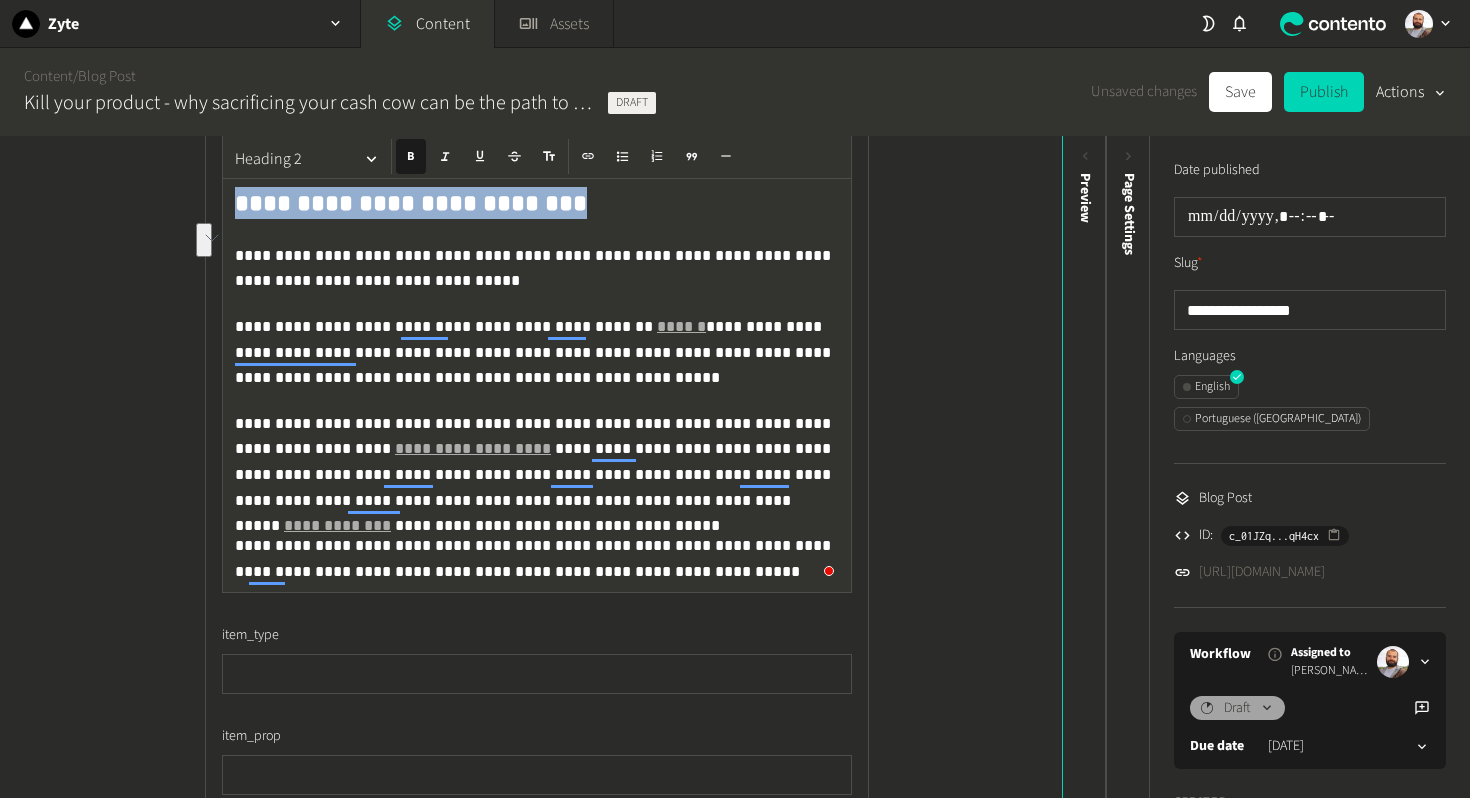copy on "**********" 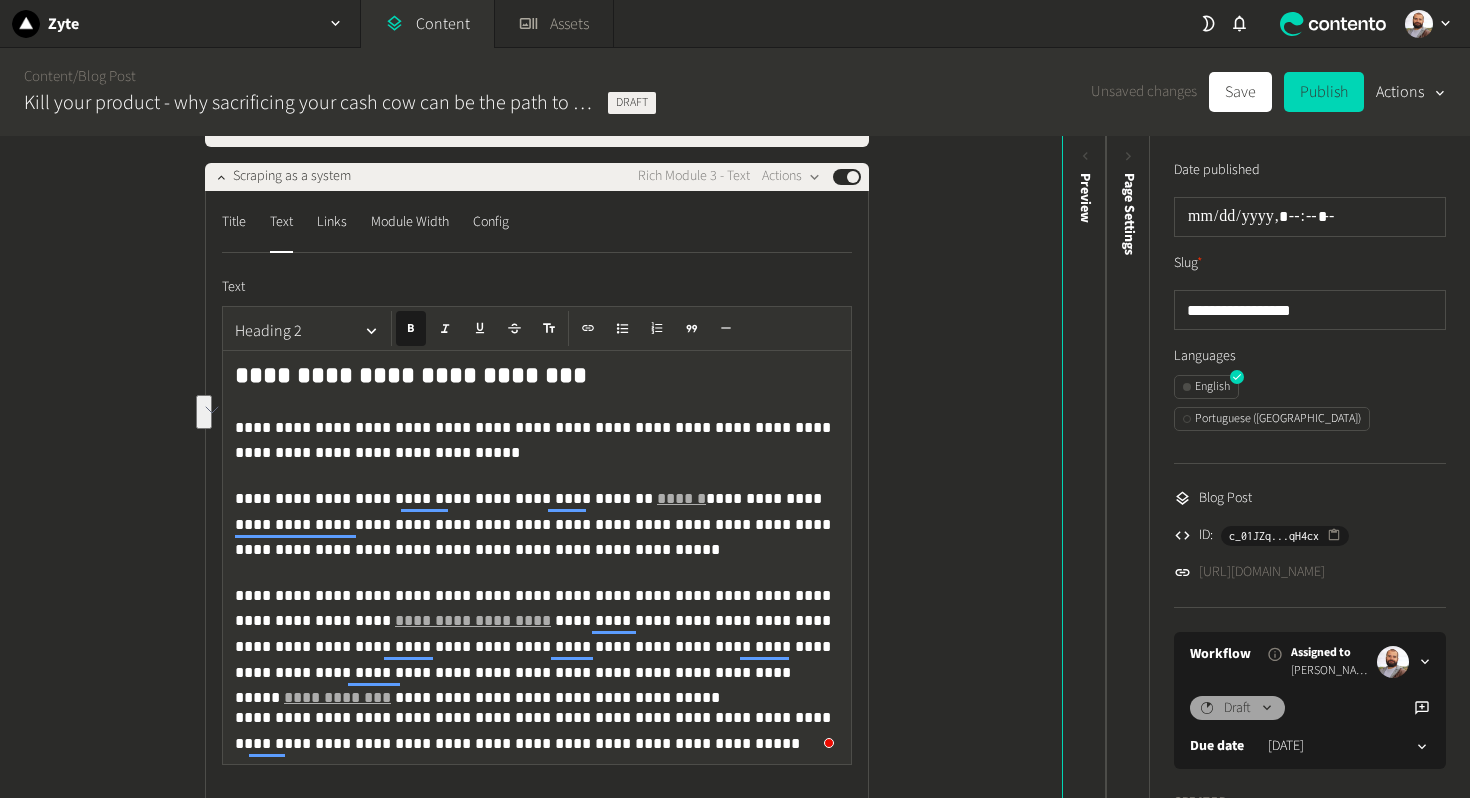 click on "Title  Text  Links  Module Width  Config" 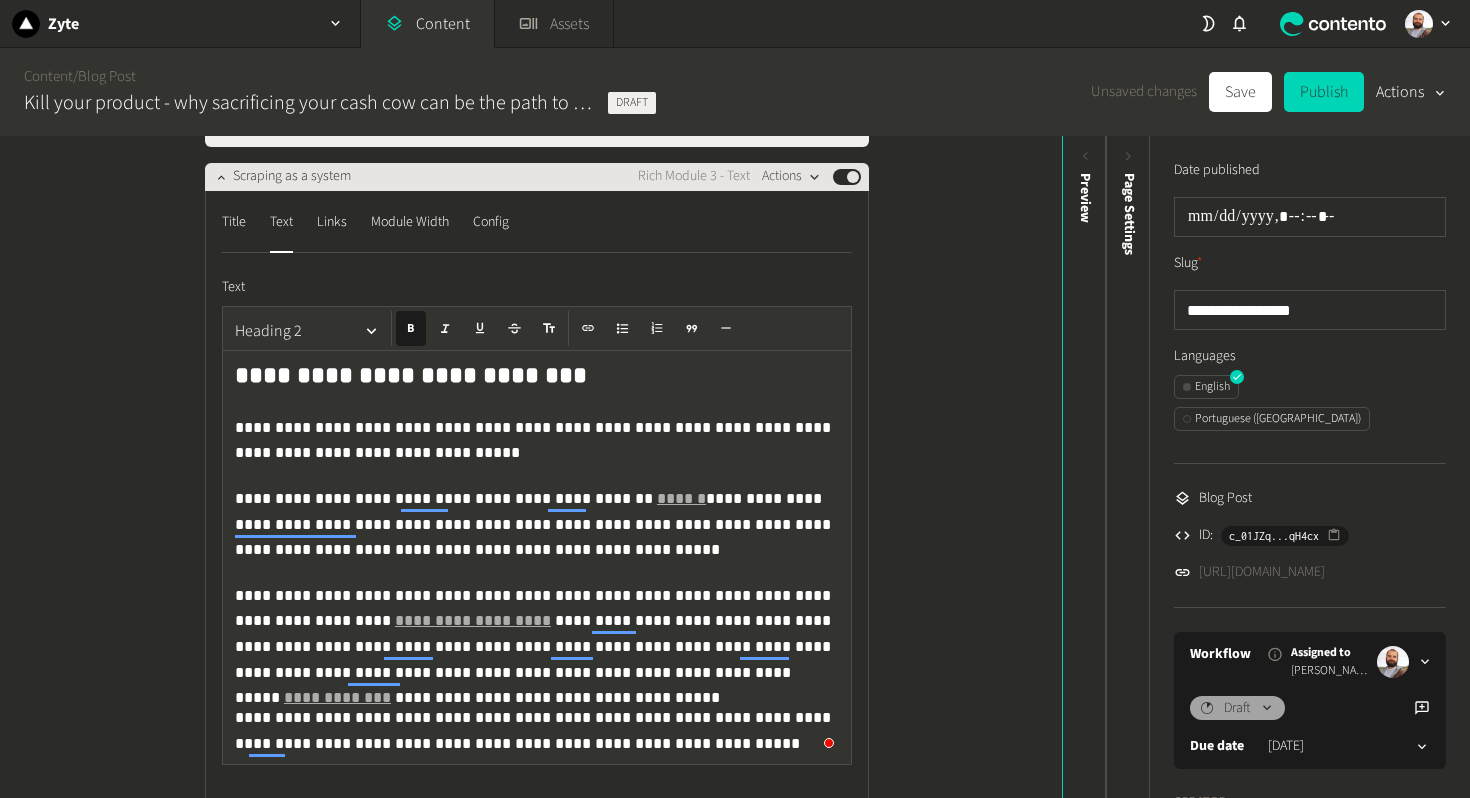click on "Actions" 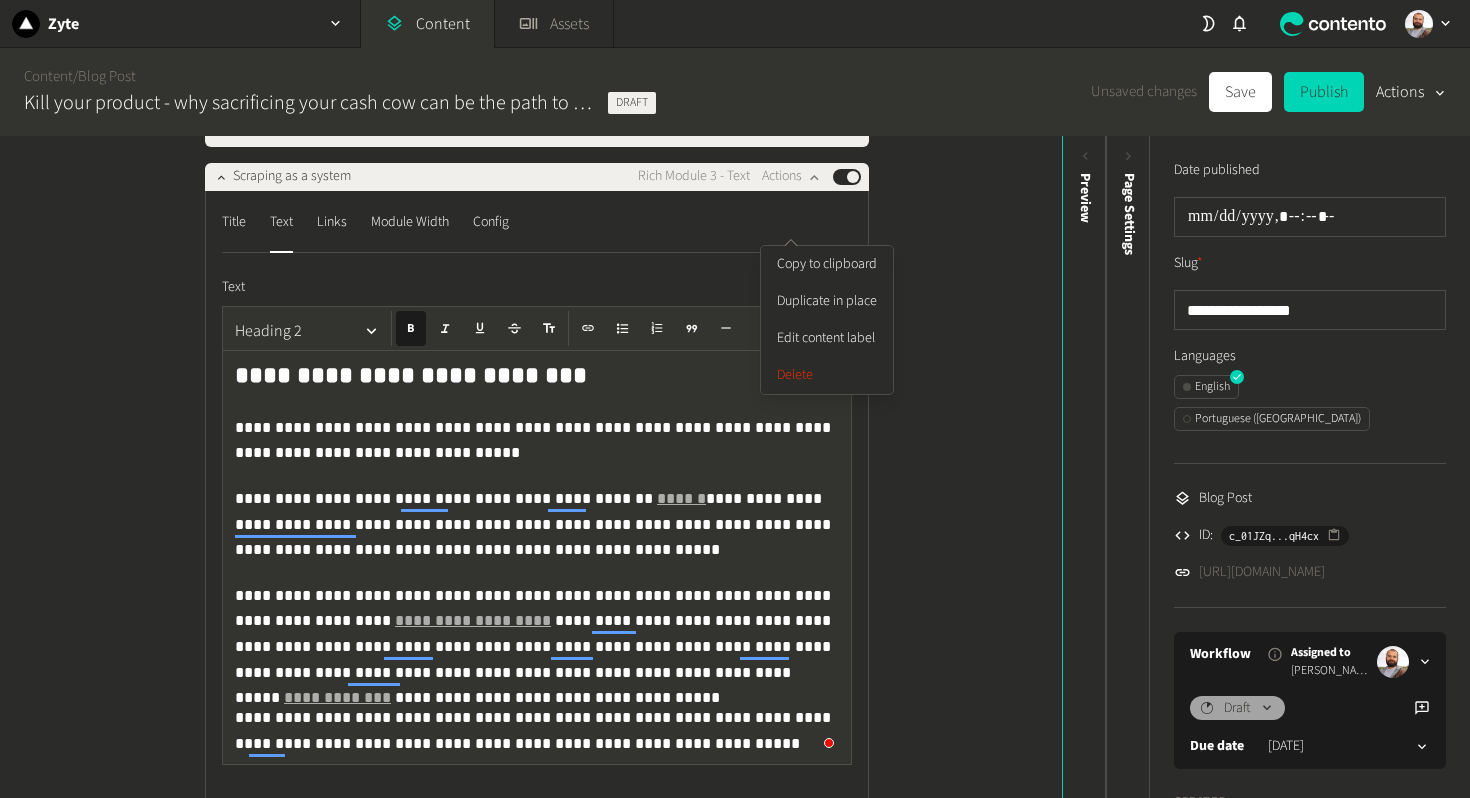 click on "**********" 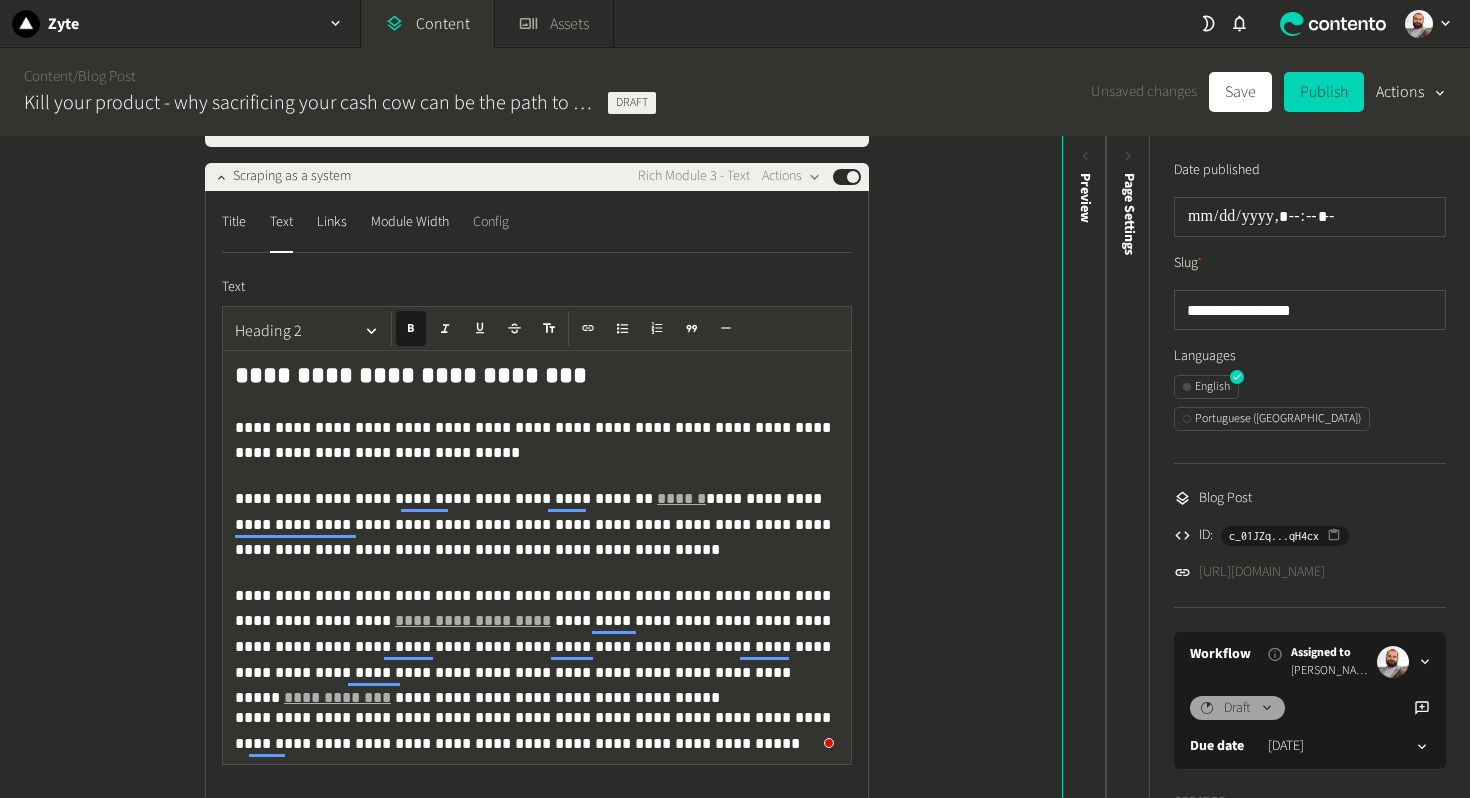 click on "Config" 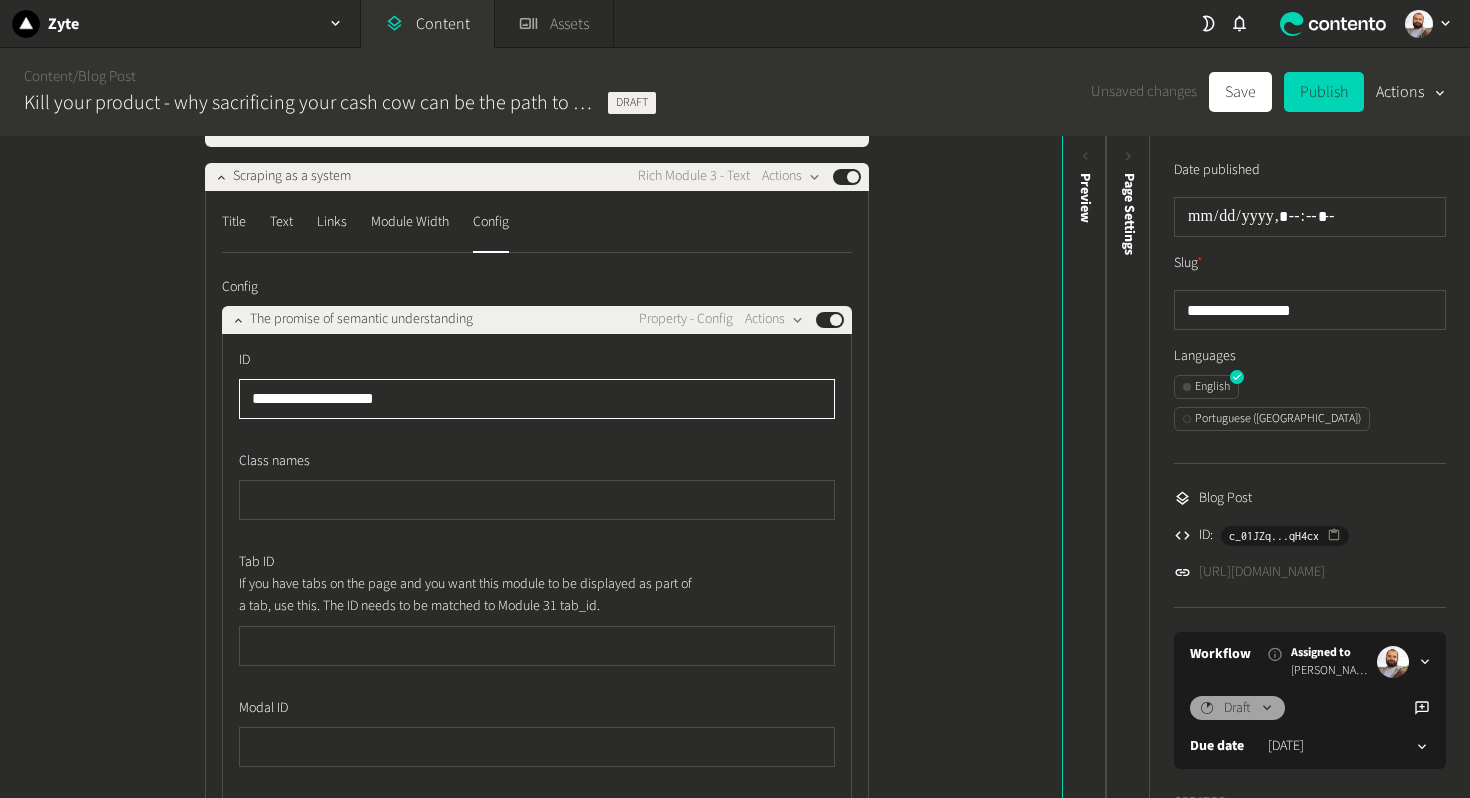 click on "**********" 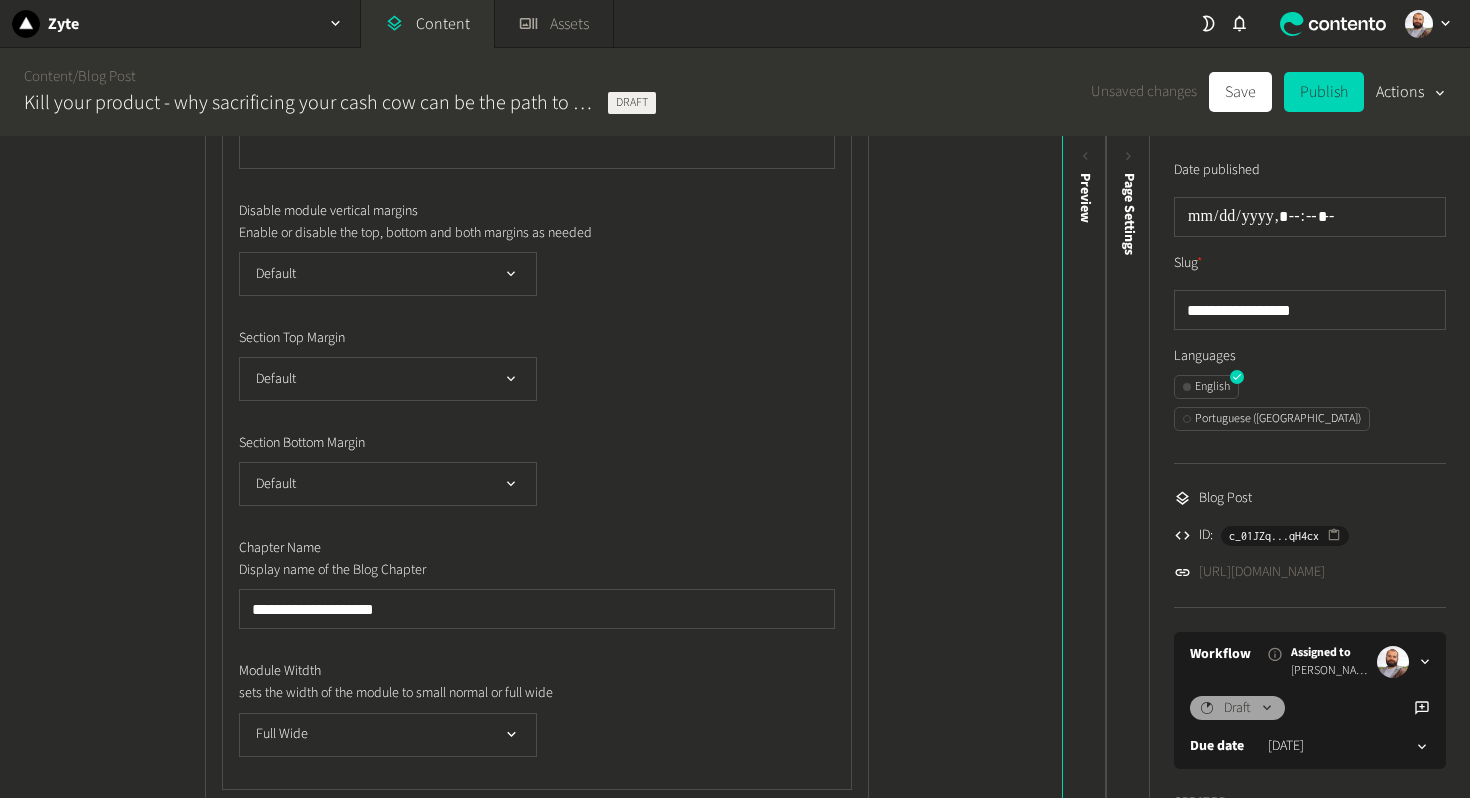 type on "**********" 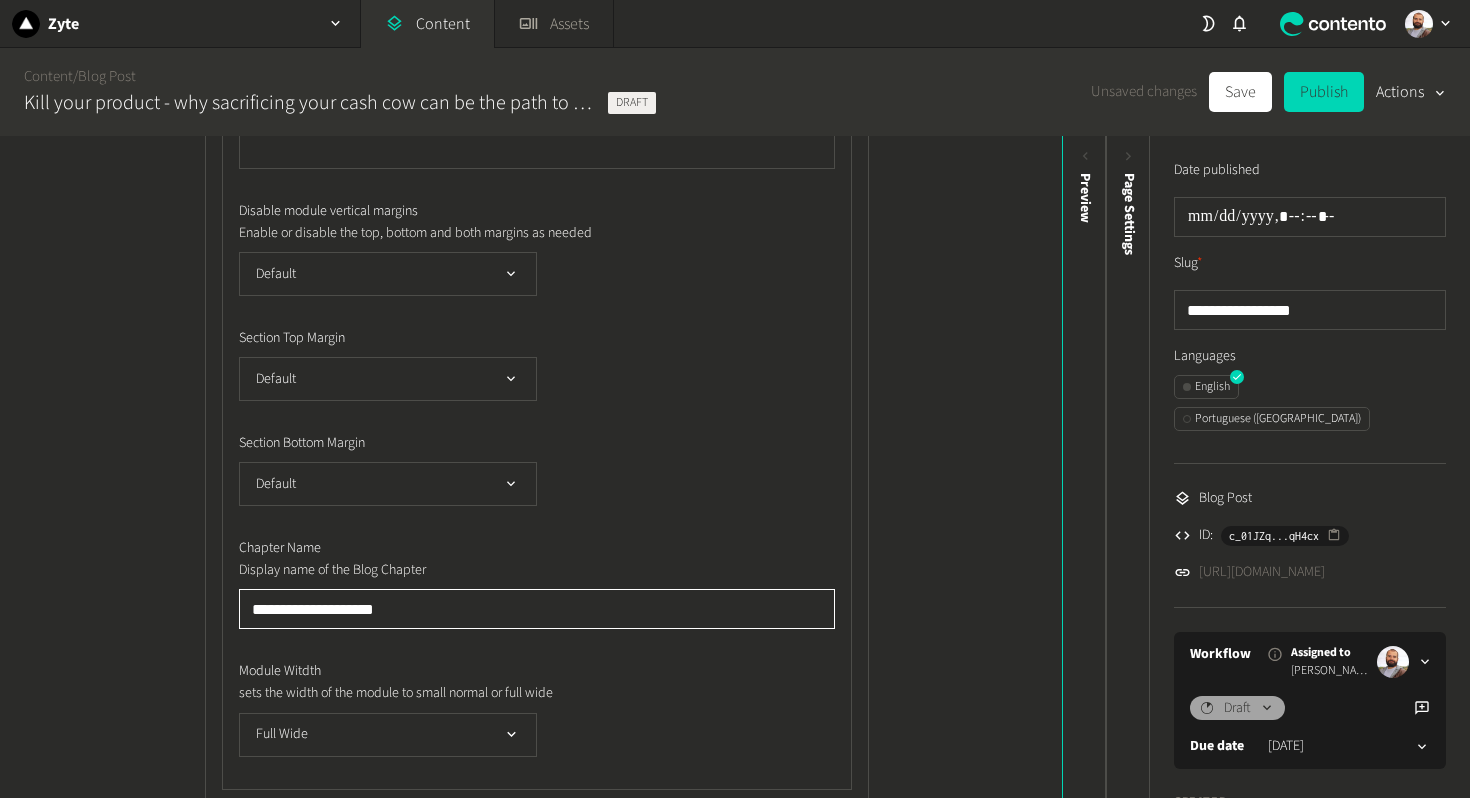 drag, startPoint x: 580, startPoint y: 638, endPoint x: 590, endPoint y: 645, distance: 12.206555 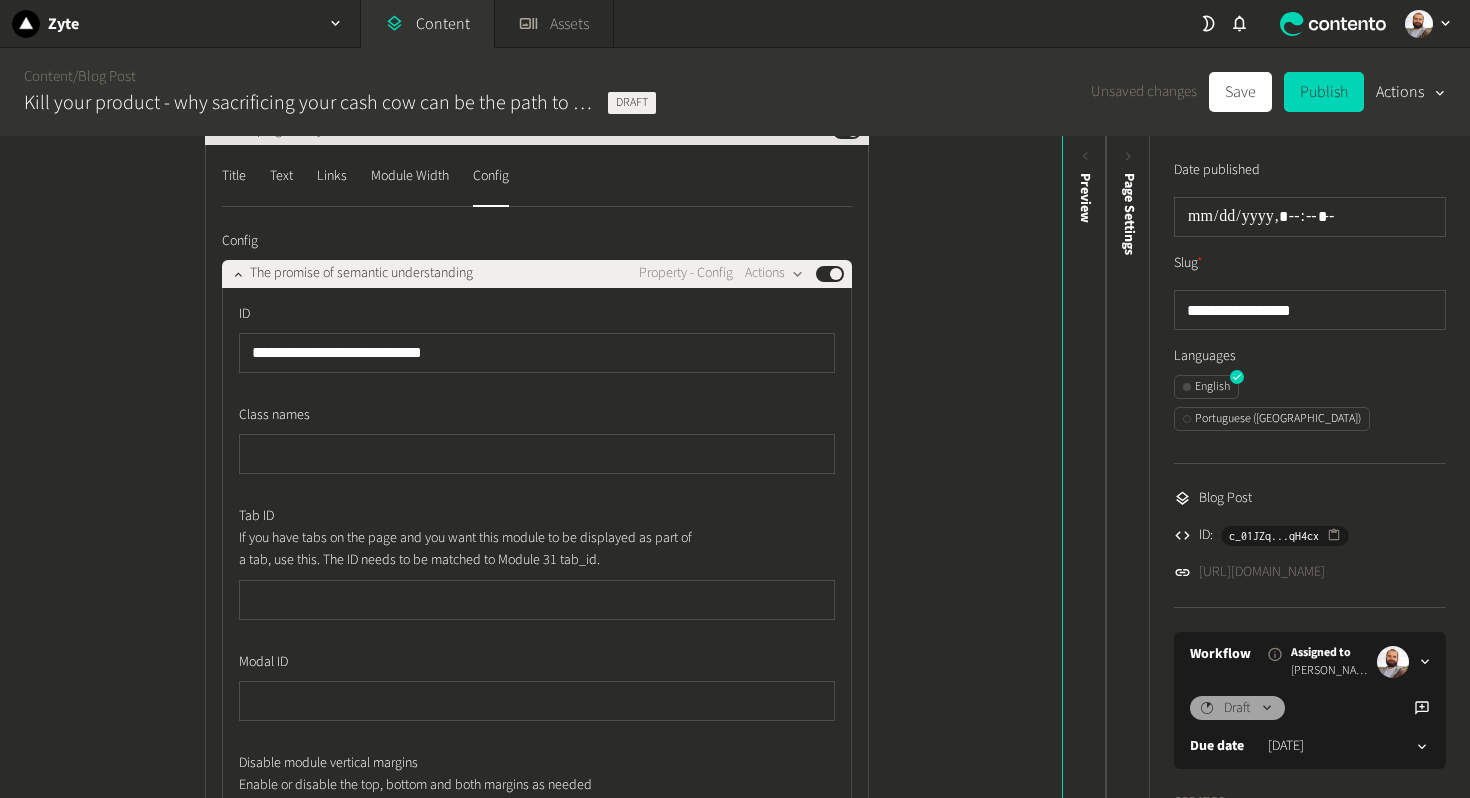 type on "**********" 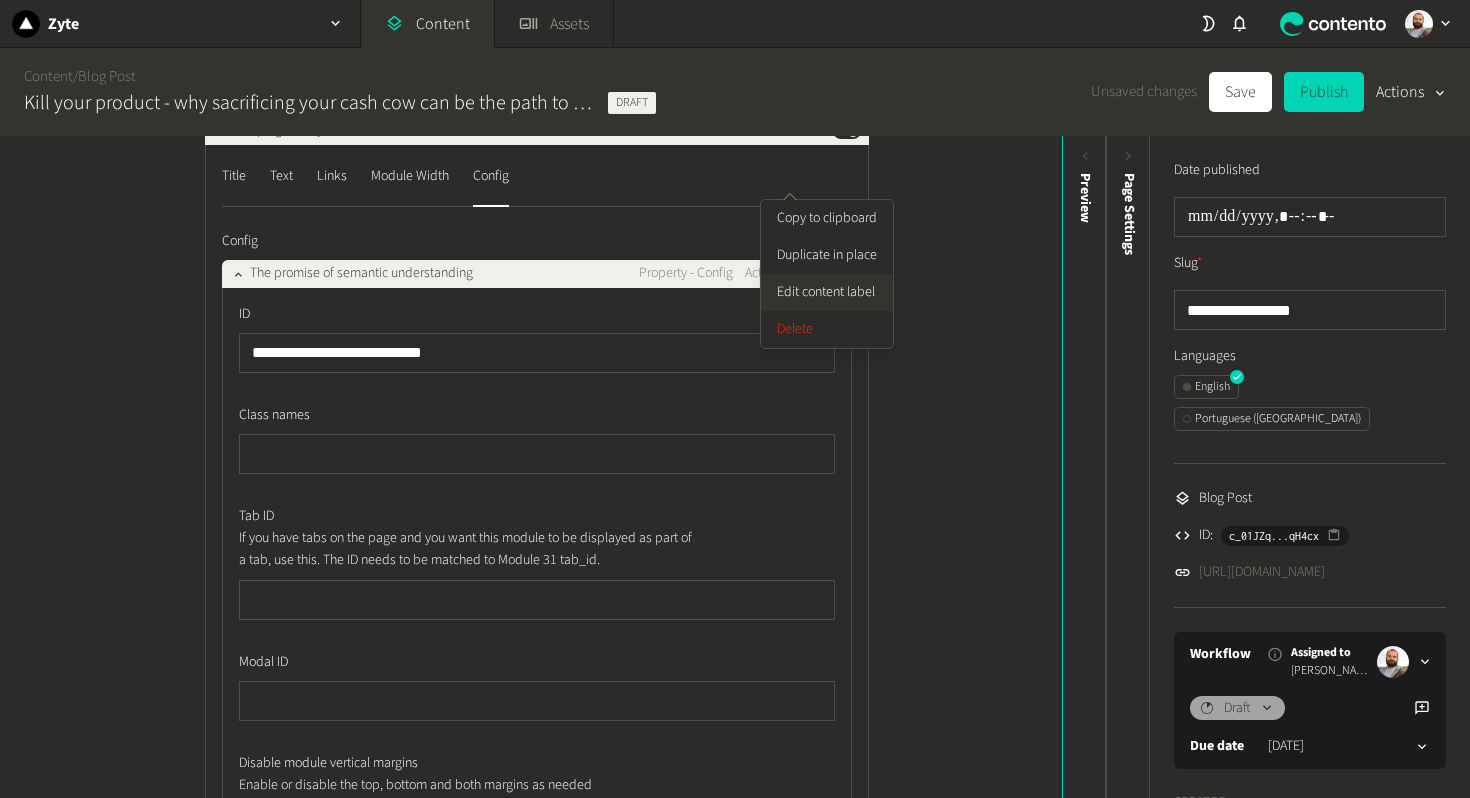 click on "Edit content label" 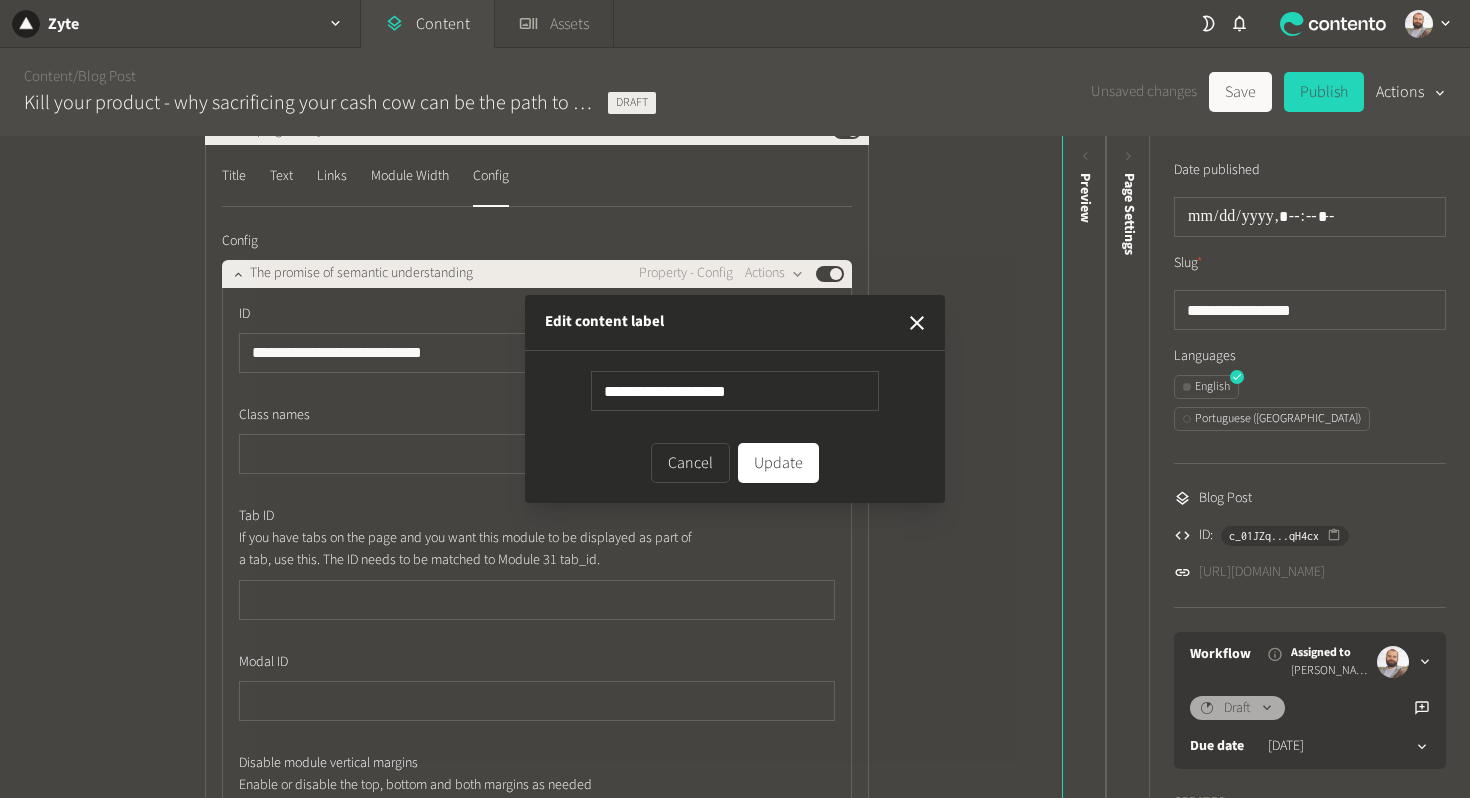 type on "**********" 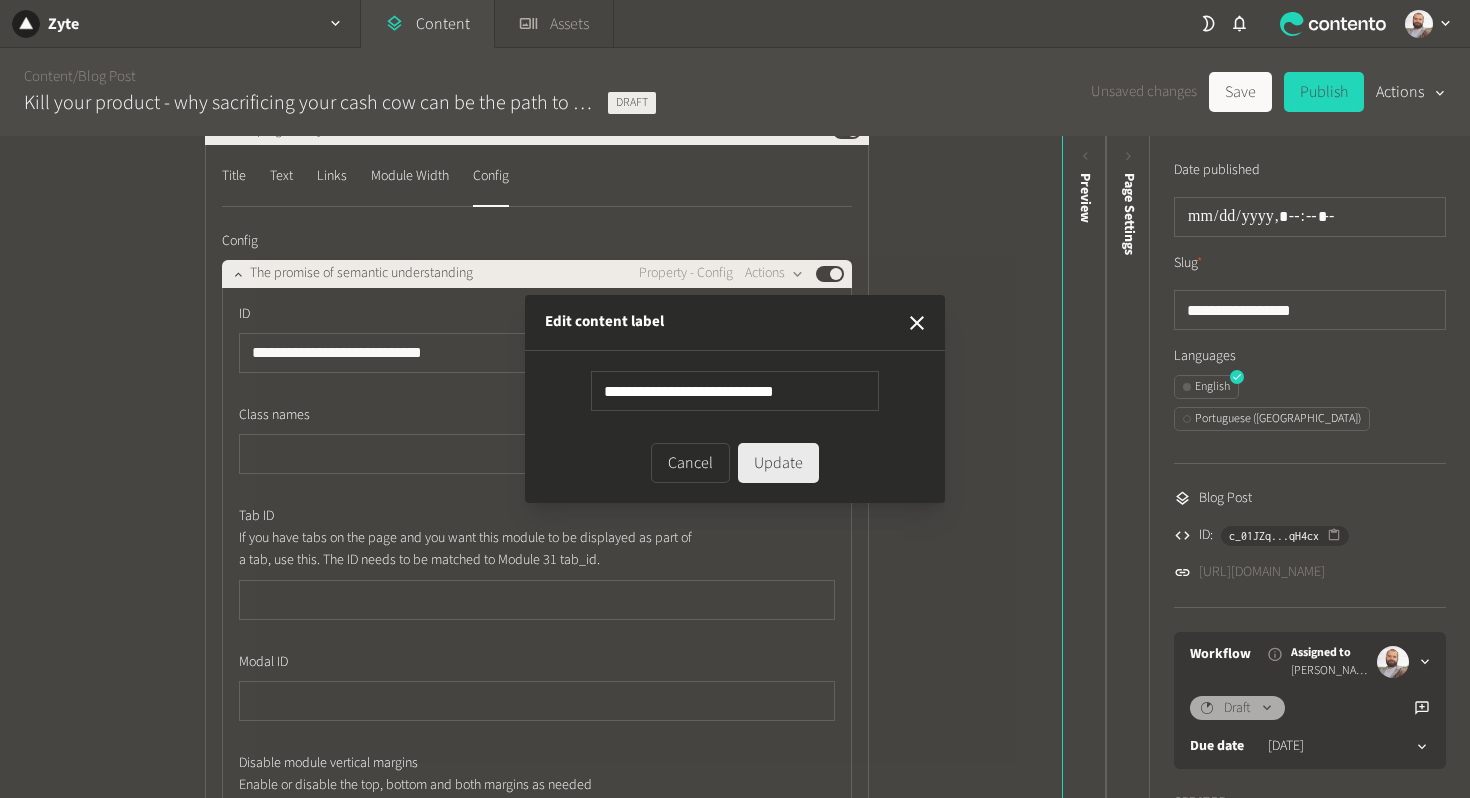 click on "Update" at bounding box center [778, 463] 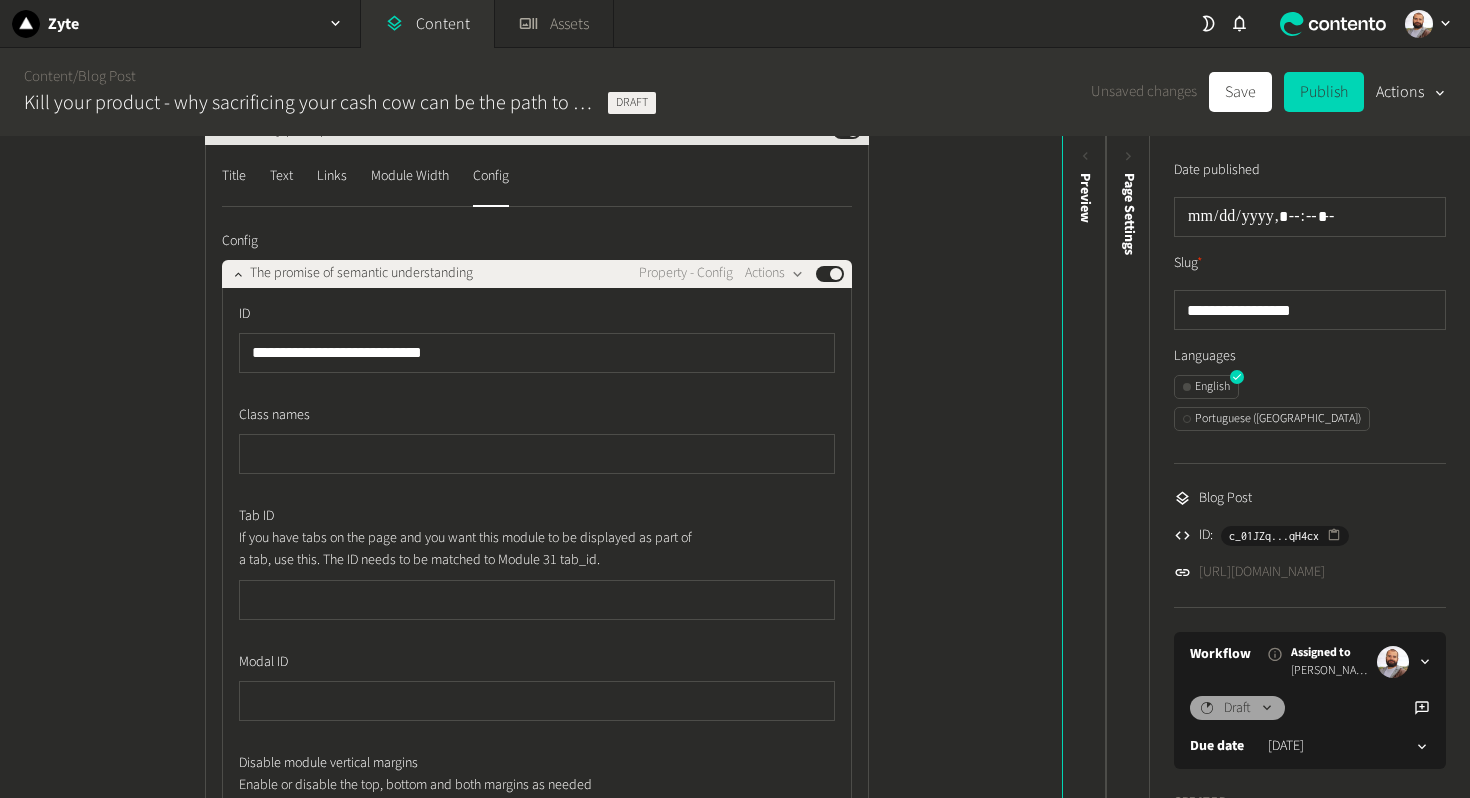 click on "Piece-by-piece proliferation" 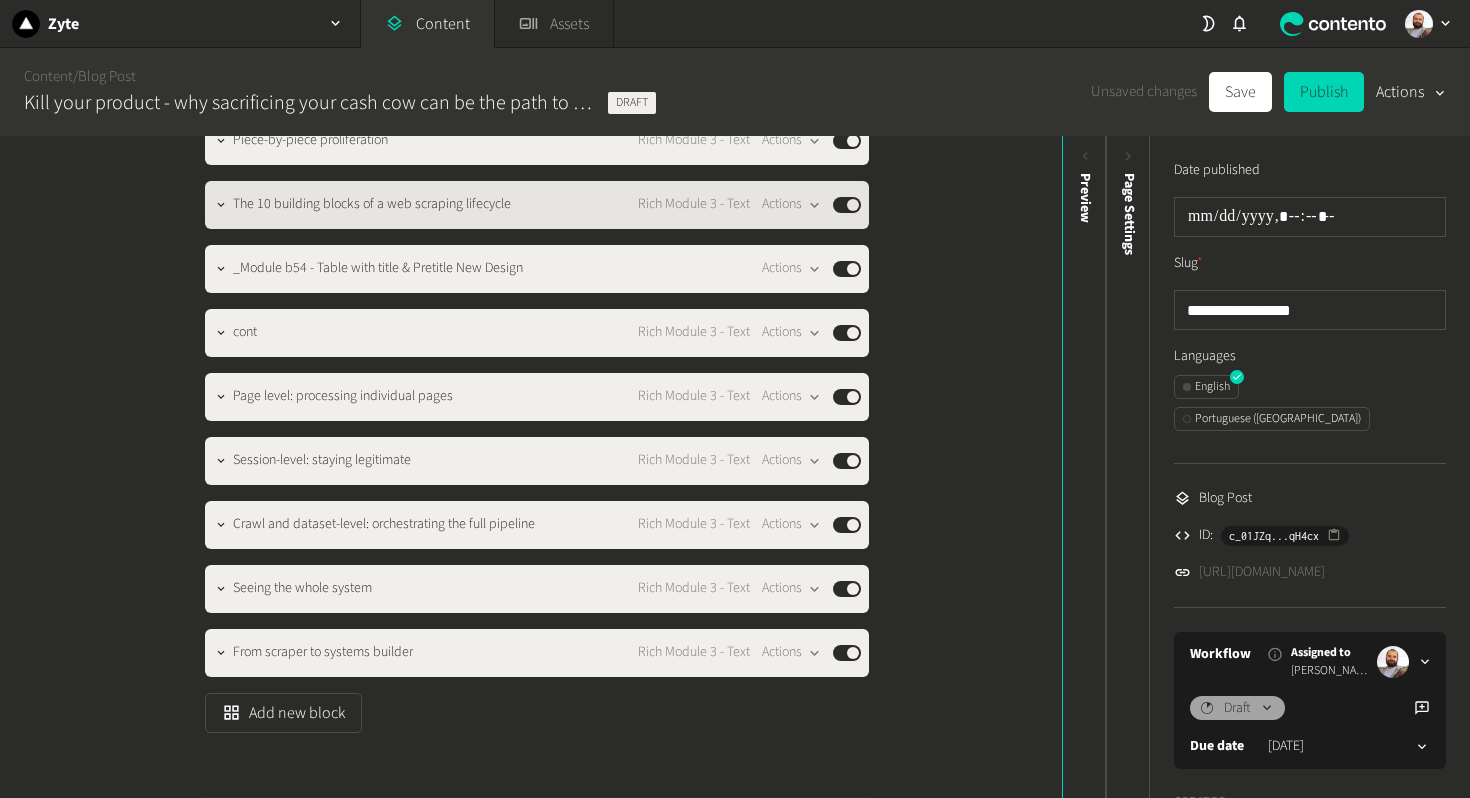 click on "The 10 building blocks of a web scraping lifecycle" 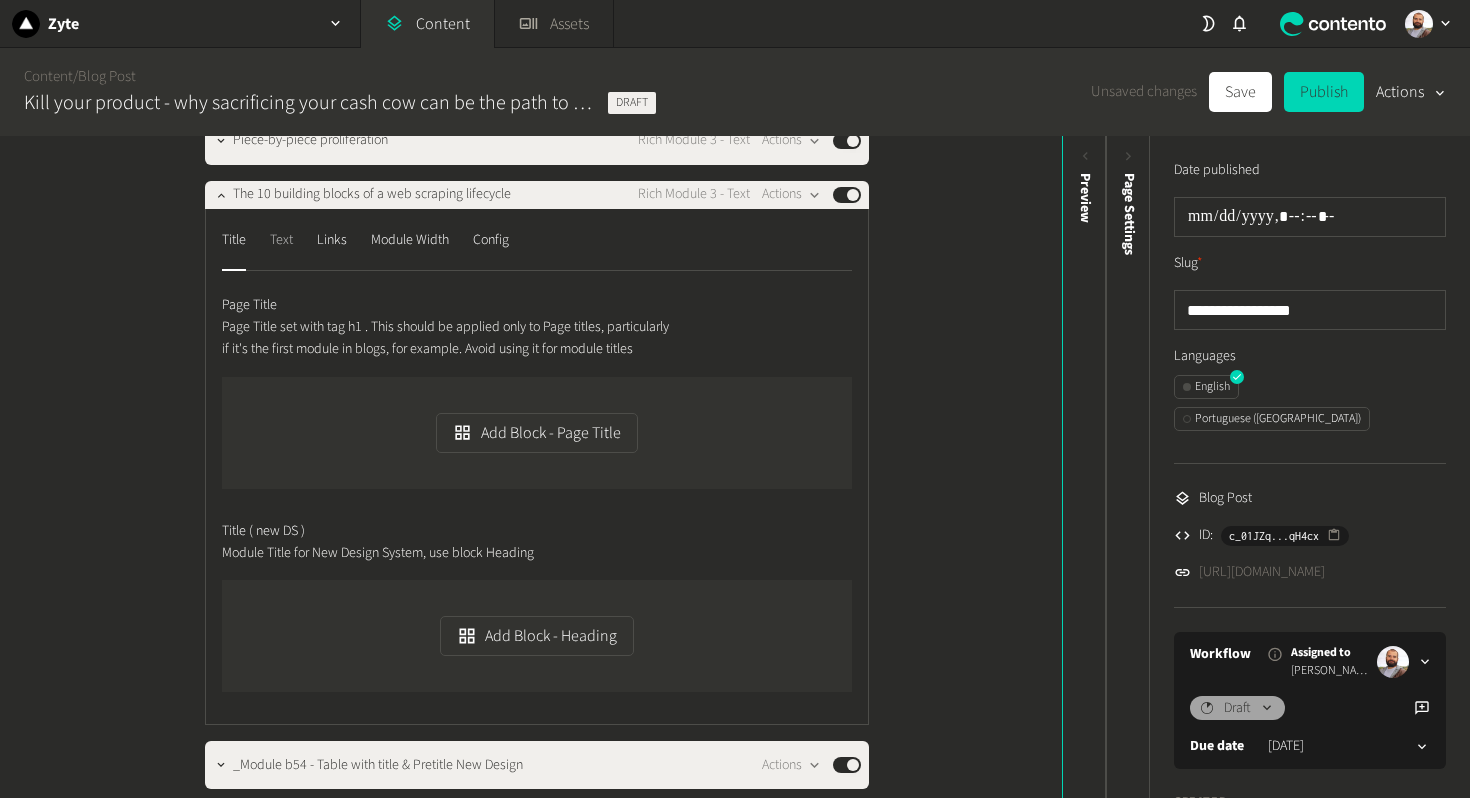 click on "Text" 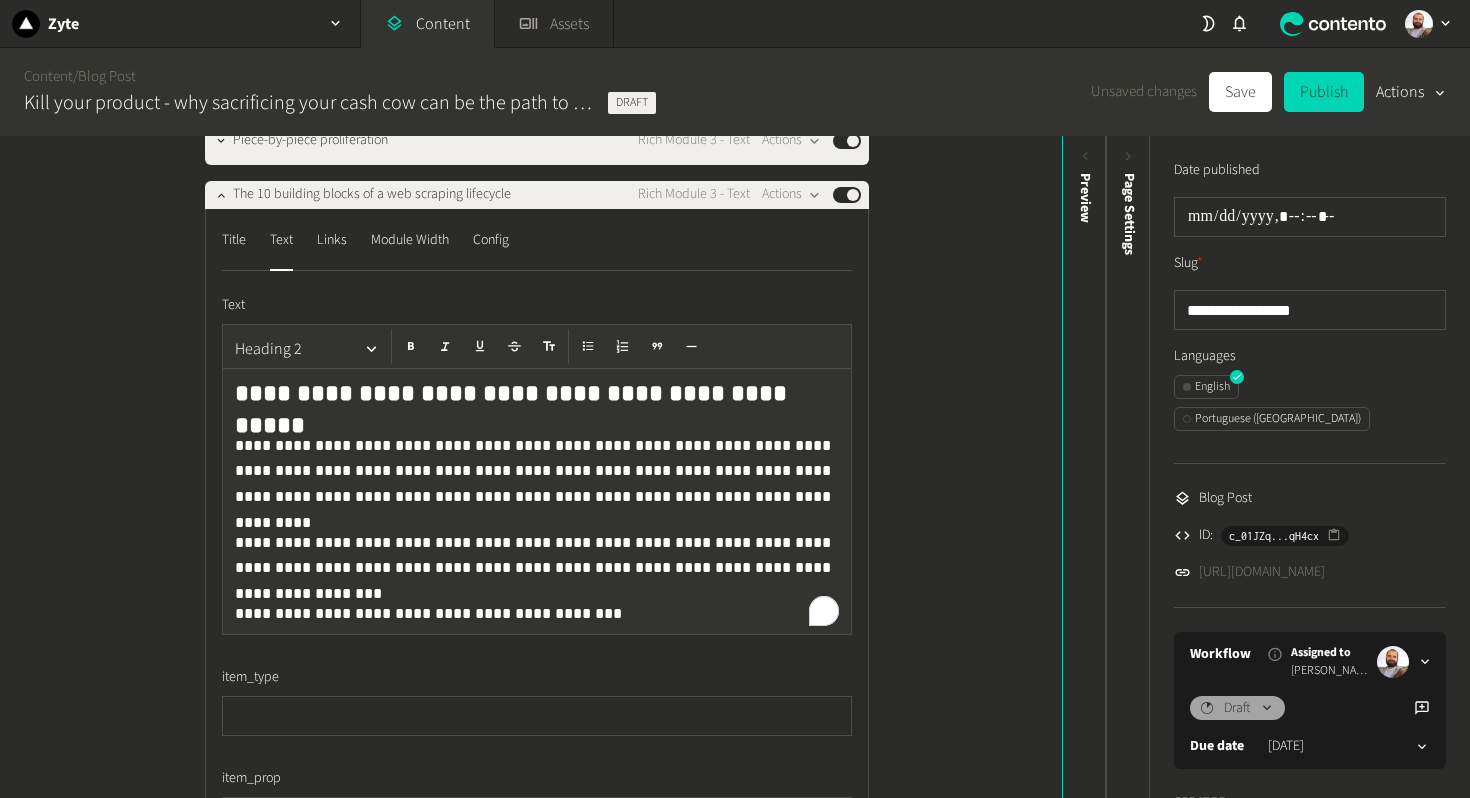 click on "**********" 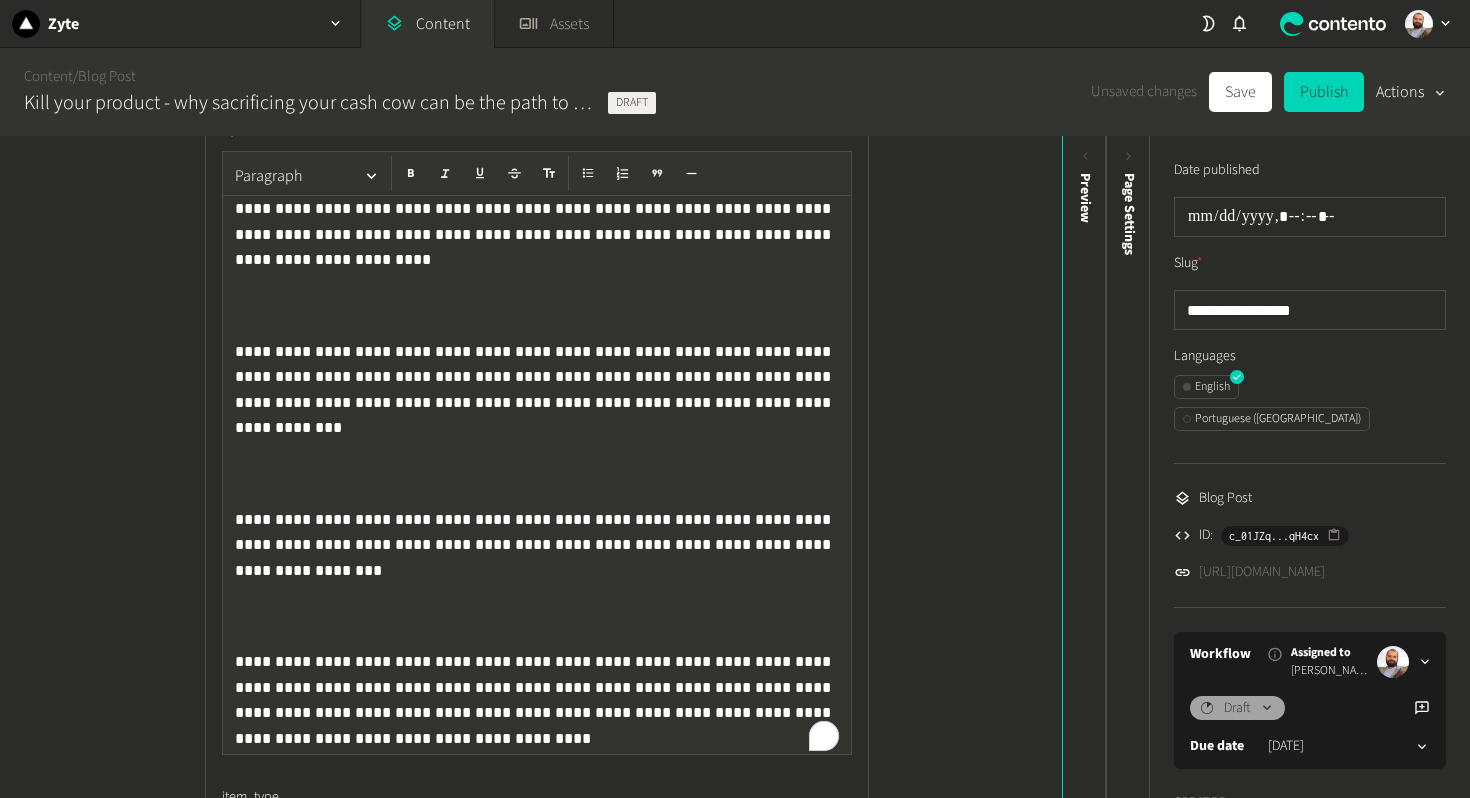 click 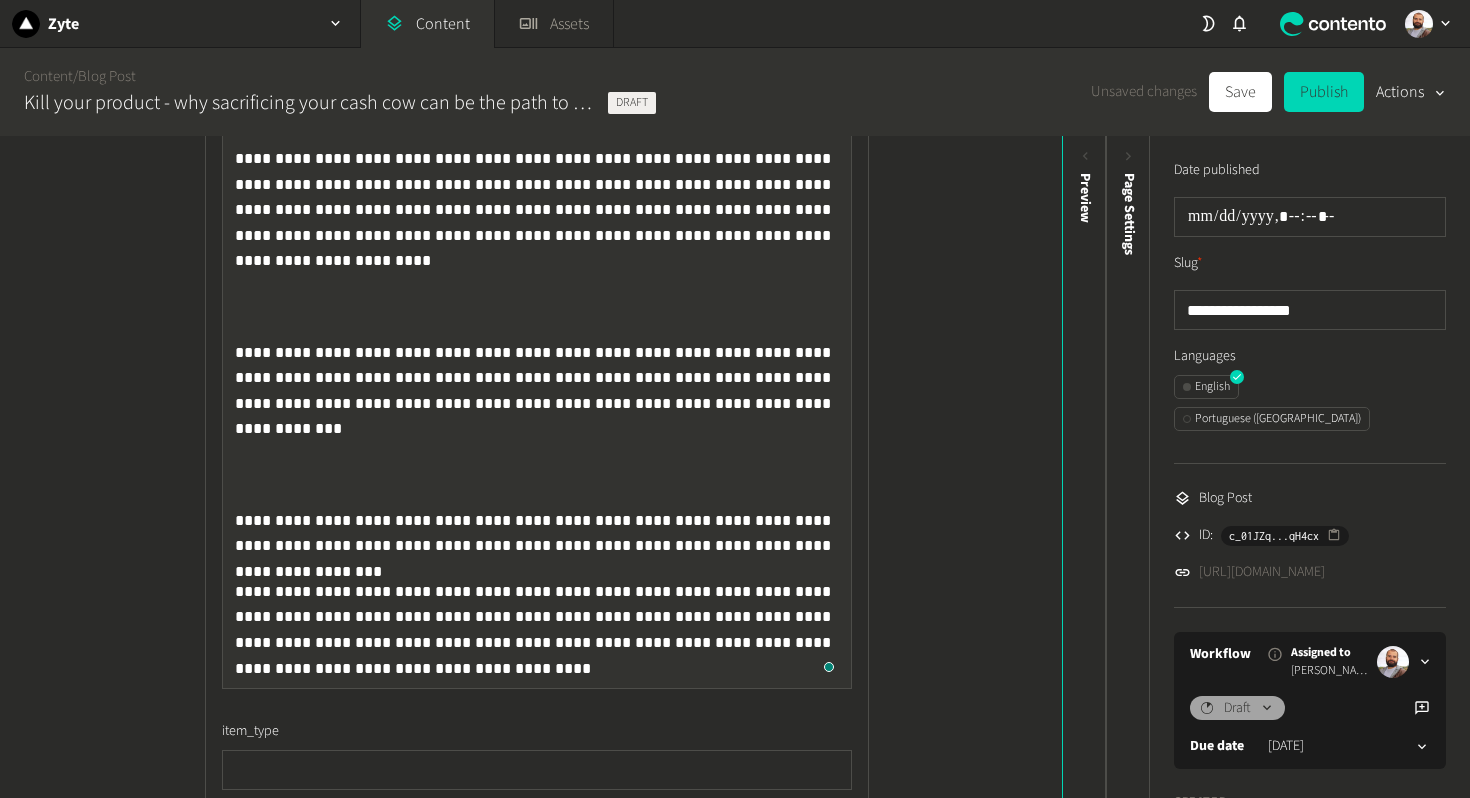 click 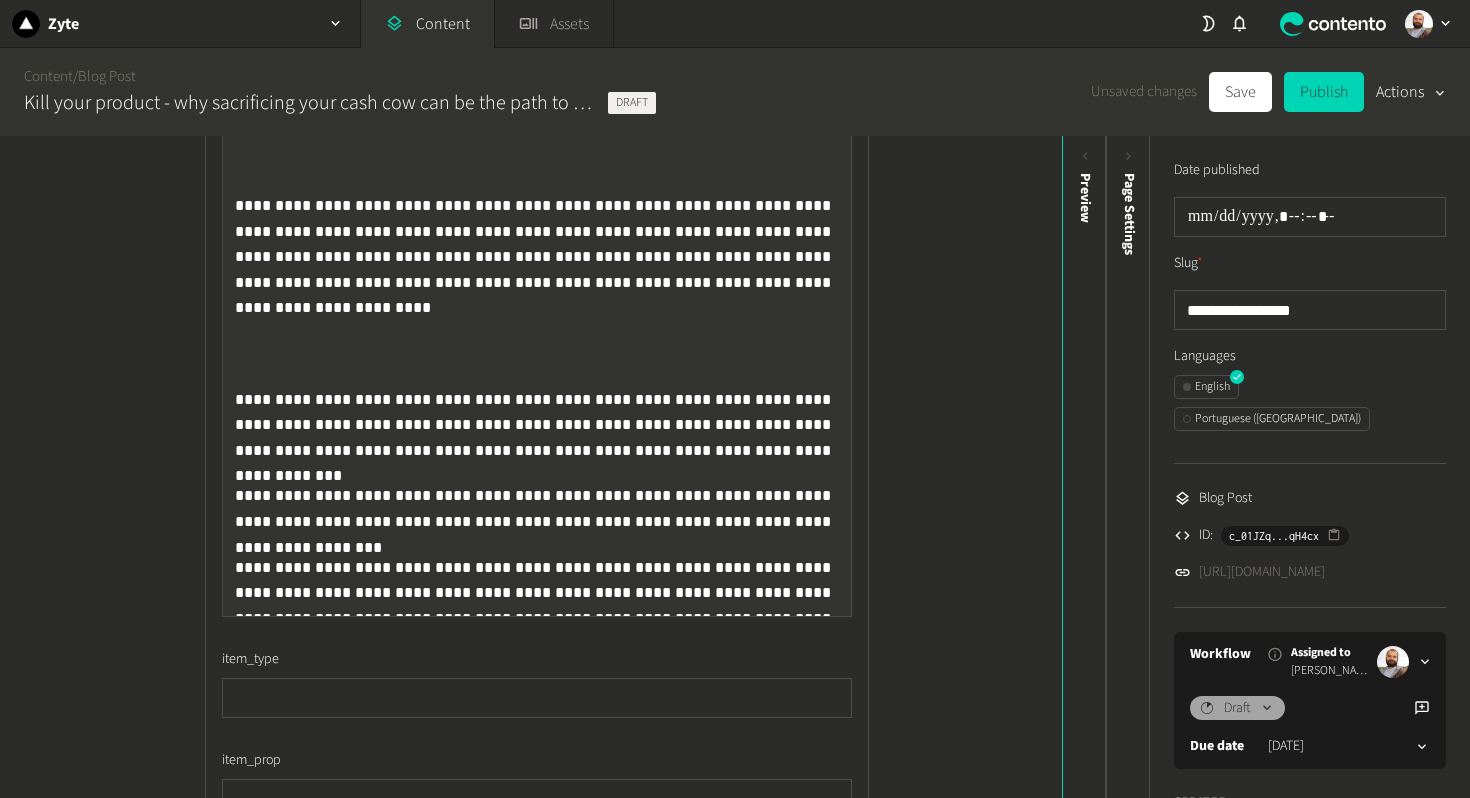 click on "**********" 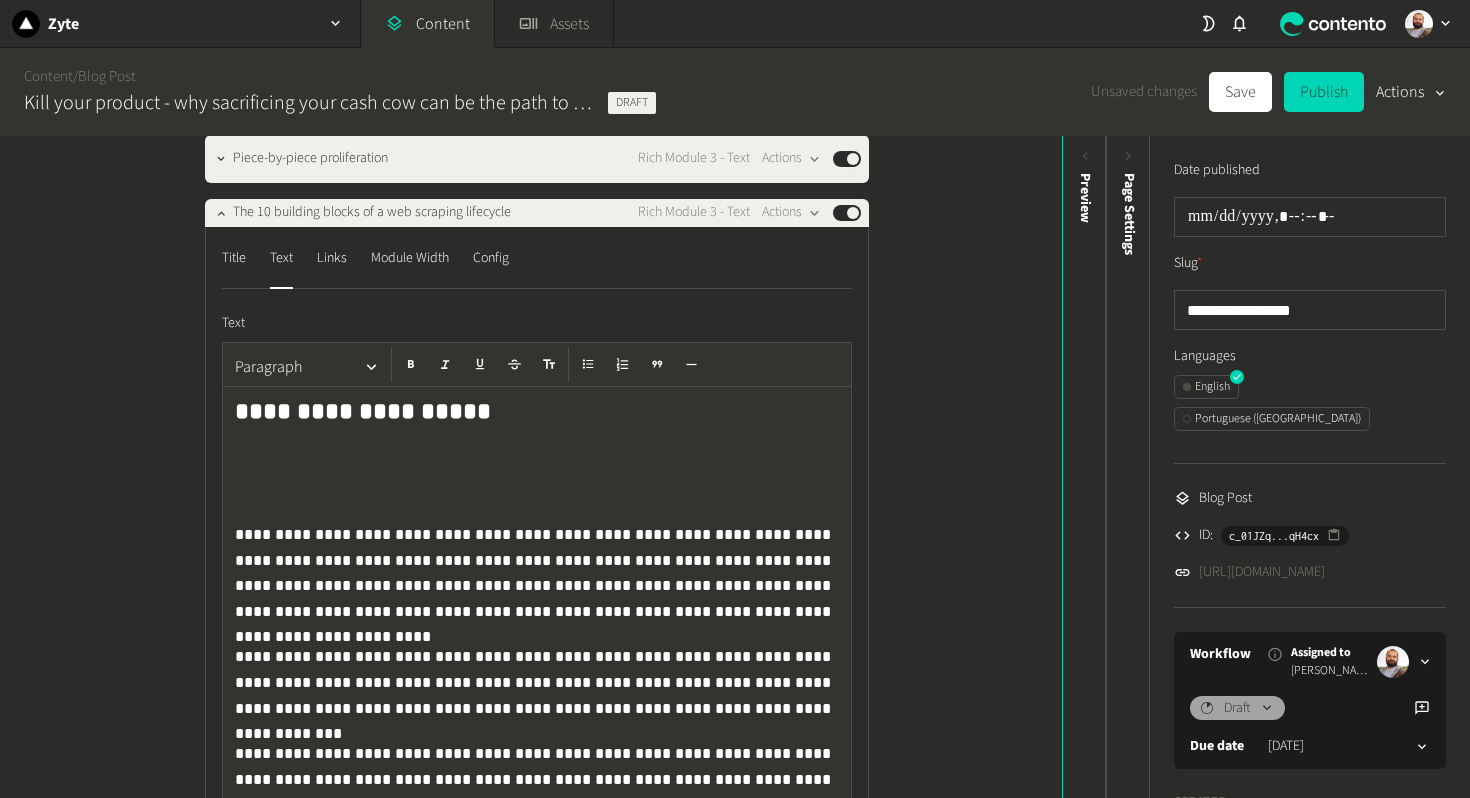 click on "**********" 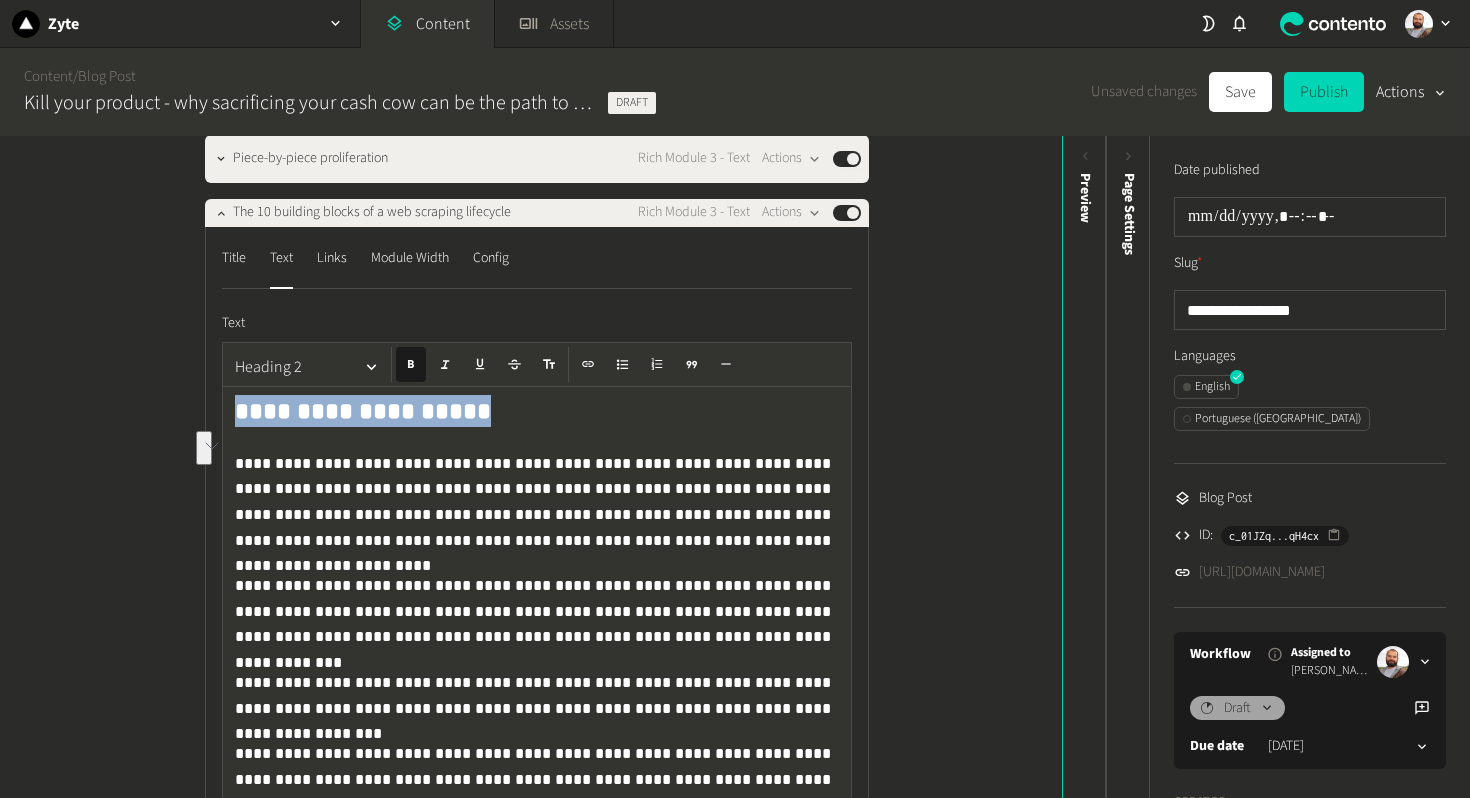 drag, startPoint x: 472, startPoint y: 460, endPoint x: 218, endPoint y: 451, distance: 254.1594 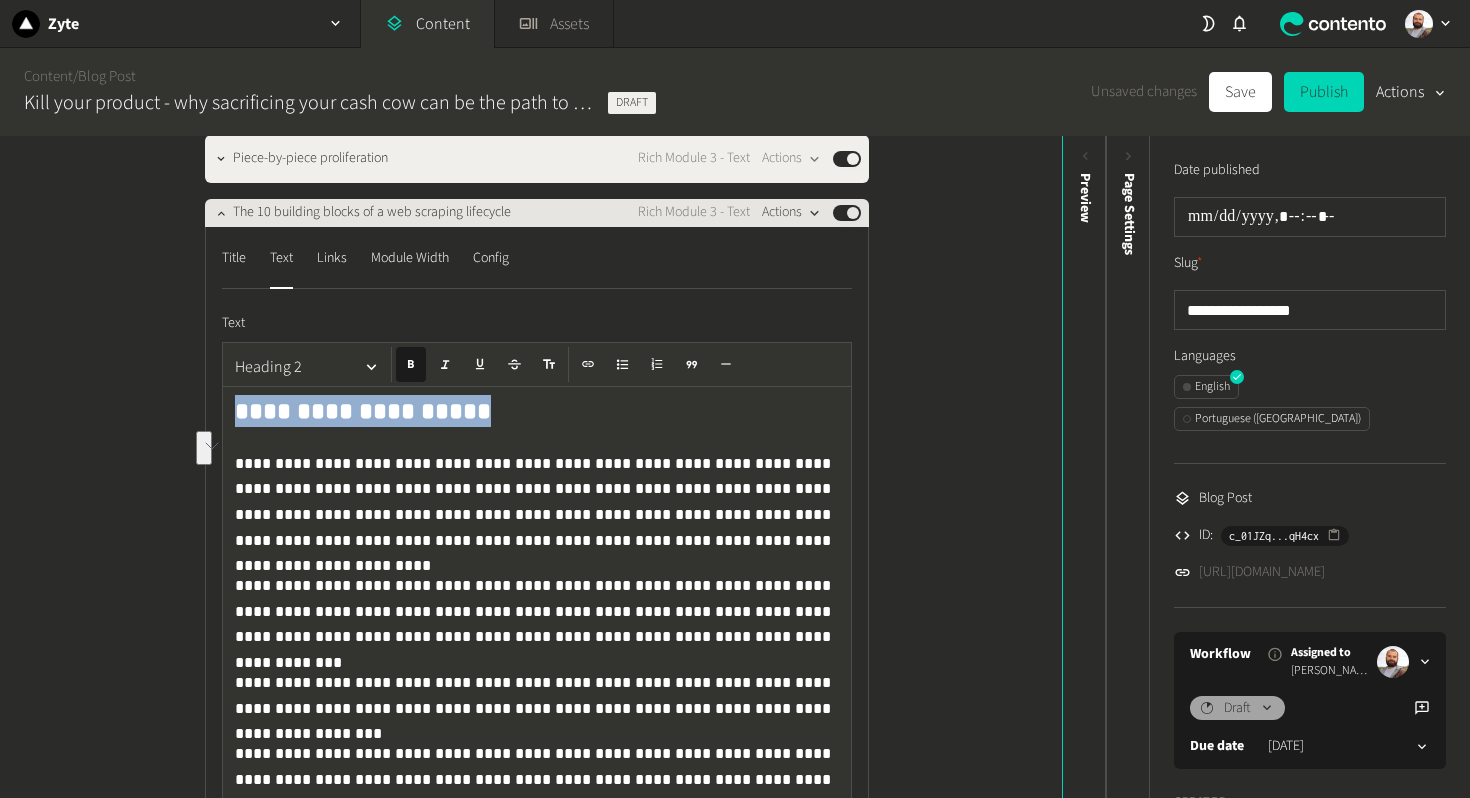 click on "Actions" 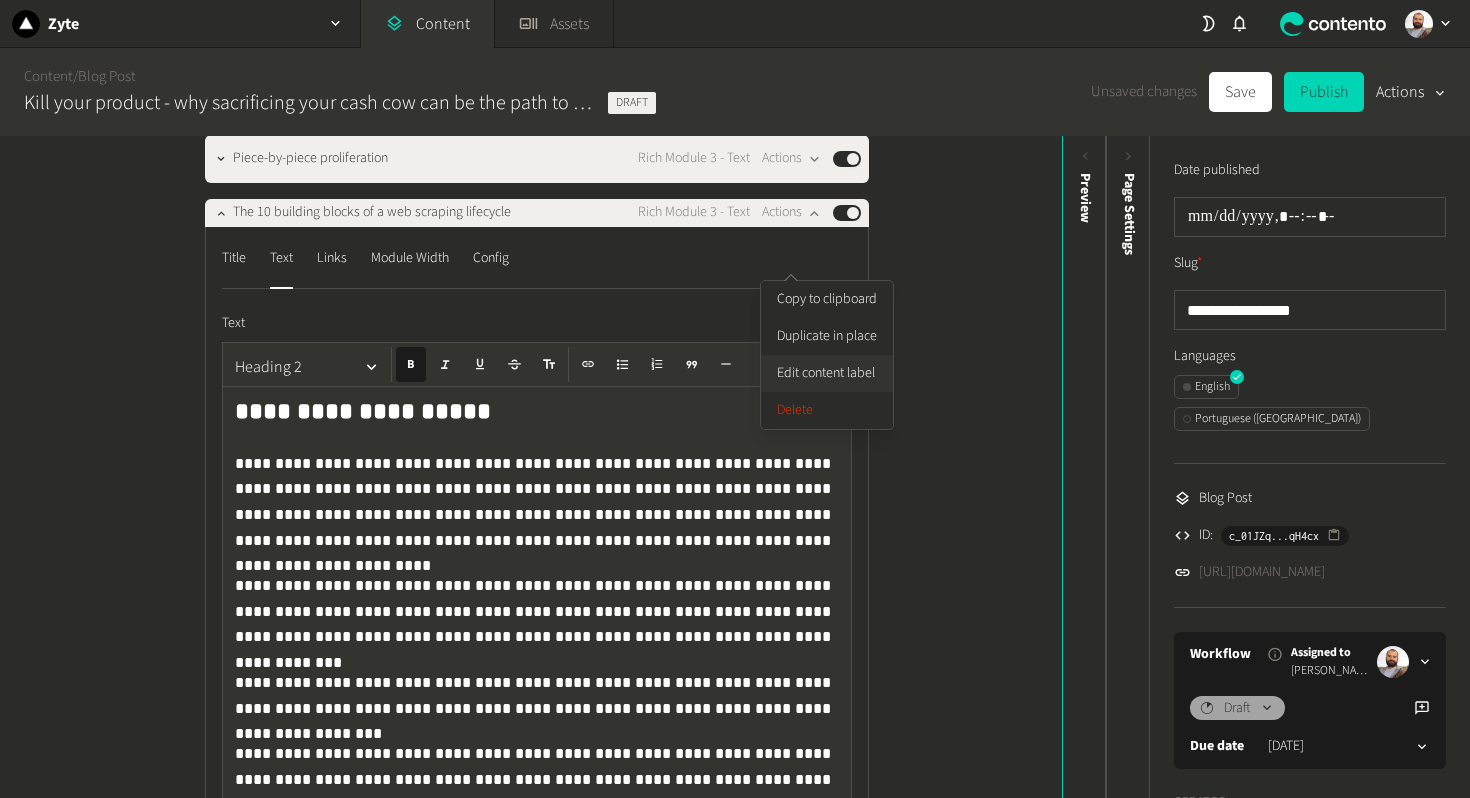 click on "Edit content label" 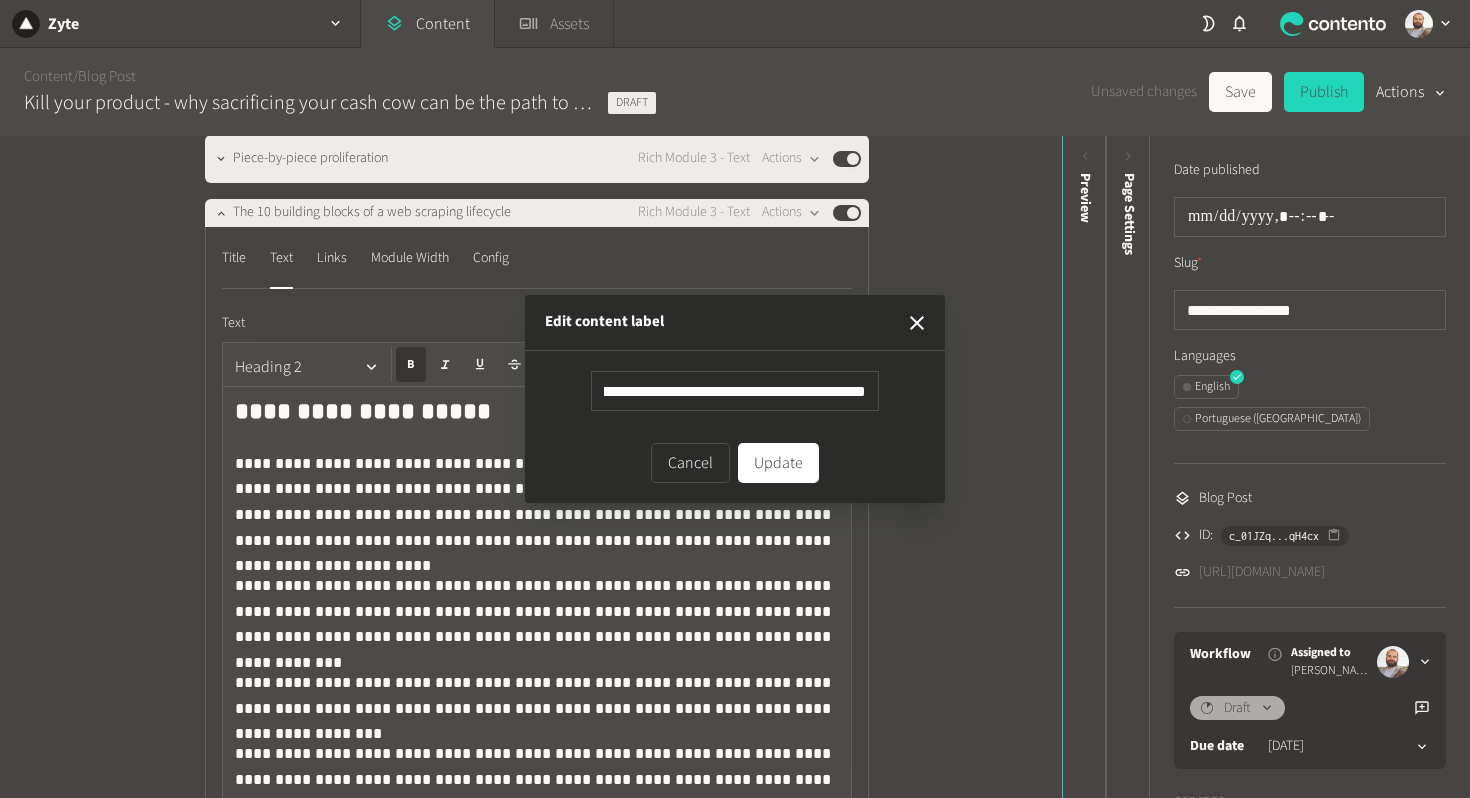 click on "**********" at bounding box center (735, 391) 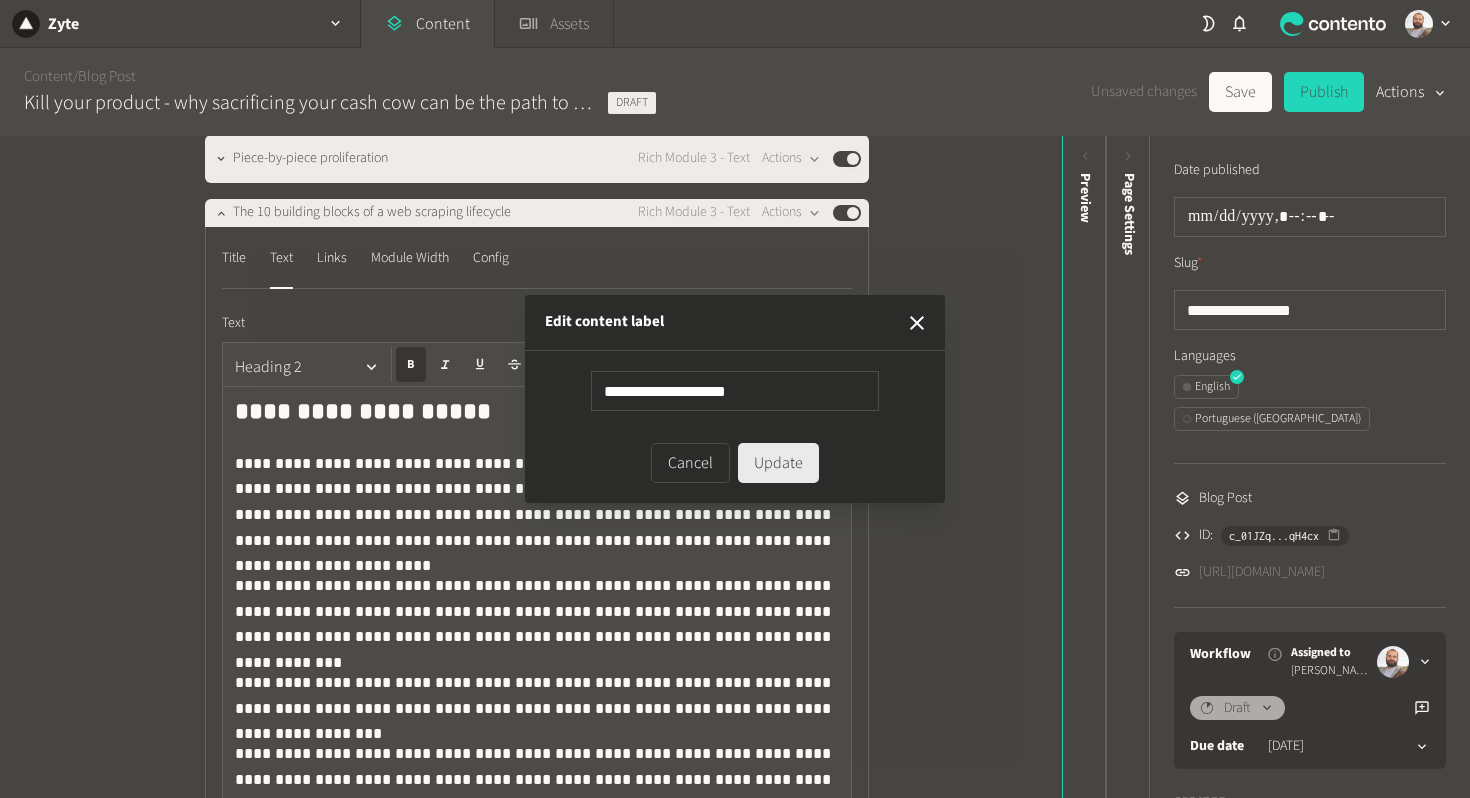 type on "**********" 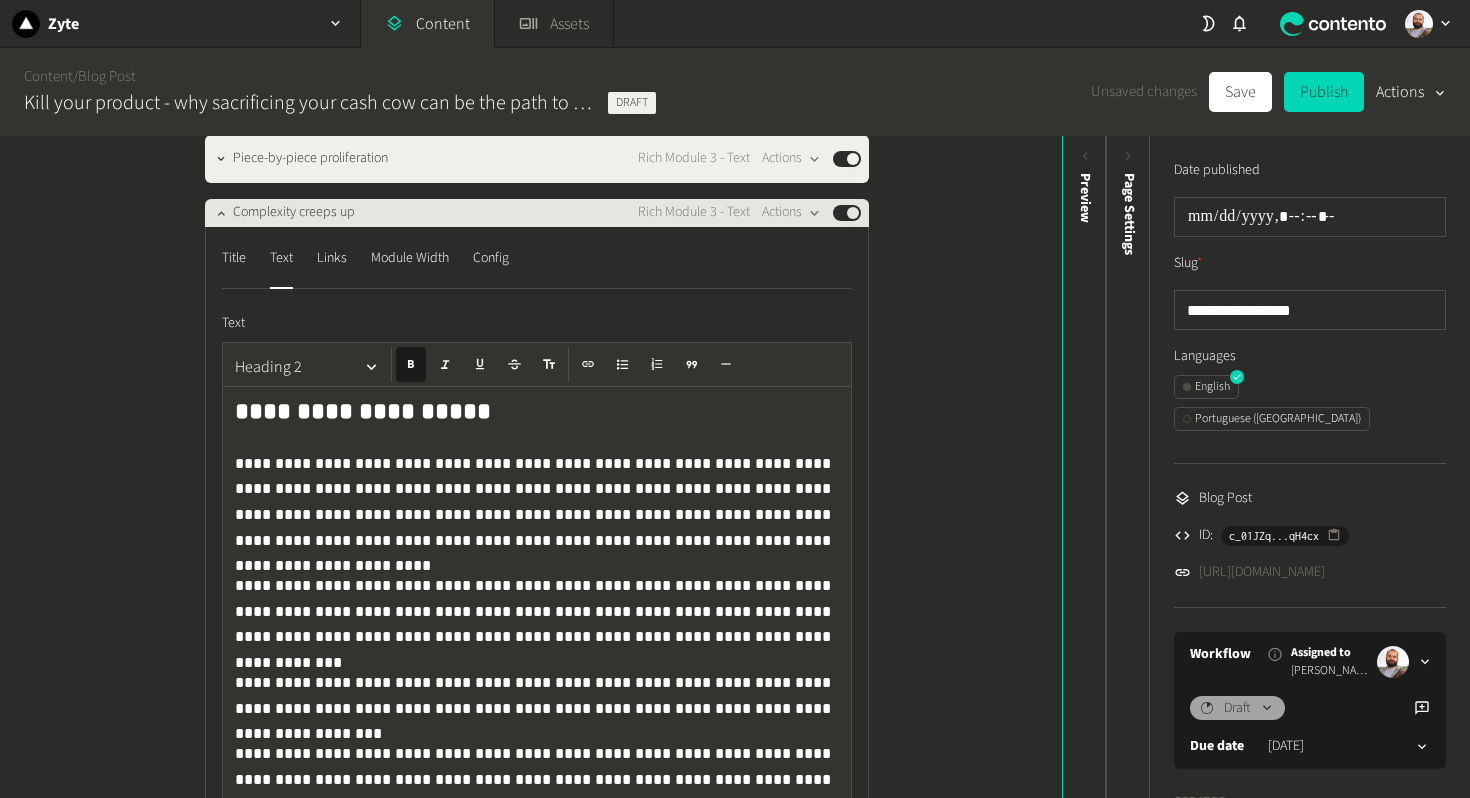 click on "Complexity creeps up" 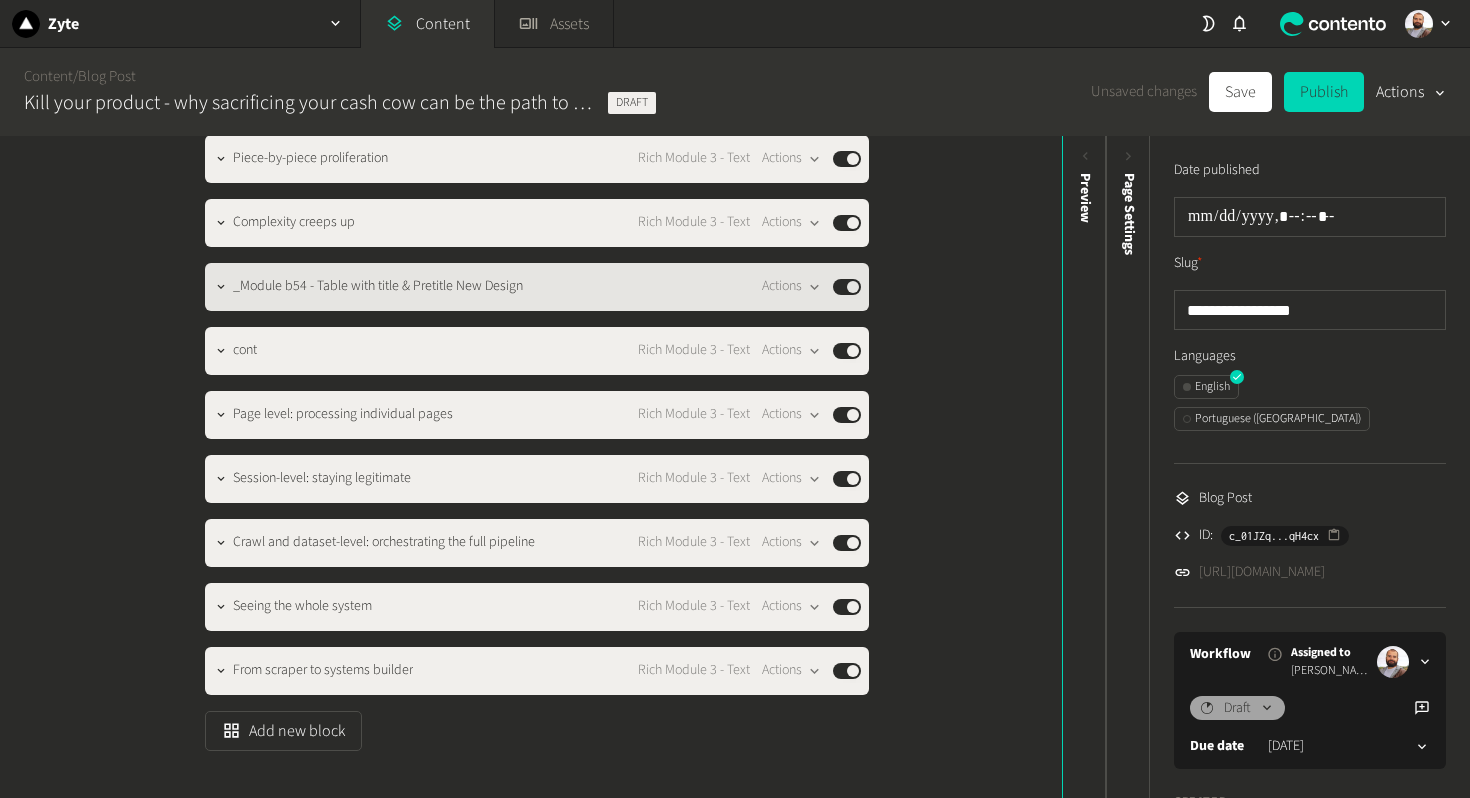 click on "_Module b54 - Table with title & Pretitle New Design" 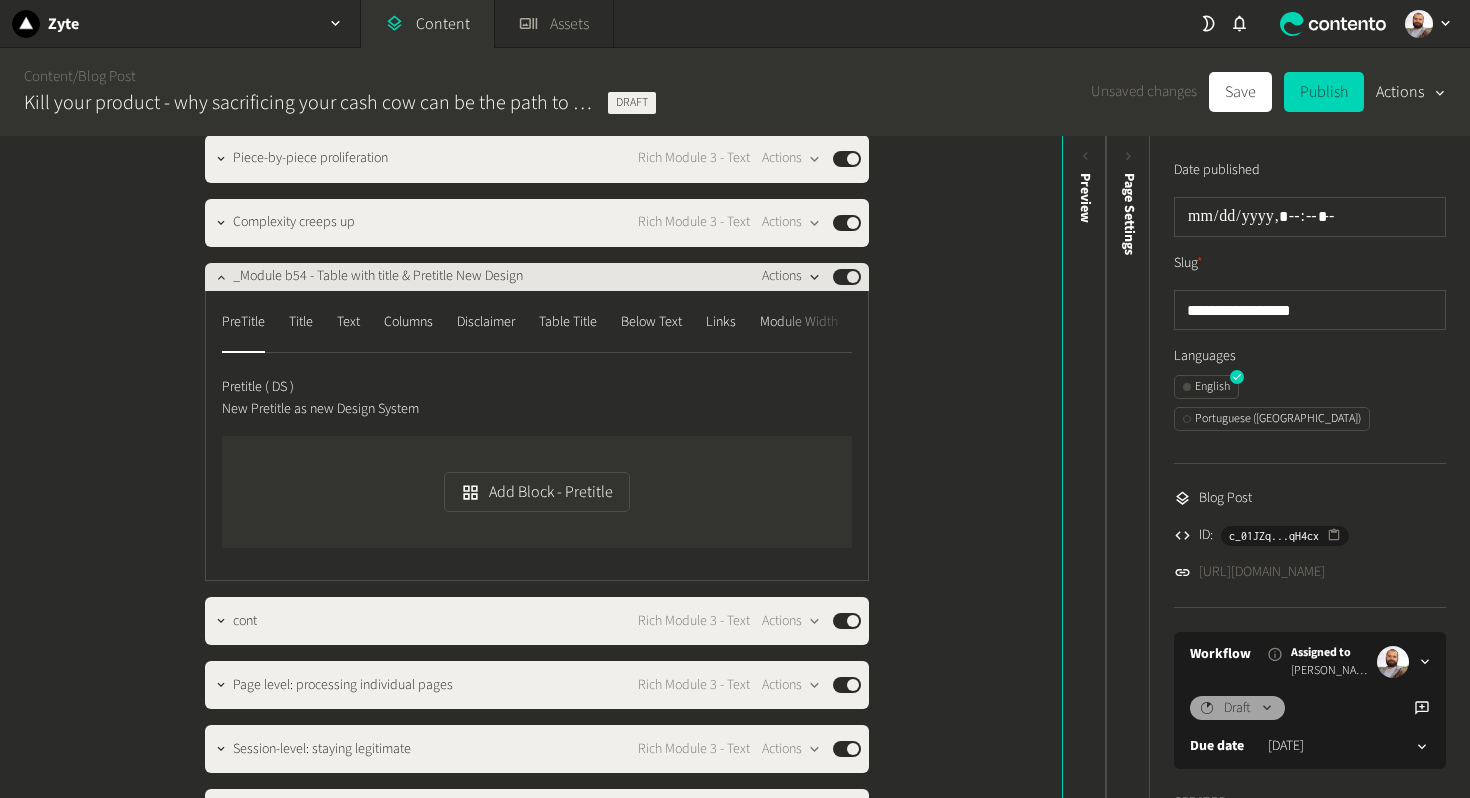 click on "Actions" 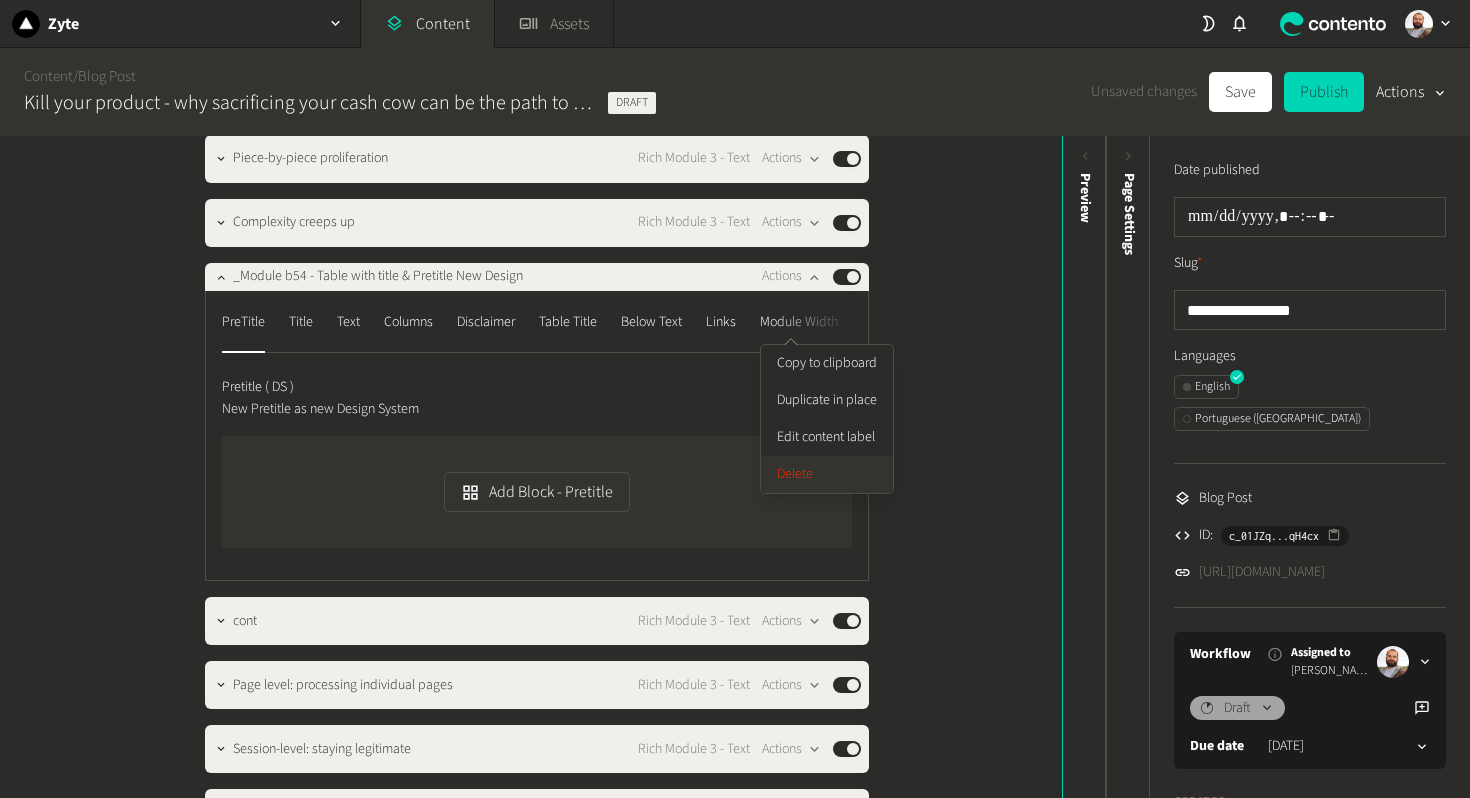 click on "Delete" 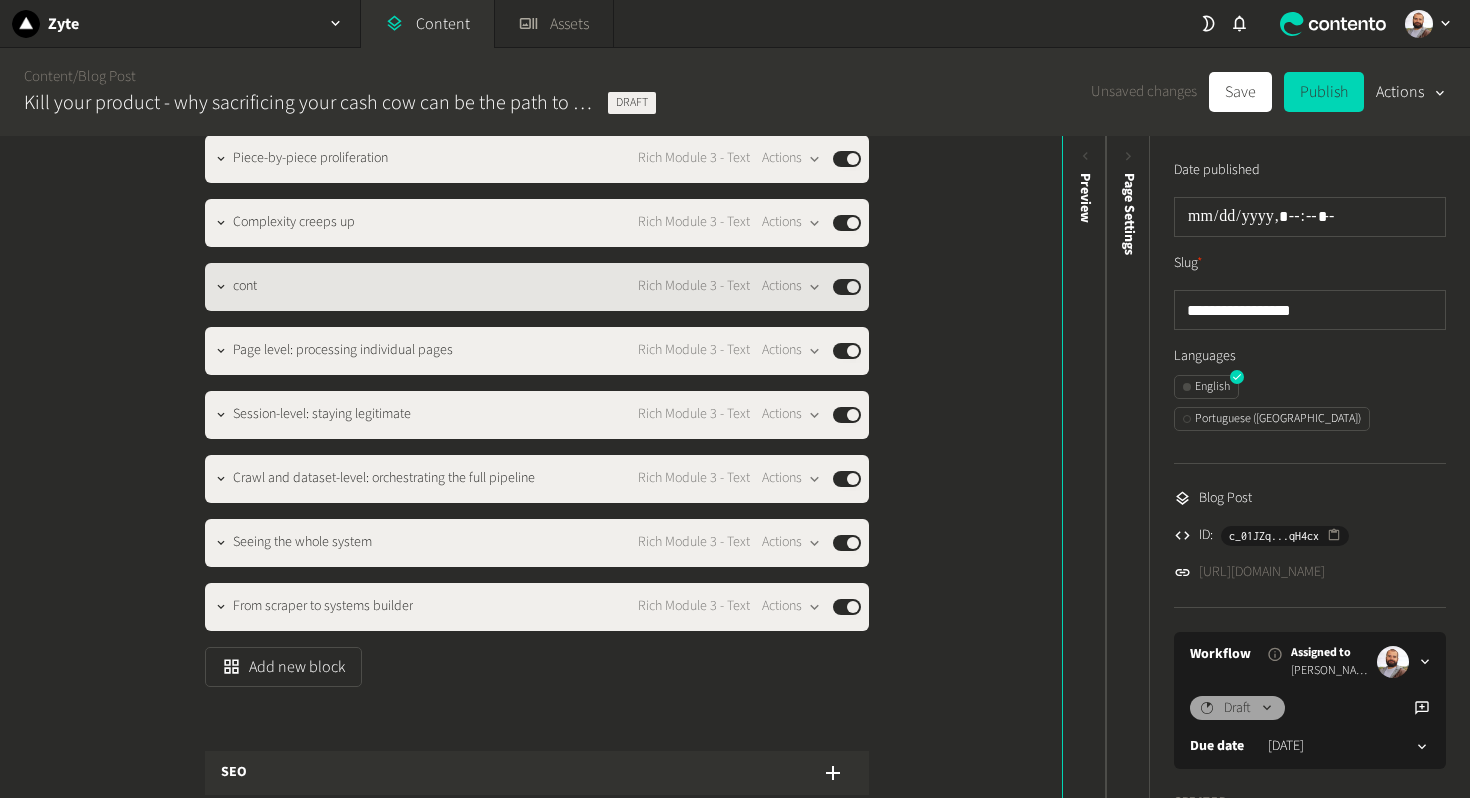 click on "cont Rich Module 3 - Text  Actions  Published" 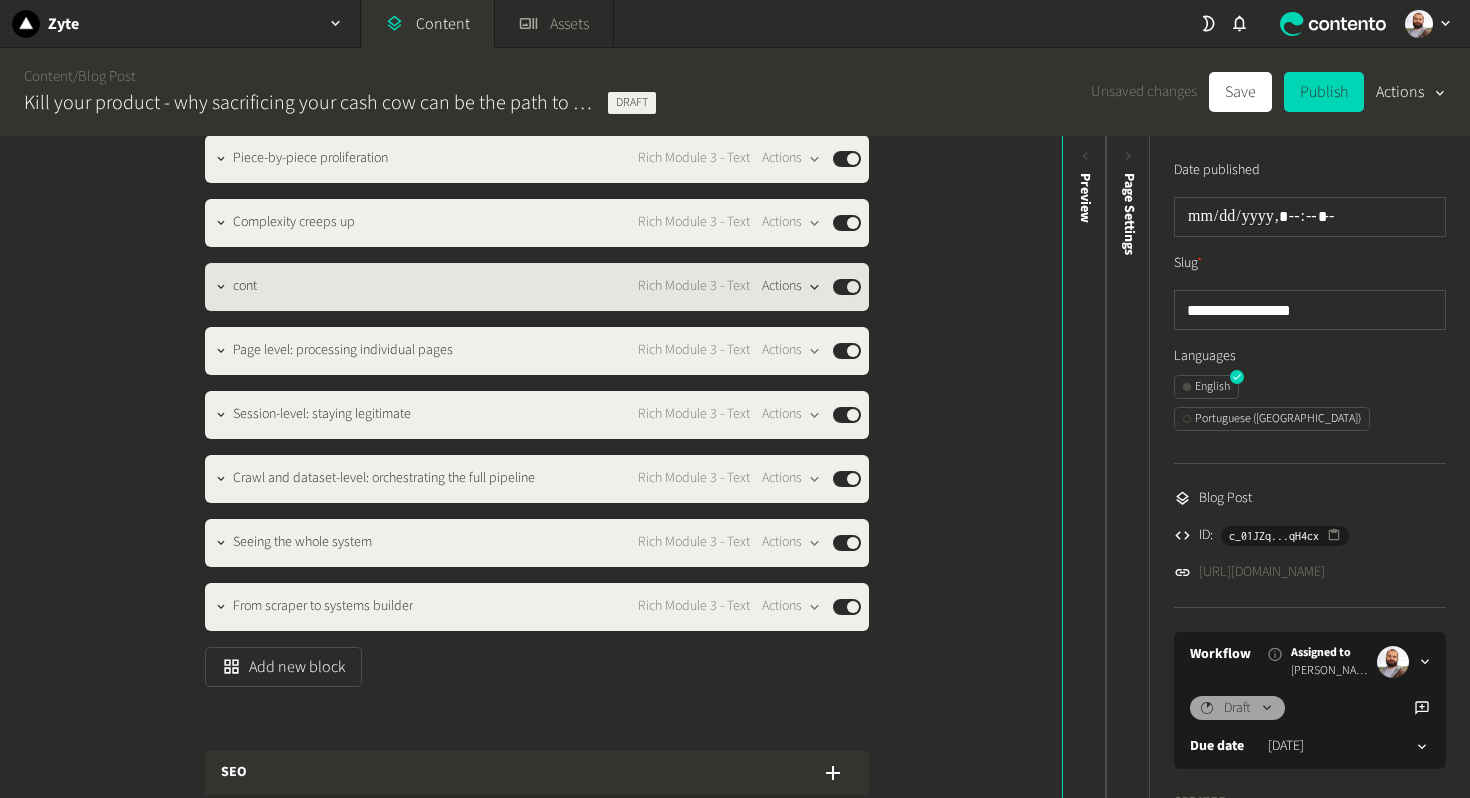 click on "Actions" 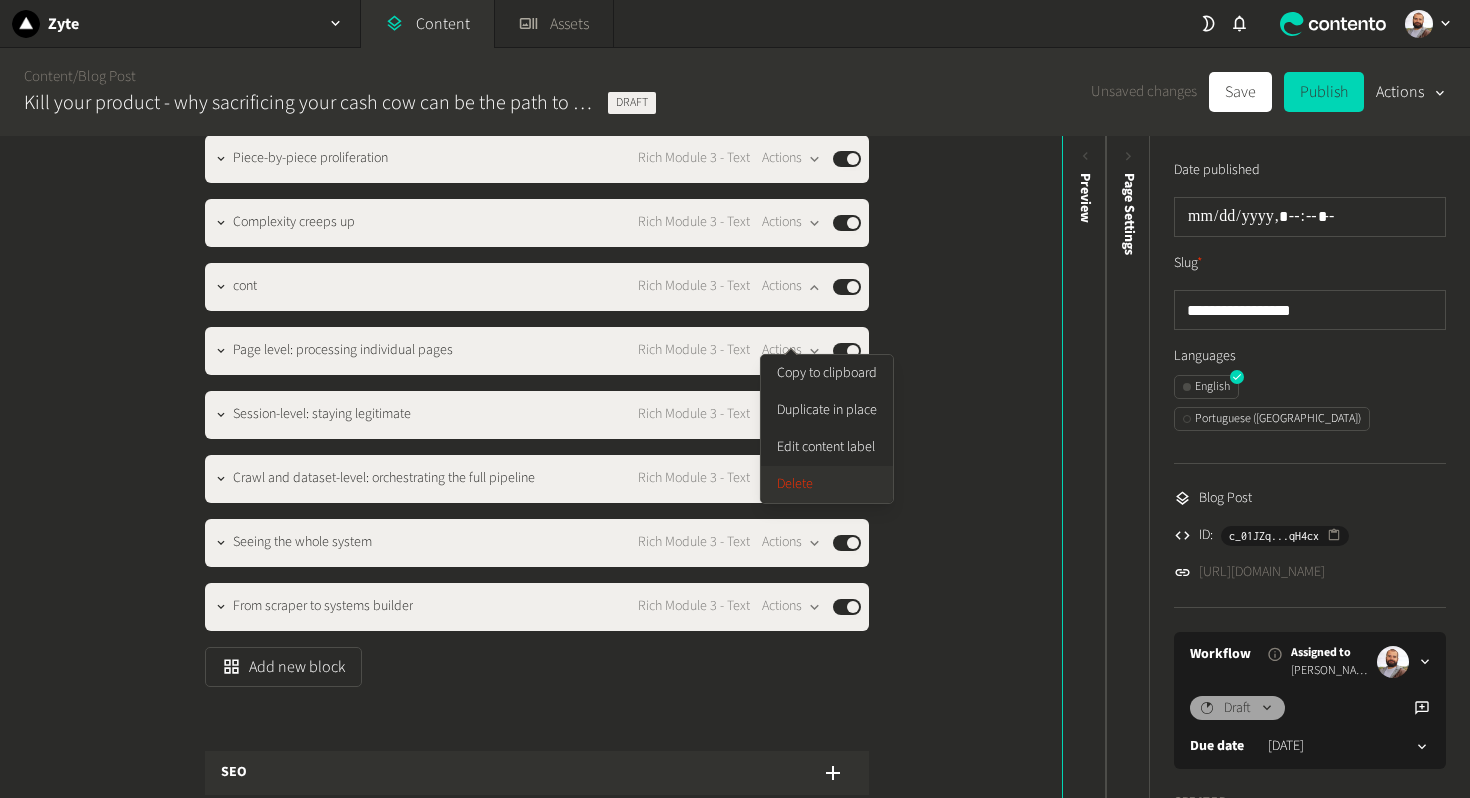 click on "Delete" 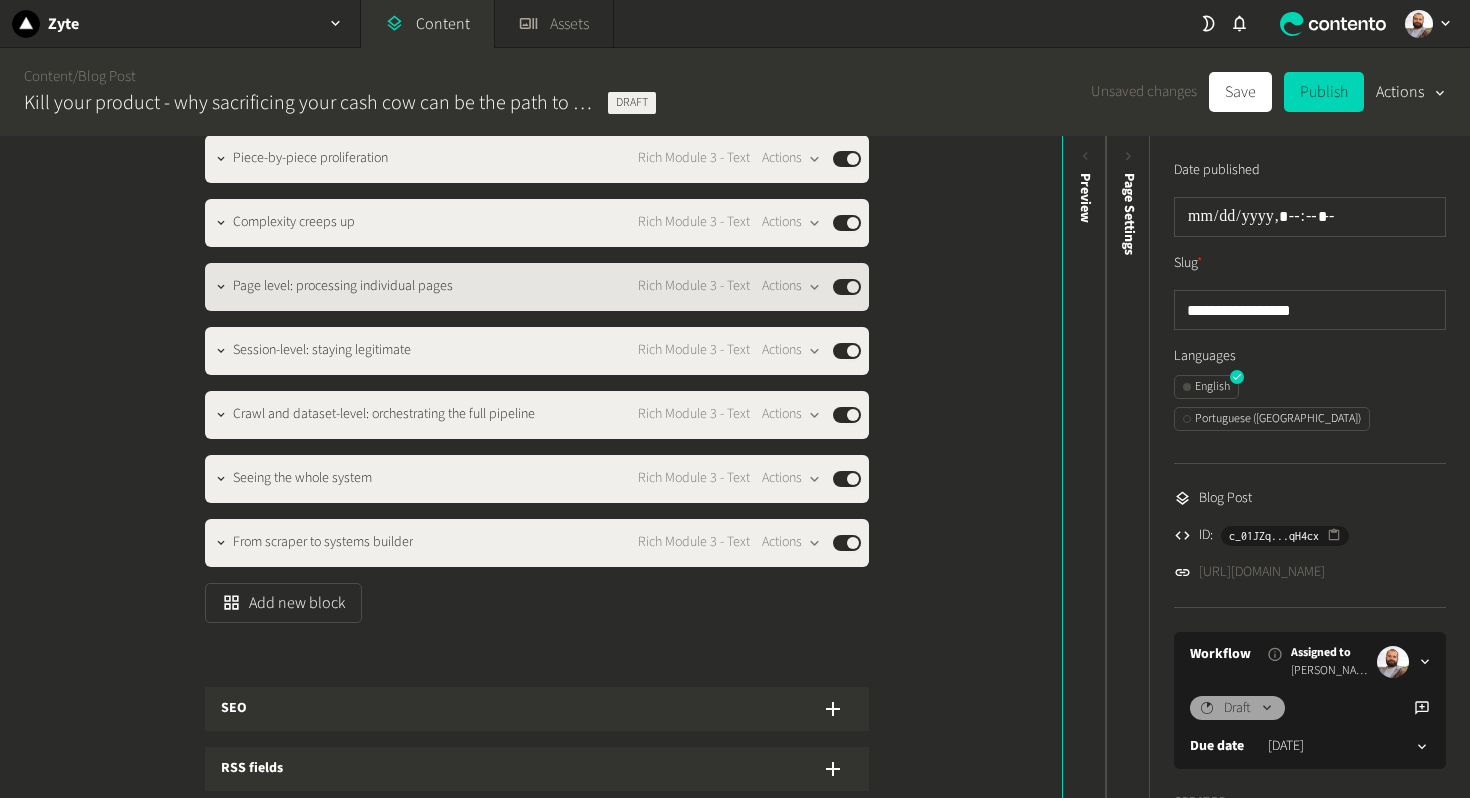 click on "Page level: processing individual pages" 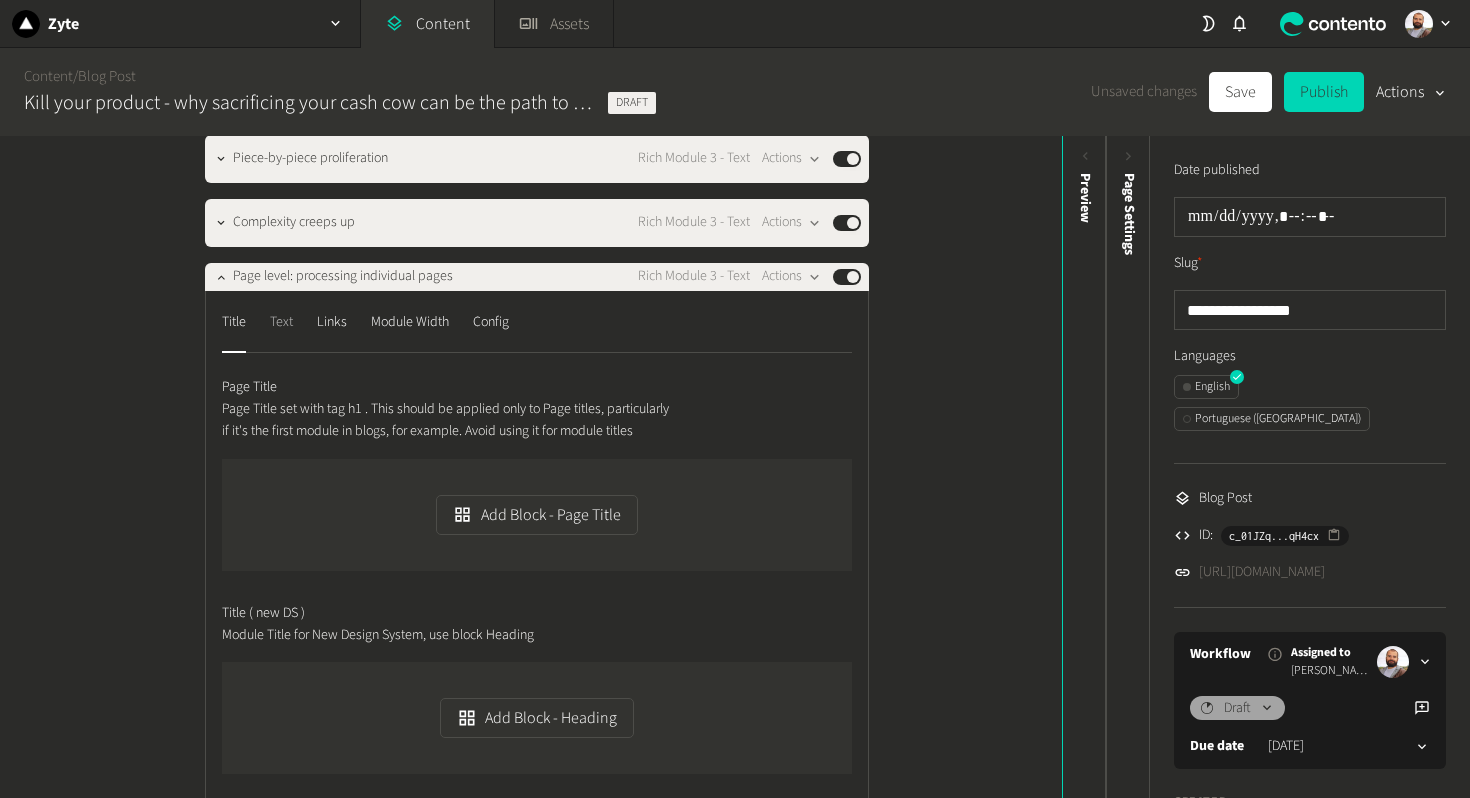 click on "Text" 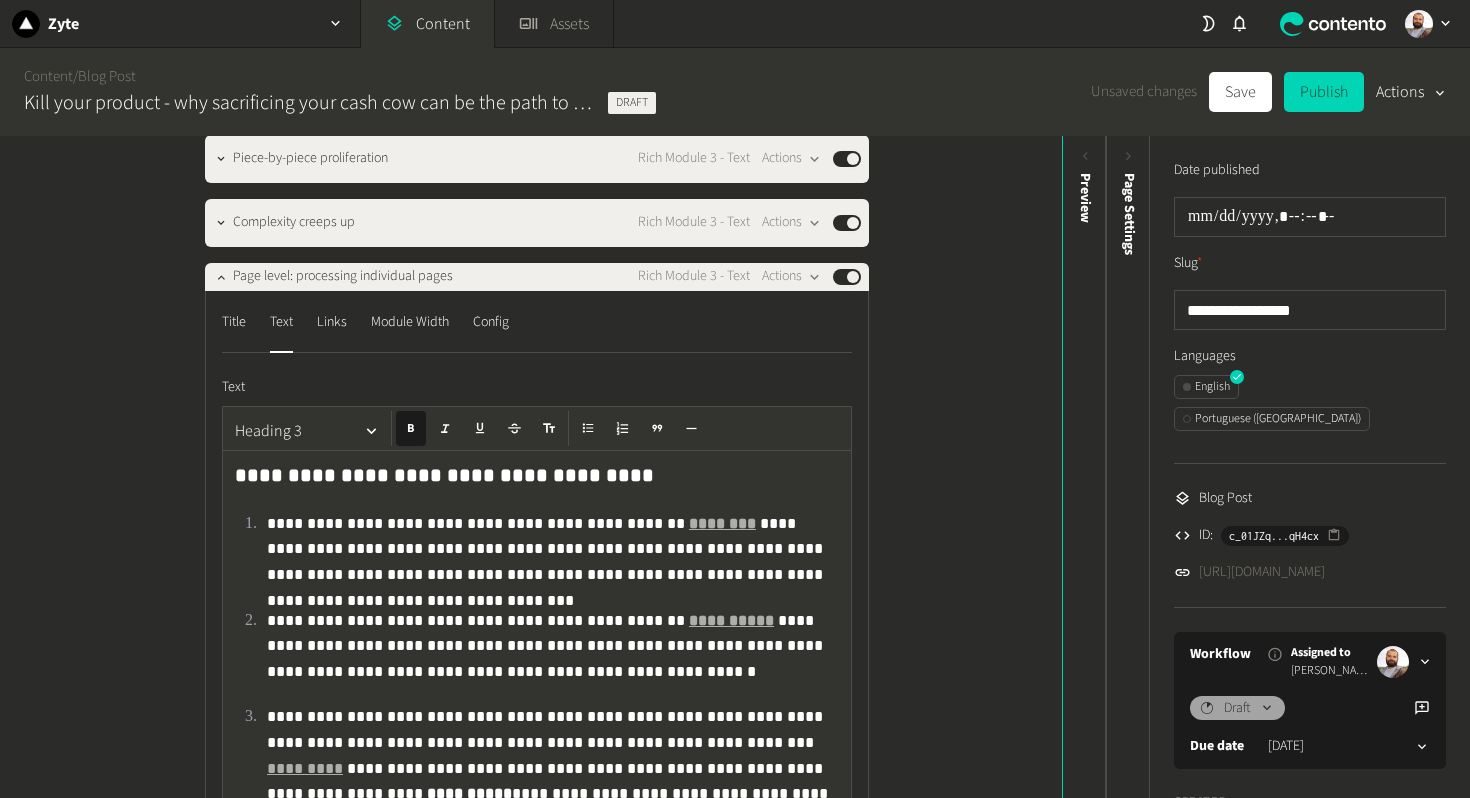 click on "**********" 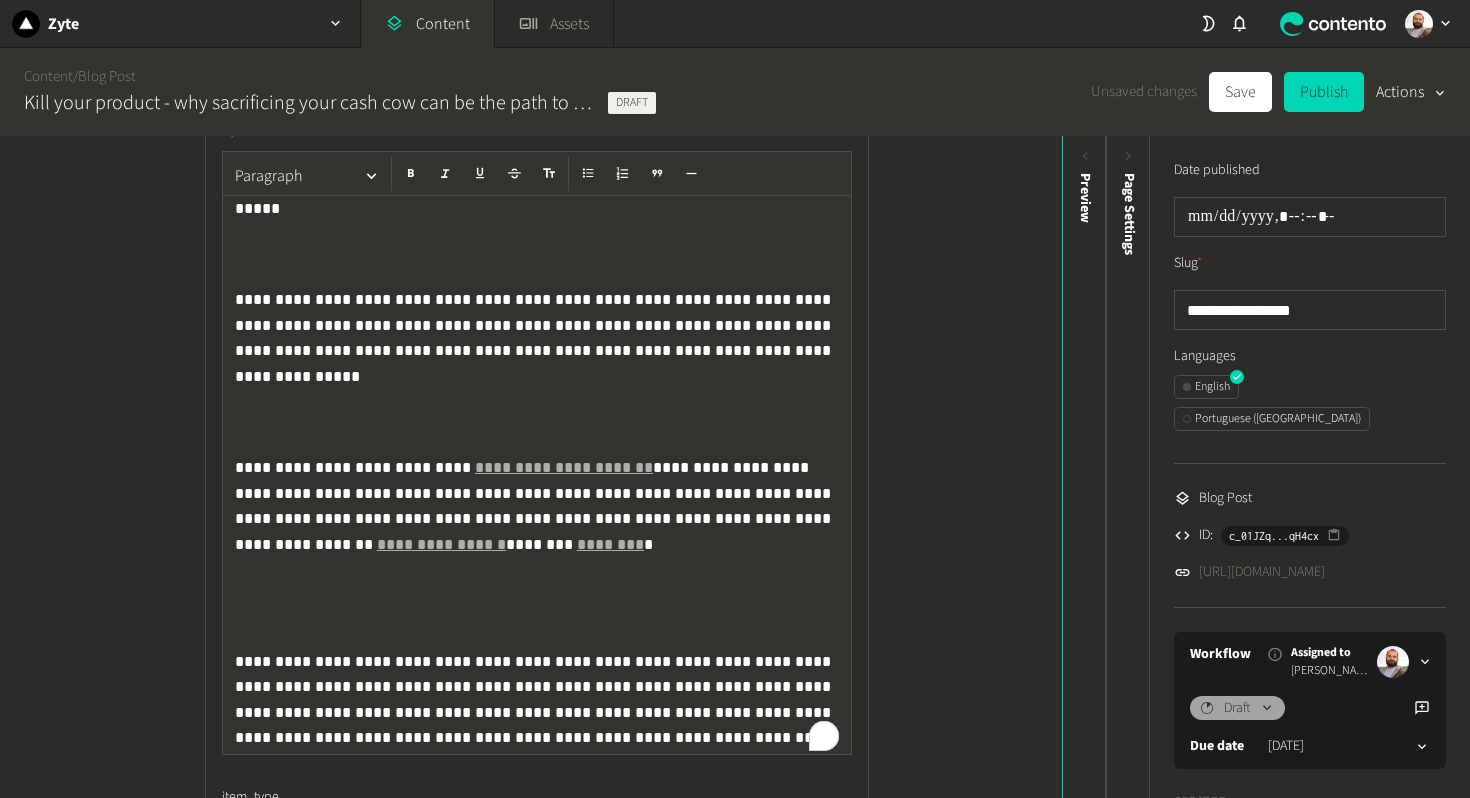 click 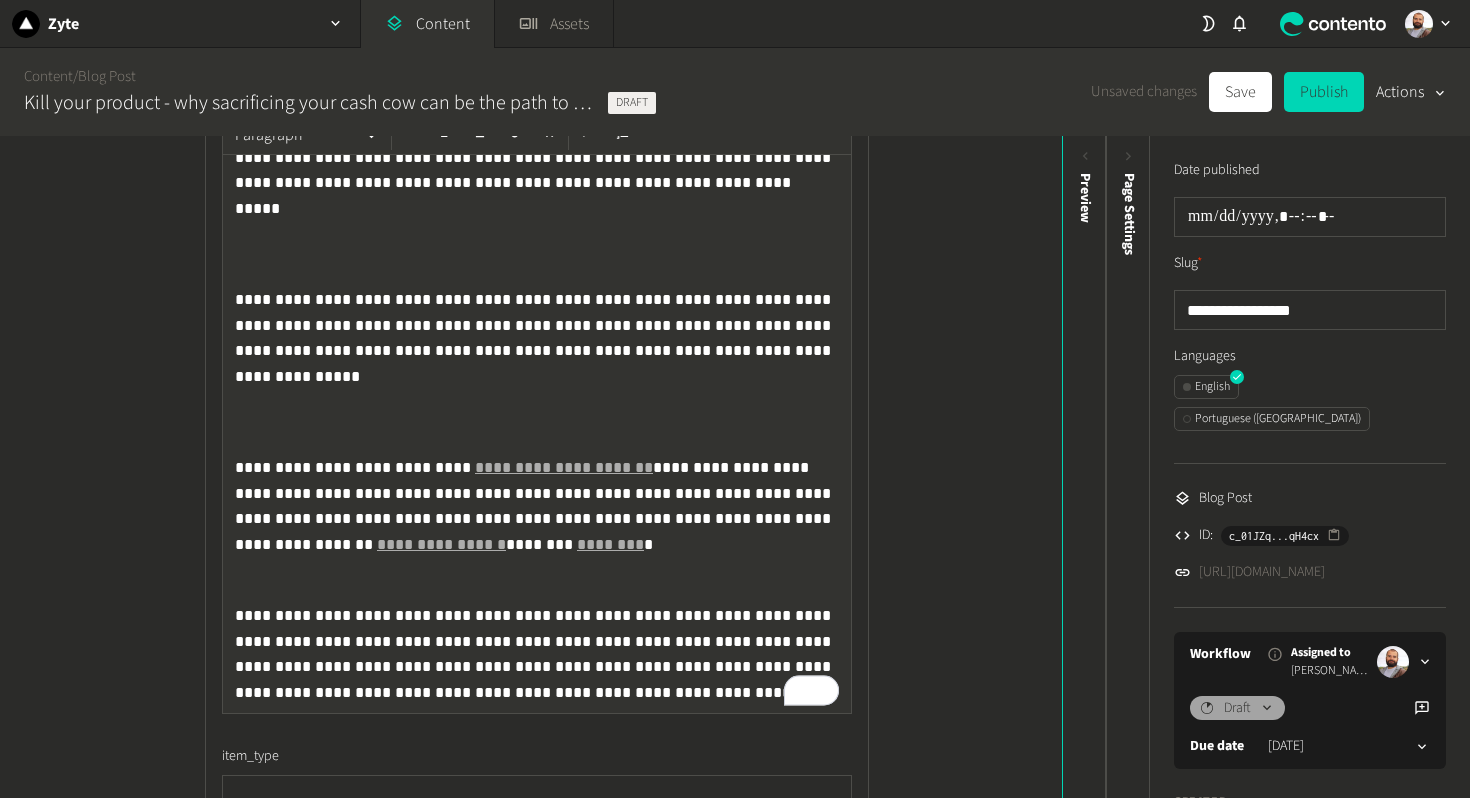 click on "**********" 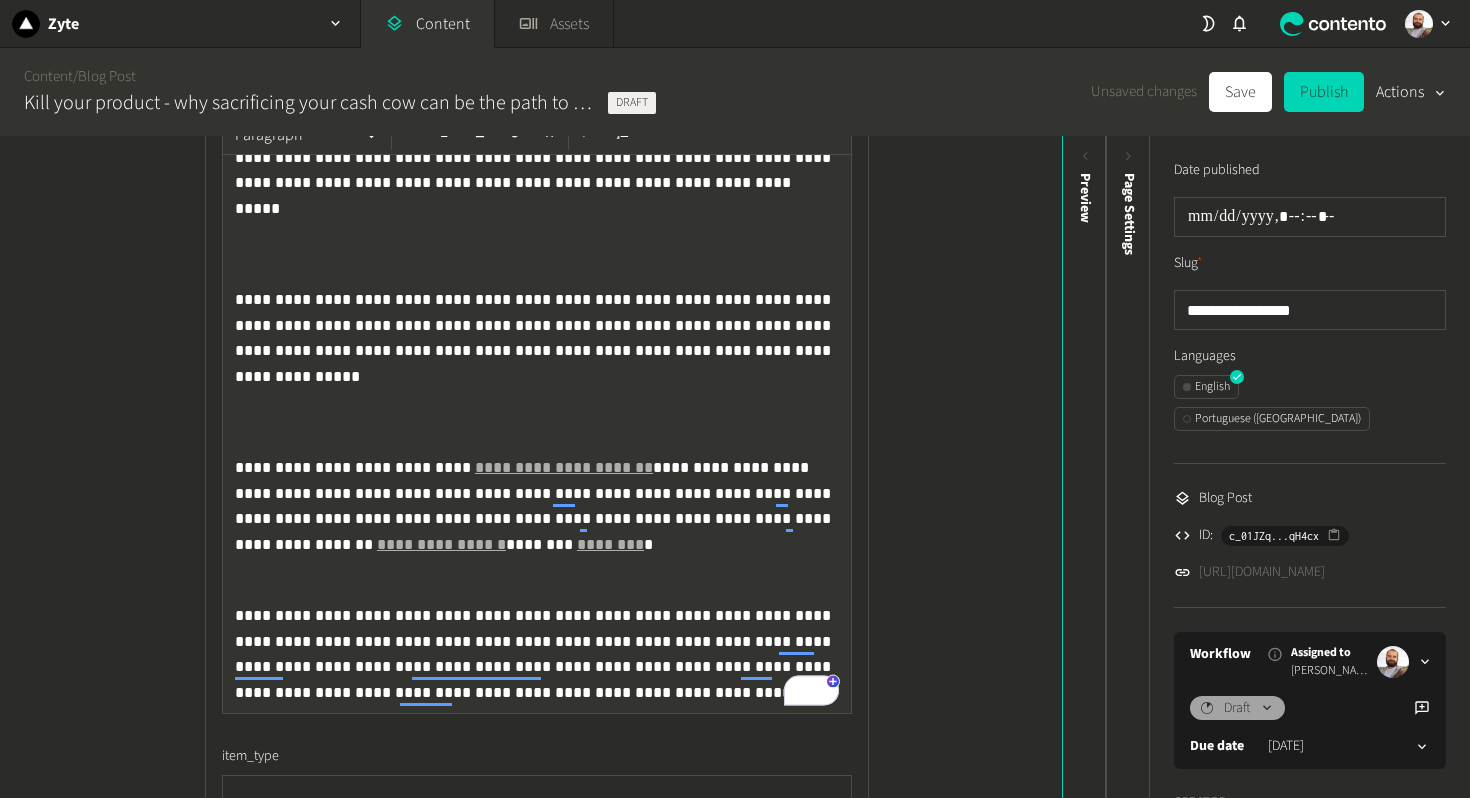 click on "**********" 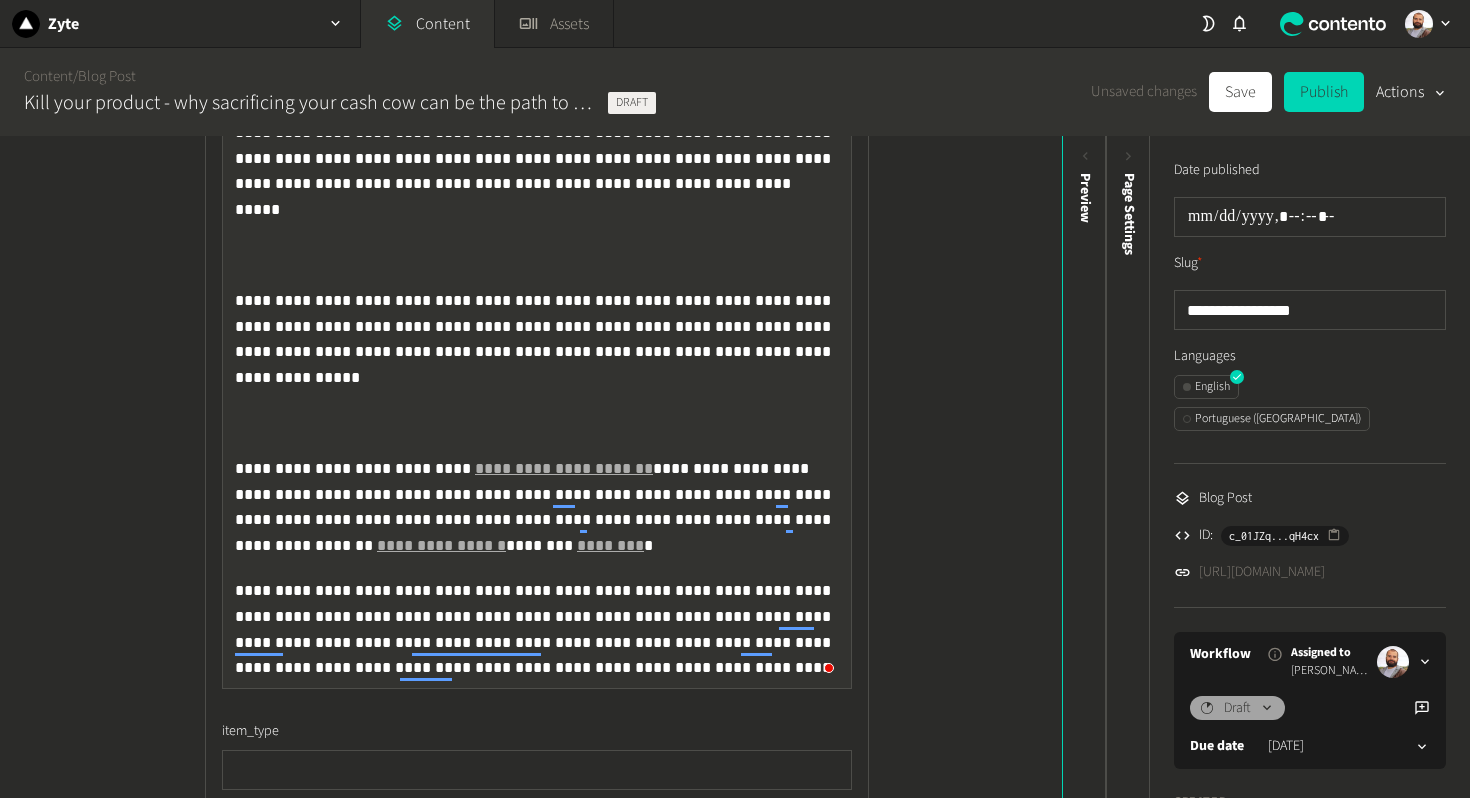 click 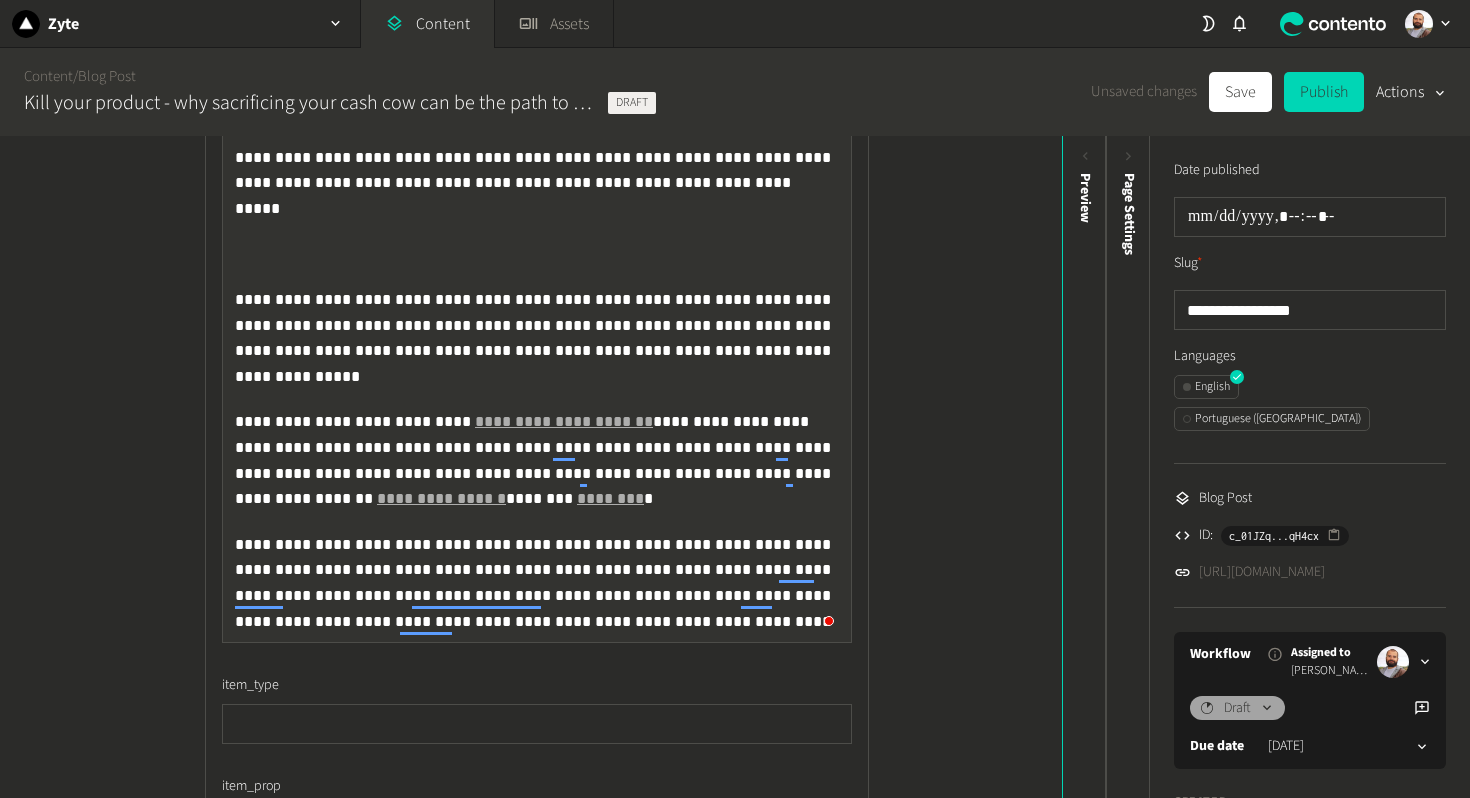 click on "**********" 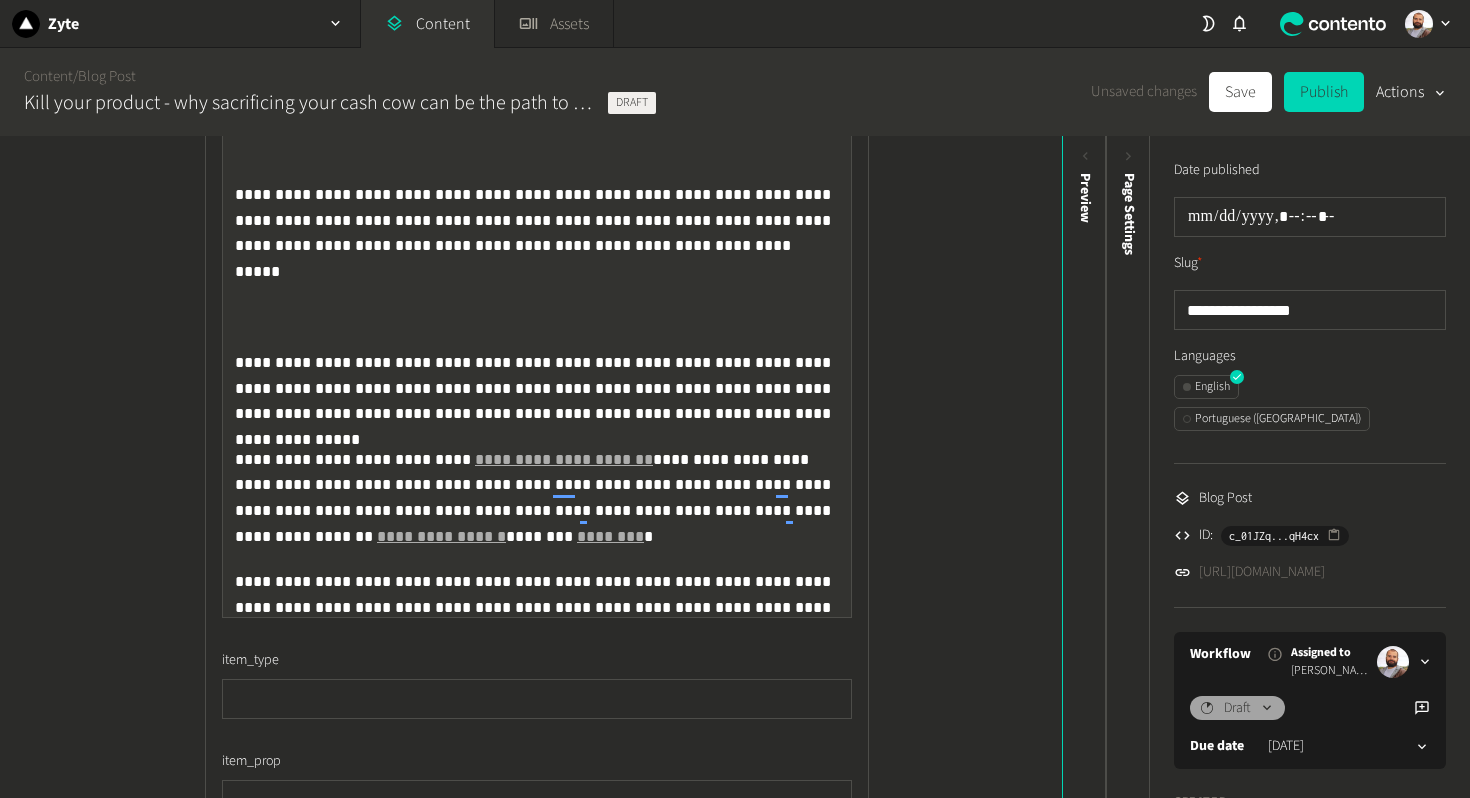 click 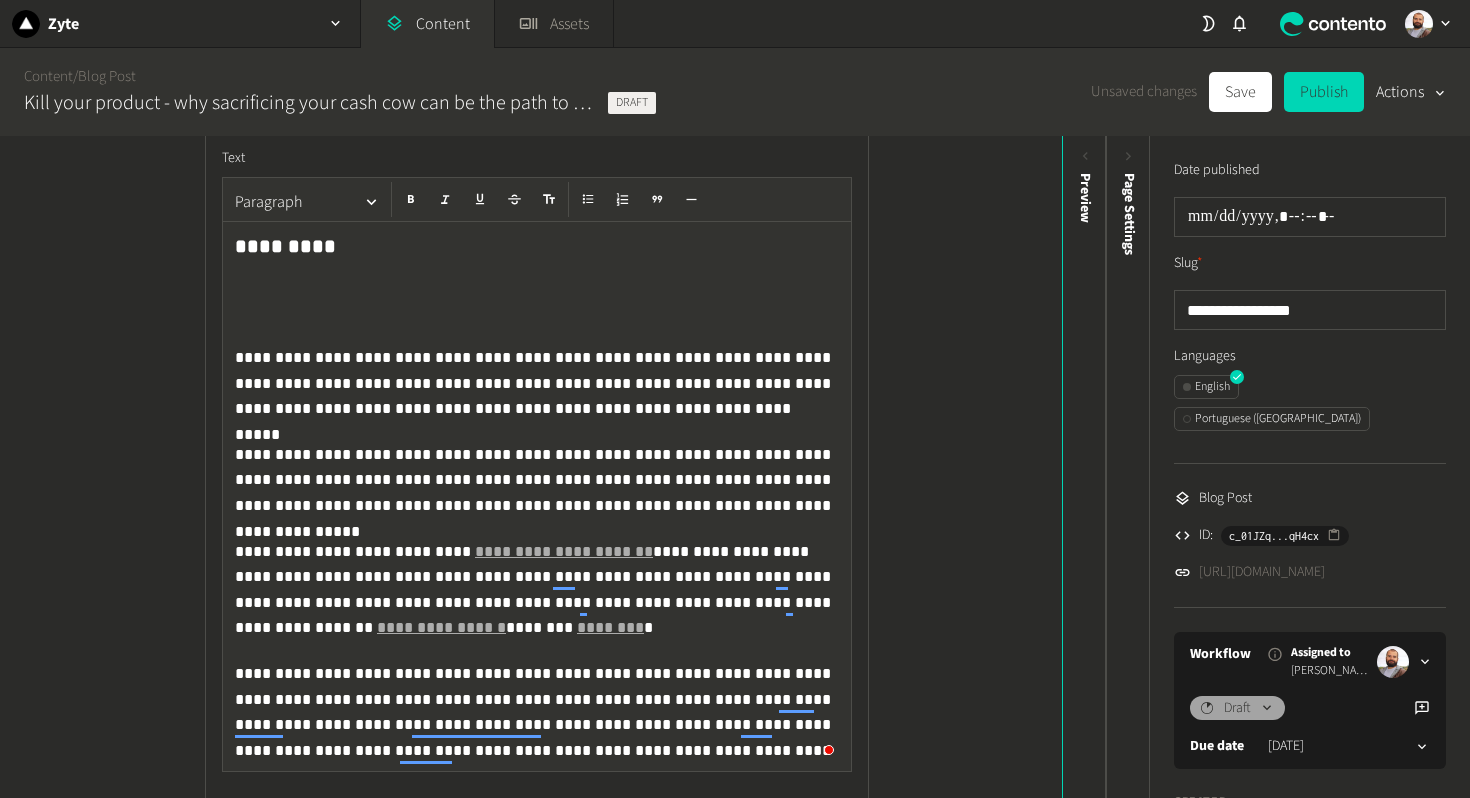 click 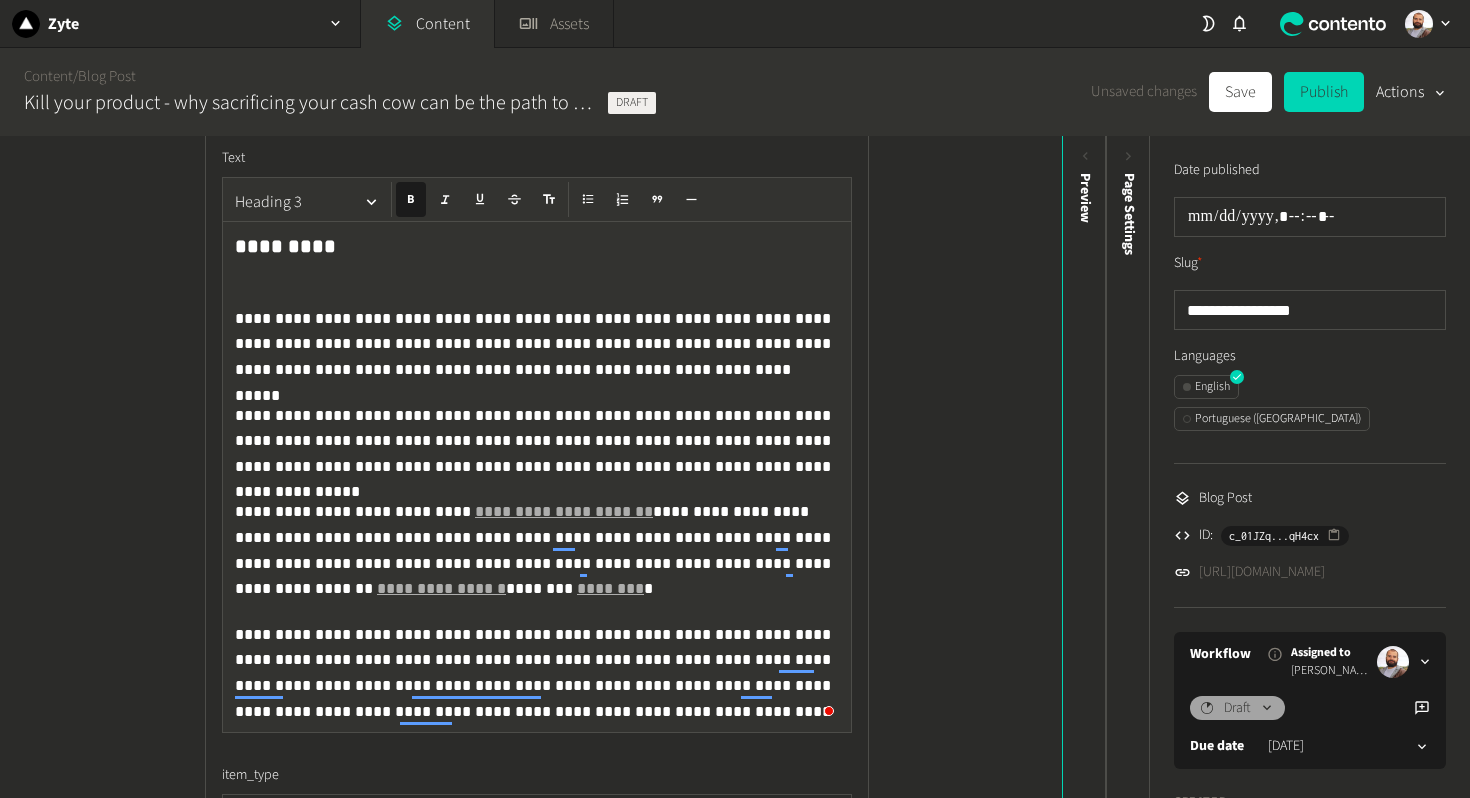 click on "*********" 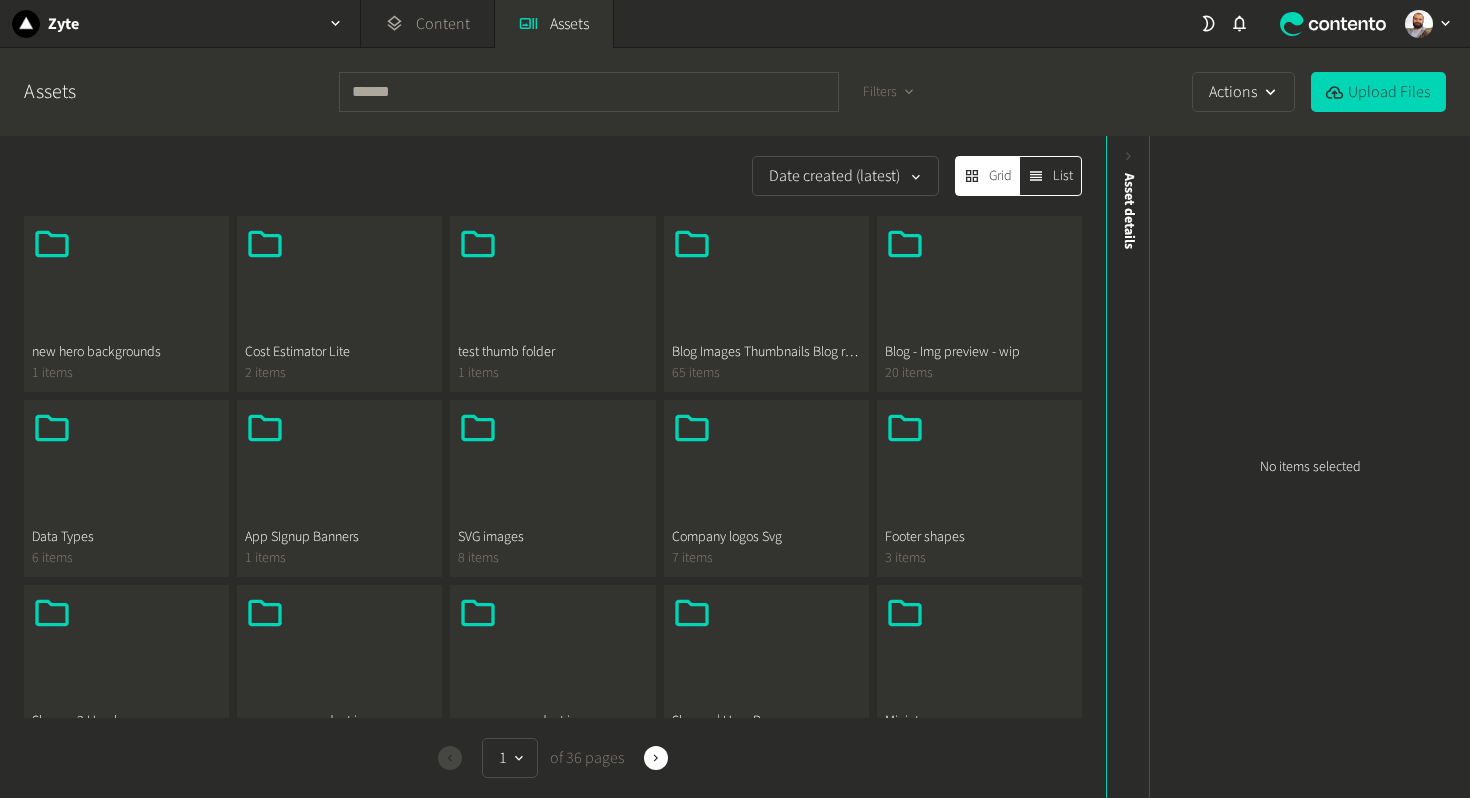 scroll, scrollTop: 0, scrollLeft: 0, axis: both 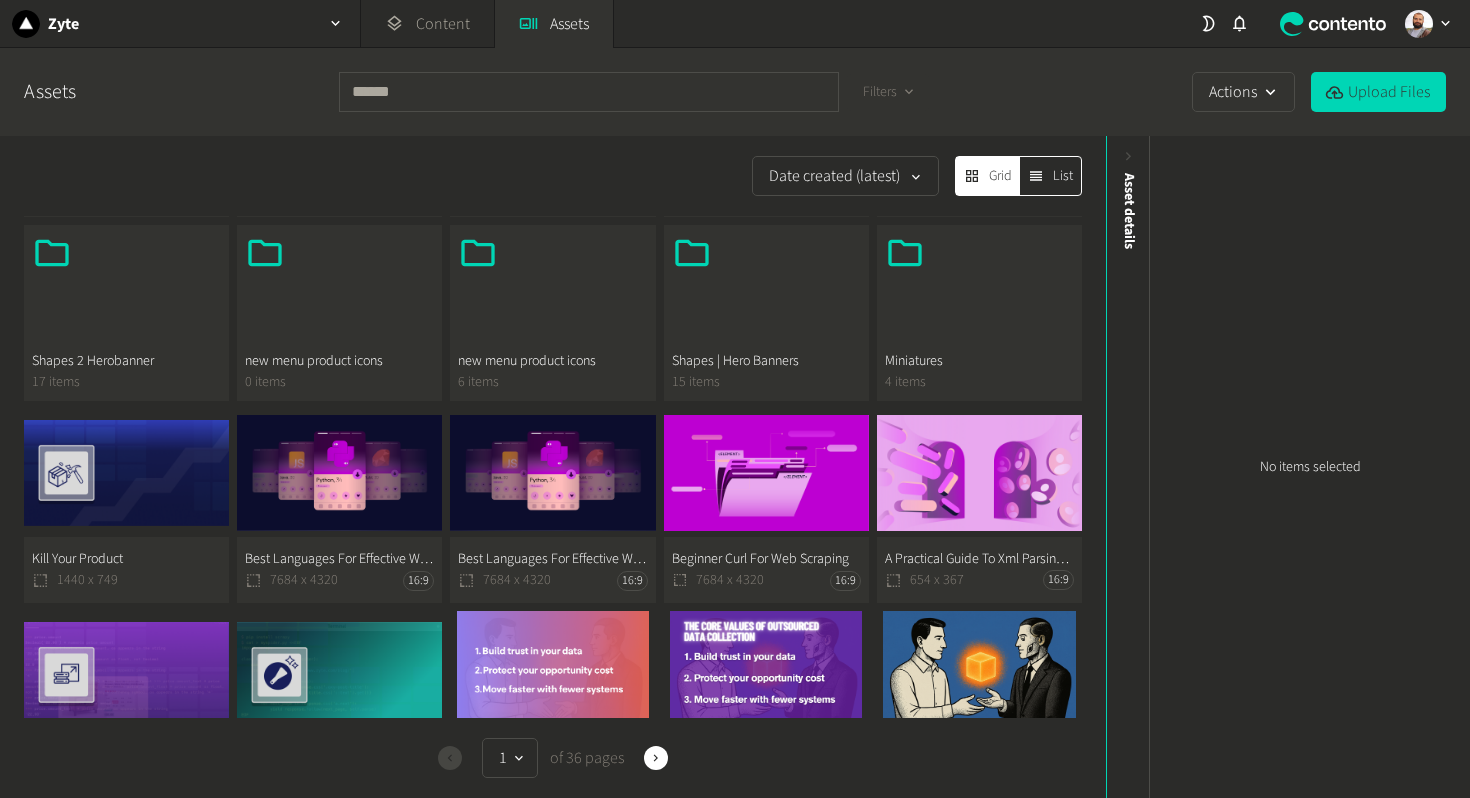 click on "Kill Your Product  1440 x 749" 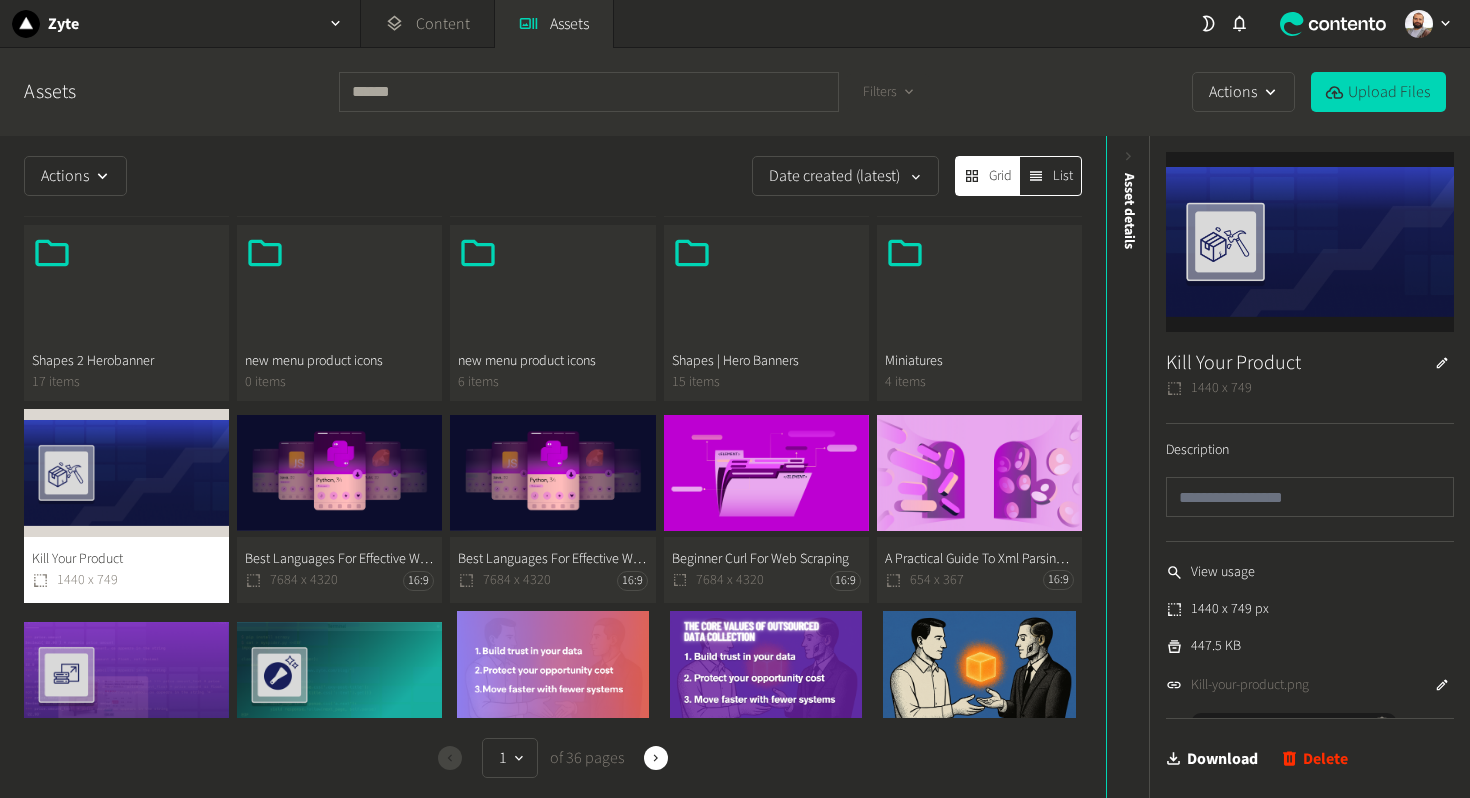 scroll, scrollTop: 36, scrollLeft: 0, axis: vertical 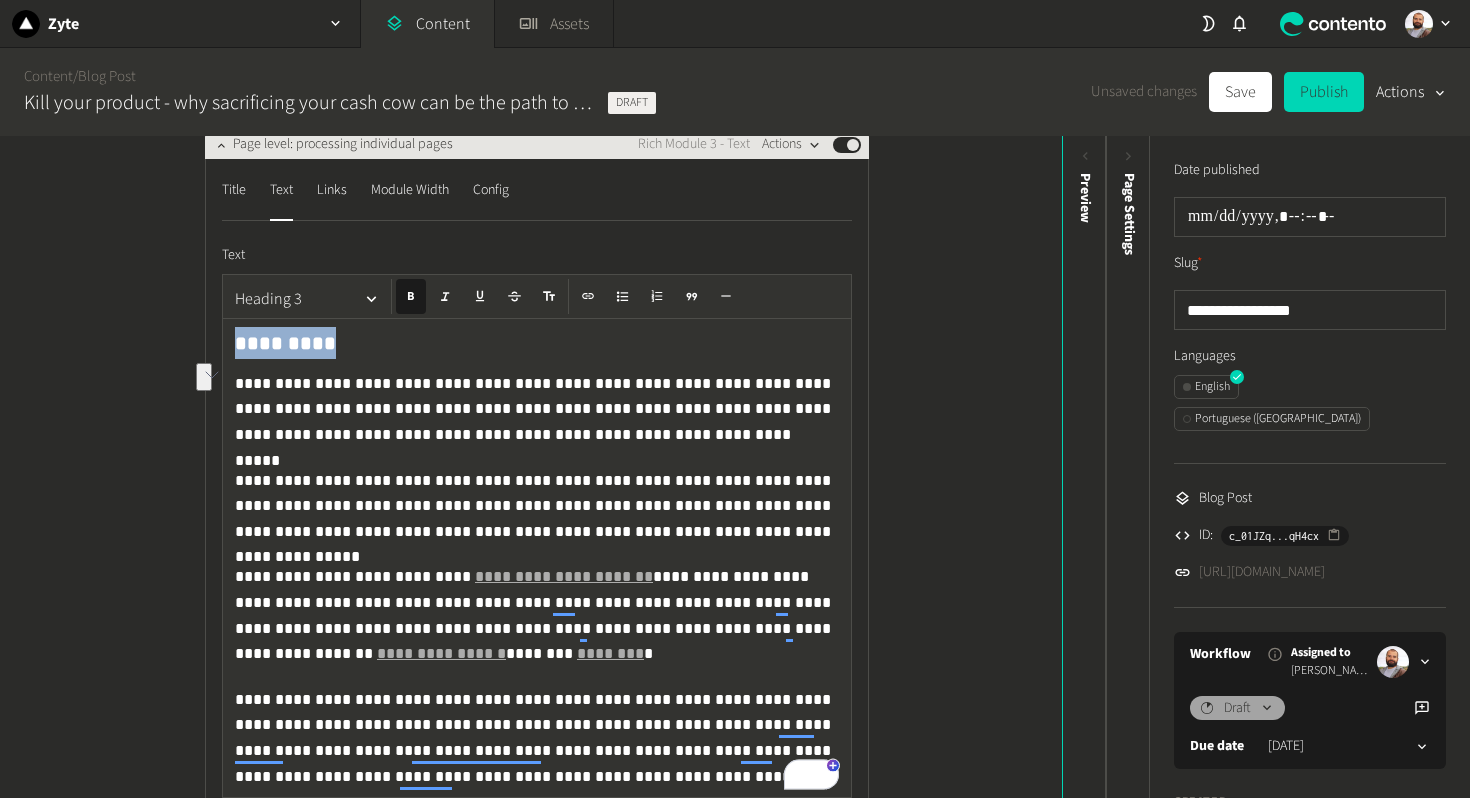 click on "Actions" 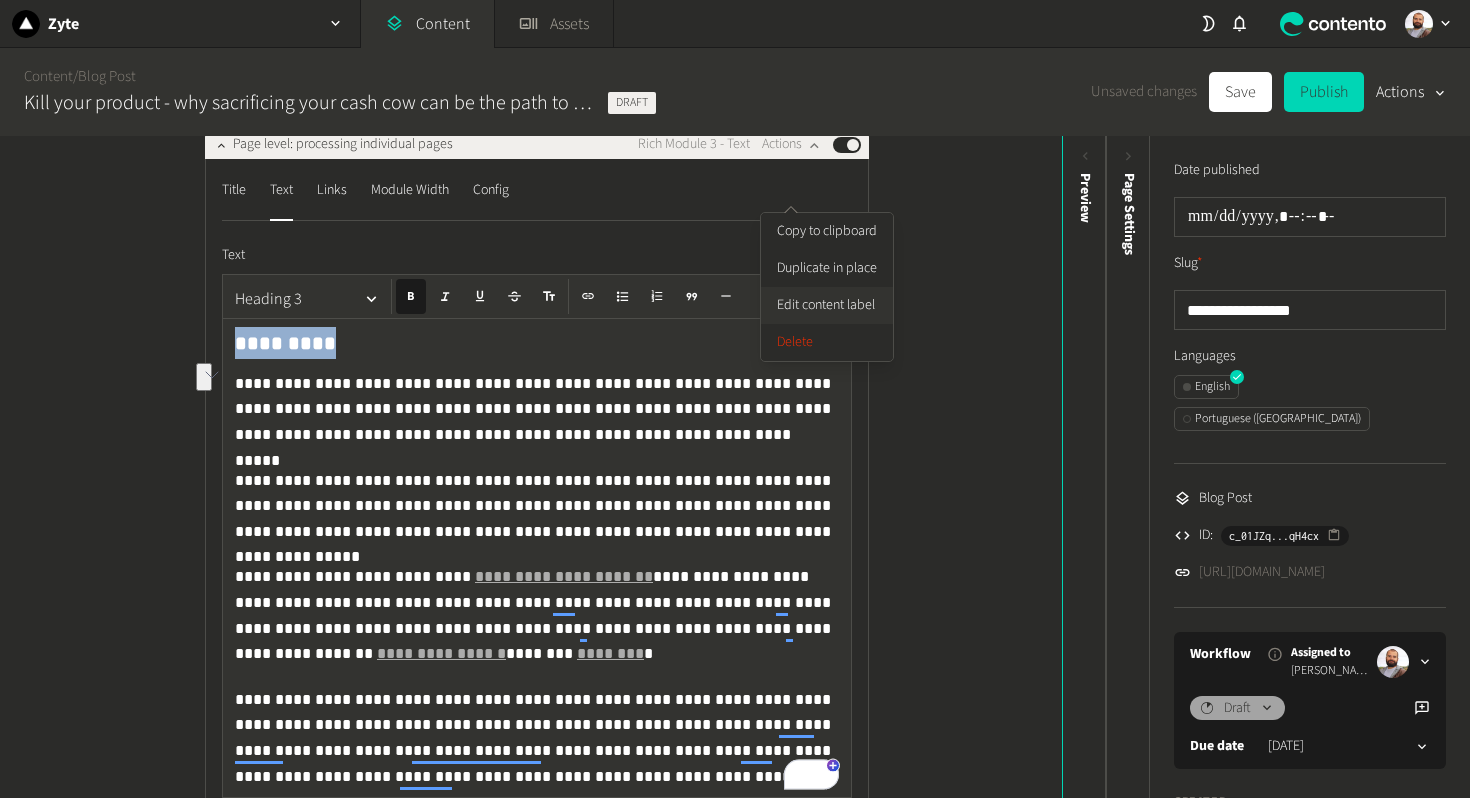 click on "Edit content label" 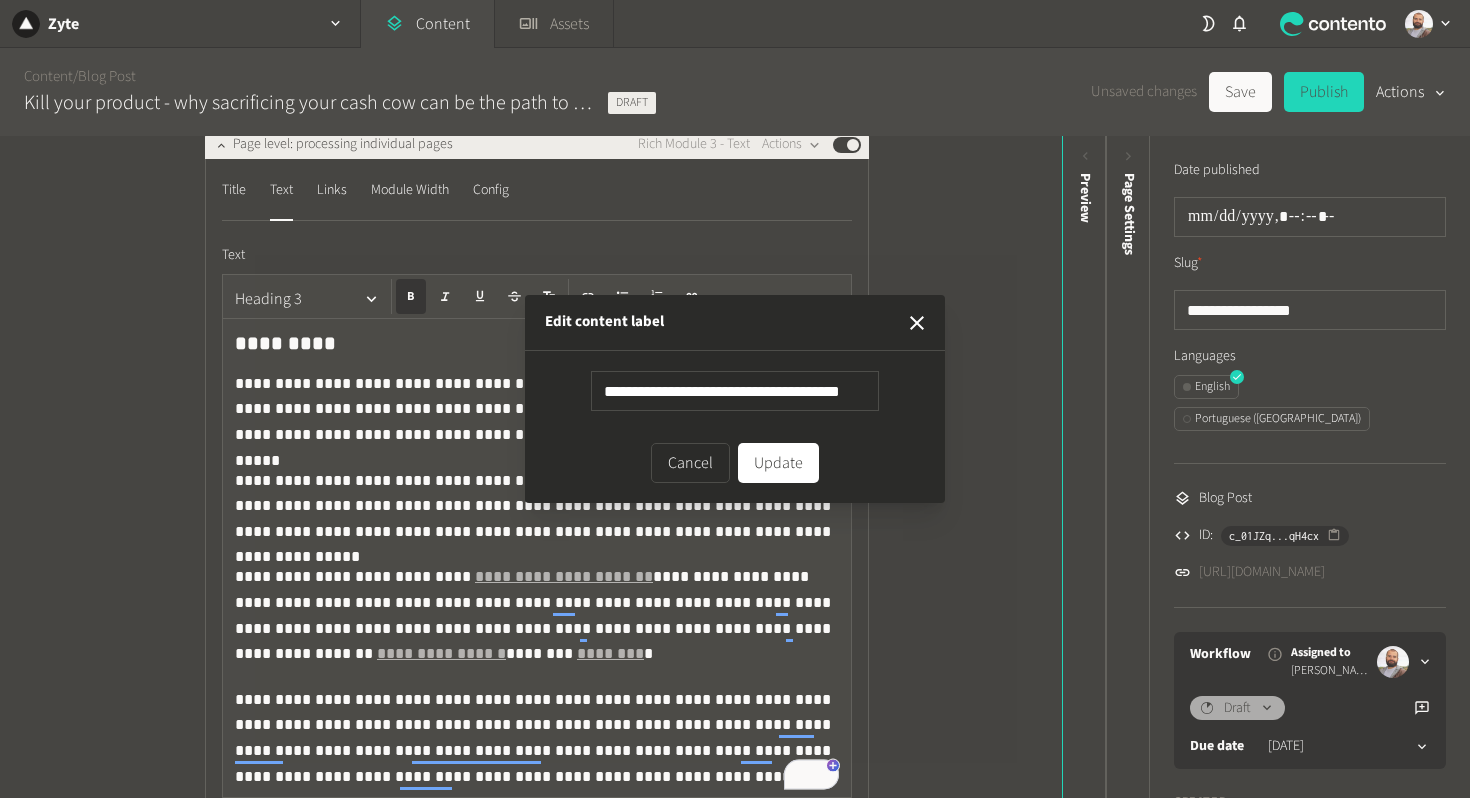click on "**********" at bounding box center (735, 391) 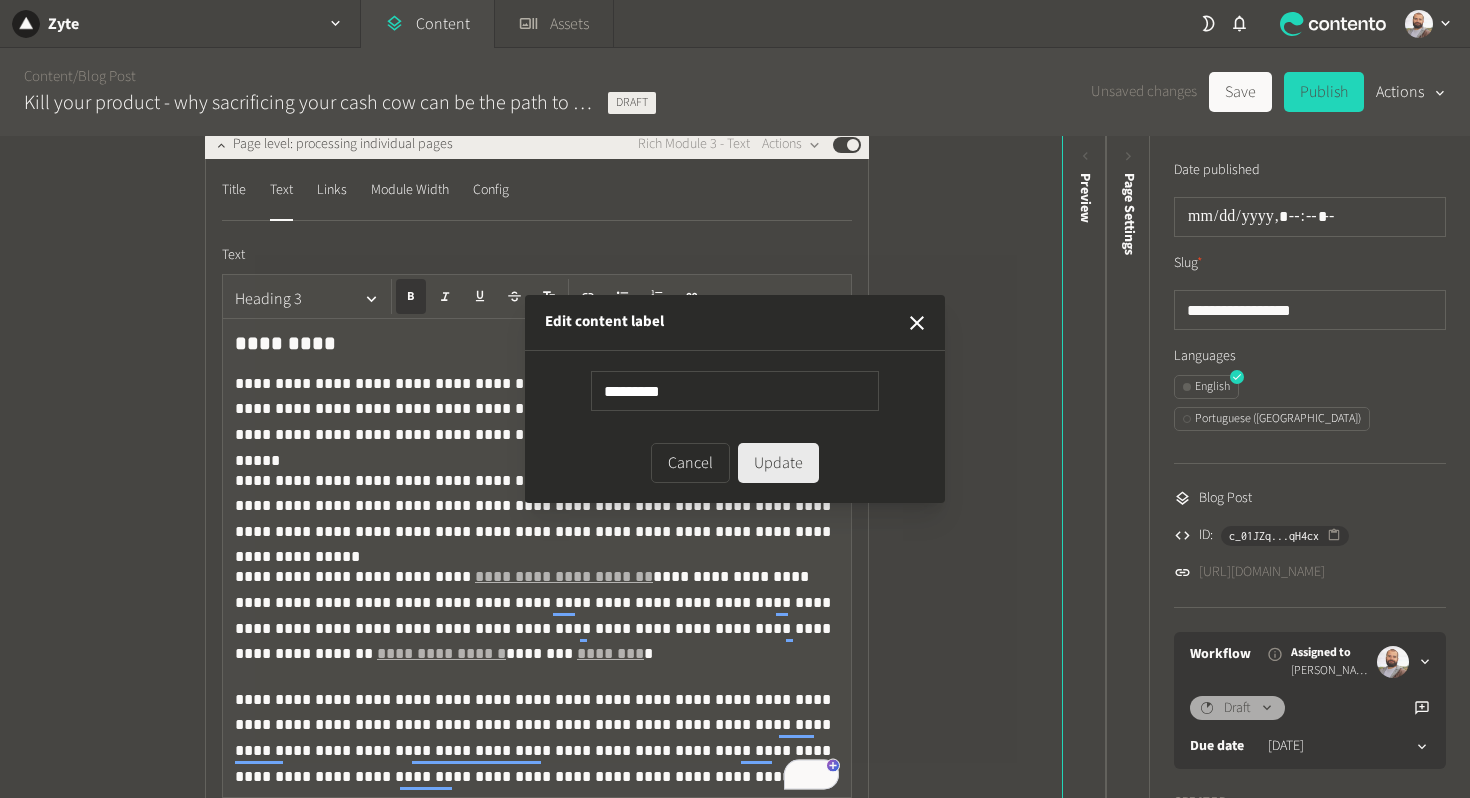 type on "*********" 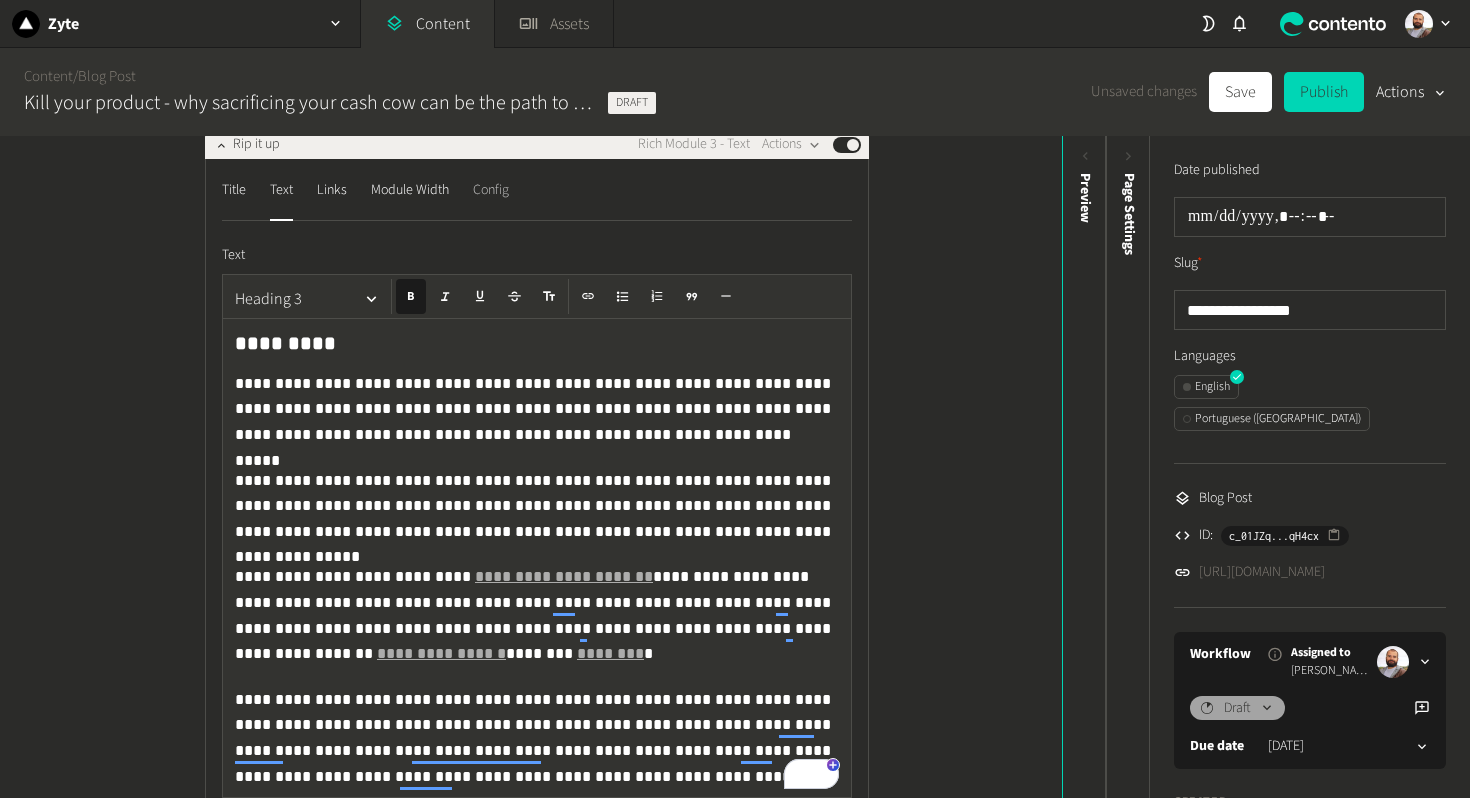 click on "Config" 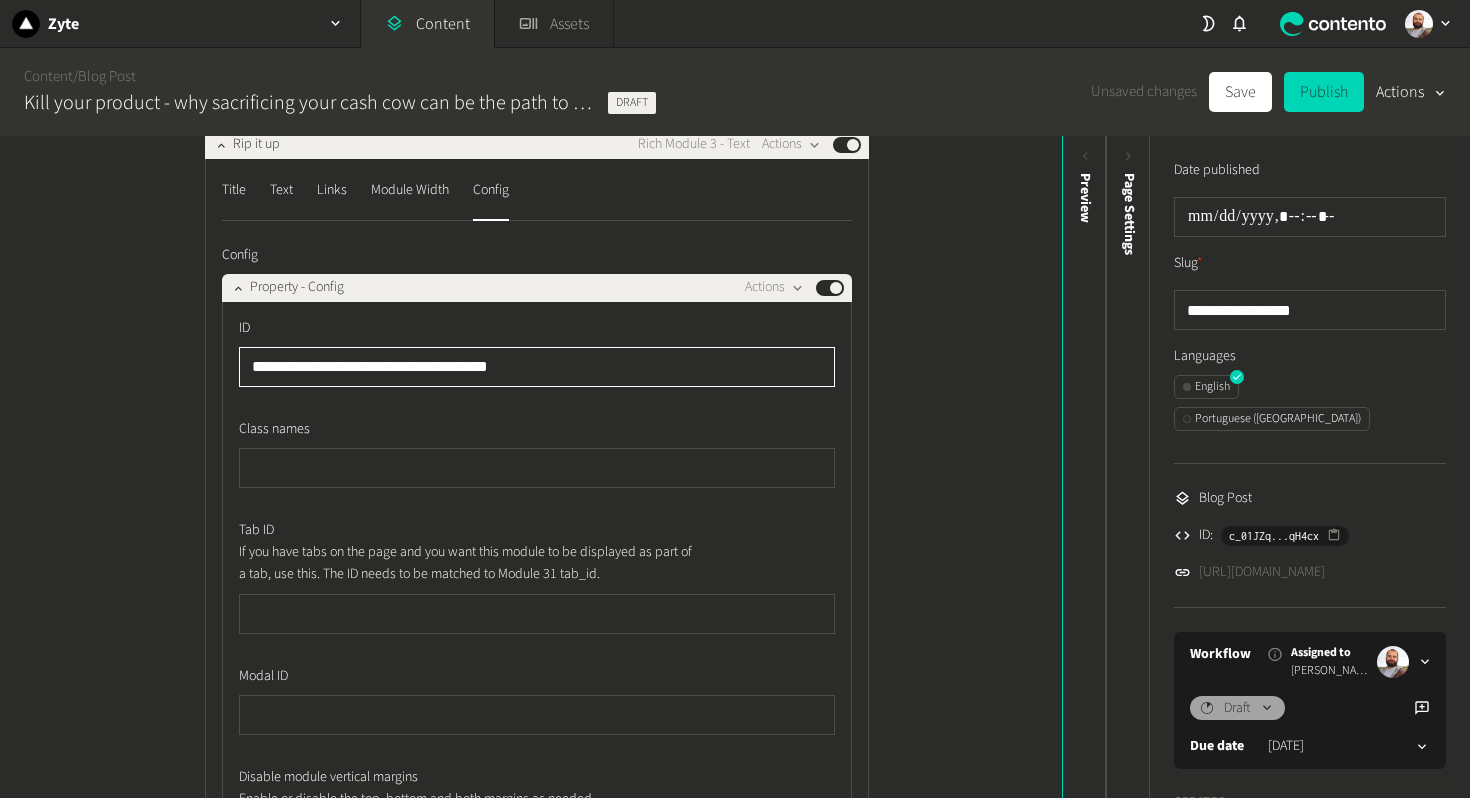 click on "**********" 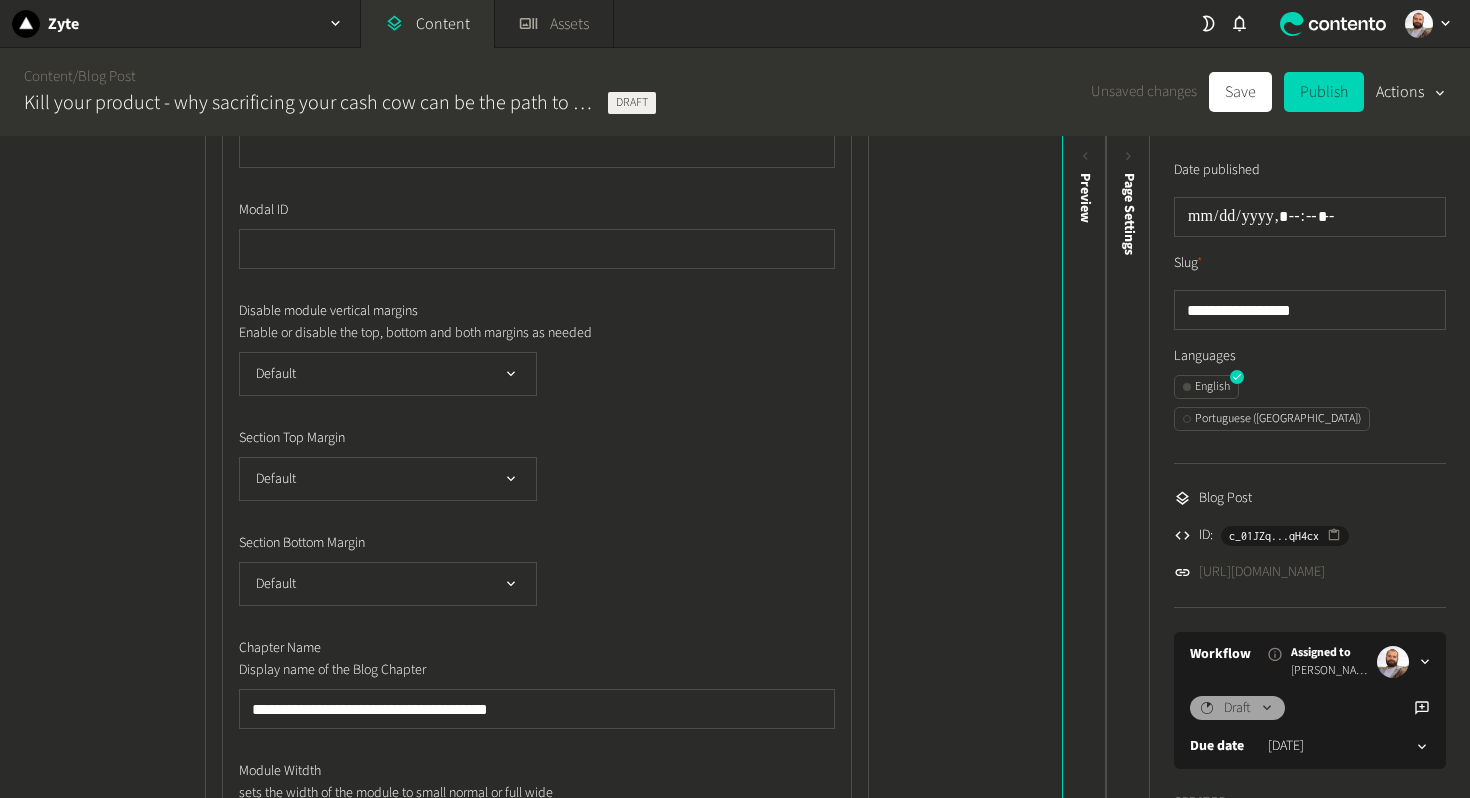 scroll, scrollTop: 2461, scrollLeft: 0, axis: vertical 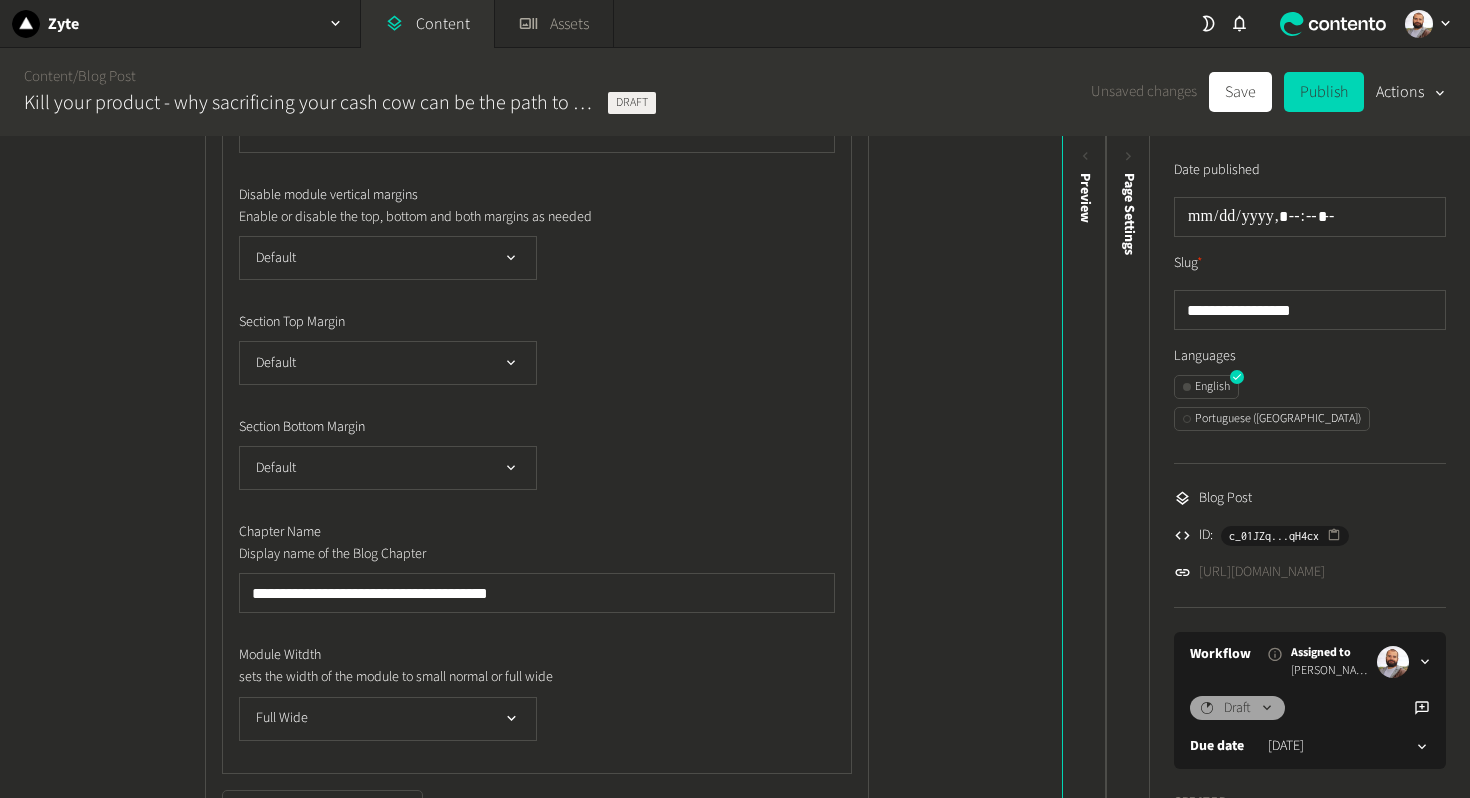 type on "*********" 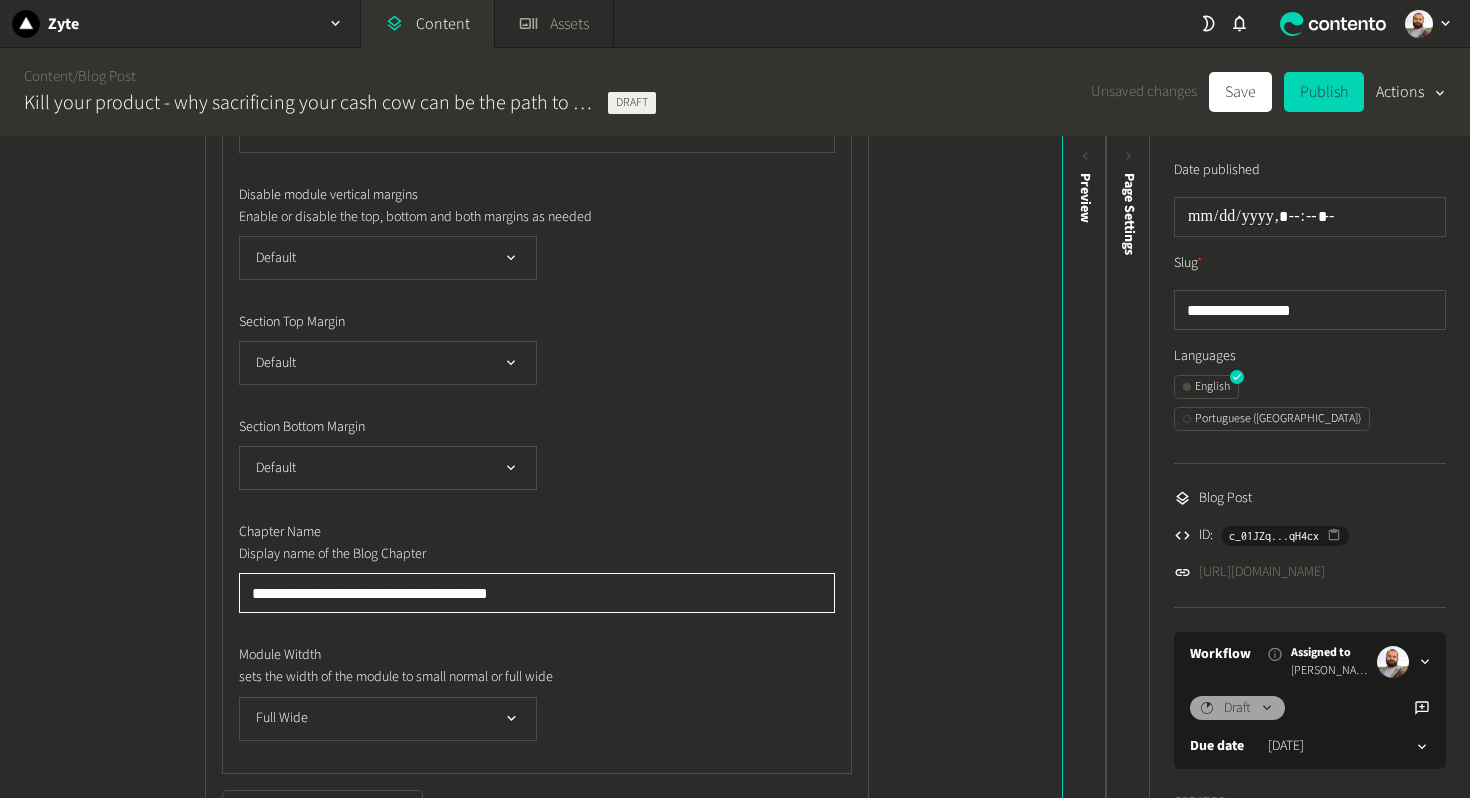 click on "**********" 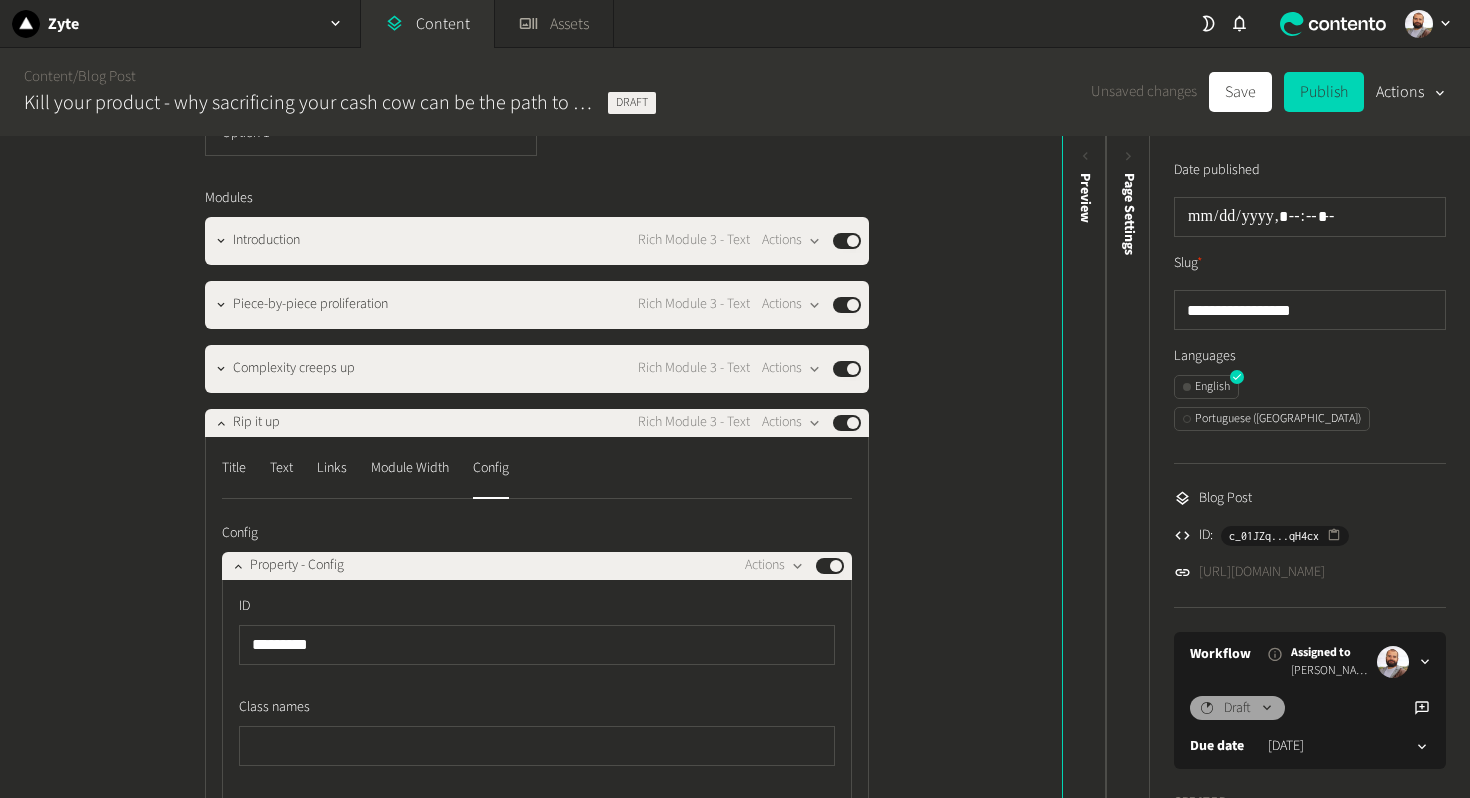 scroll, scrollTop: 1592, scrollLeft: 0, axis: vertical 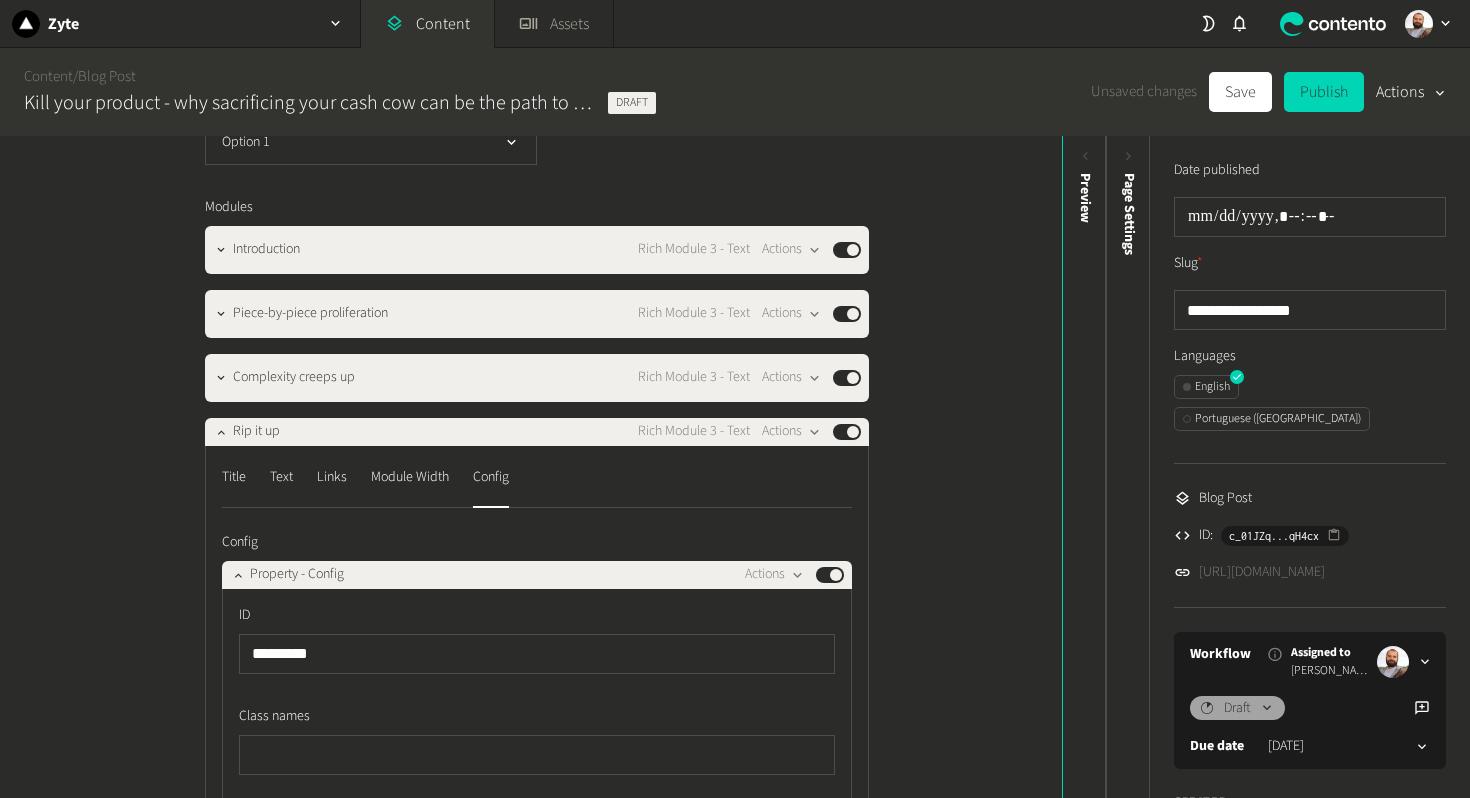 type on "*********" 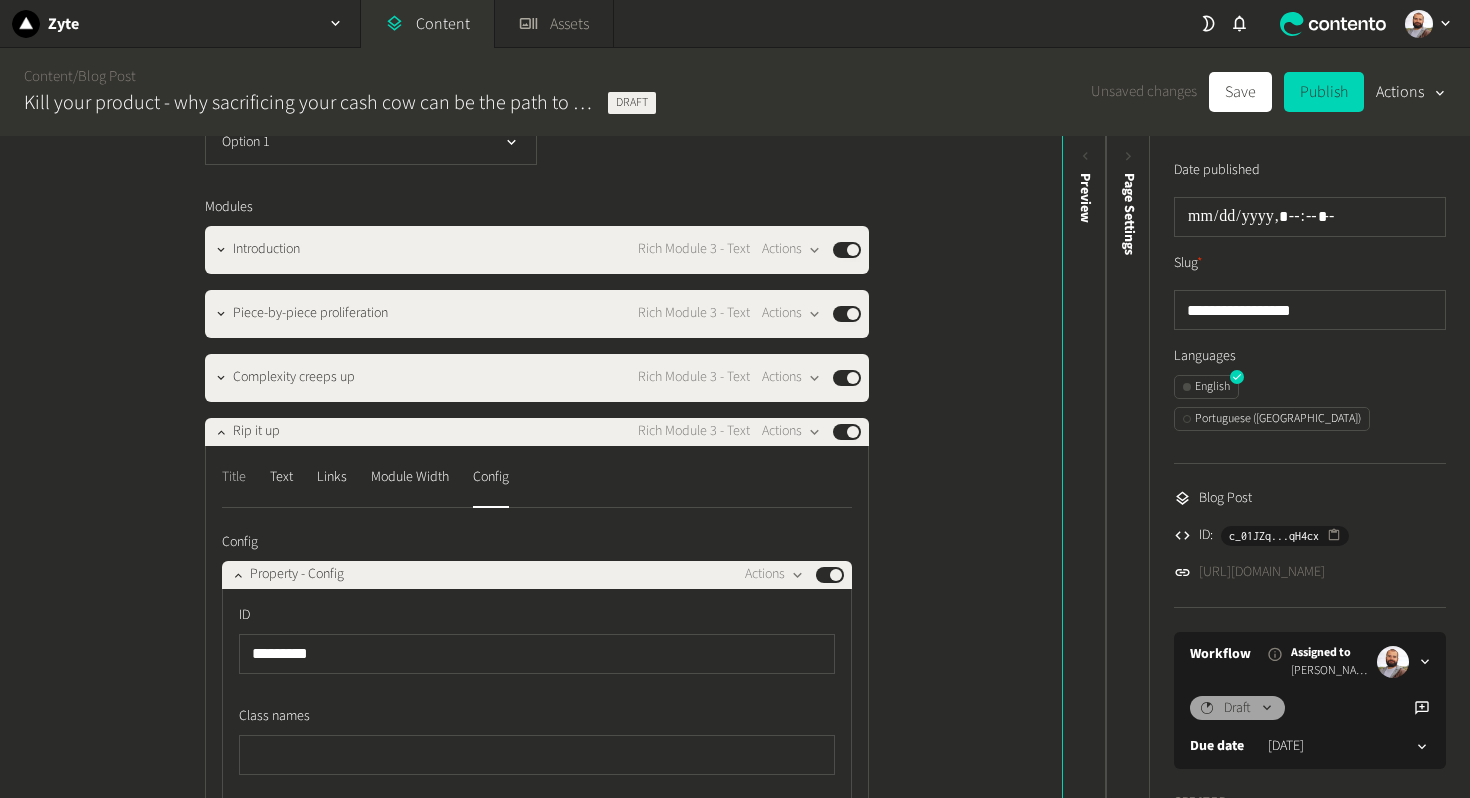 click on "Title" 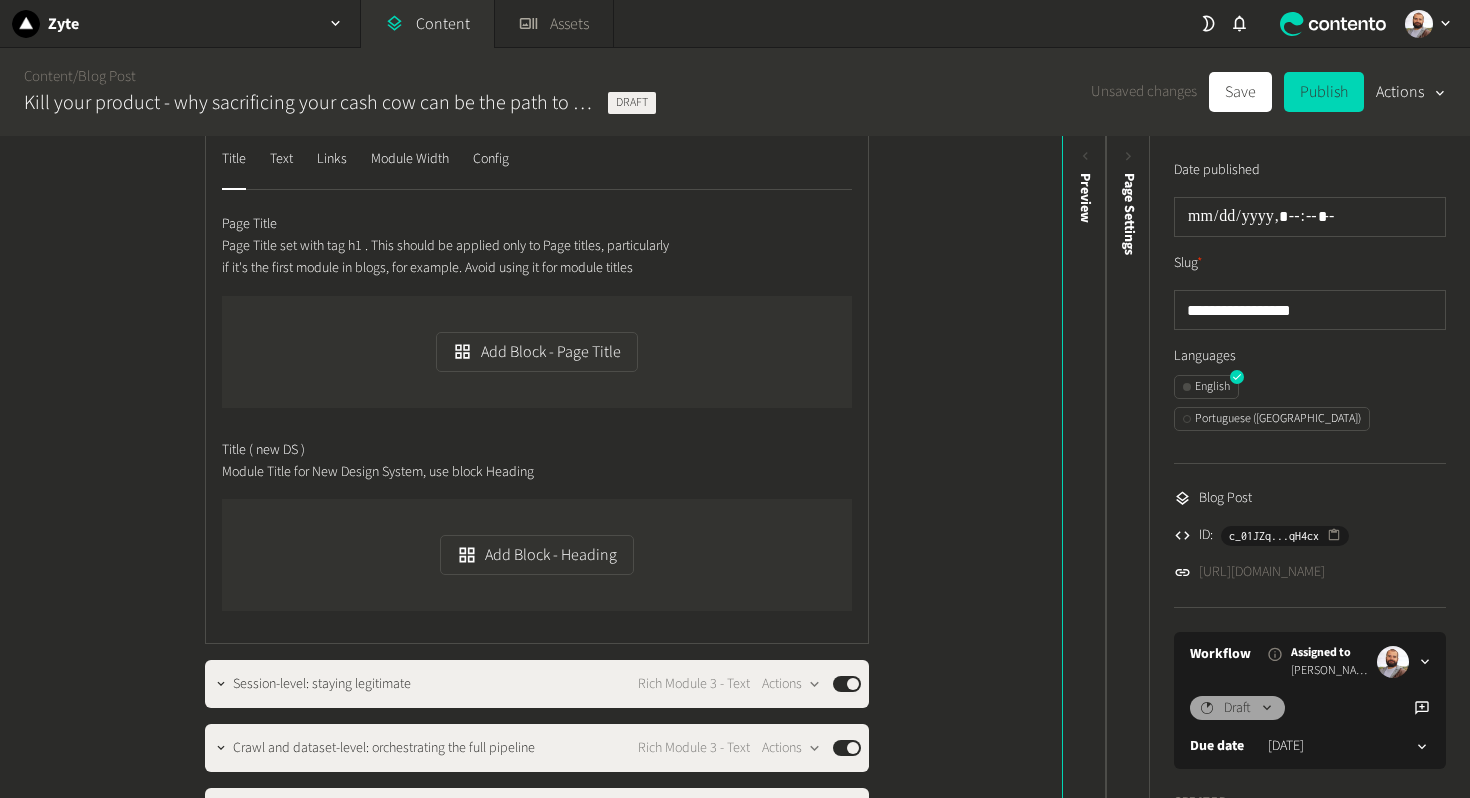 scroll, scrollTop: 1822, scrollLeft: 0, axis: vertical 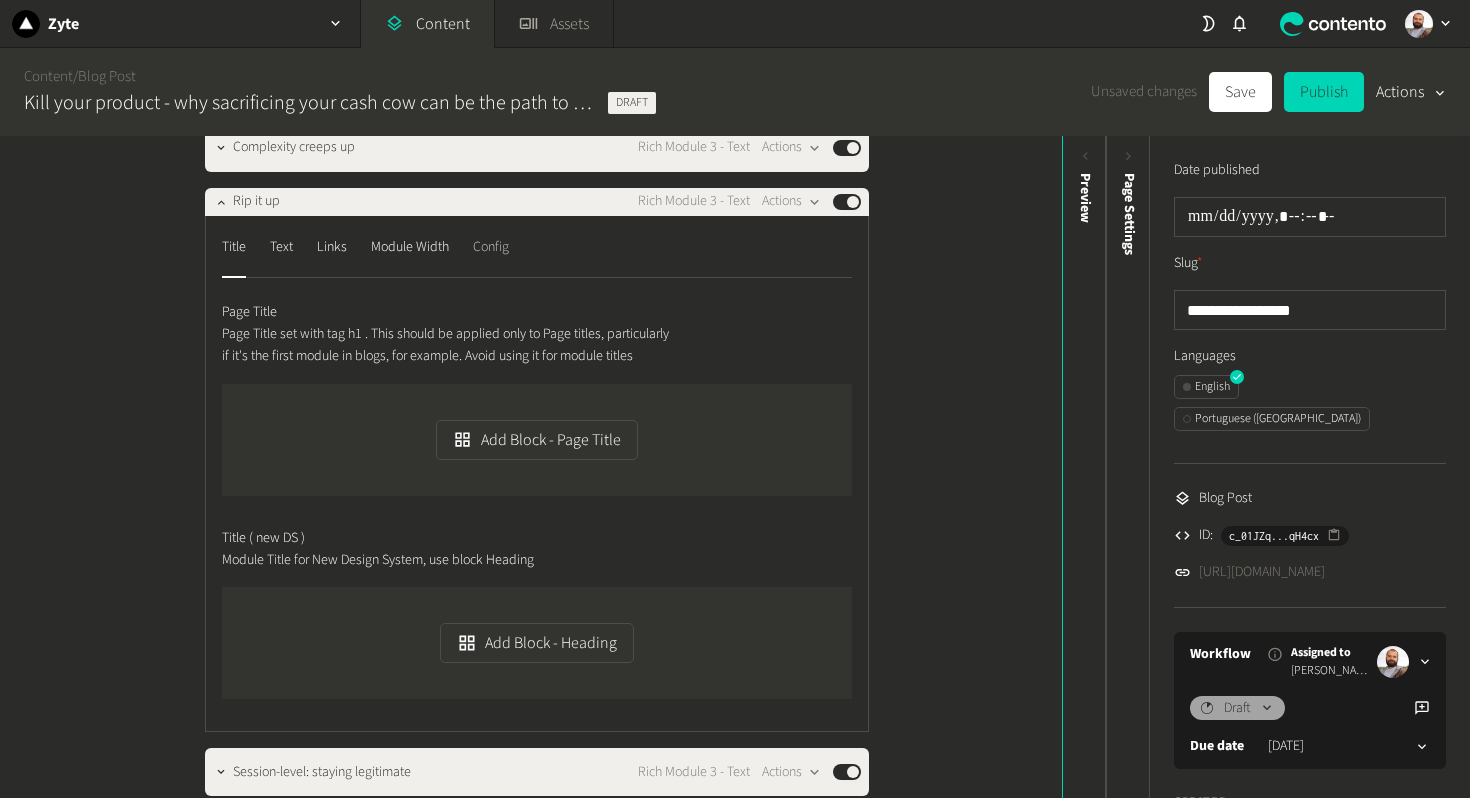 click on "Config" 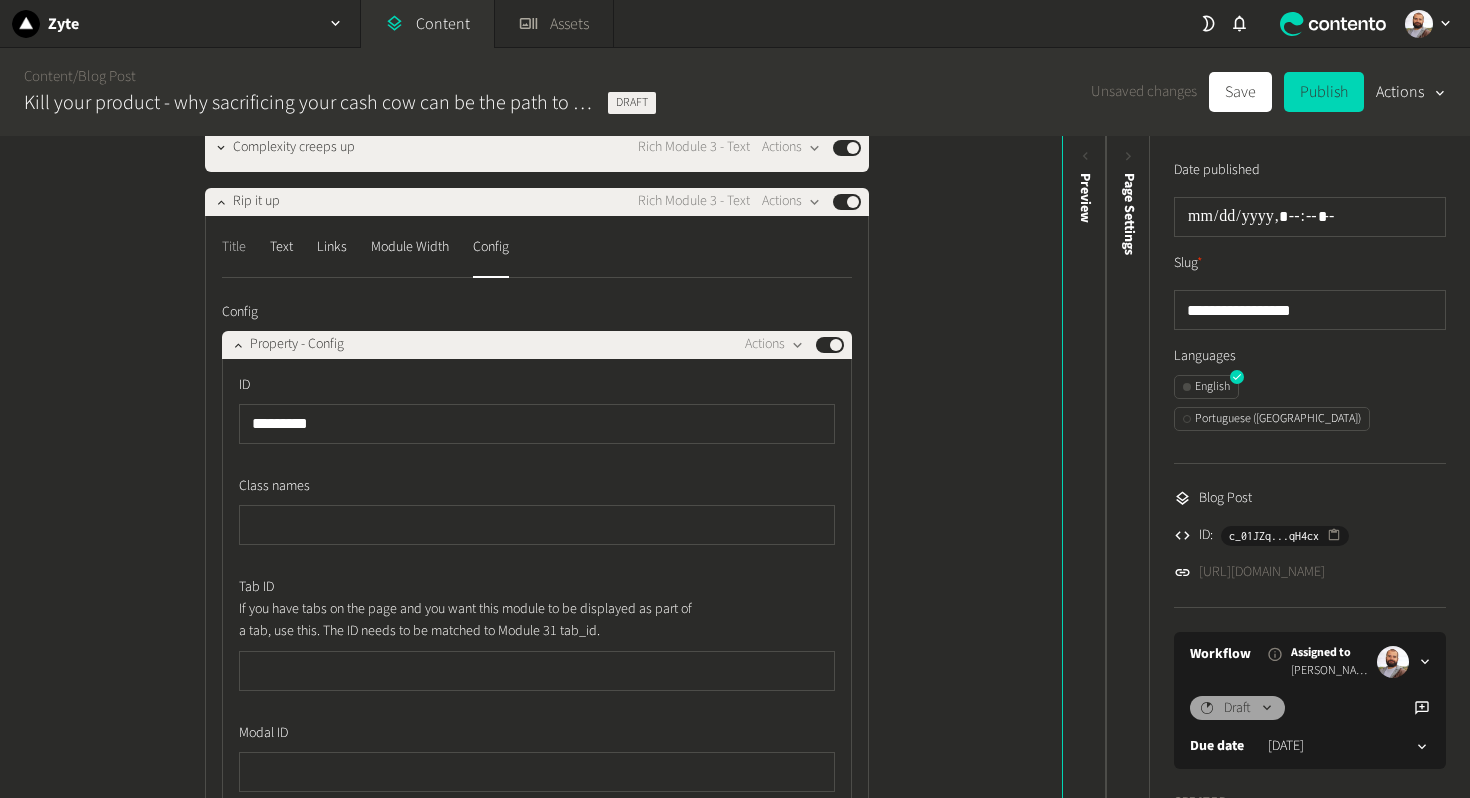 click on "Title" 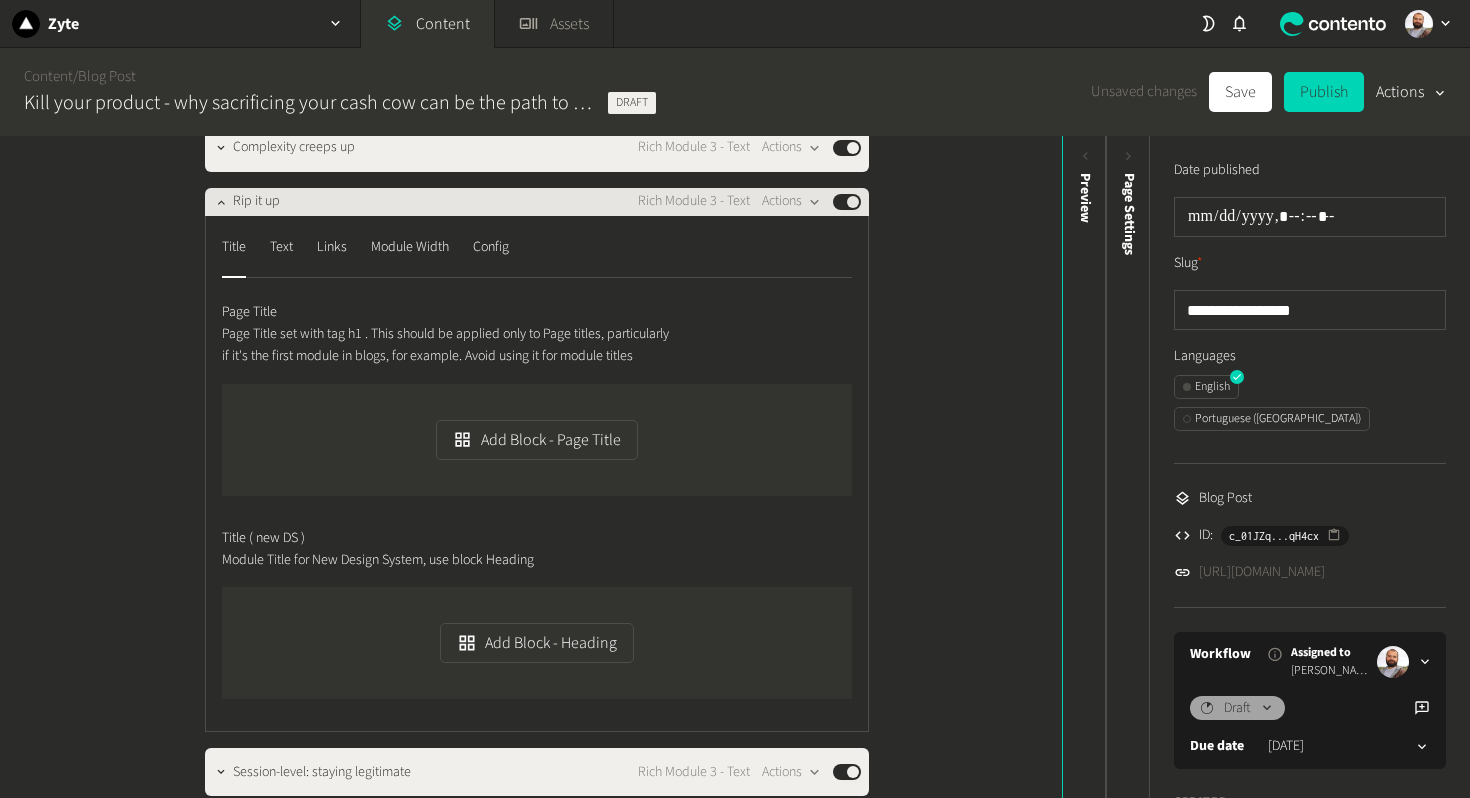 click on "Rip it up" 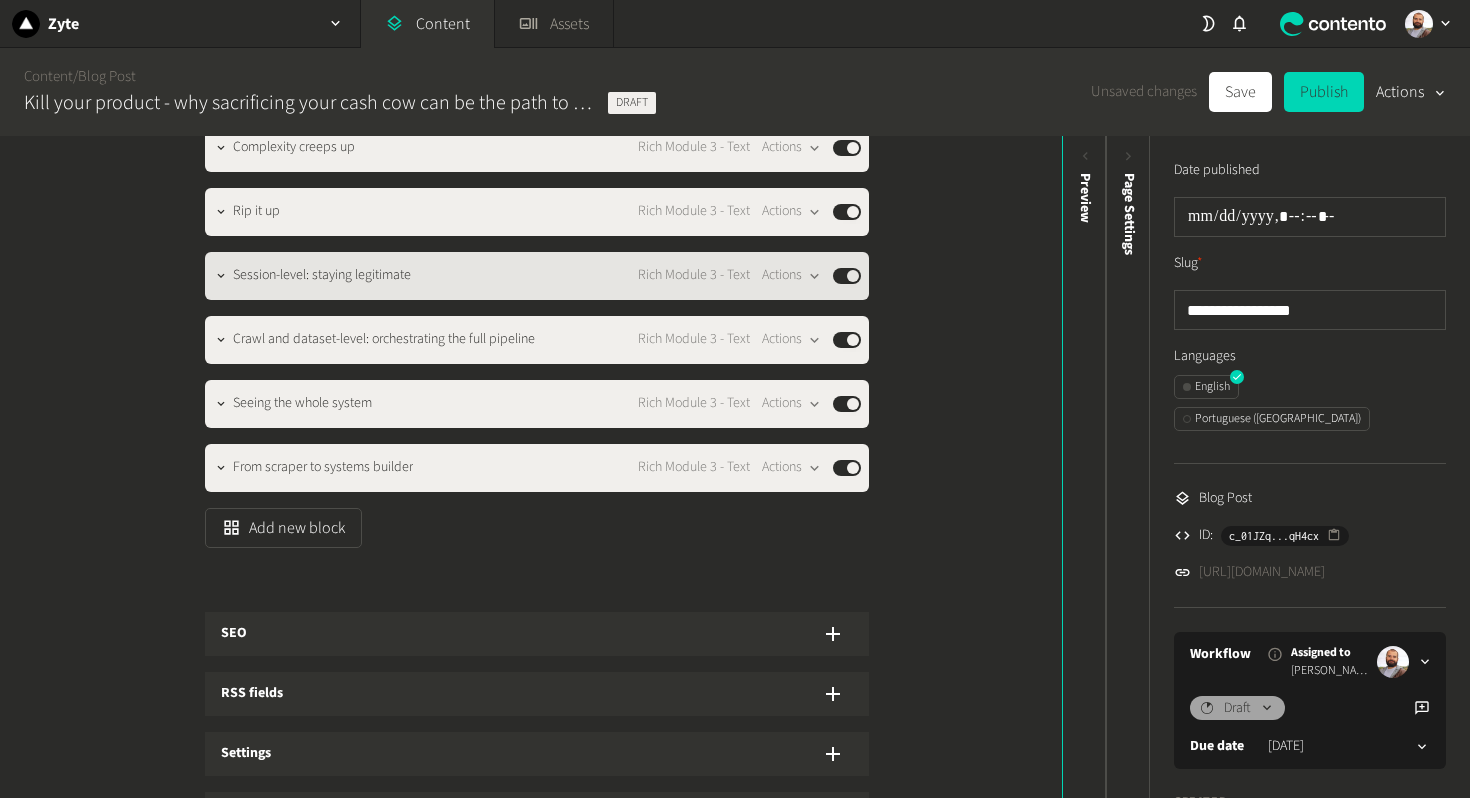 click on "Session-level: staying legitimate Rich Module 3 - Text  Actions  Published" 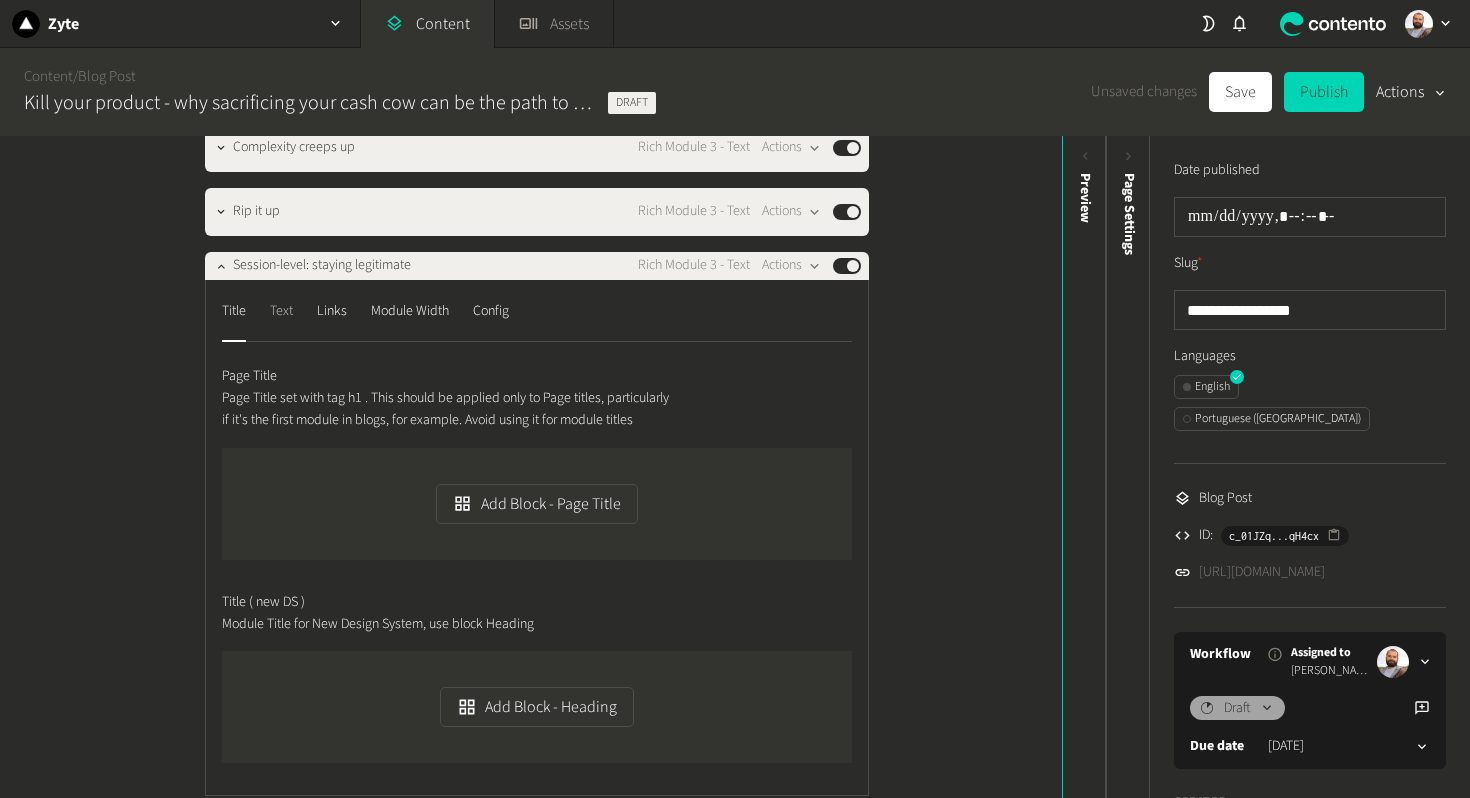 click on "Text" 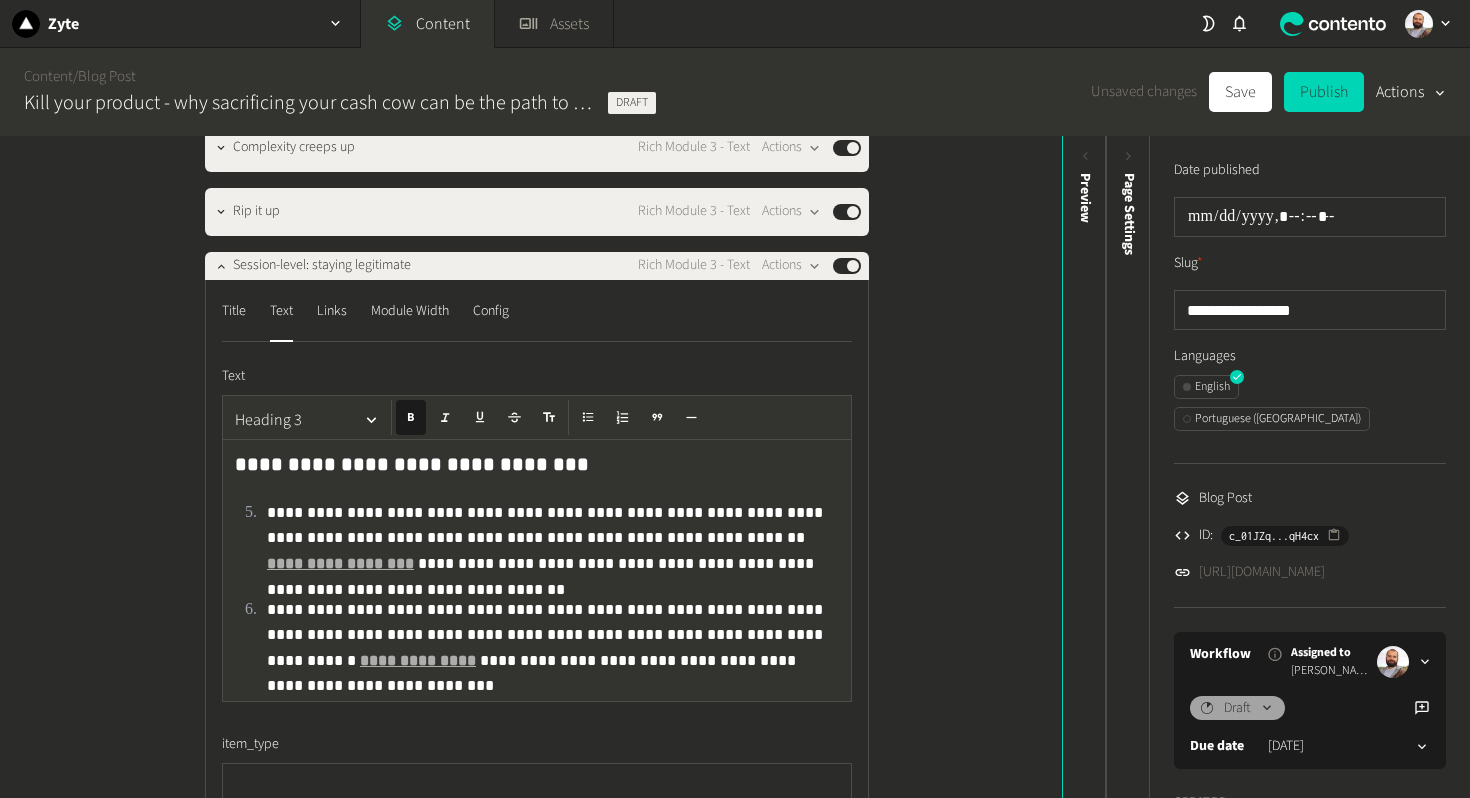 click on "**********" 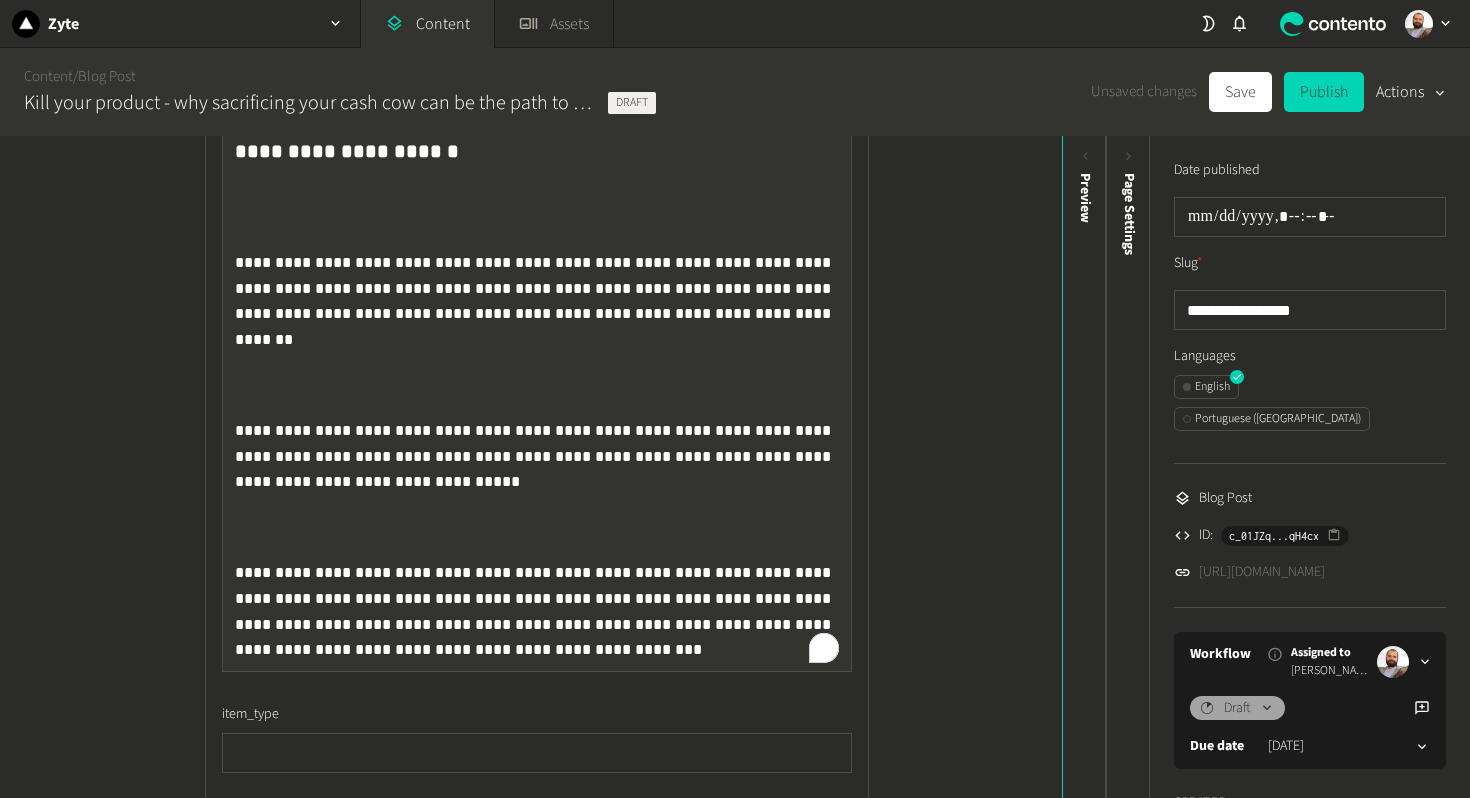 scroll, scrollTop: 2218, scrollLeft: 0, axis: vertical 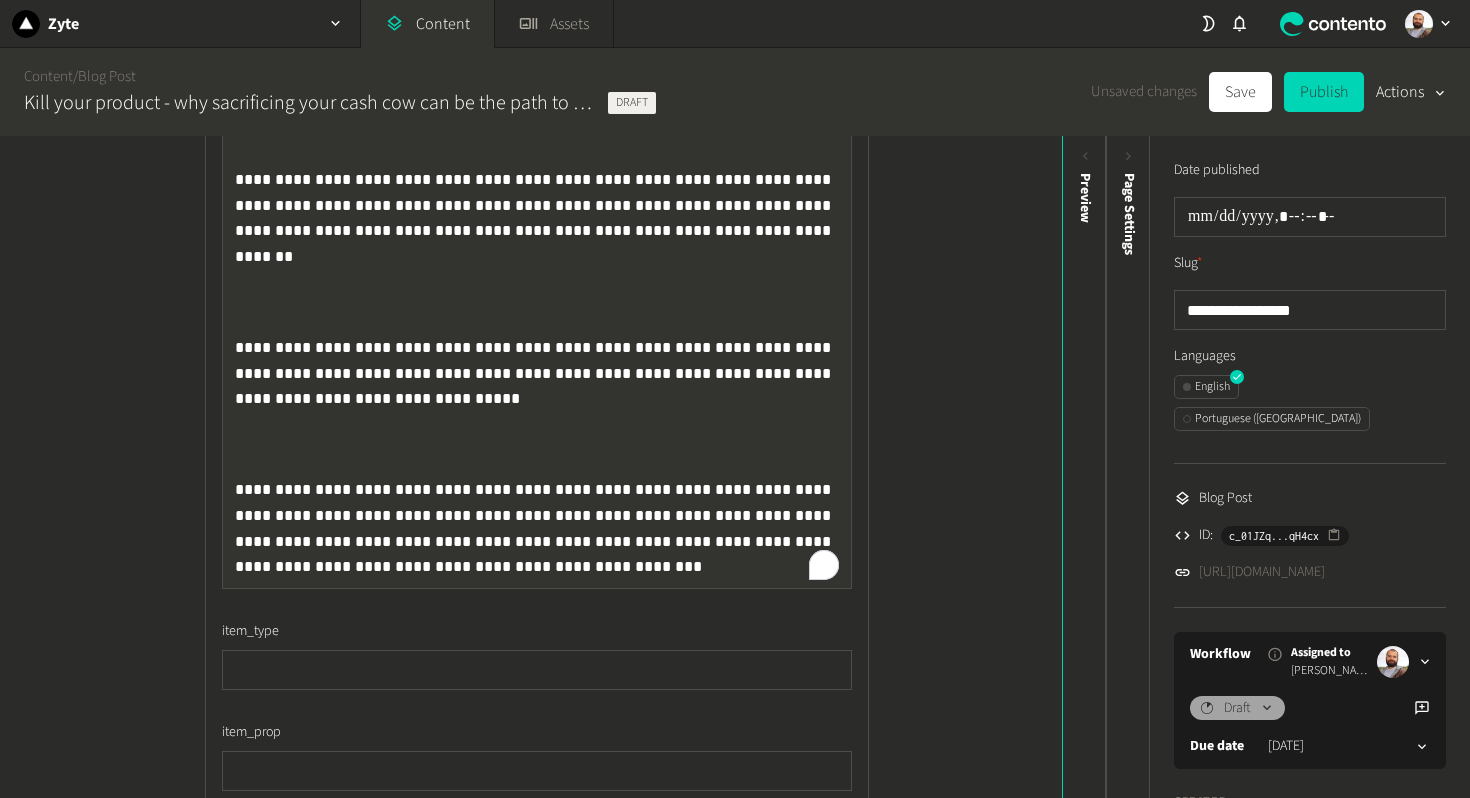 click on "**********" 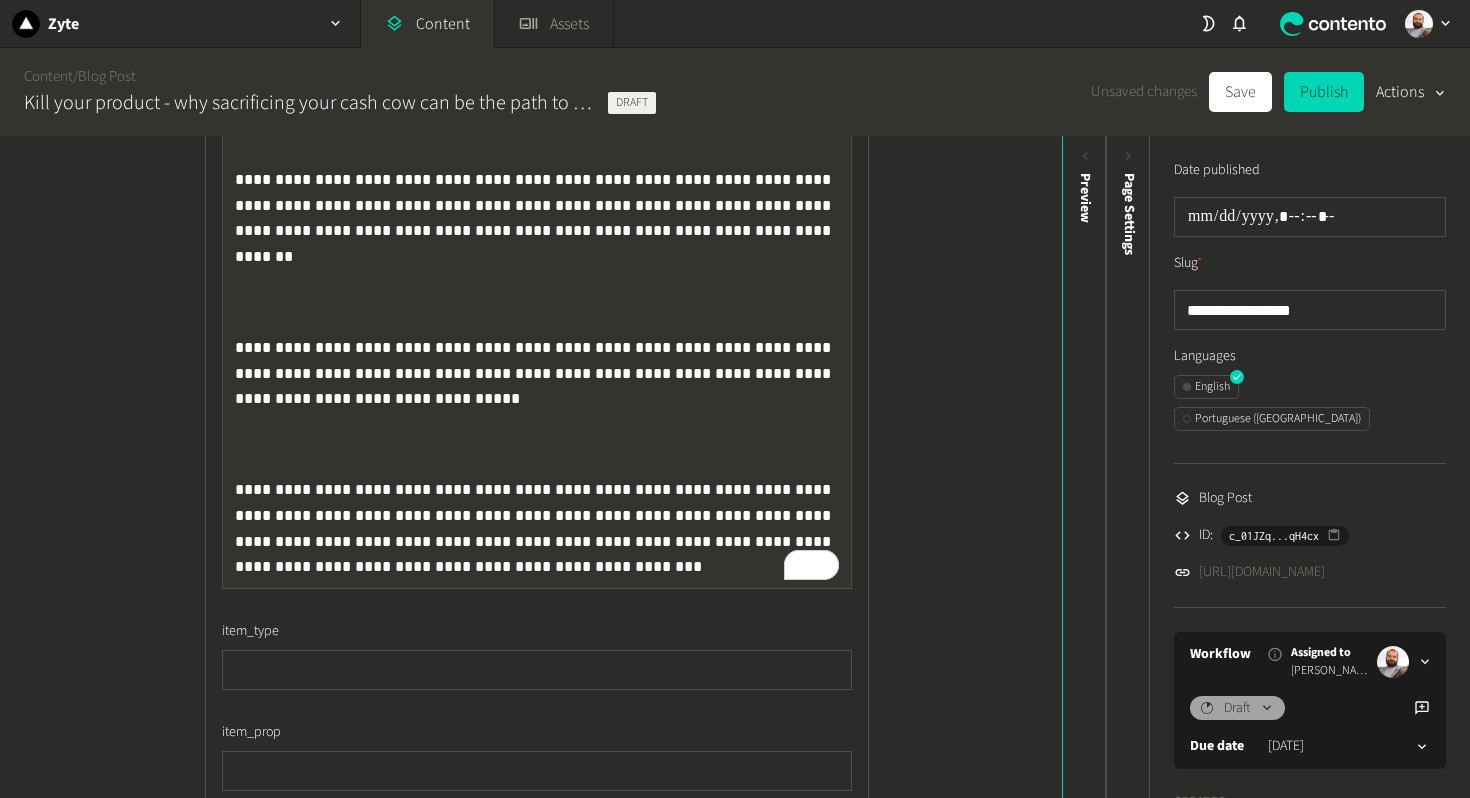 click 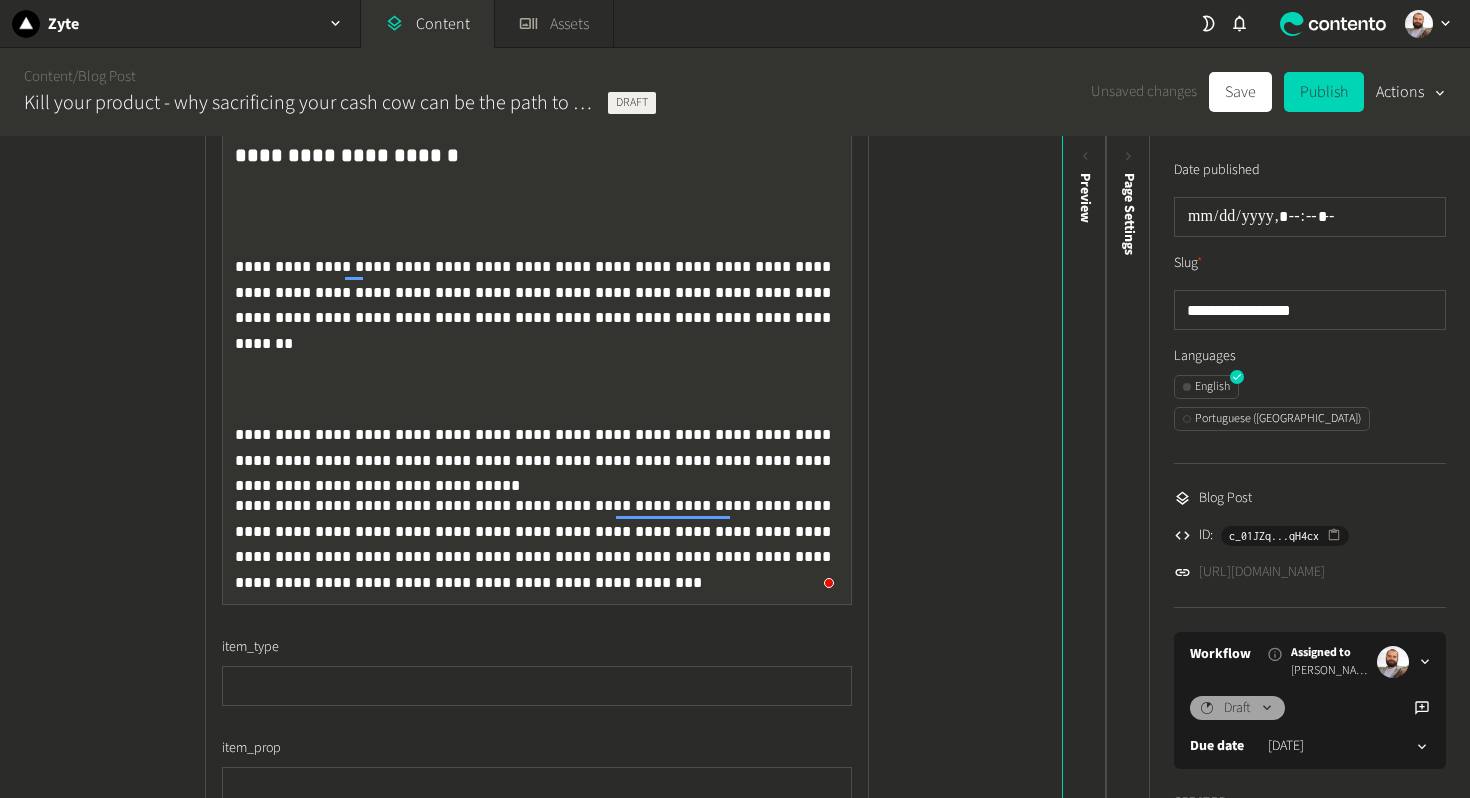 scroll, scrollTop: 2057, scrollLeft: 0, axis: vertical 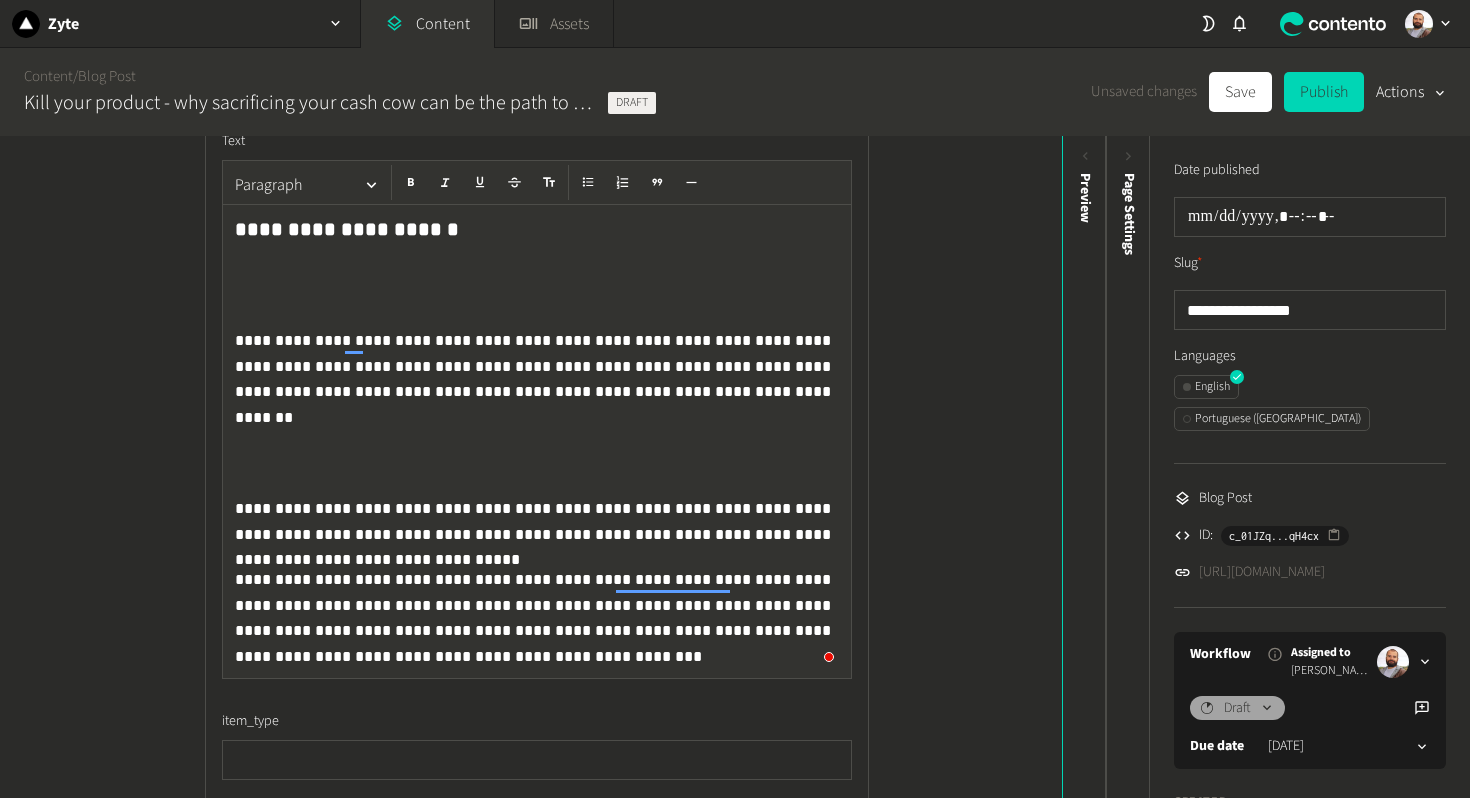 click 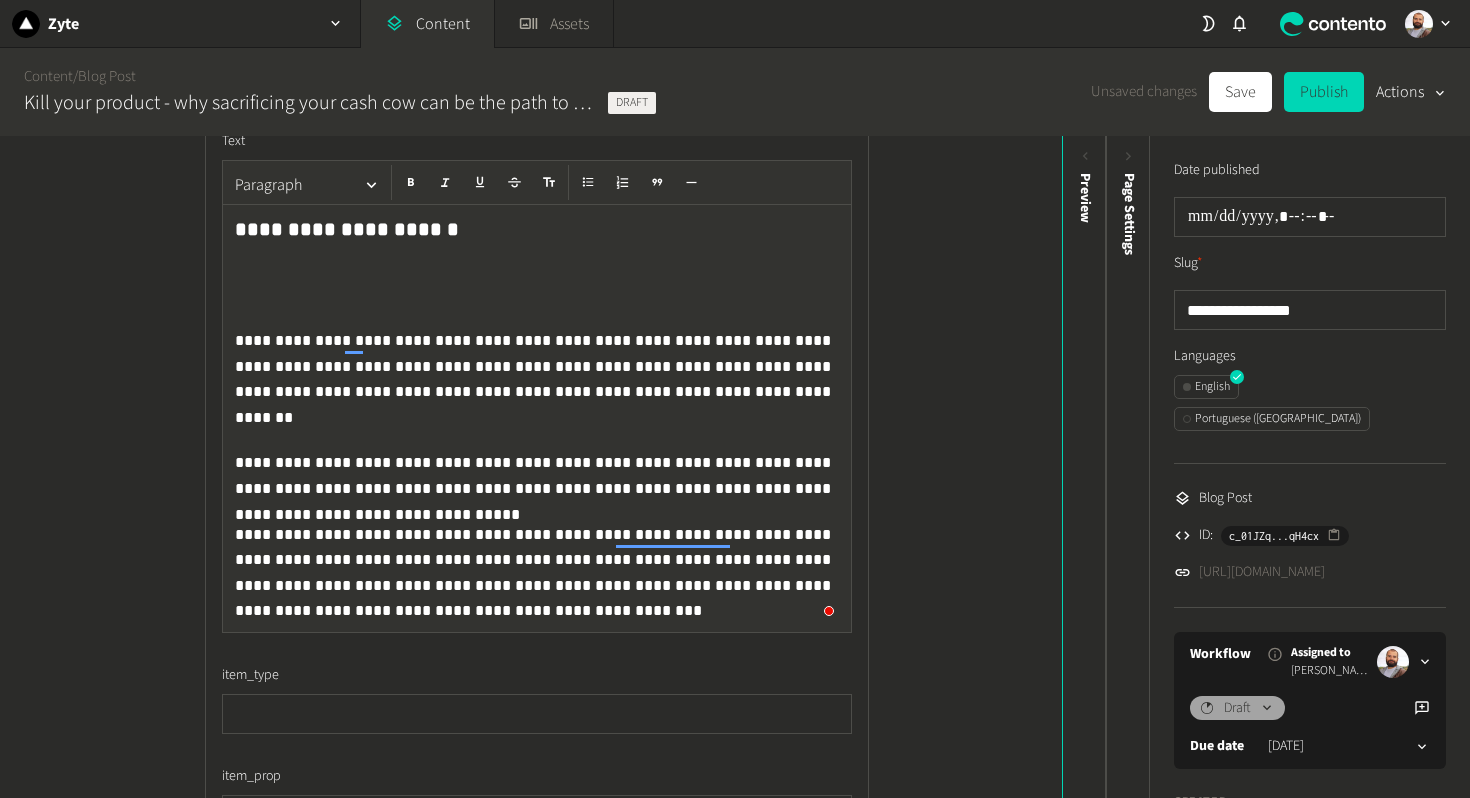 click on "**********" 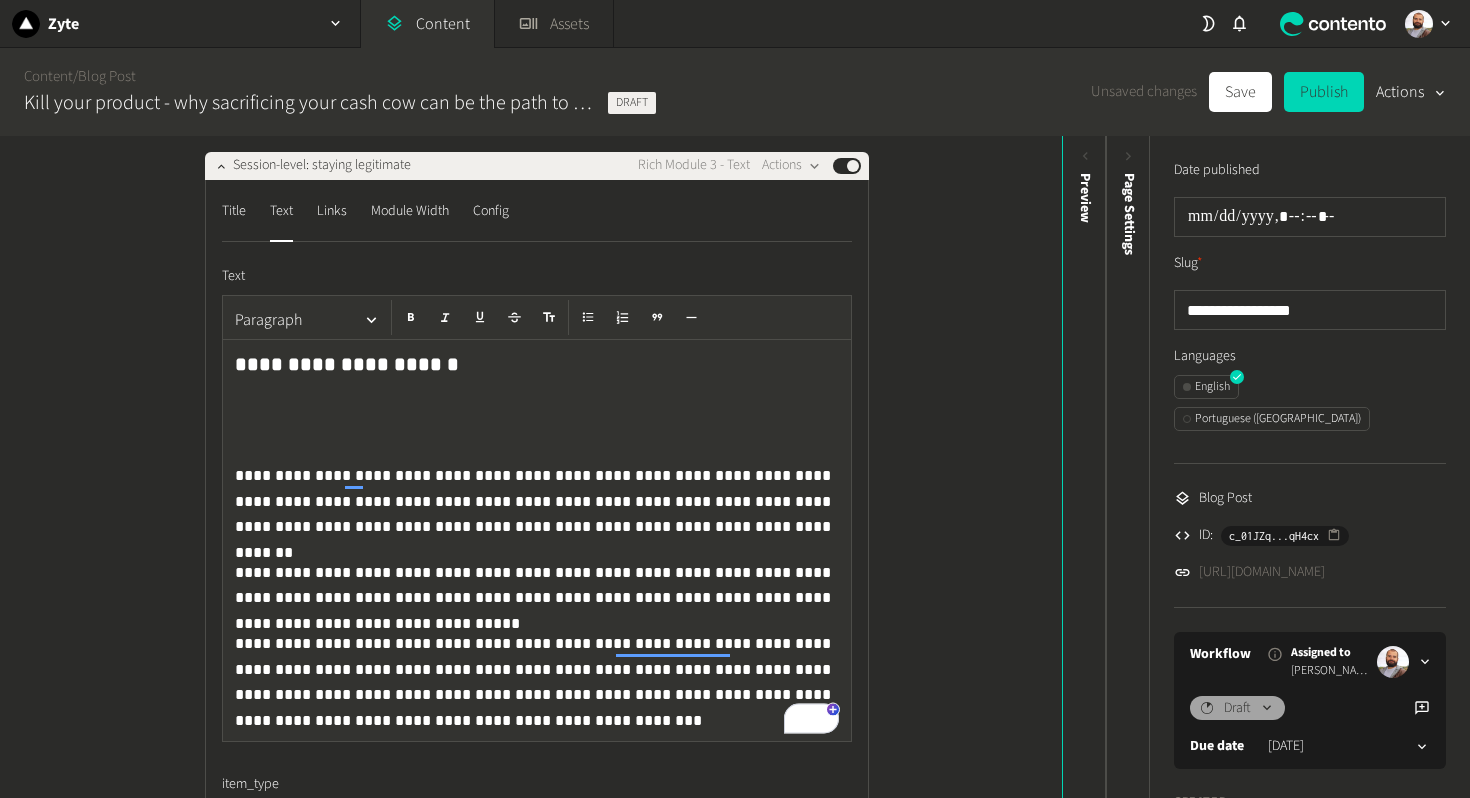 scroll, scrollTop: 1912, scrollLeft: 0, axis: vertical 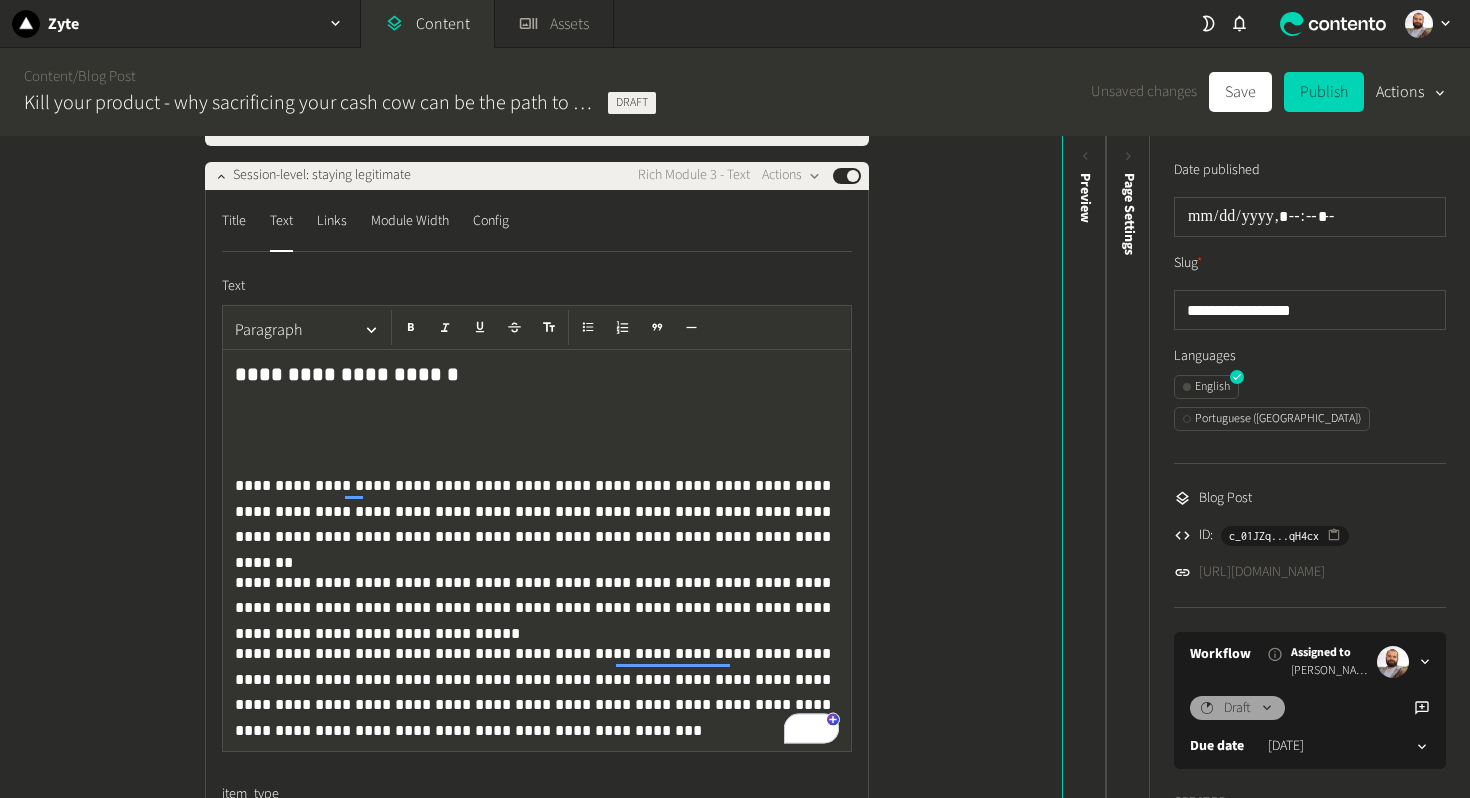 click 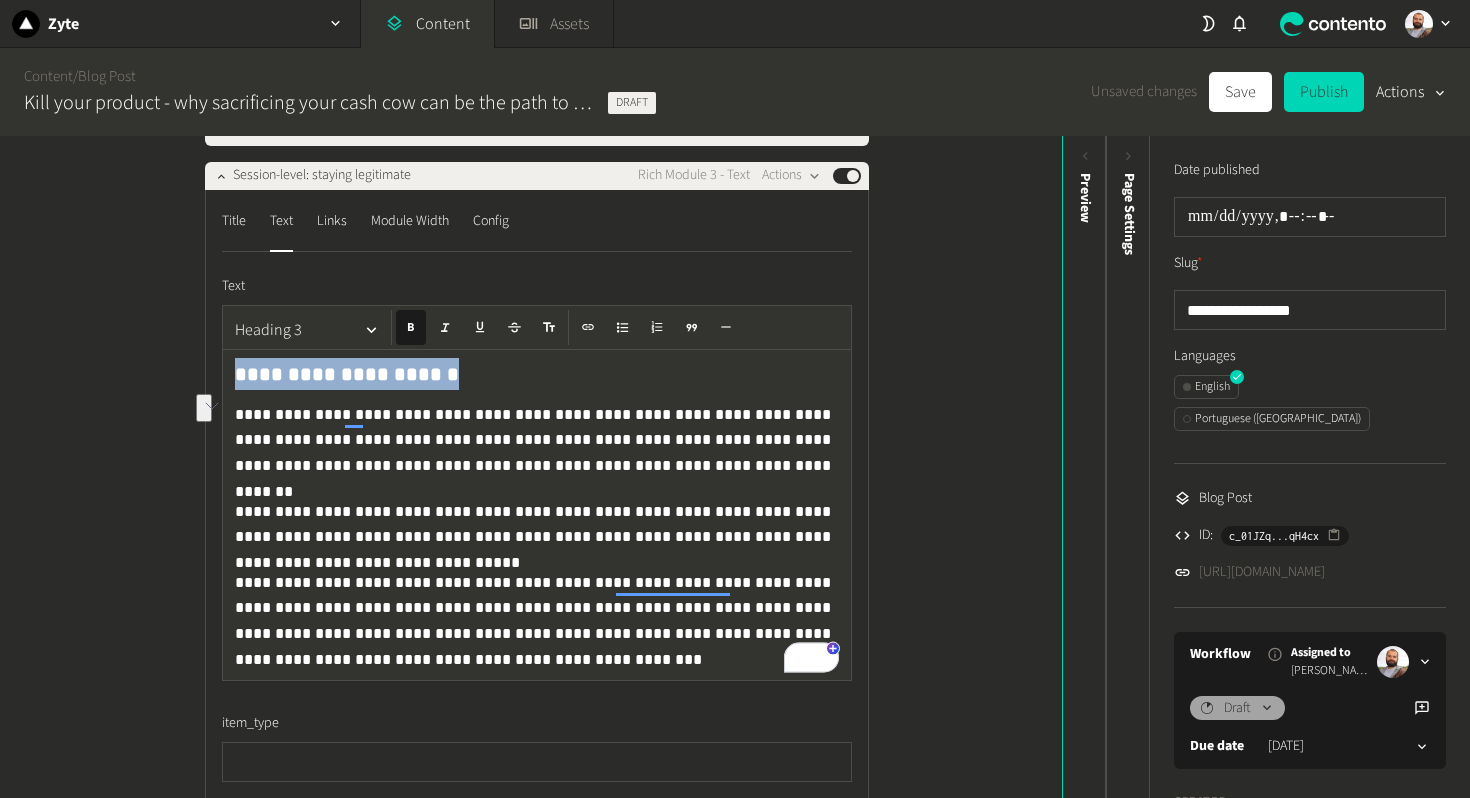 drag, startPoint x: 413, startPoint y: 417, endPoint x: 173, endPoint y: 414, distance: 240.01875 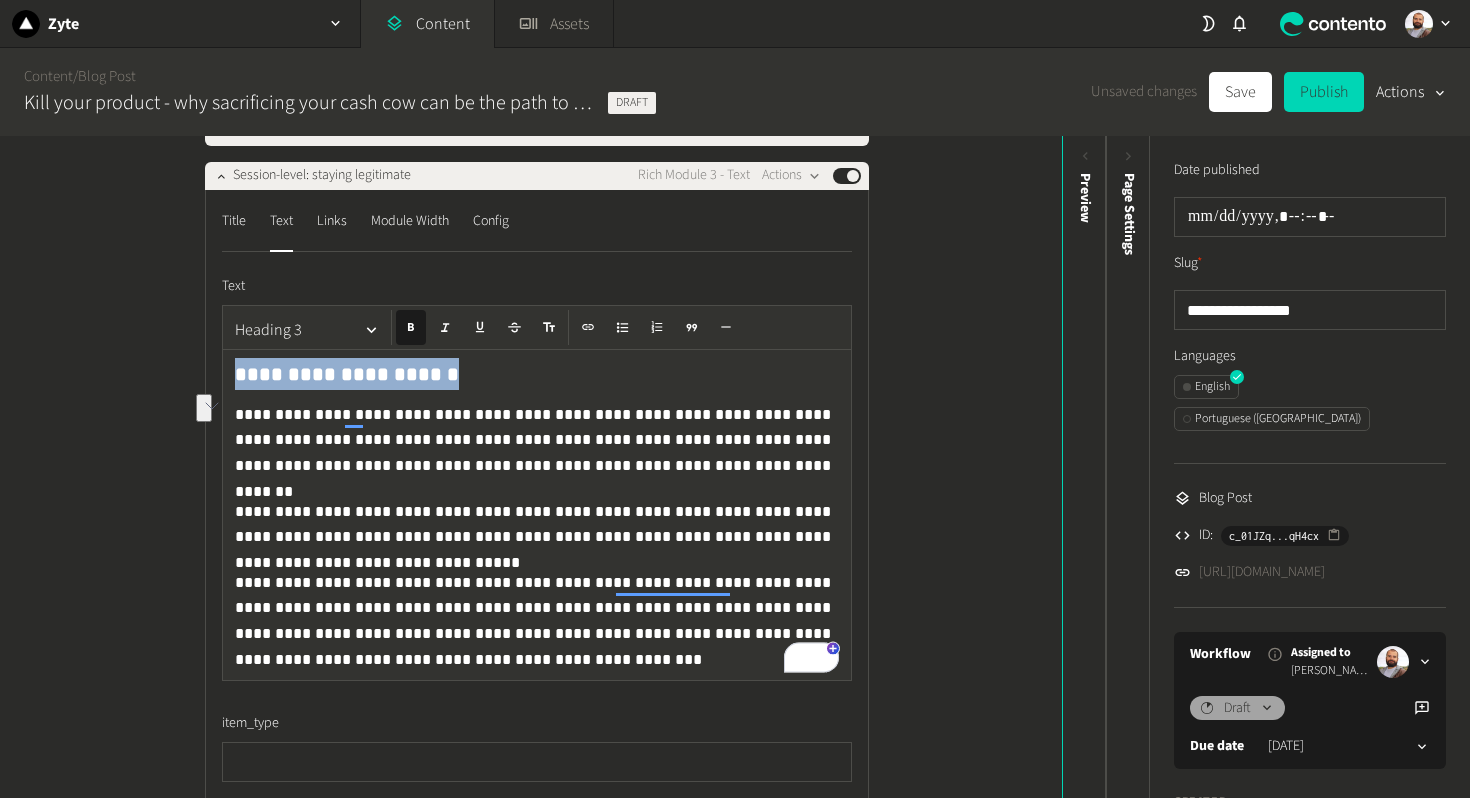 click on "**********" 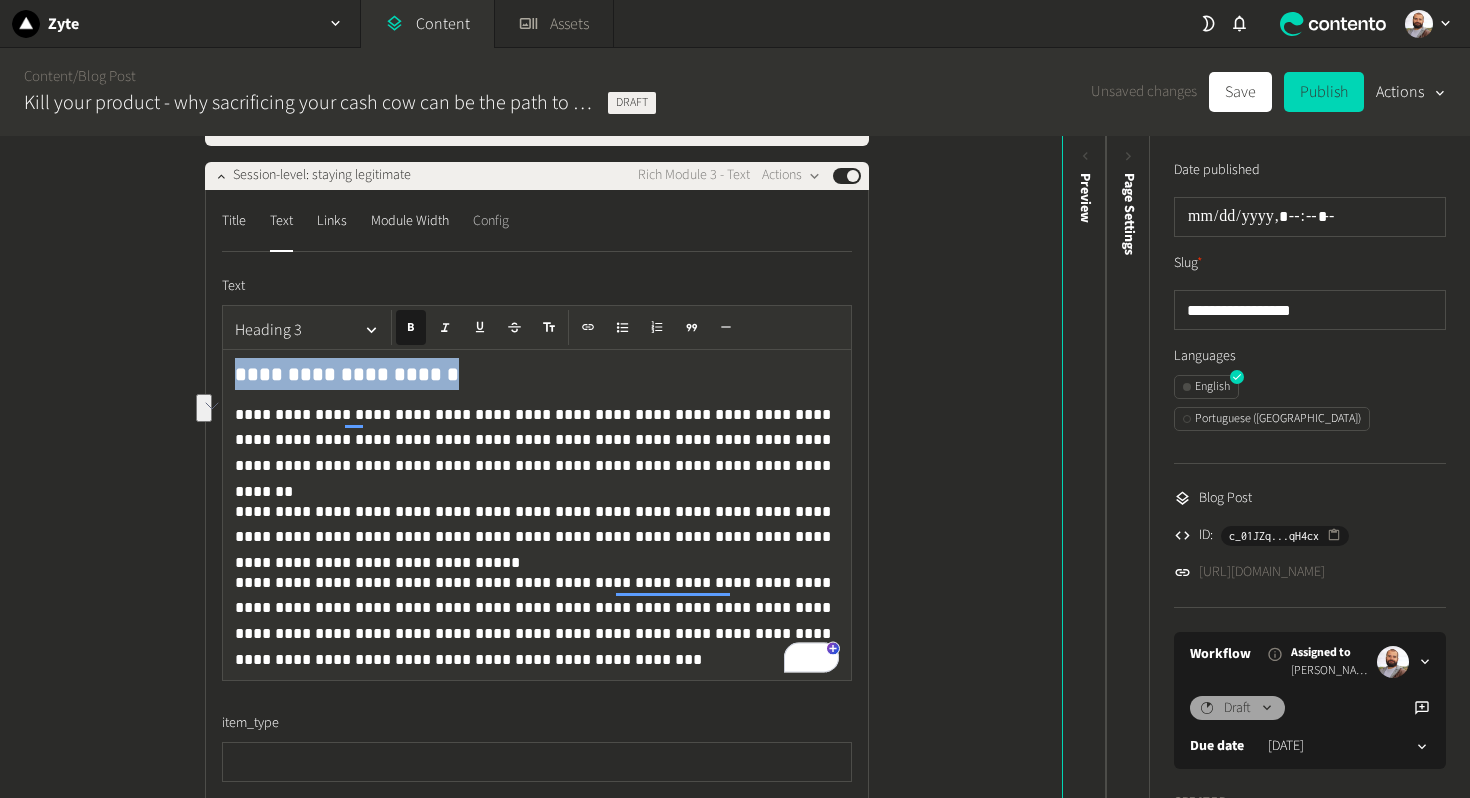 click on "Config" 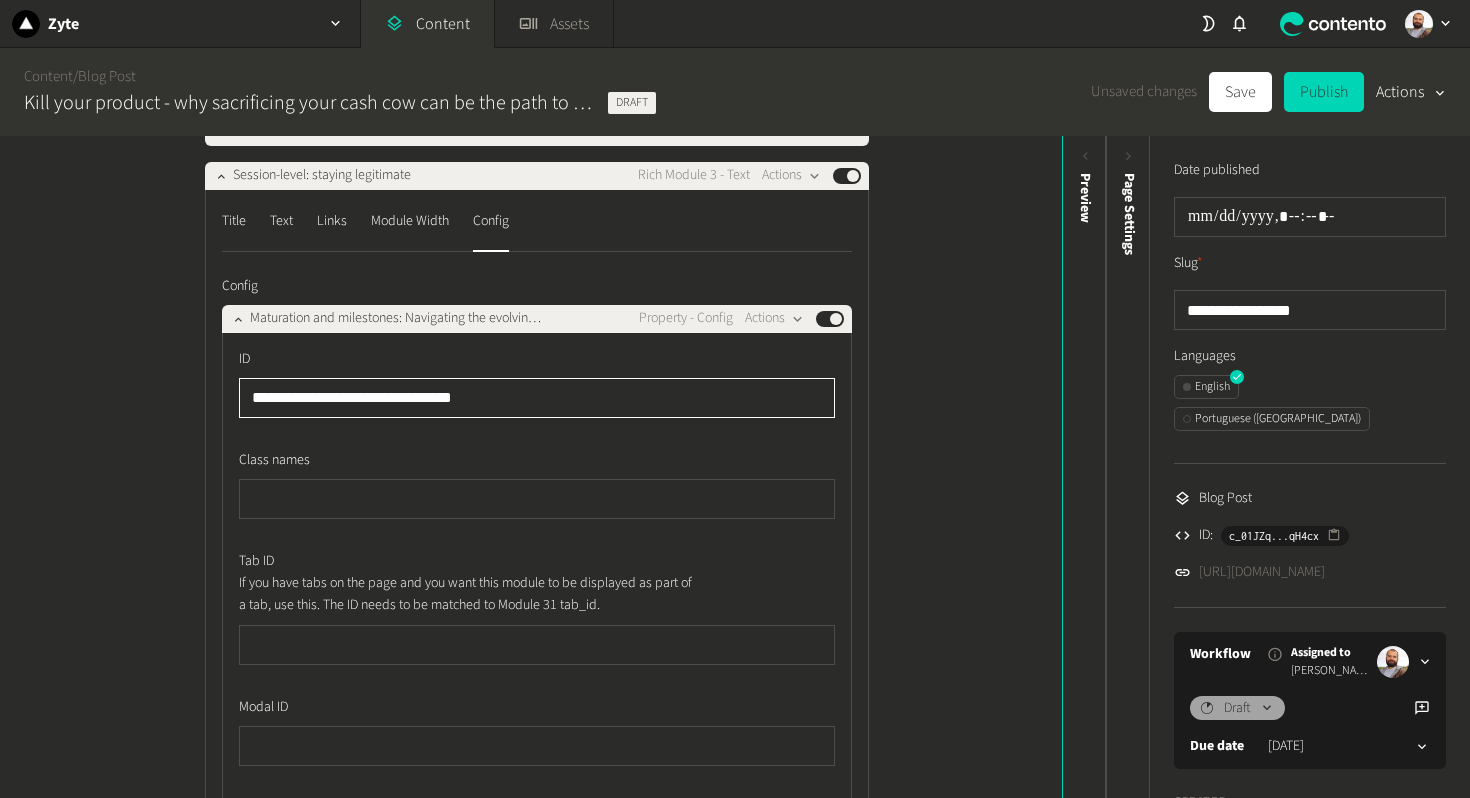 click on "**********" 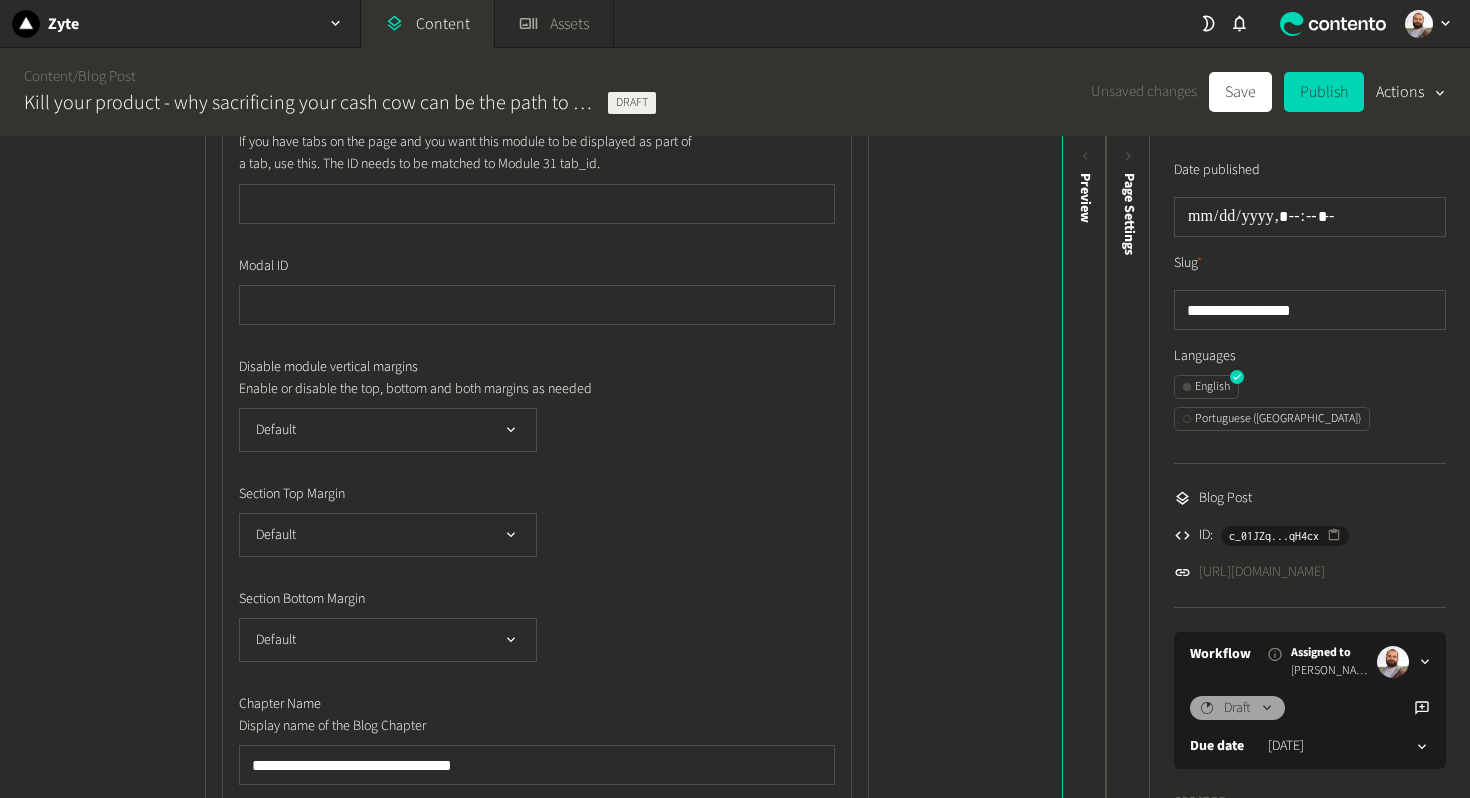 scroll, scrollTop: 2439, scrollLeft: 0, axis: vertical 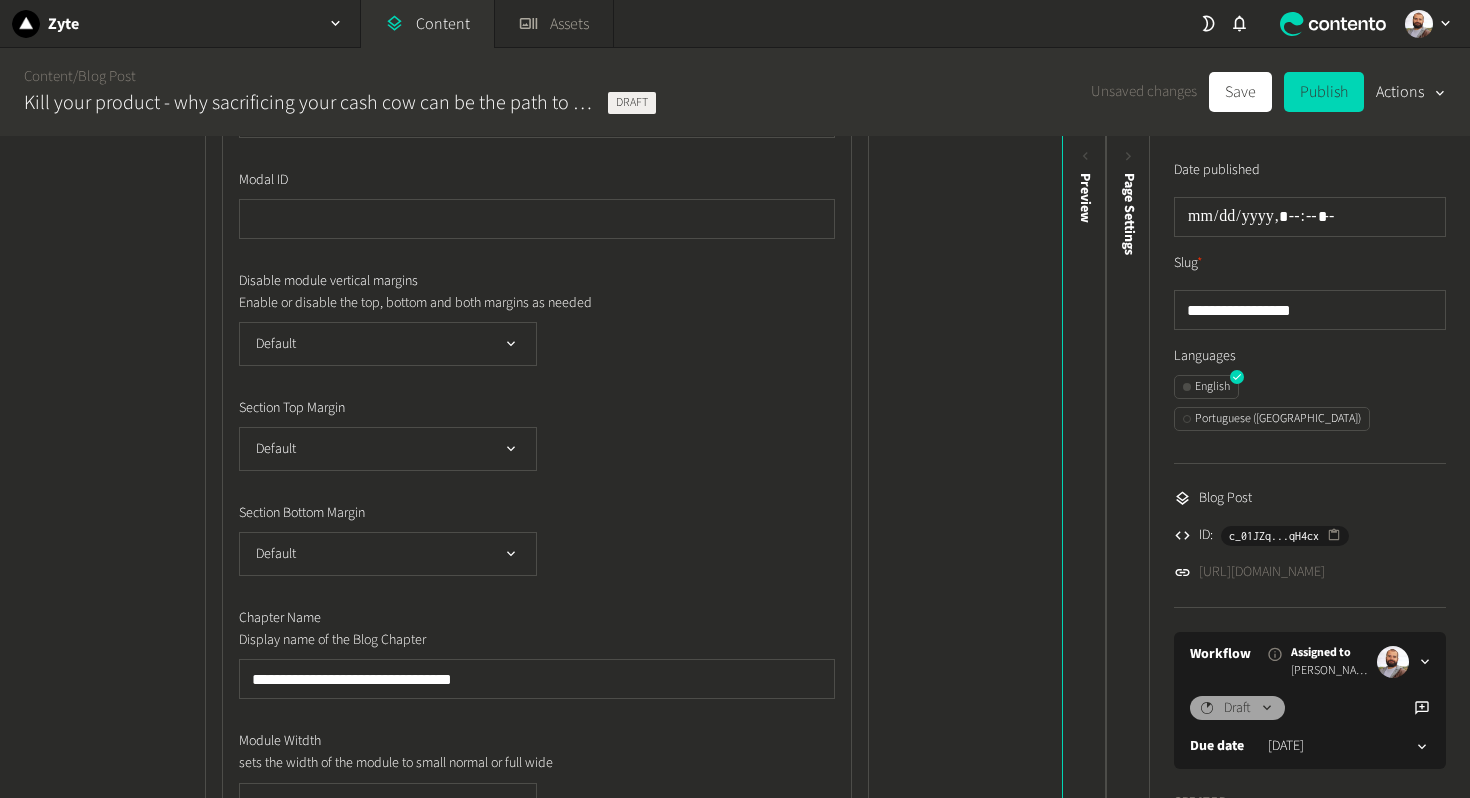 type on "**********" 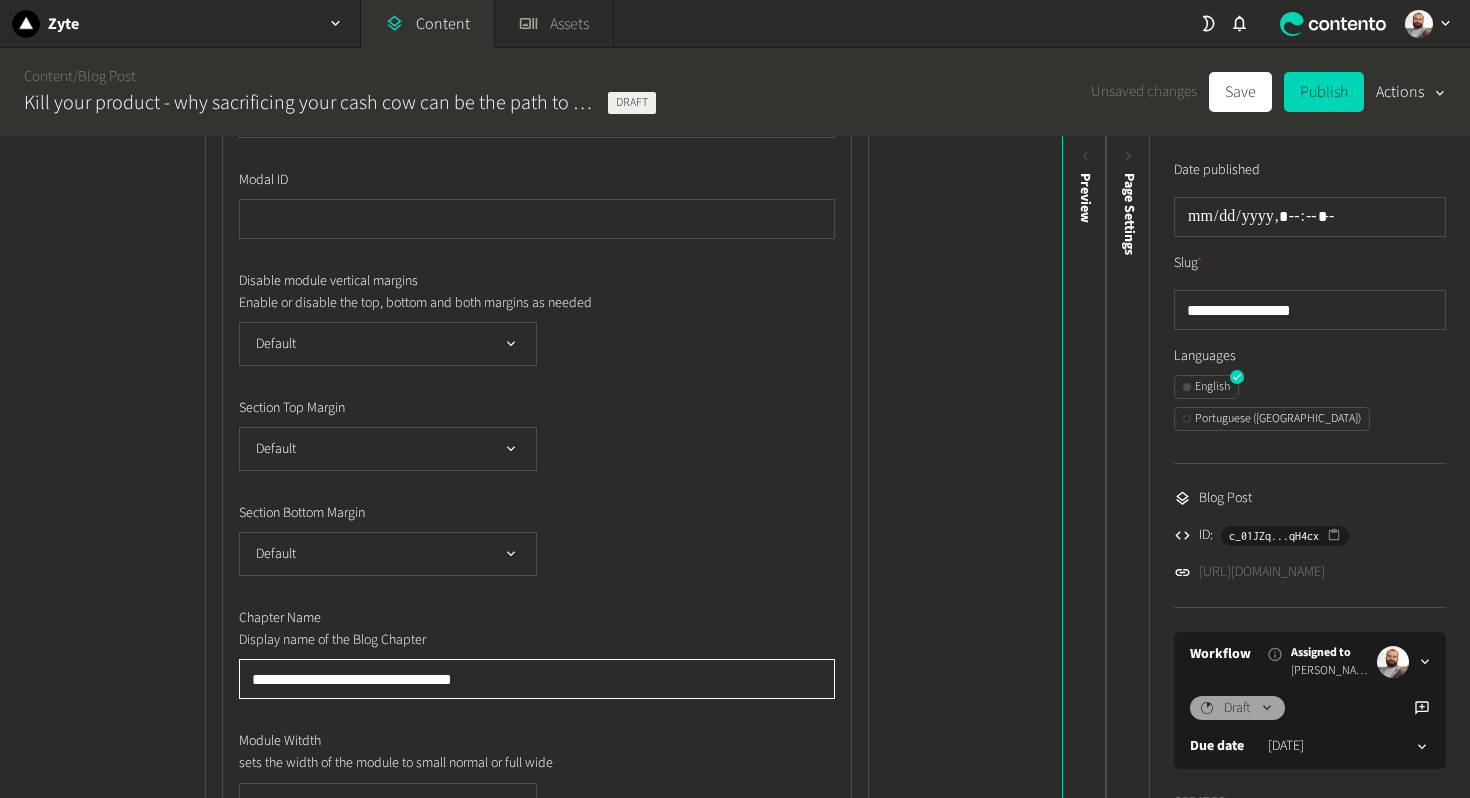 click on "**********" 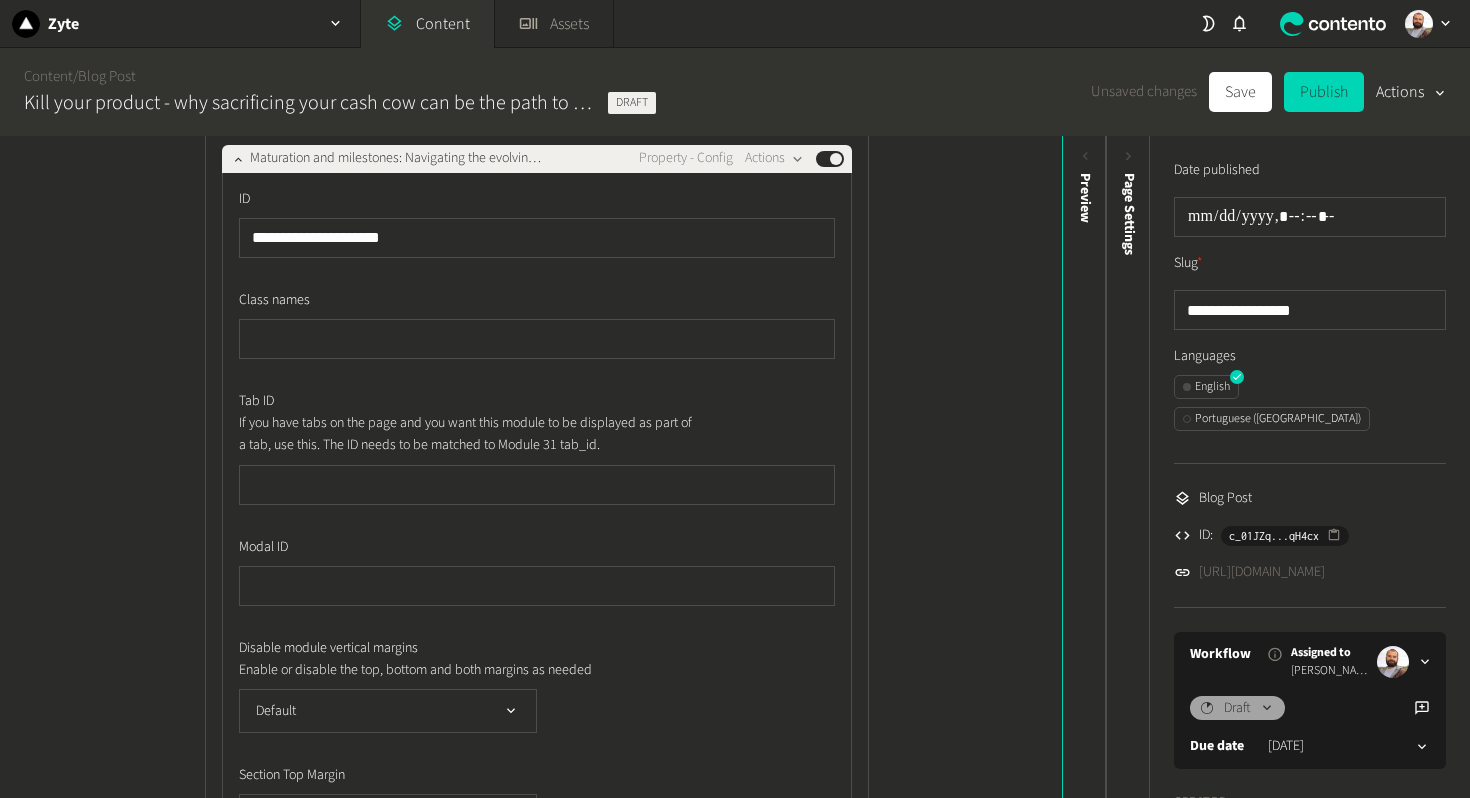 scroll, scrollTop: 1677, scrollLeft: 0, axis: vertical 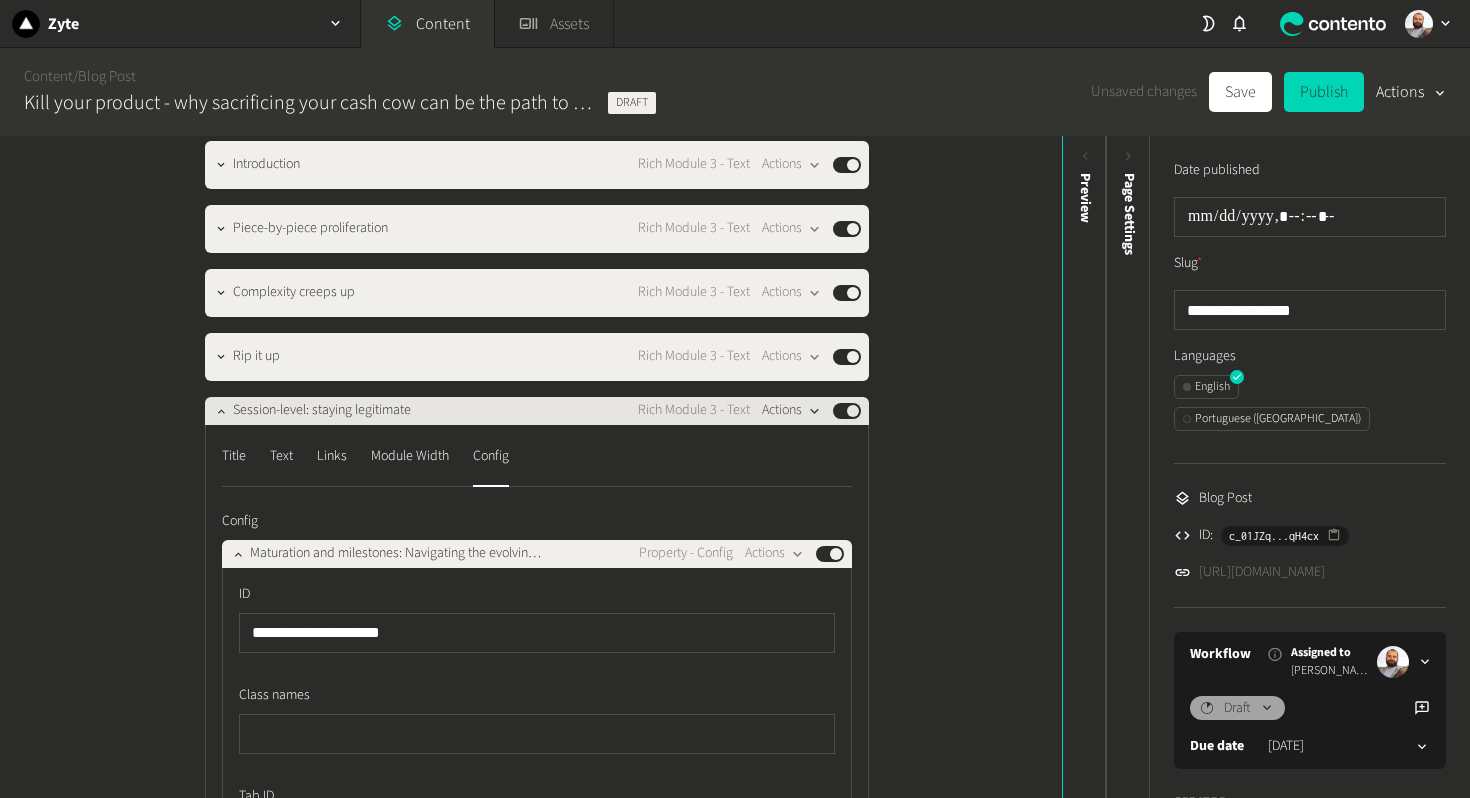 type on "**********" 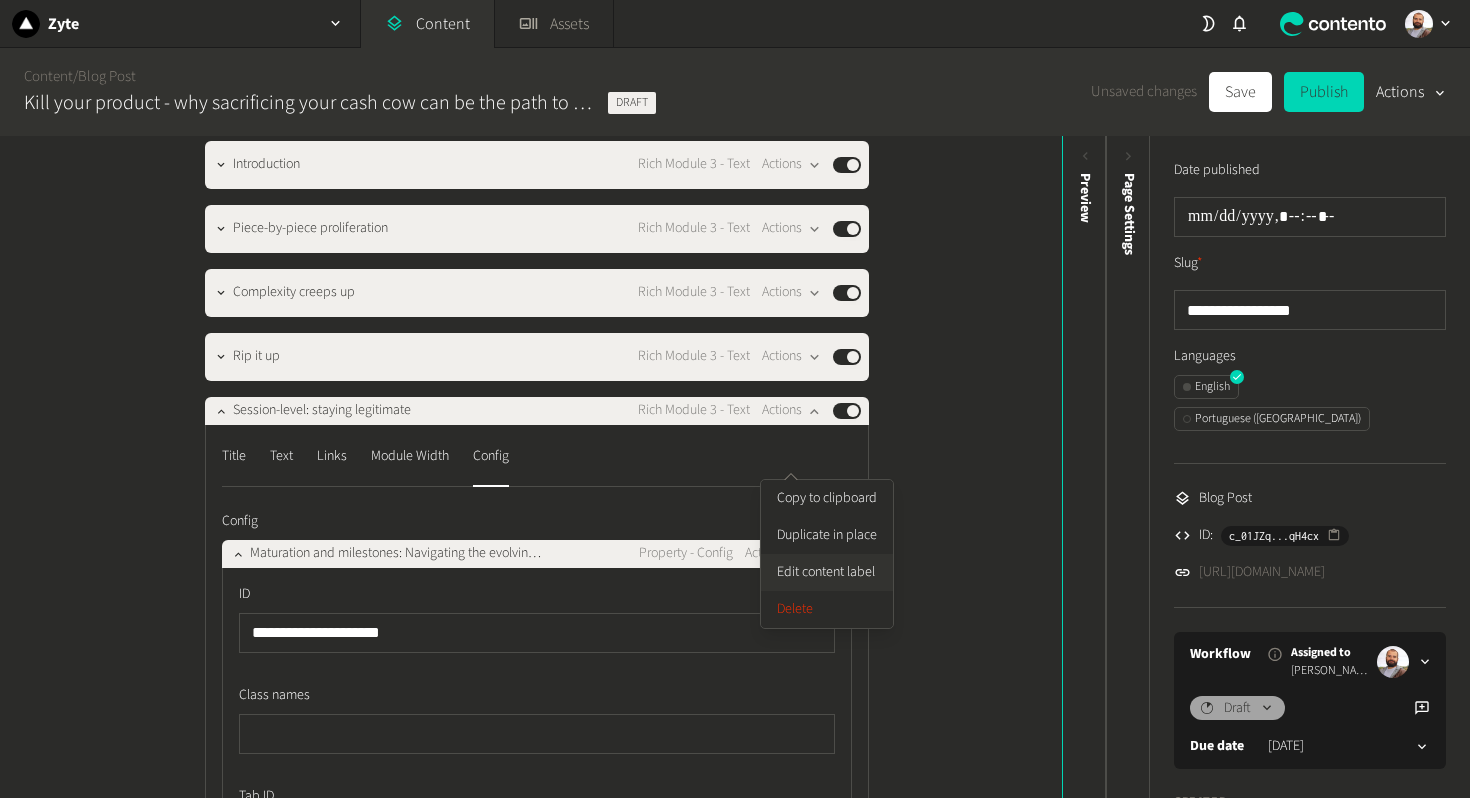 click on "Edit content label" 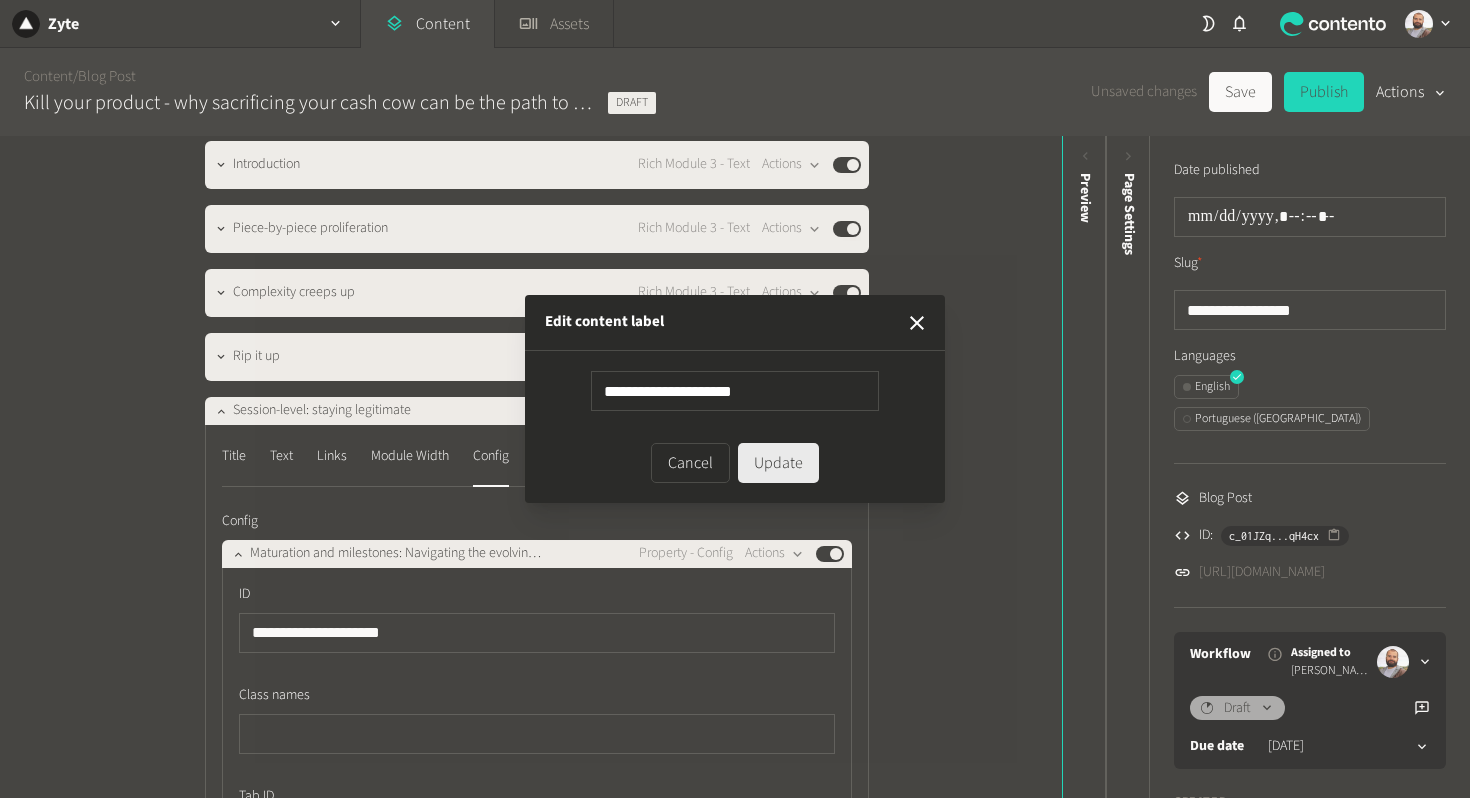 type on "**********" 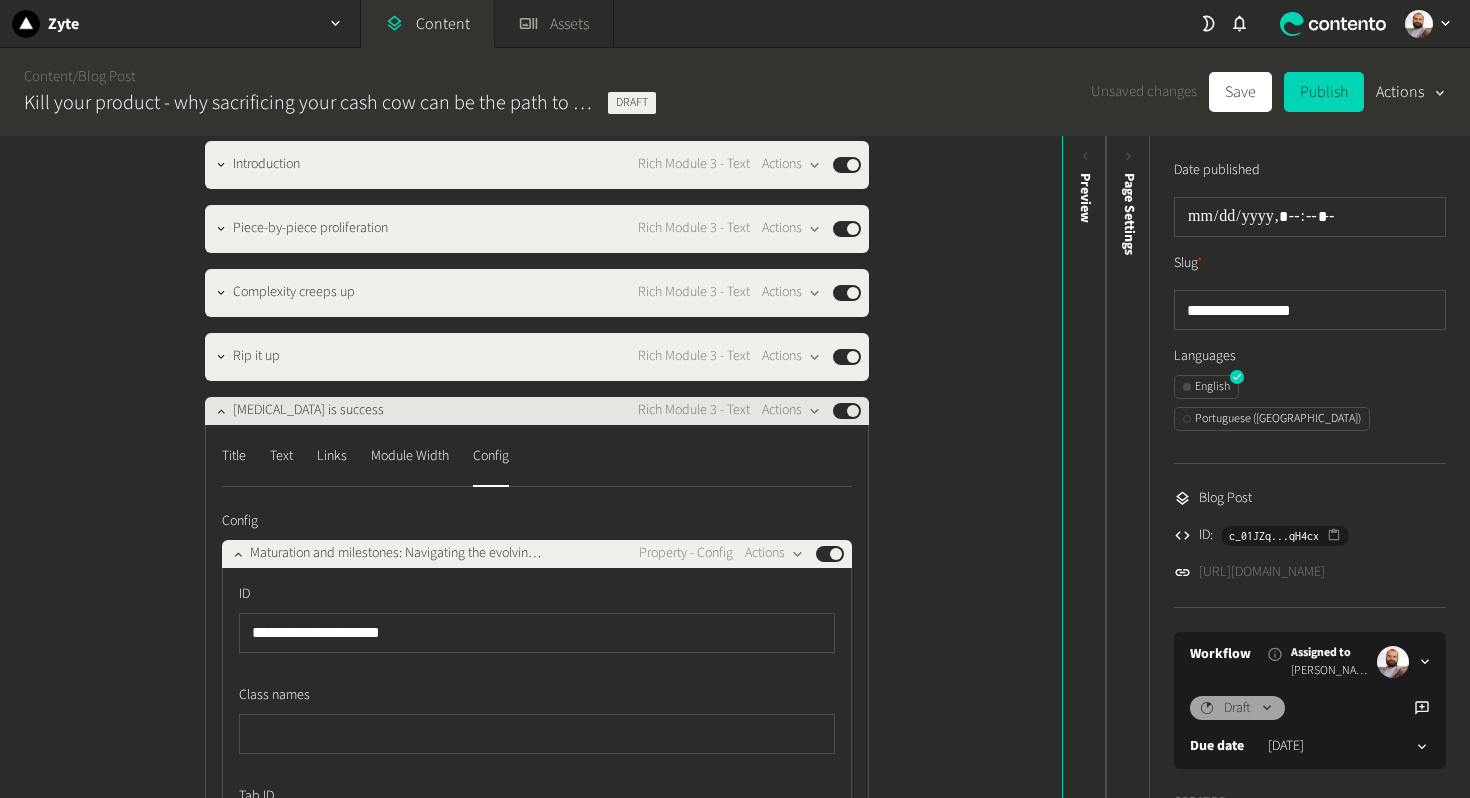 click on "[MEDICAL_DATA] is success" 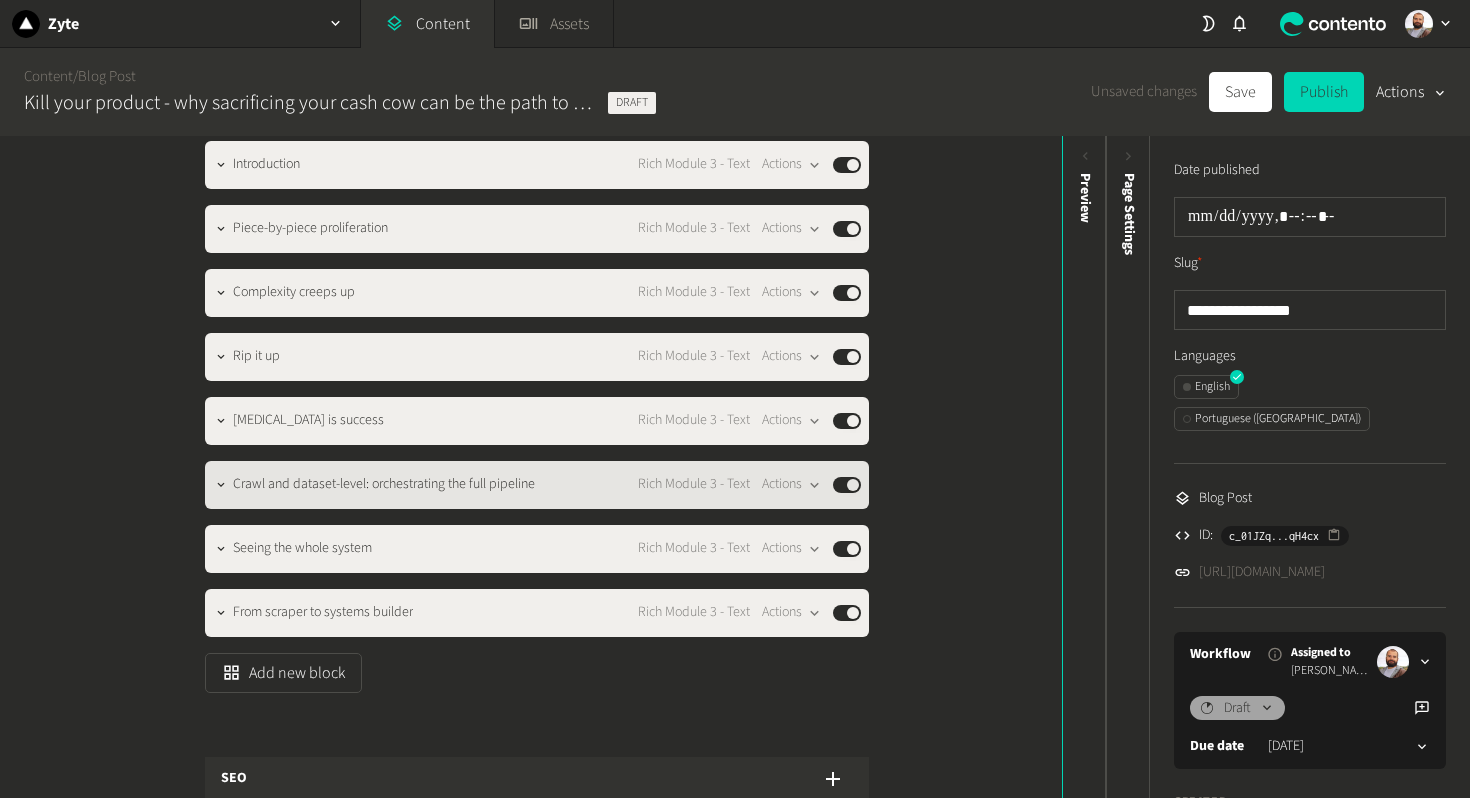 click on "Crawl and dataset-level: orchestrating the full pipeline" 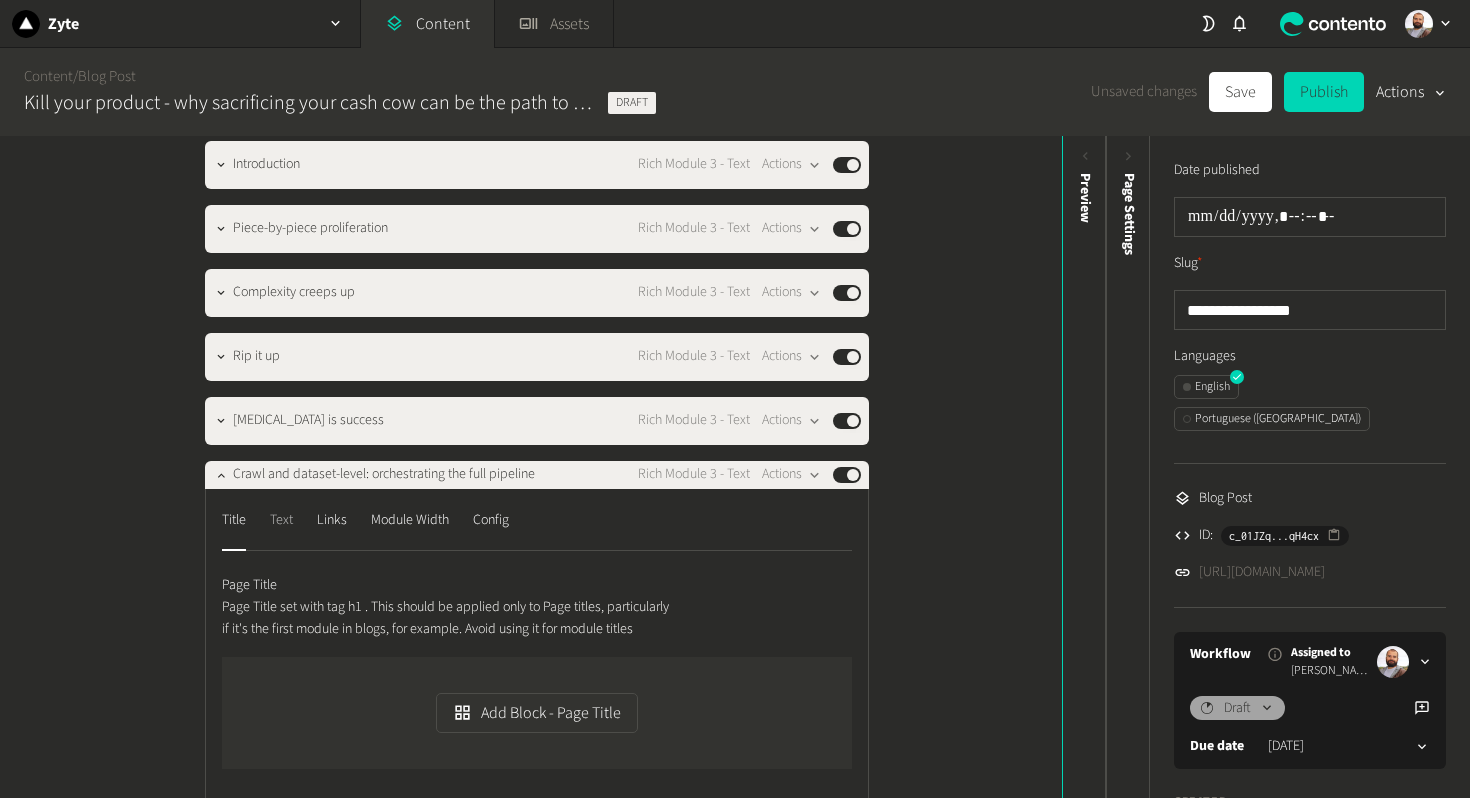 click on "Text" 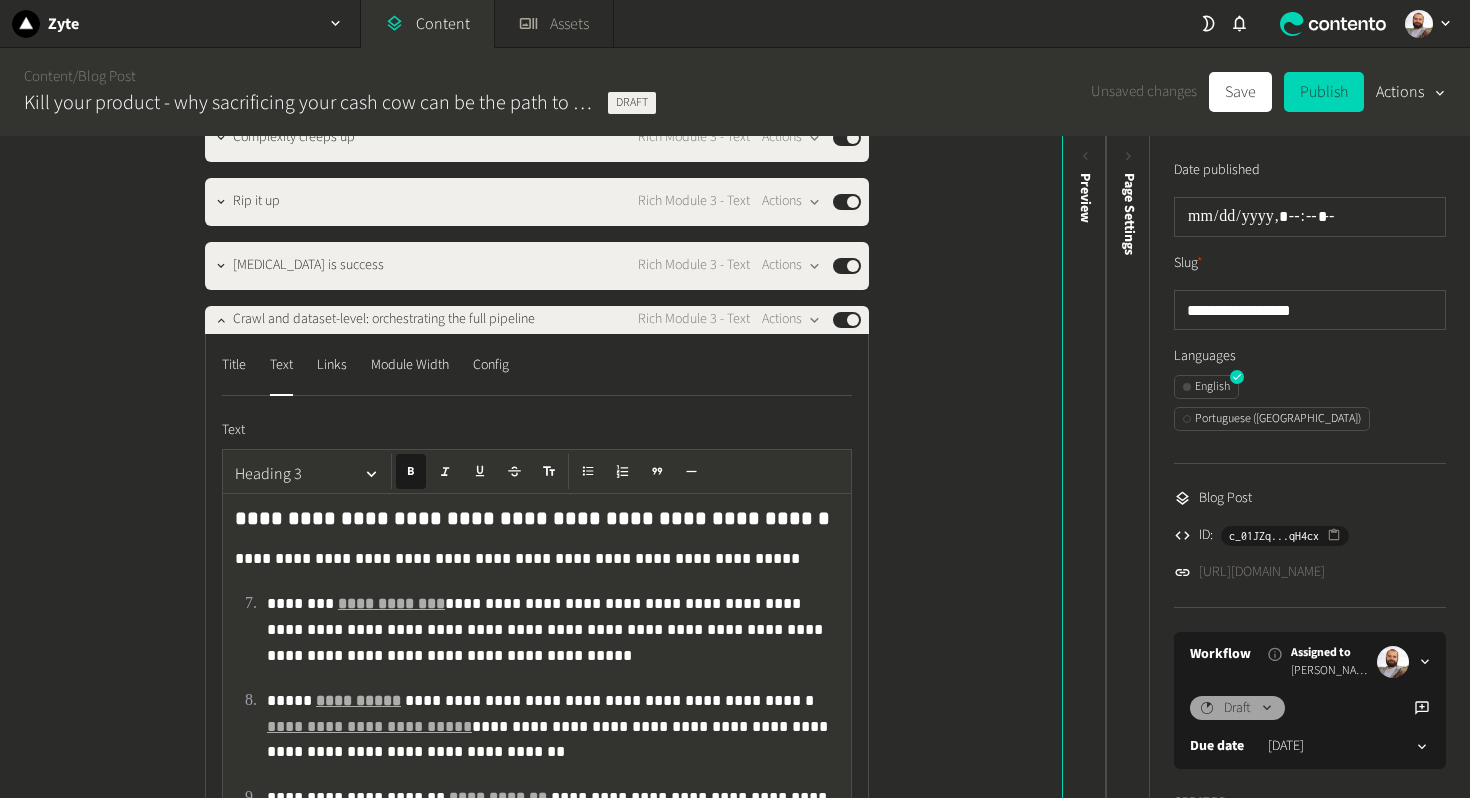 scroll, scrollTop: 2047, scrollLeft: 0, axis: vertical 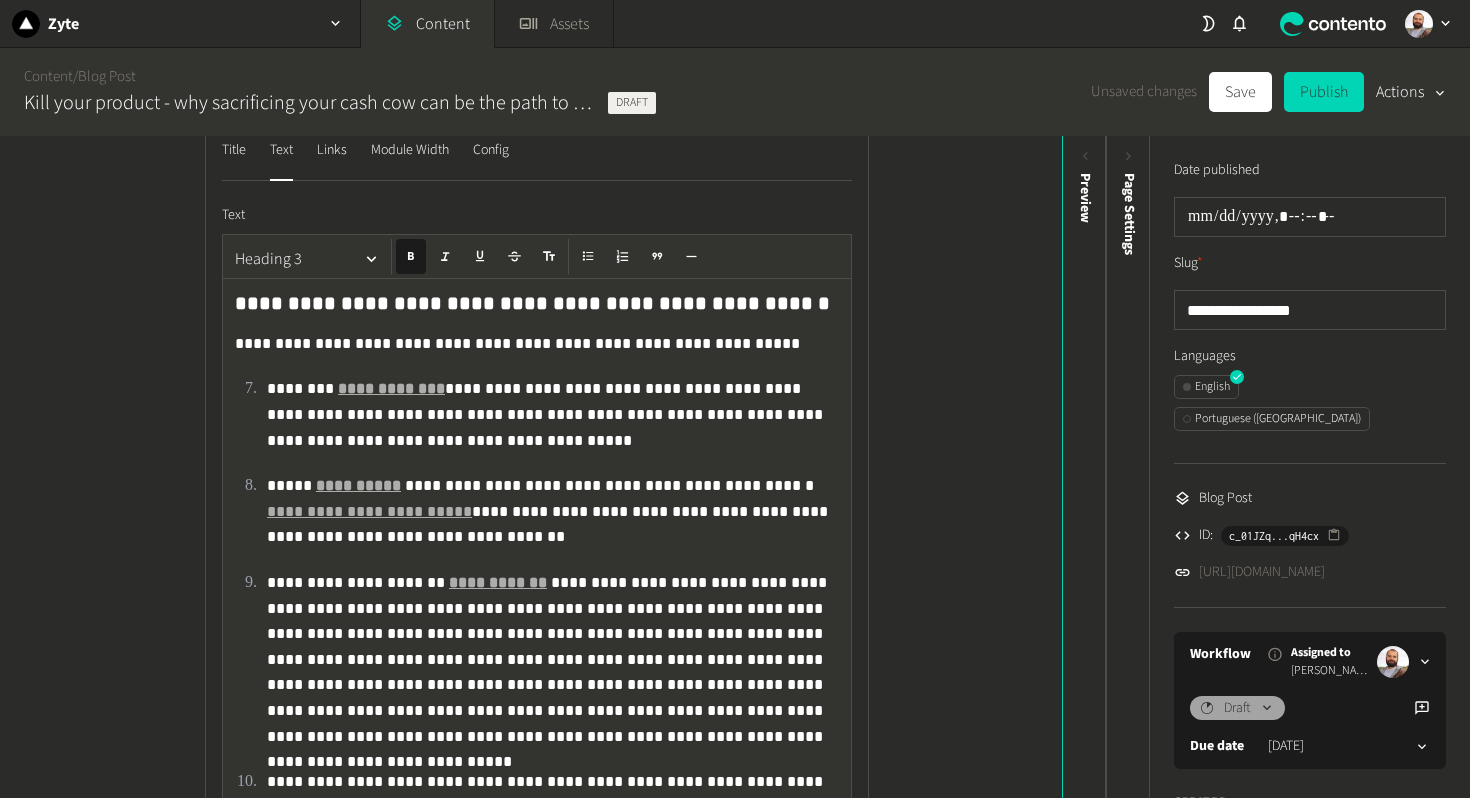 click on "**********" 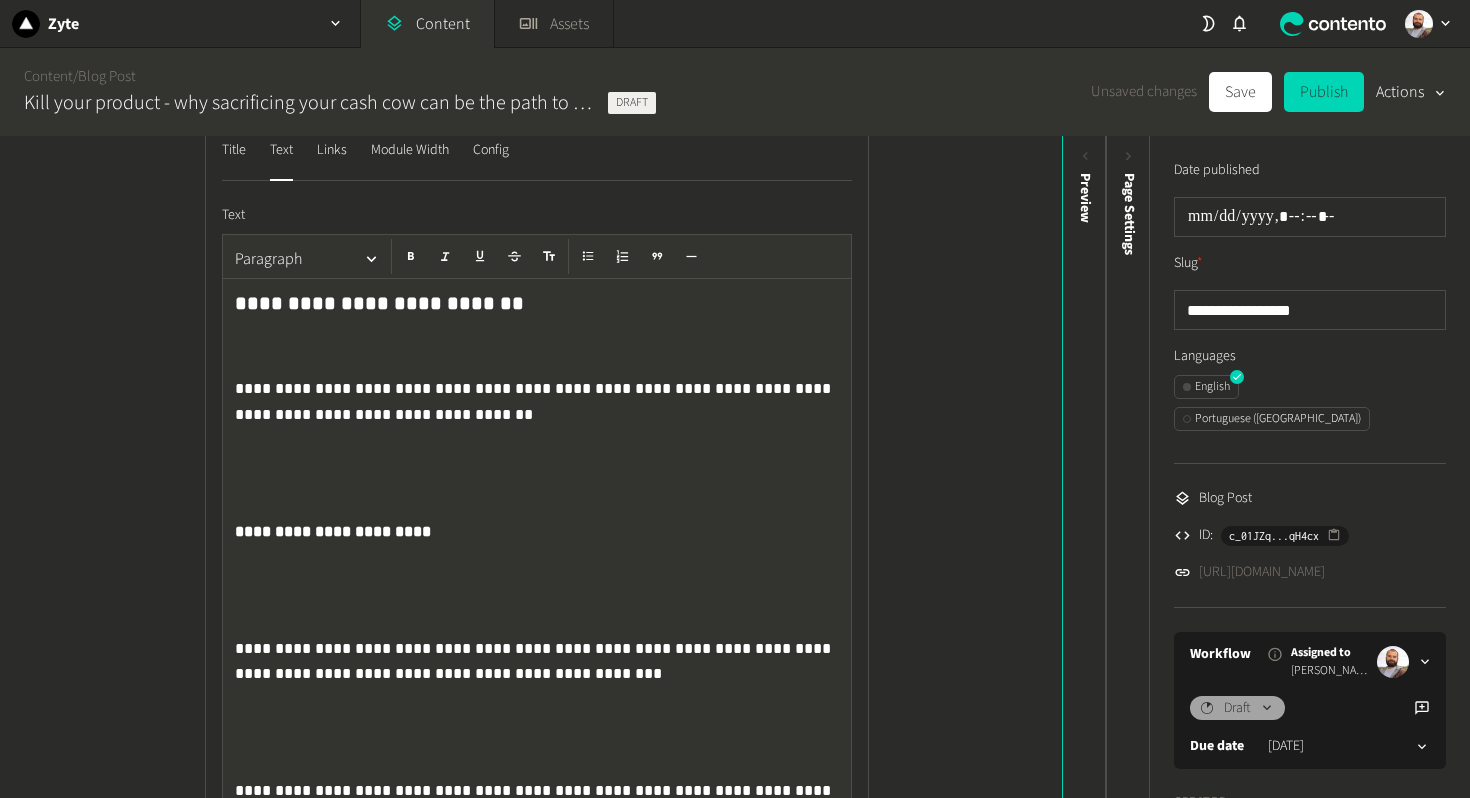 scroll, scrollTop: 1268, scrollLeft: 0, axis: vertical 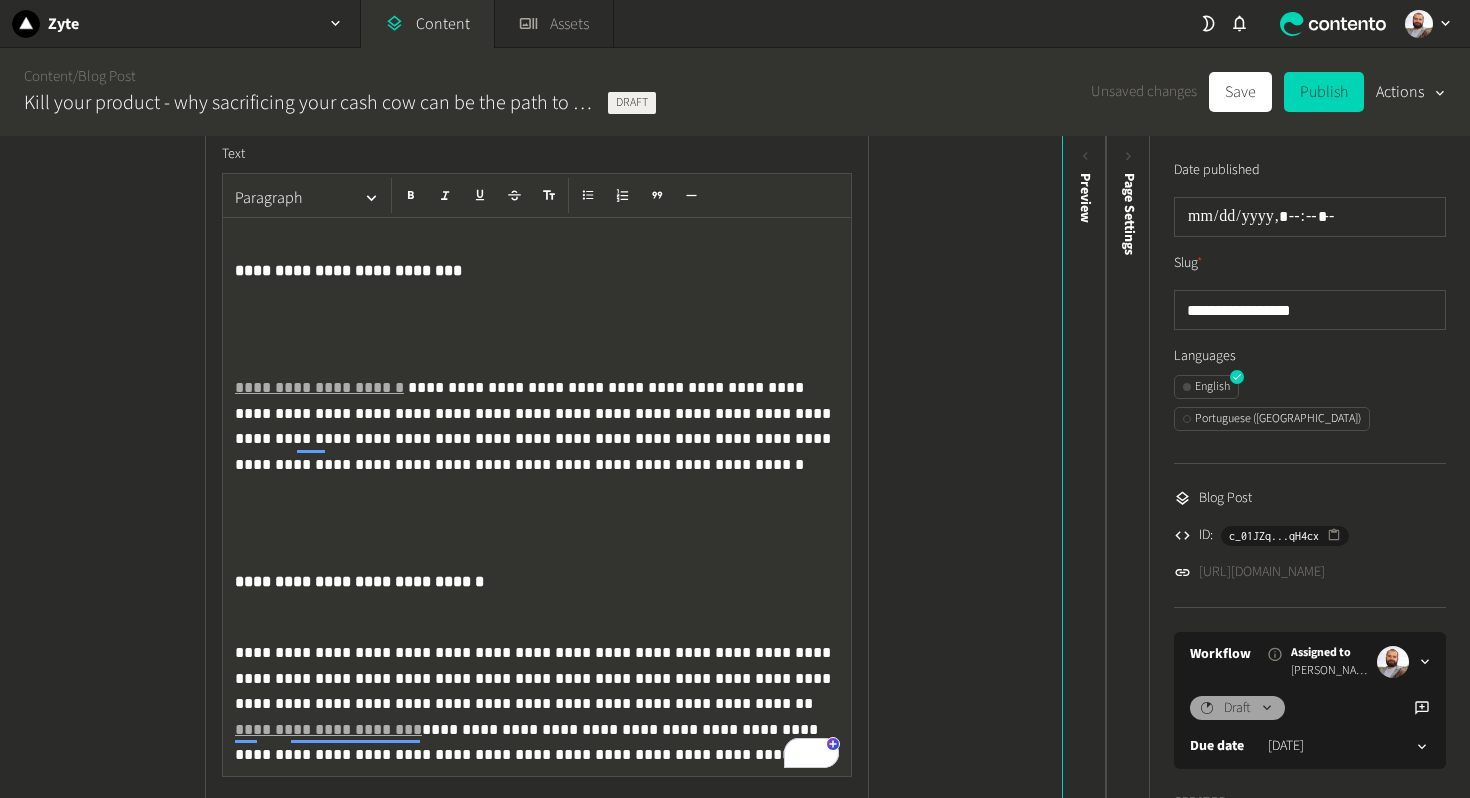 click on "**********" 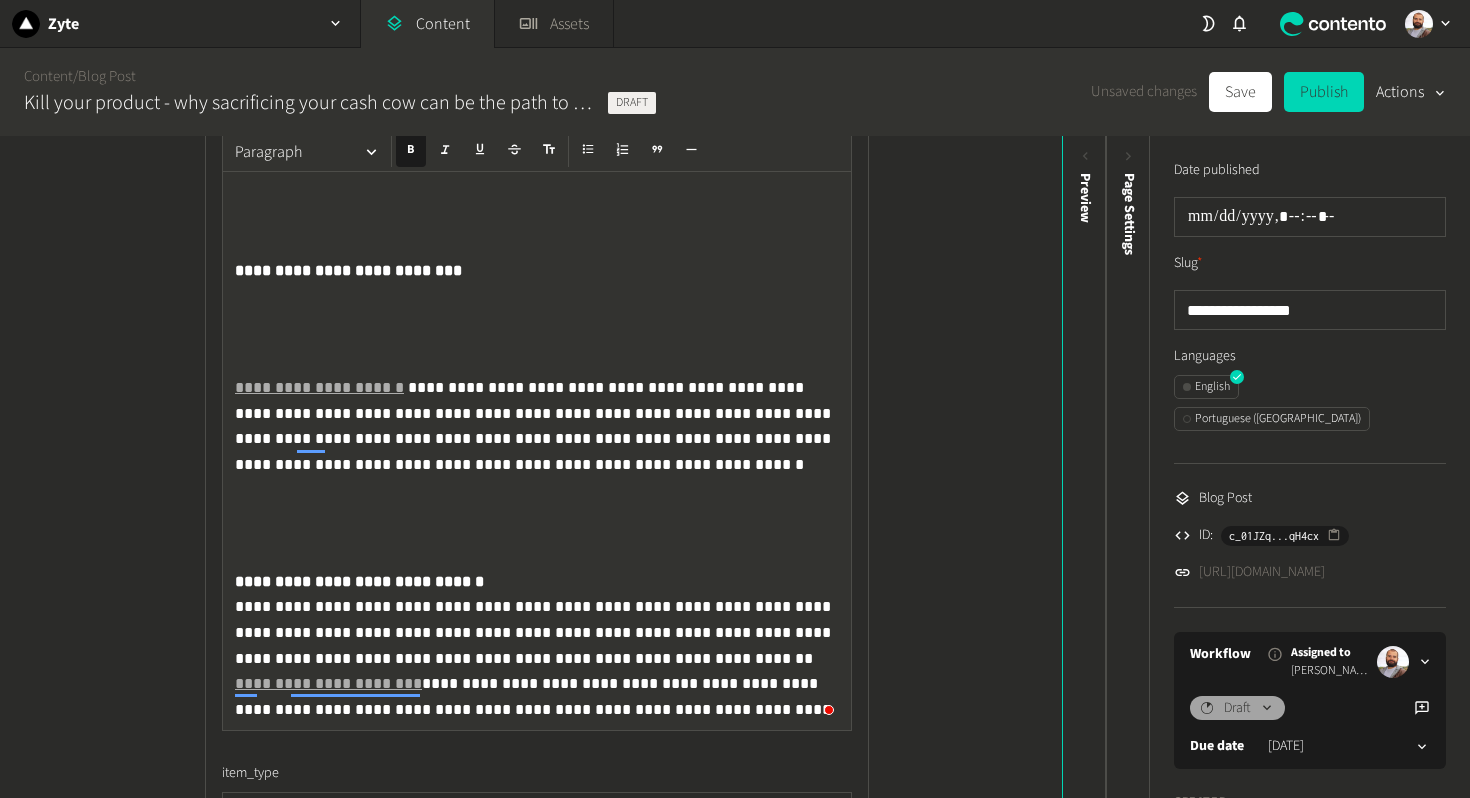 drag, startPoint x: 298, startPoint y: 200, endPoint x: 300, endPoint y: 222, distance: 22.090721 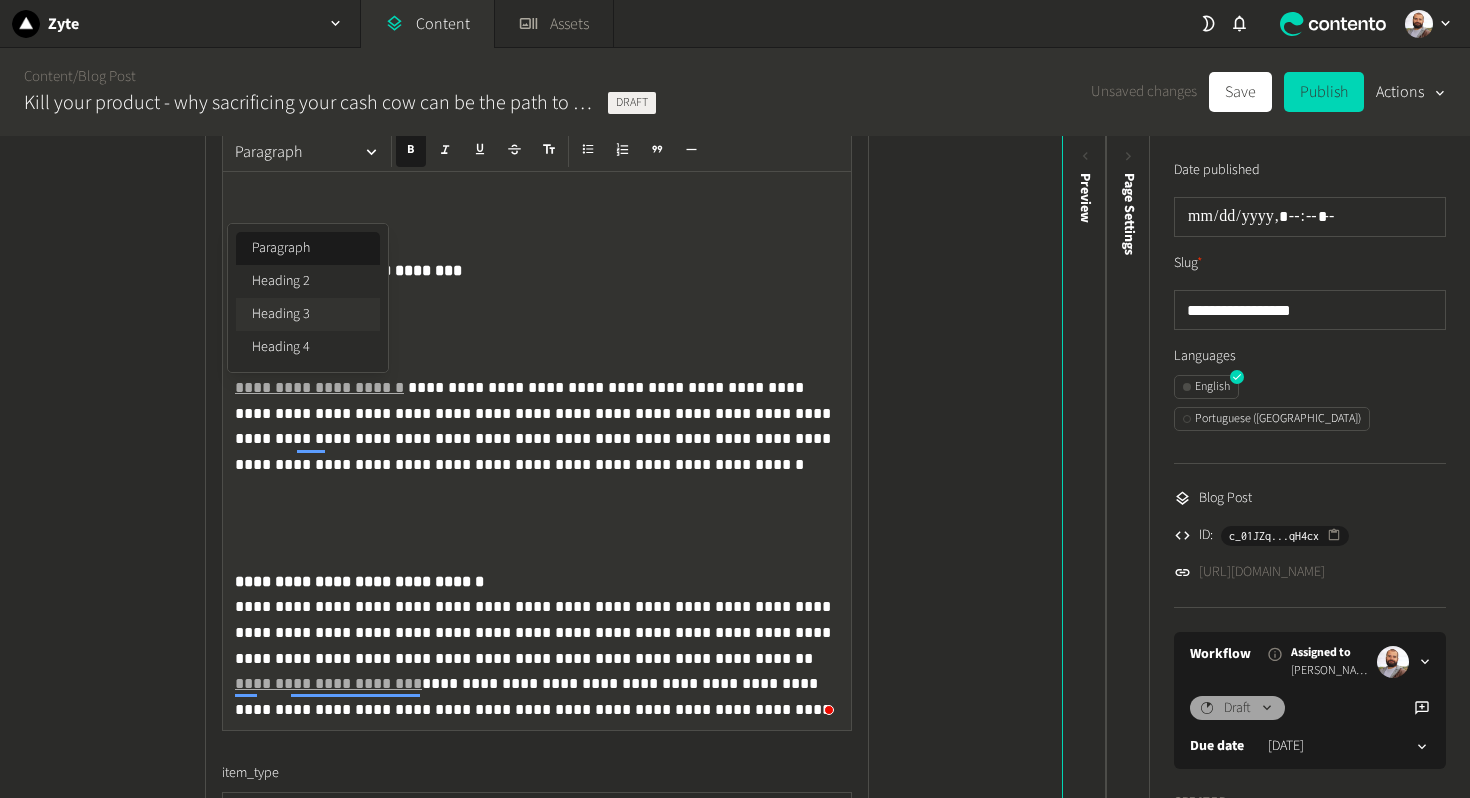 click on "Heading 3" 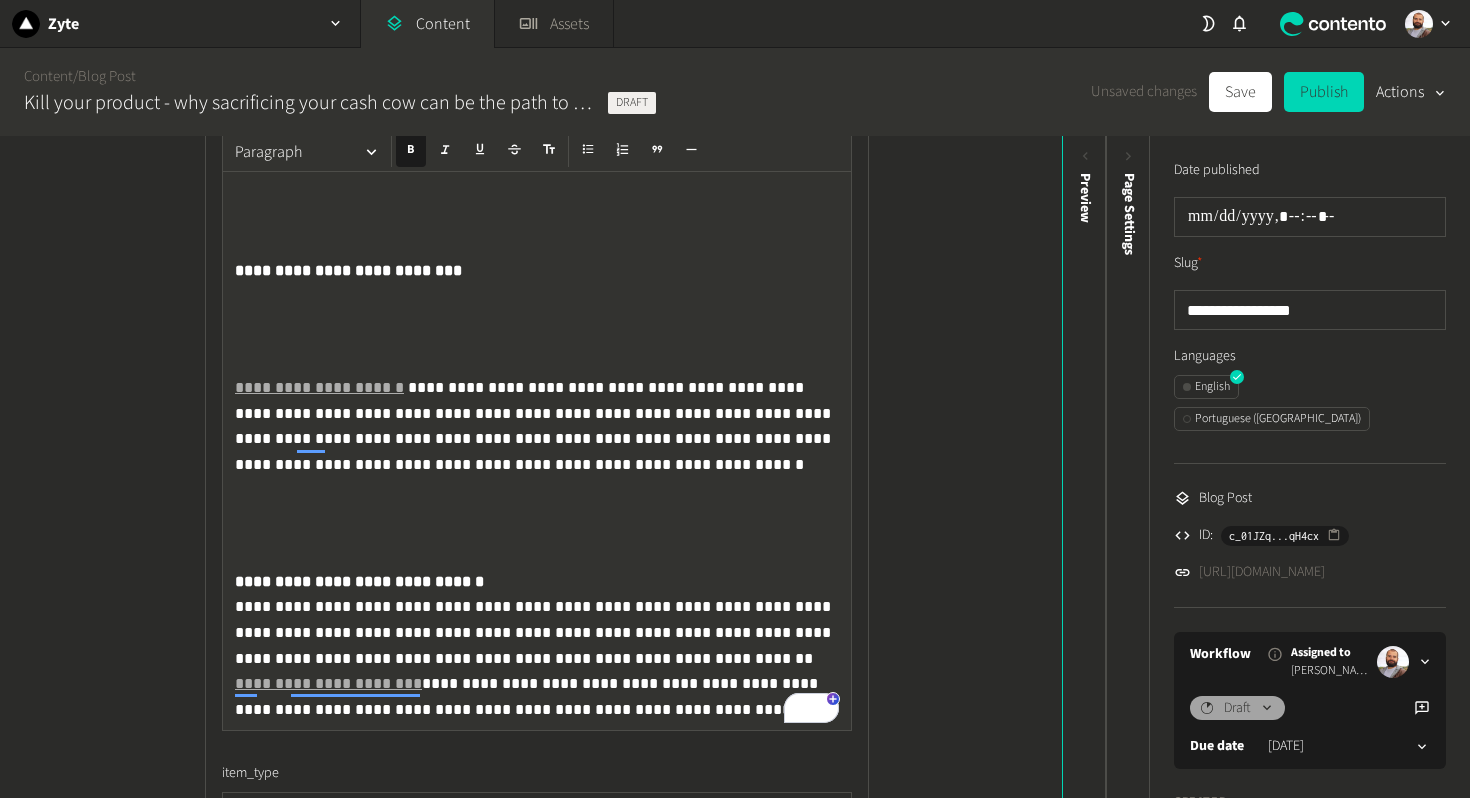 click on "**********" 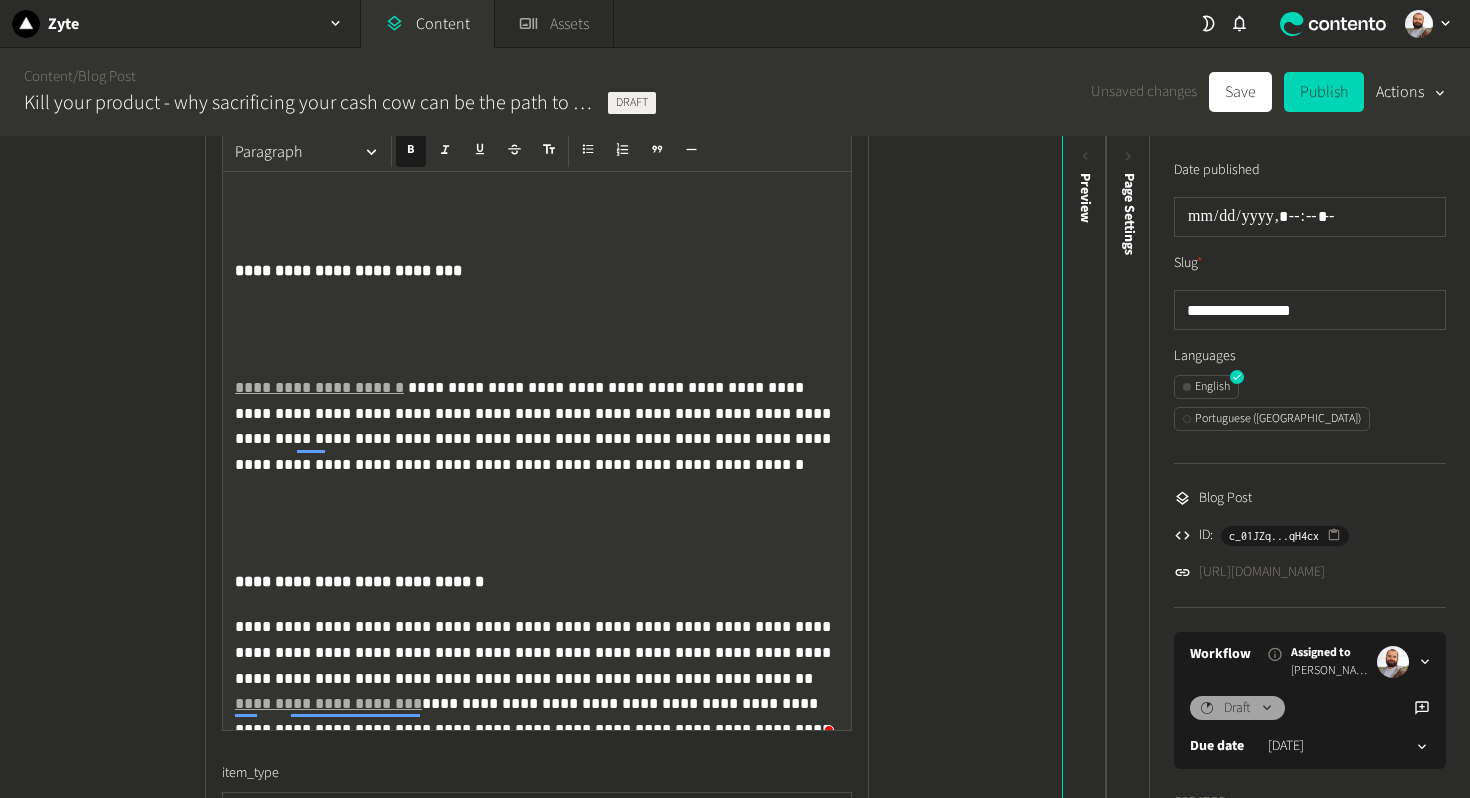 click on "**********" 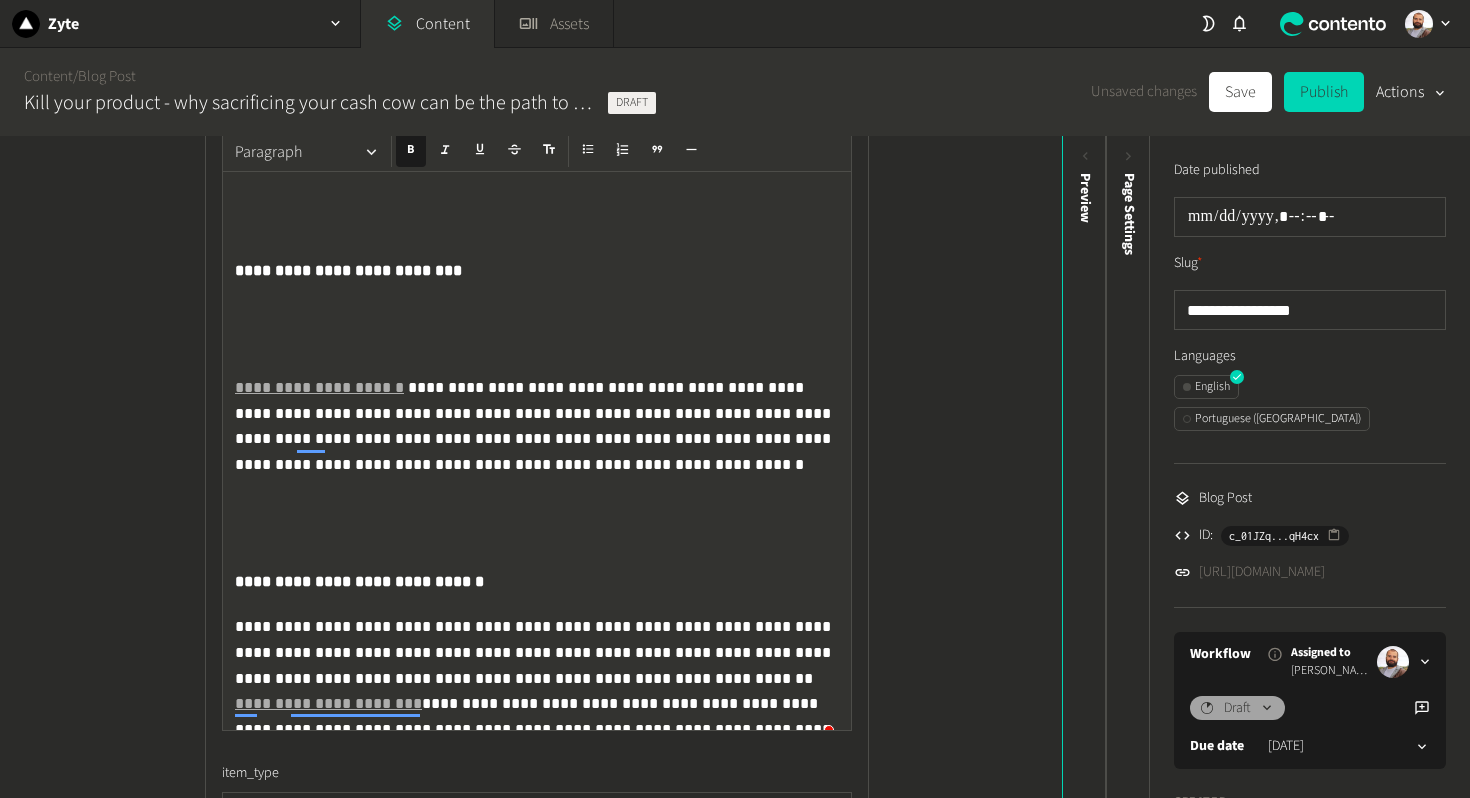 click on "Paragraph" 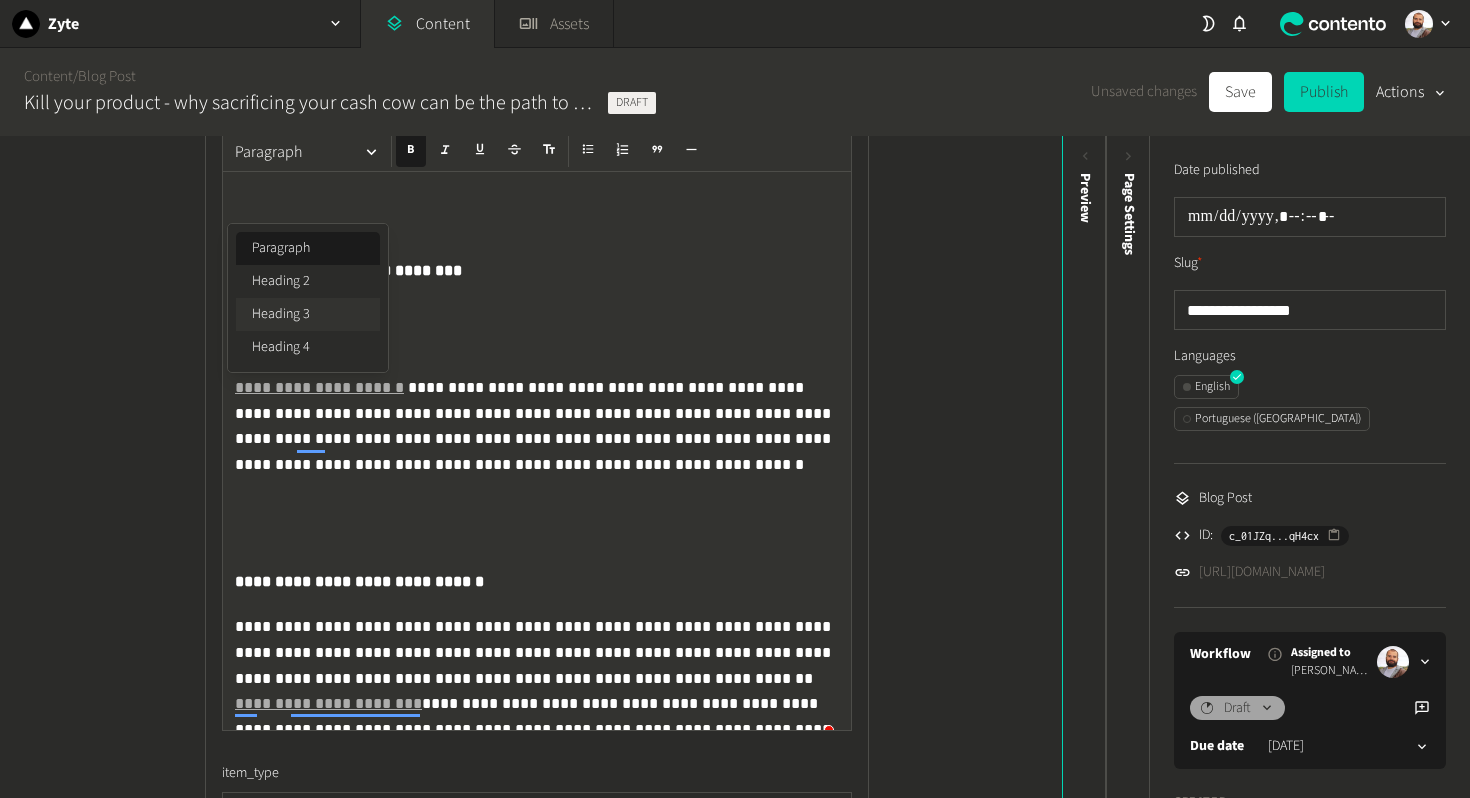click on "Heading 3" 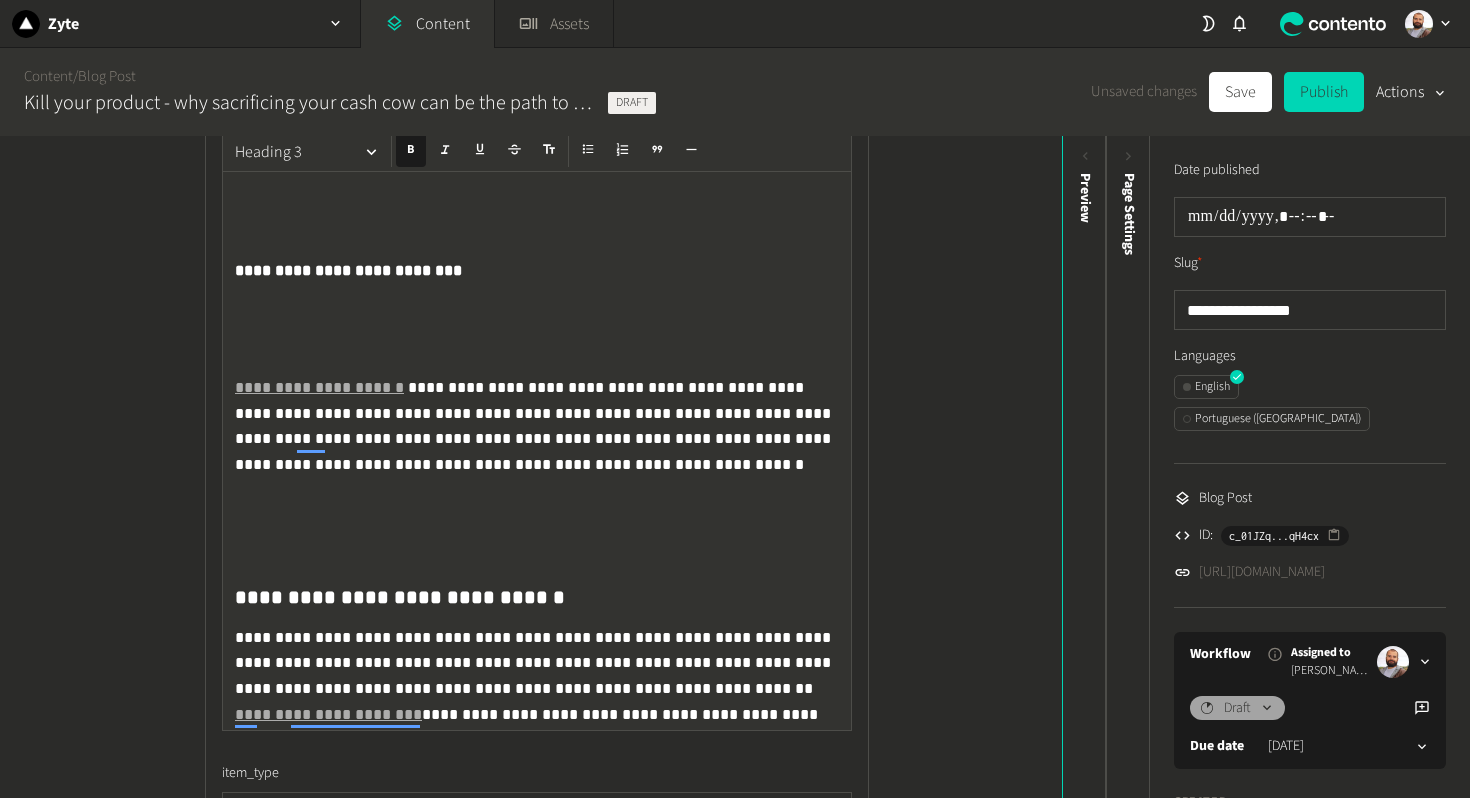click 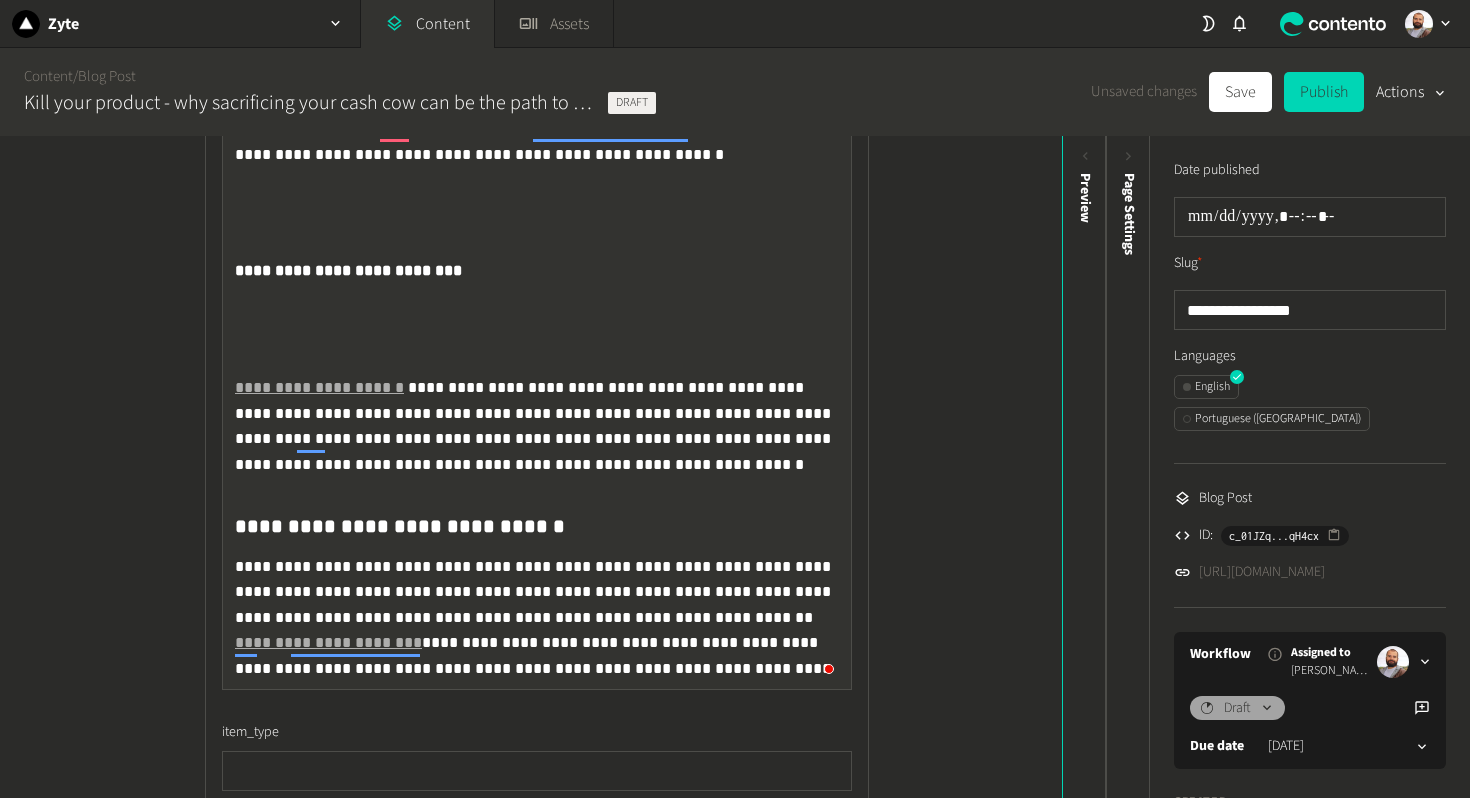 click on "**********" 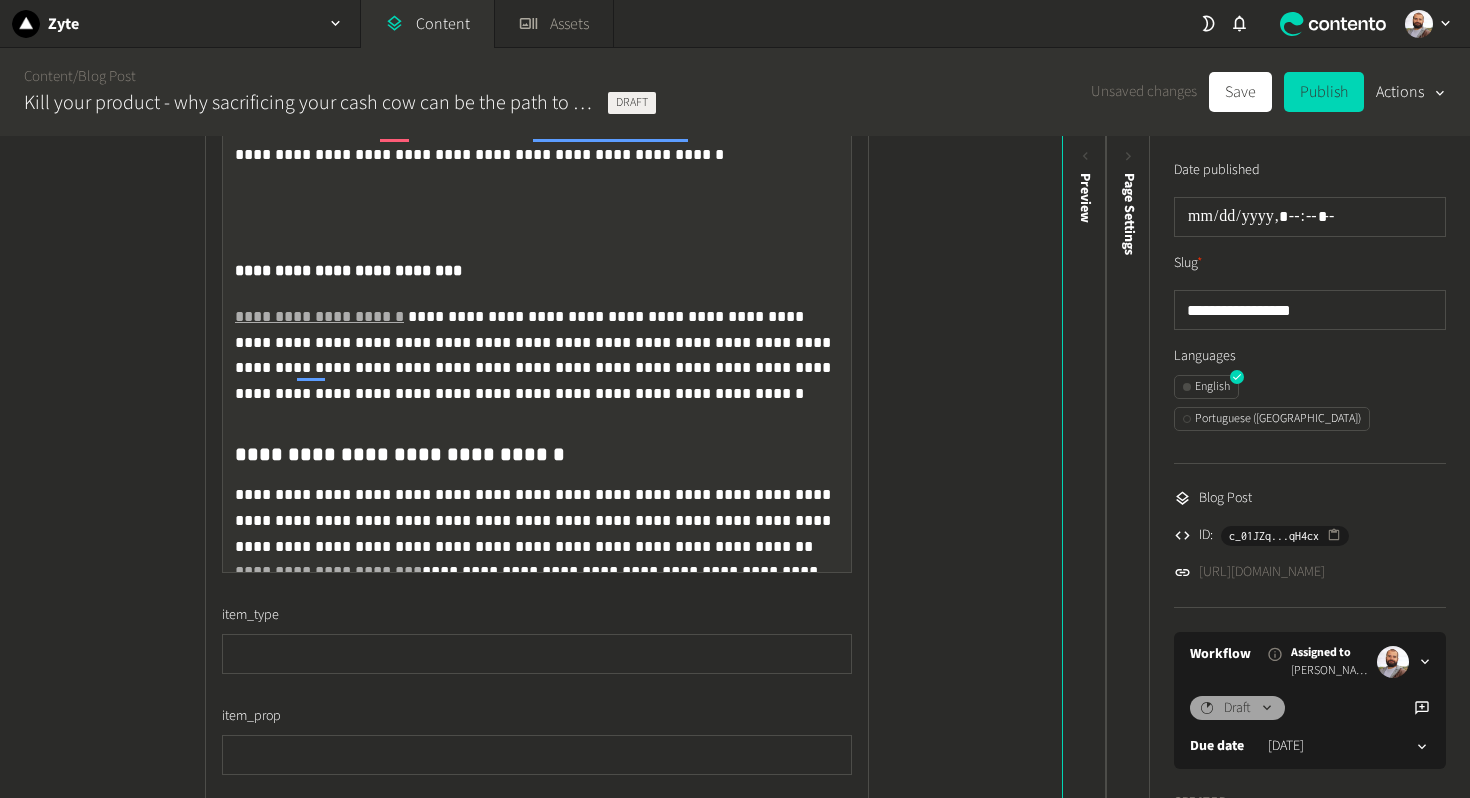 click on "**********" 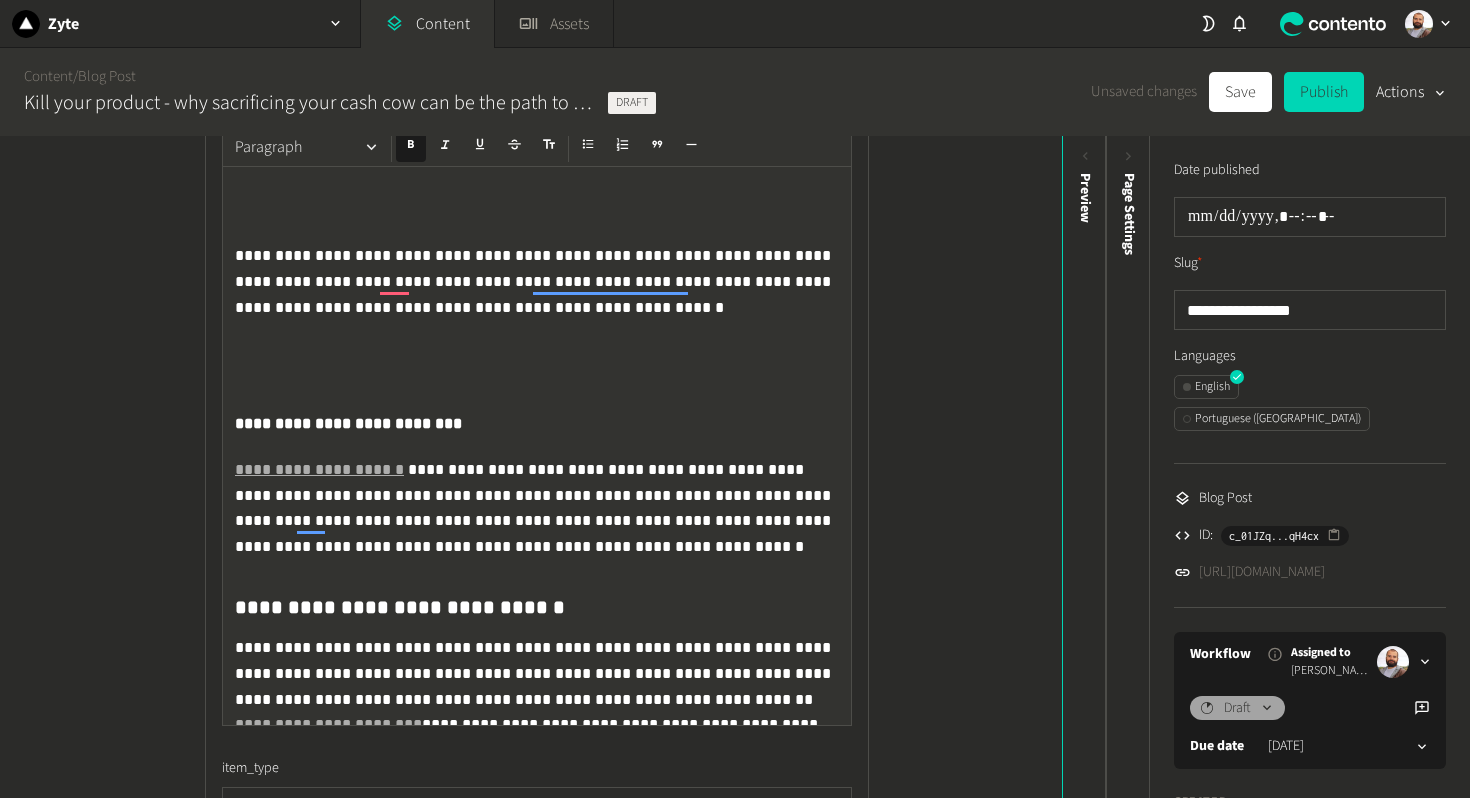 click on "Paragraph" 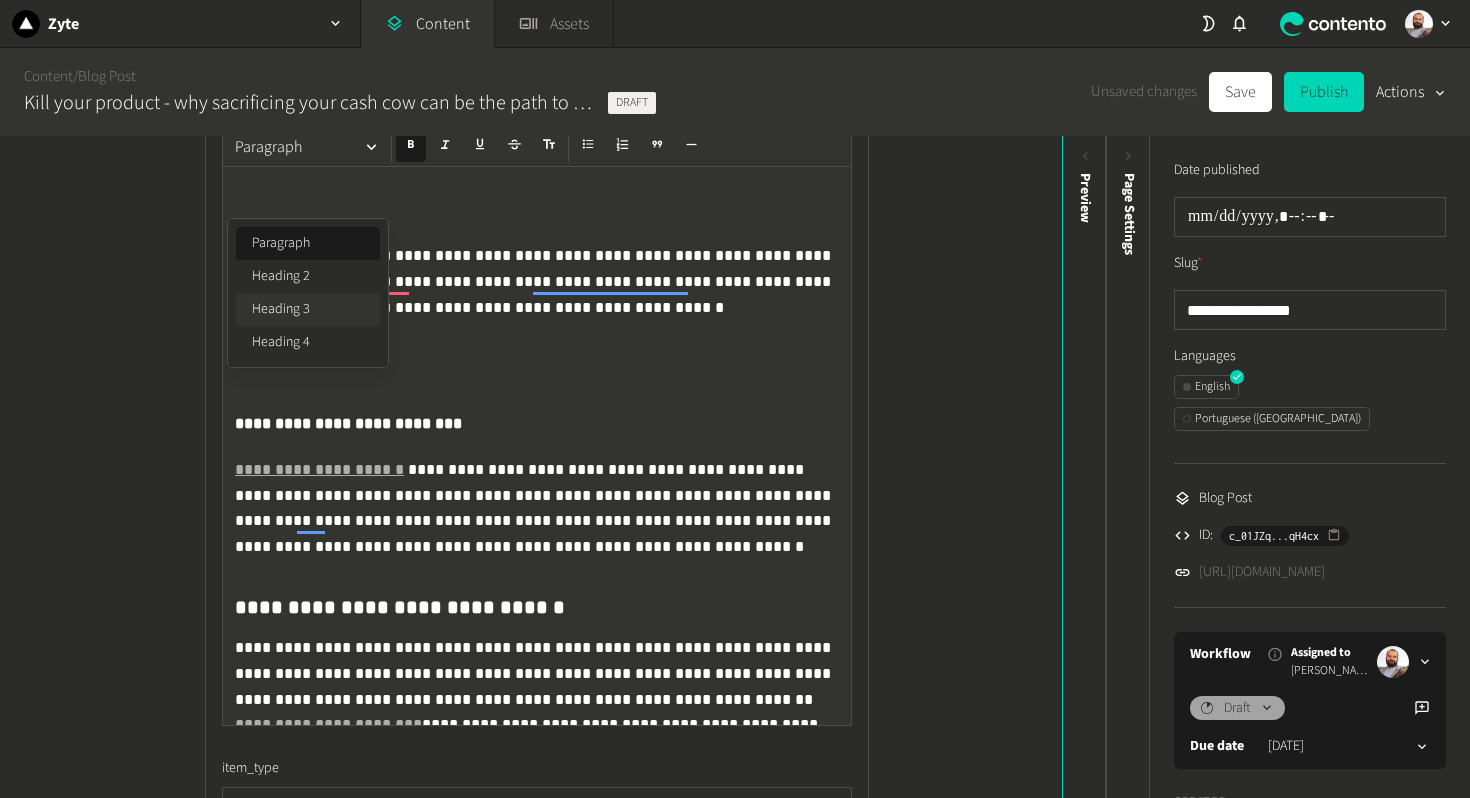 click on "Heading 3" 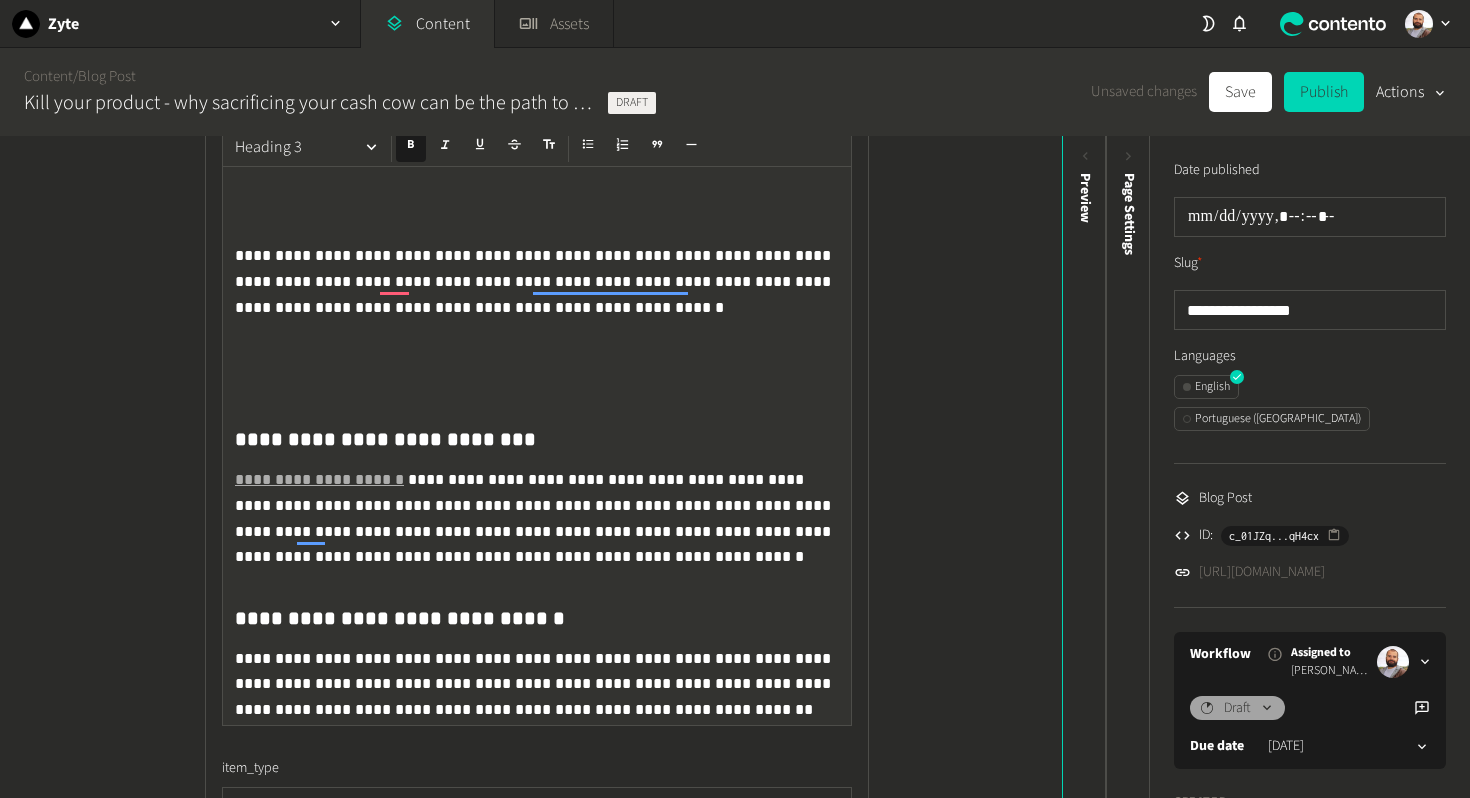click on "**********" 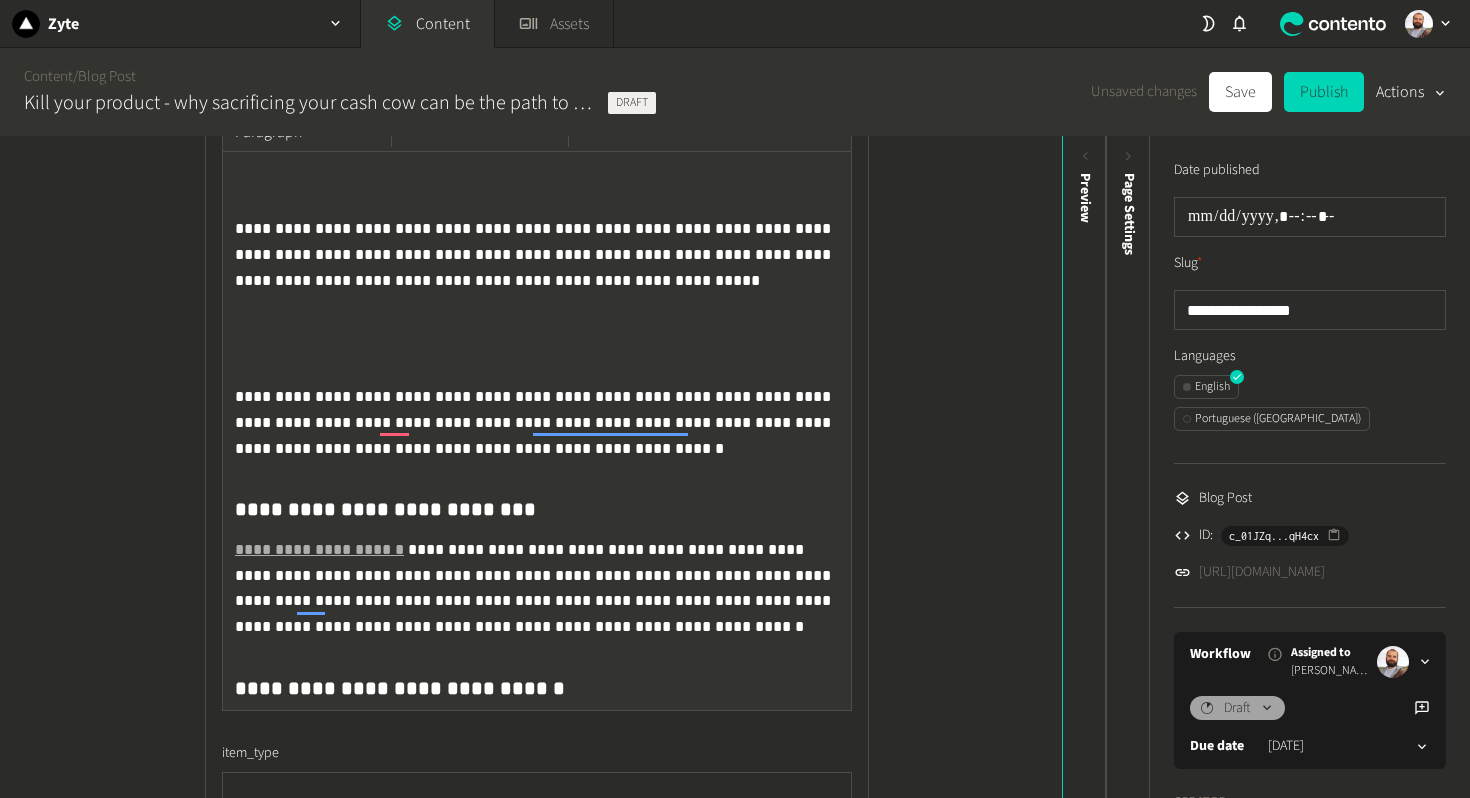 click on "**********" 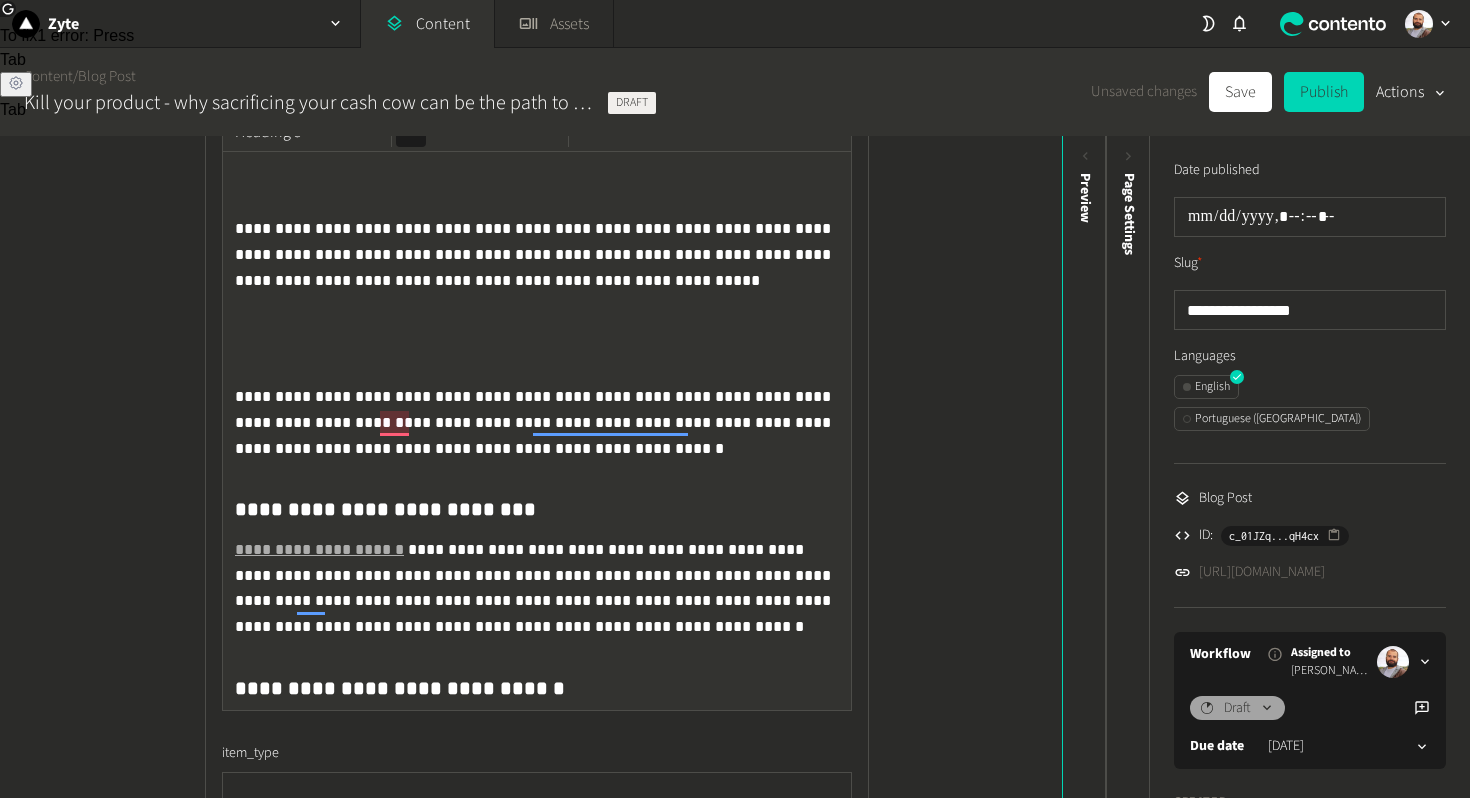 click 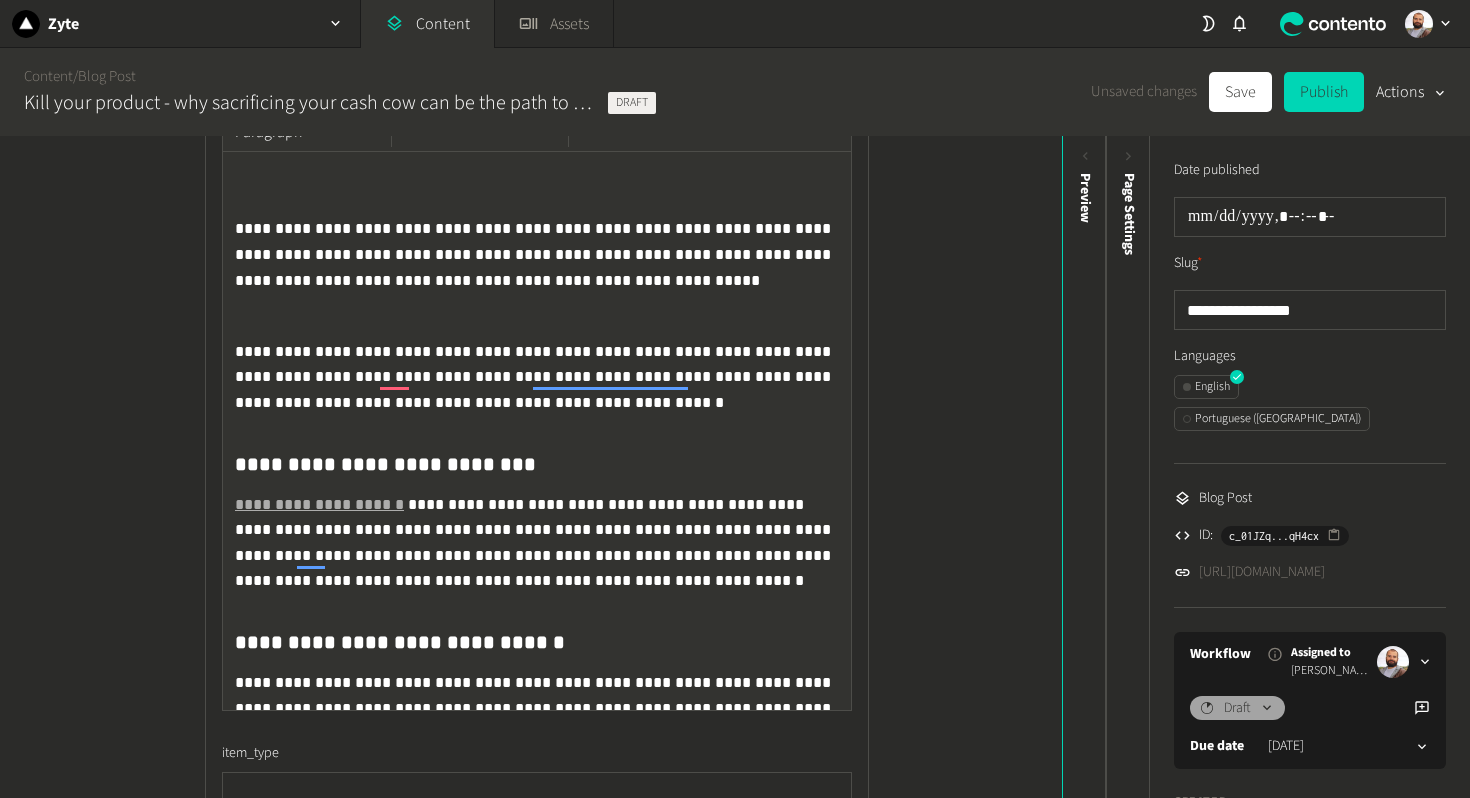 click on "**********" 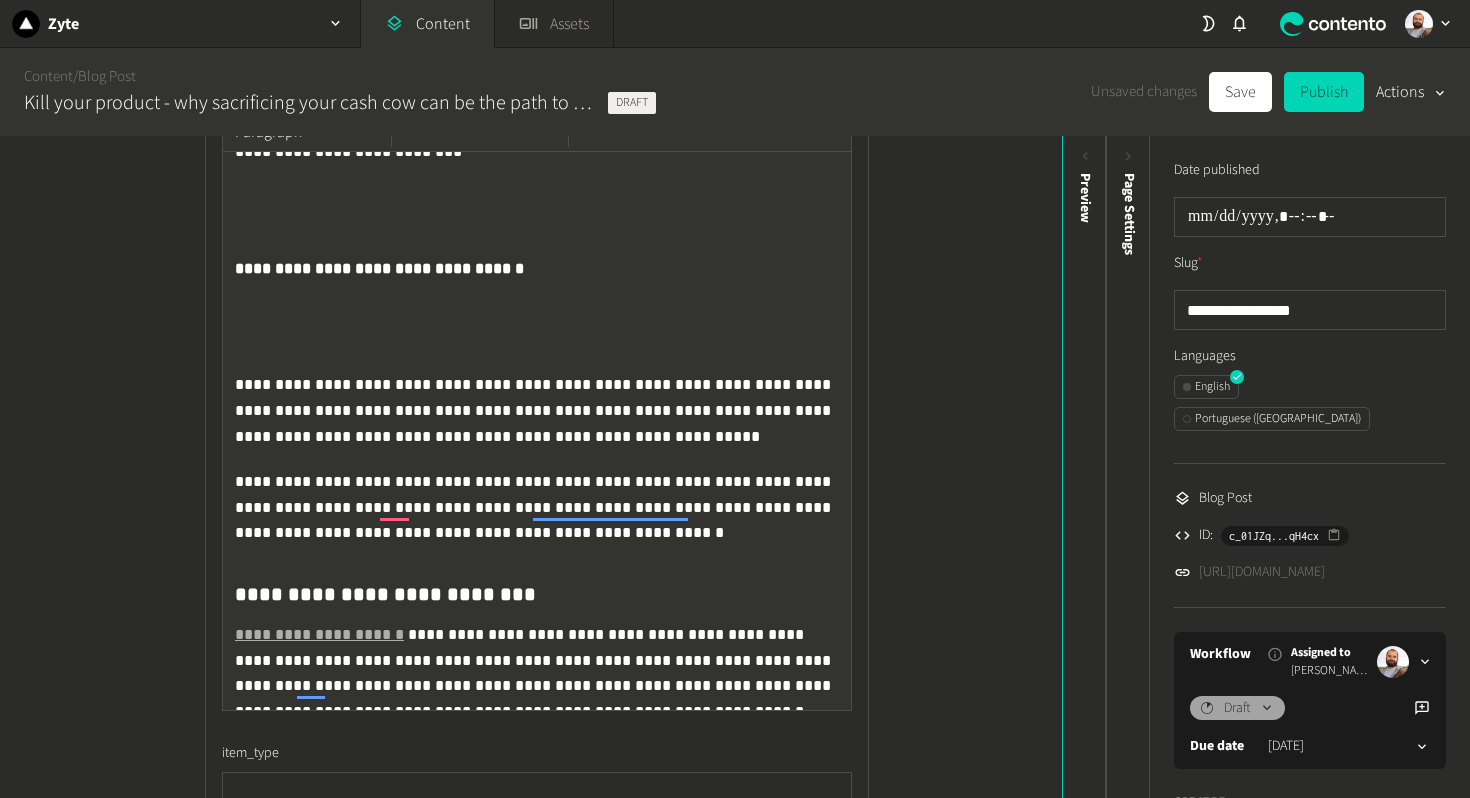 click 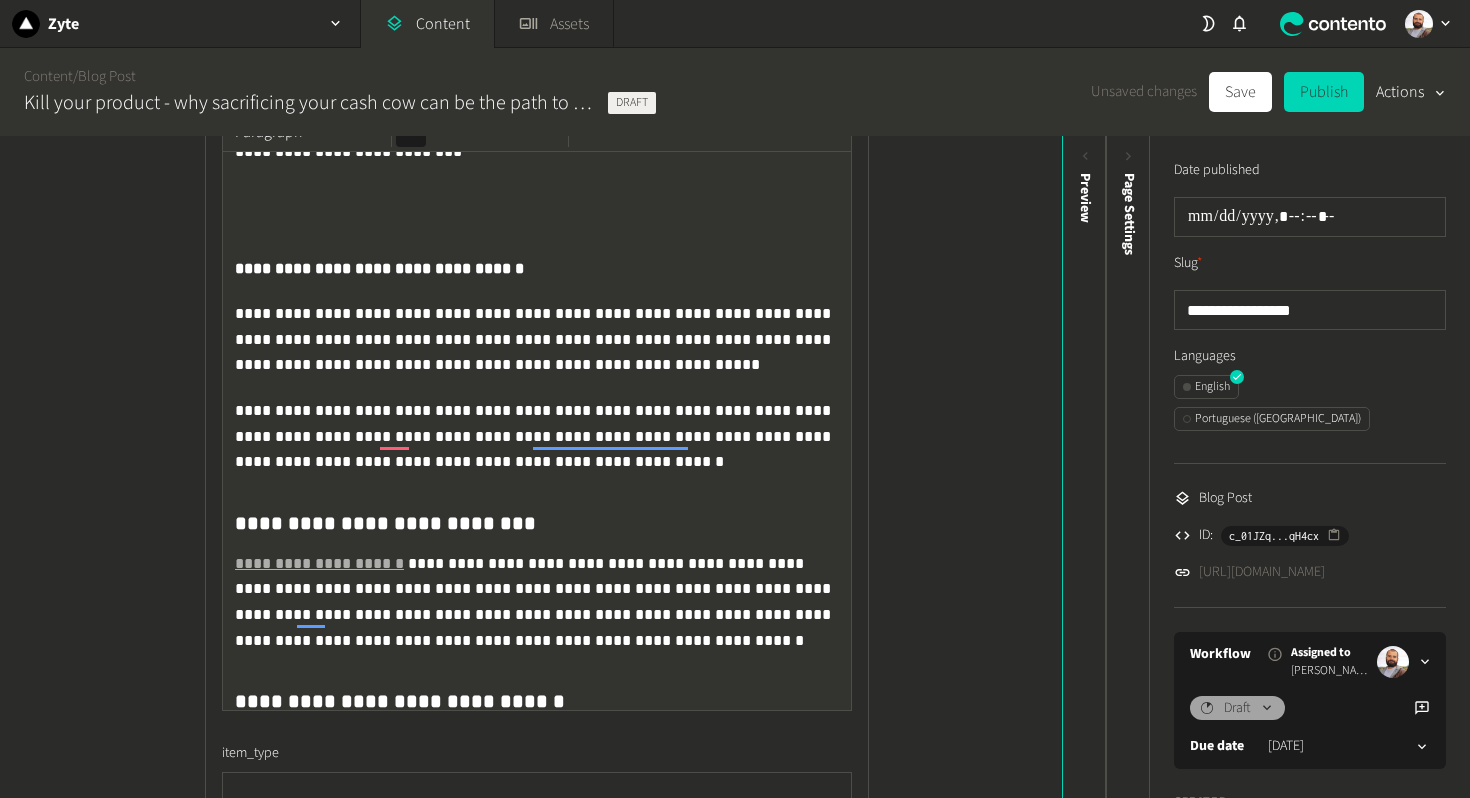 click on "**********" 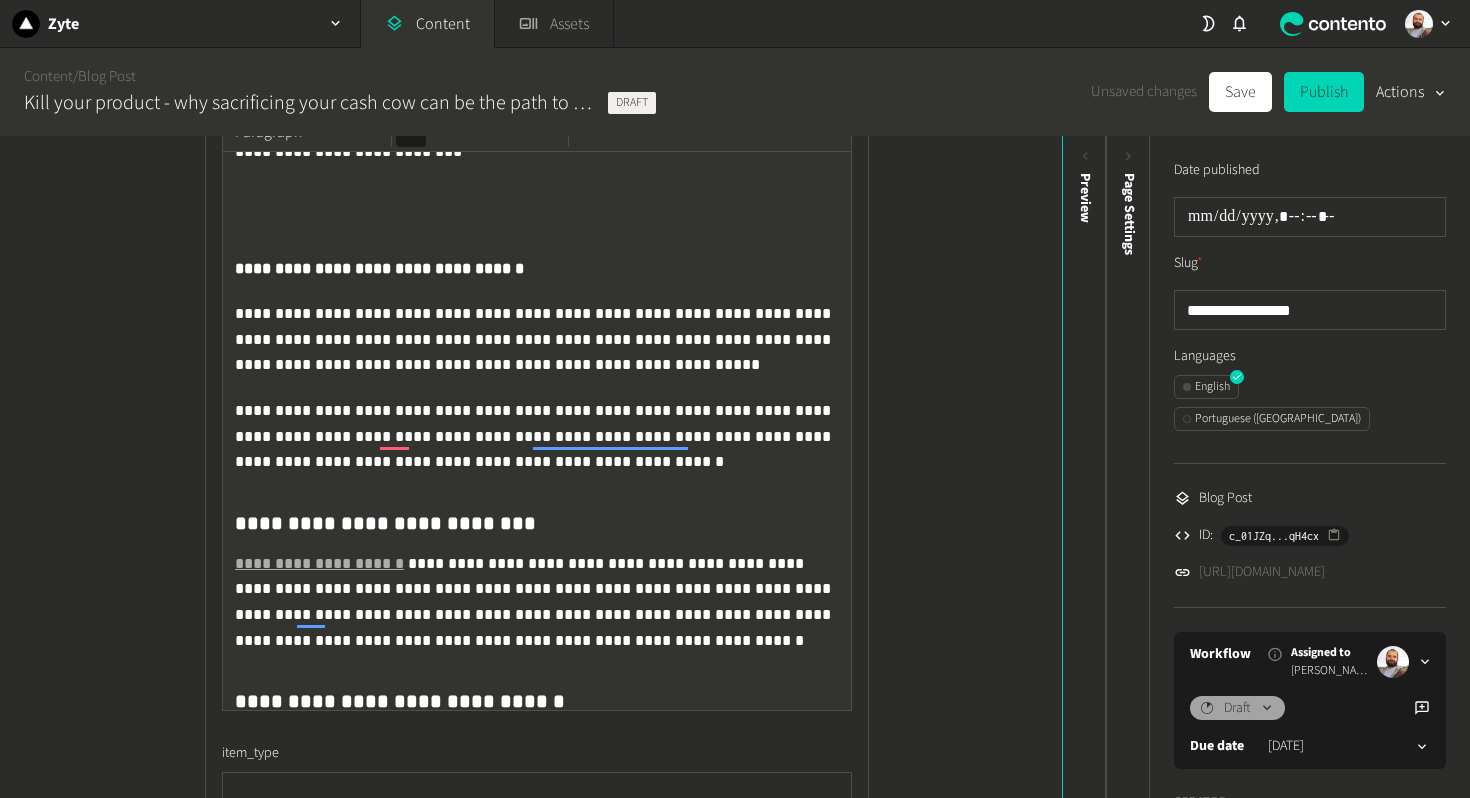 click on "Paragraph" 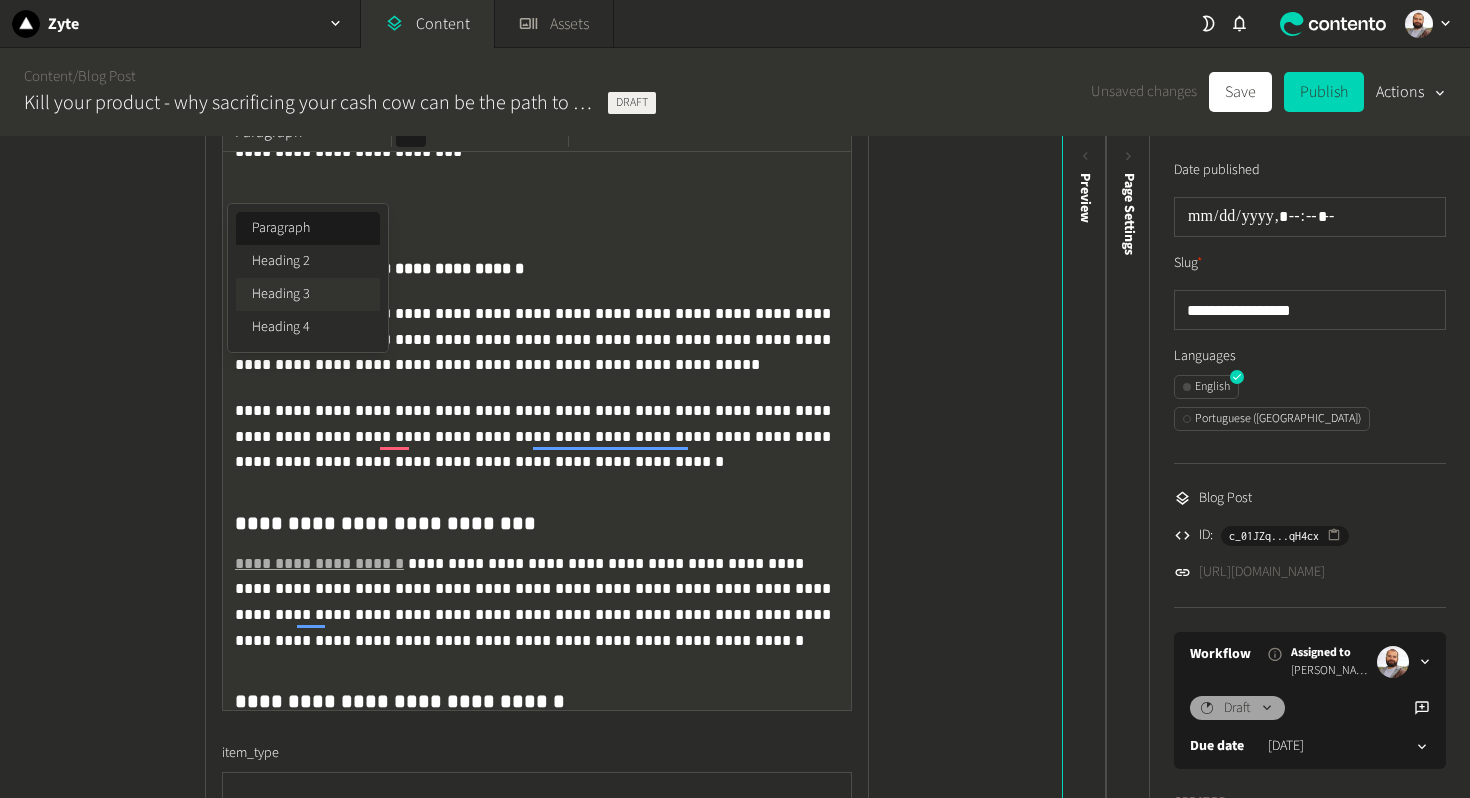 click on "Heading 3" 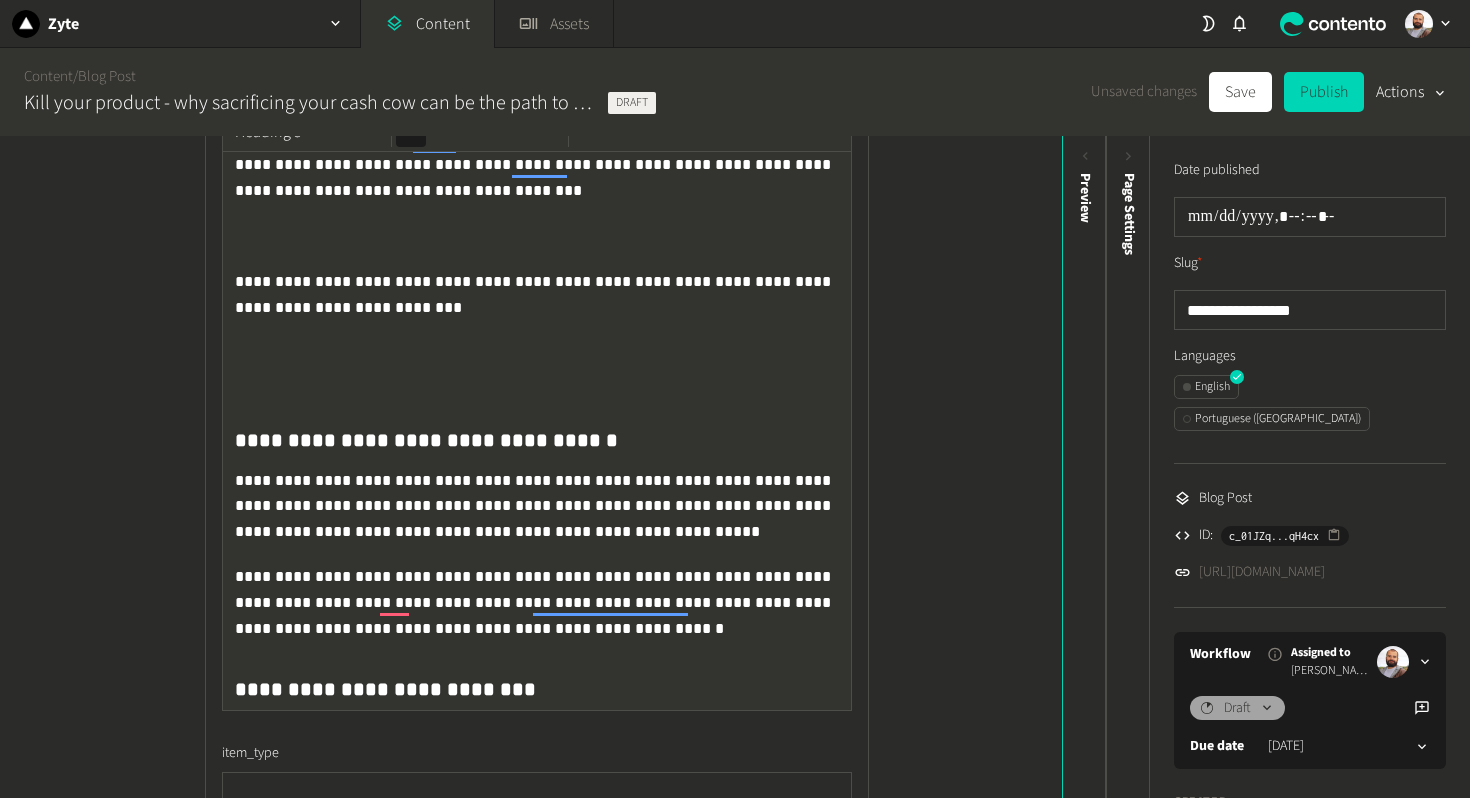 click 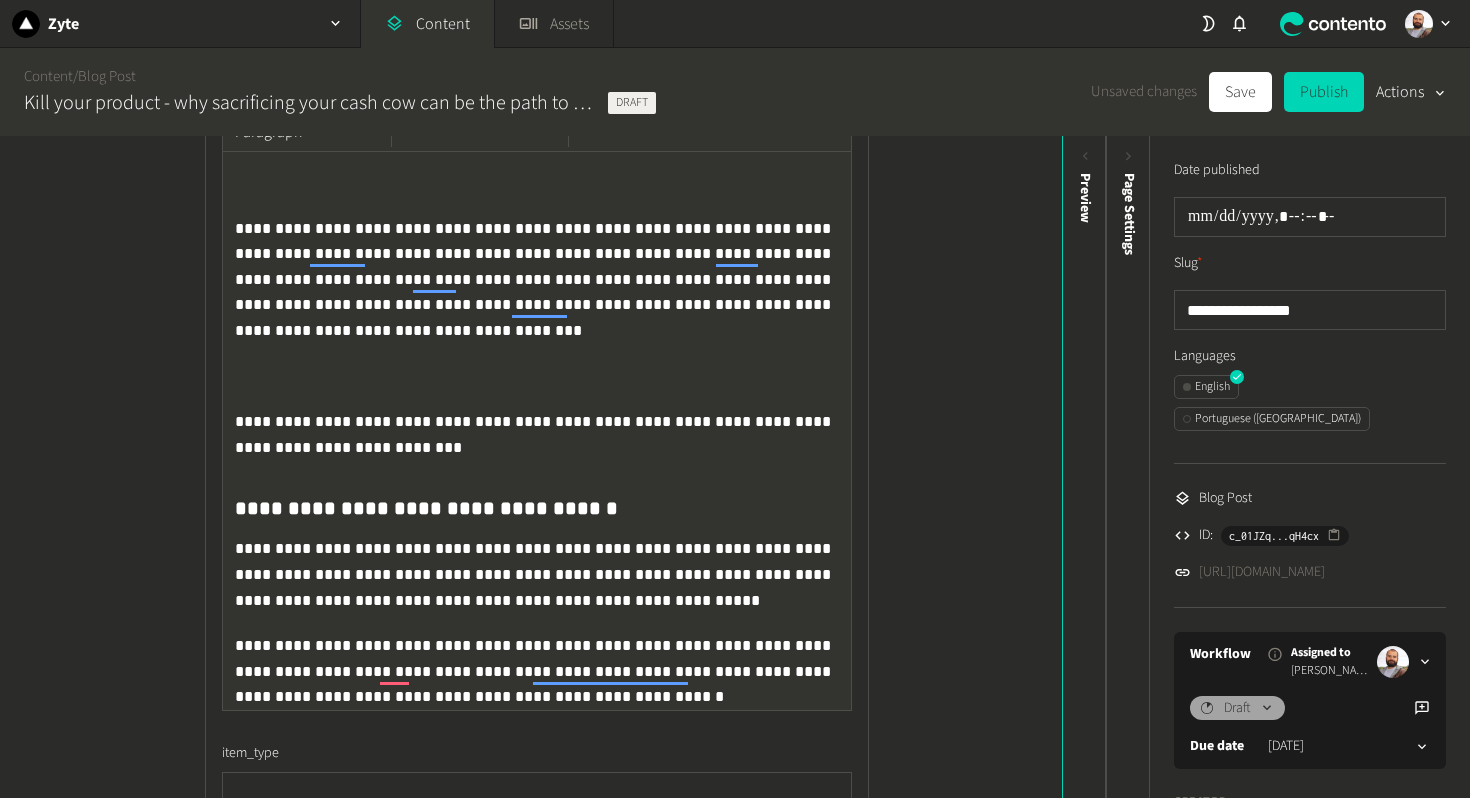 click 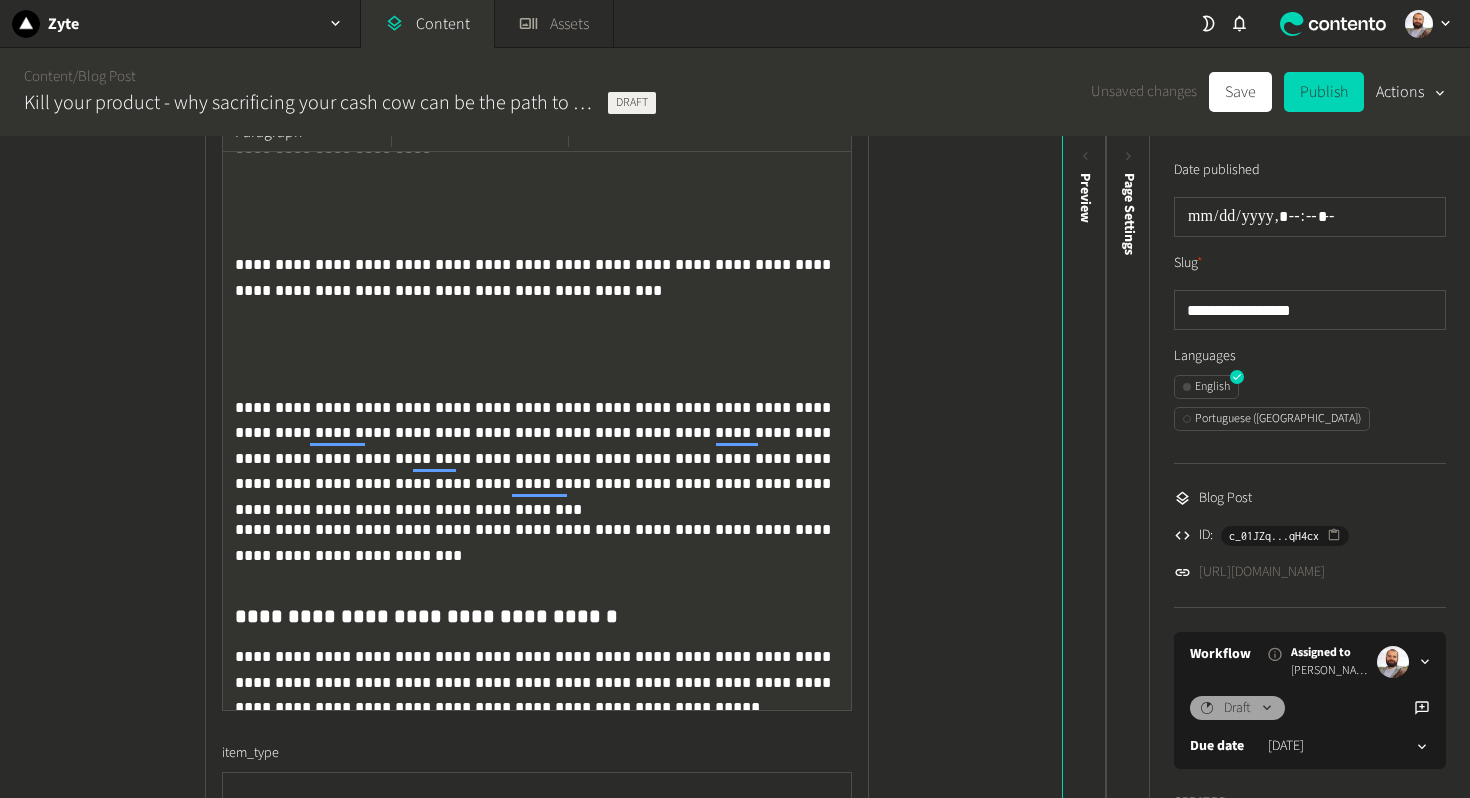 click 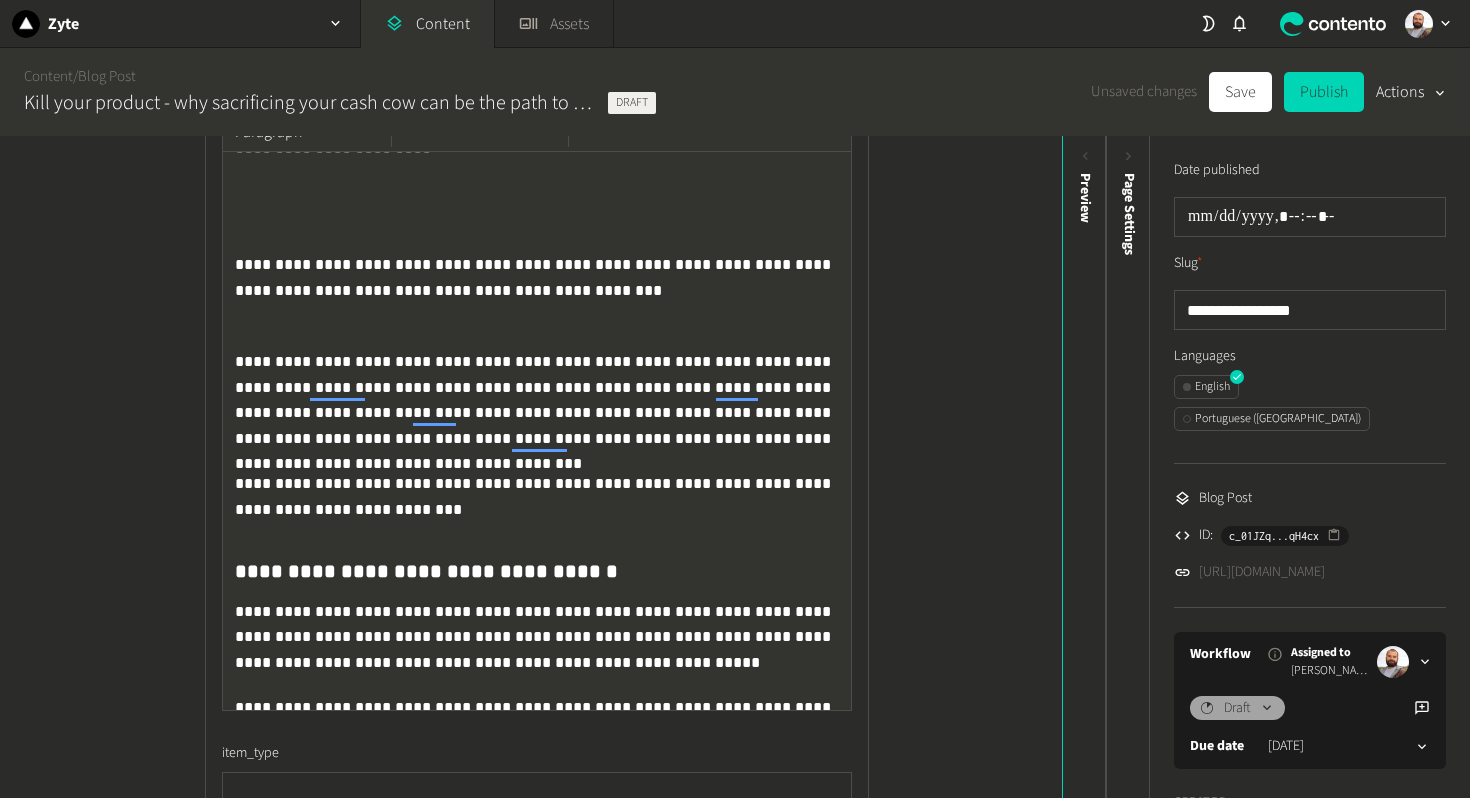 click on "**********" 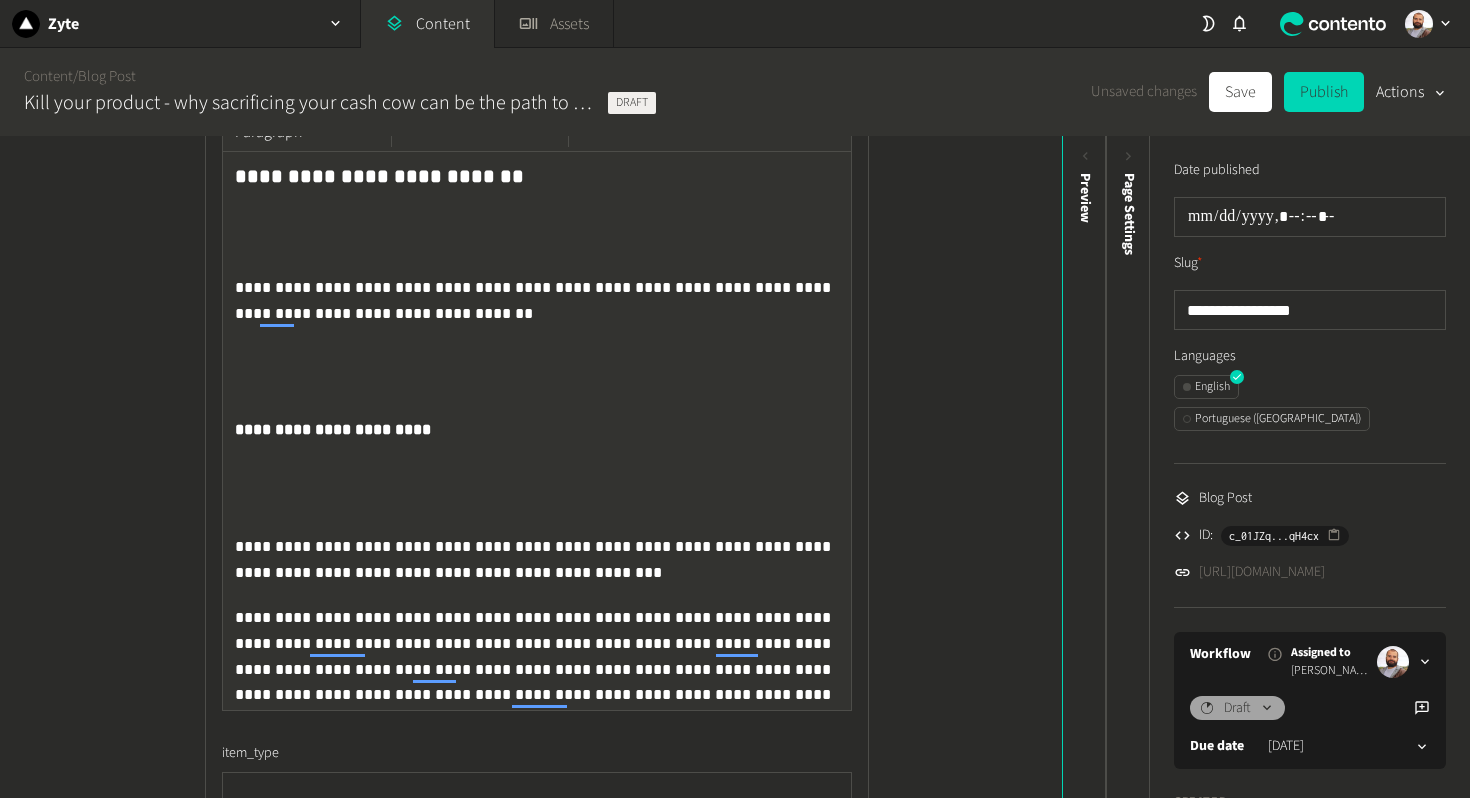 click 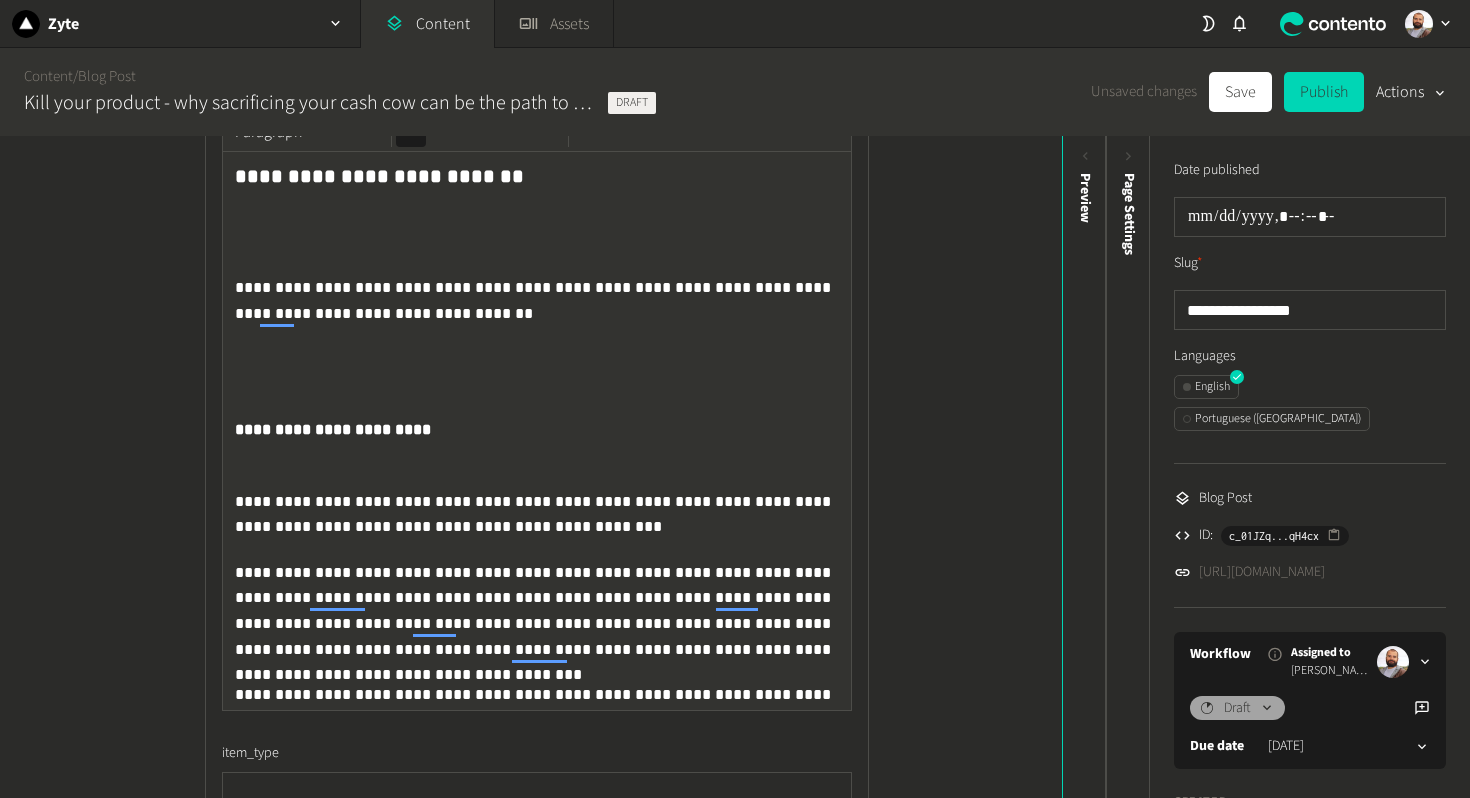 click on "**********" 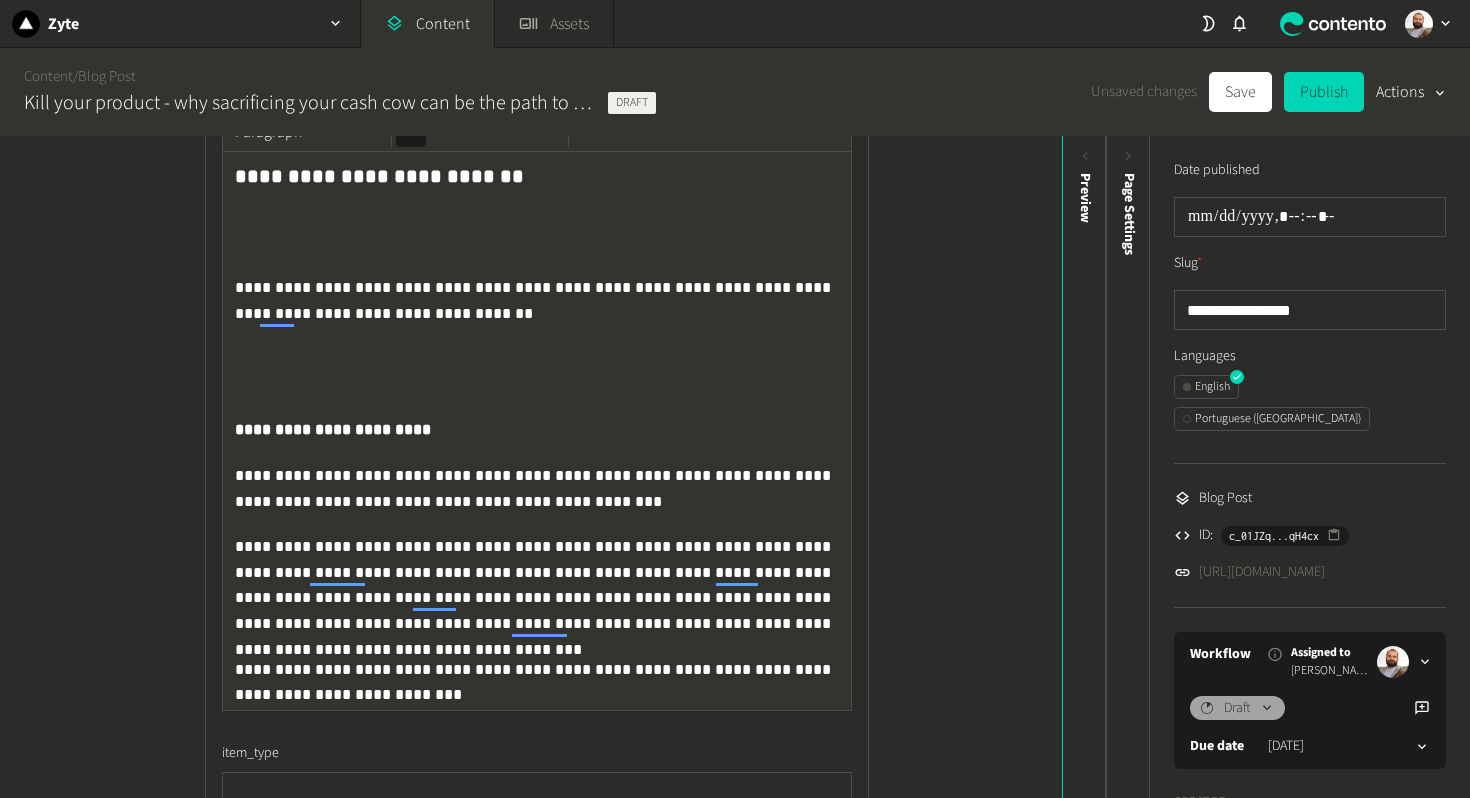 click on "**********" 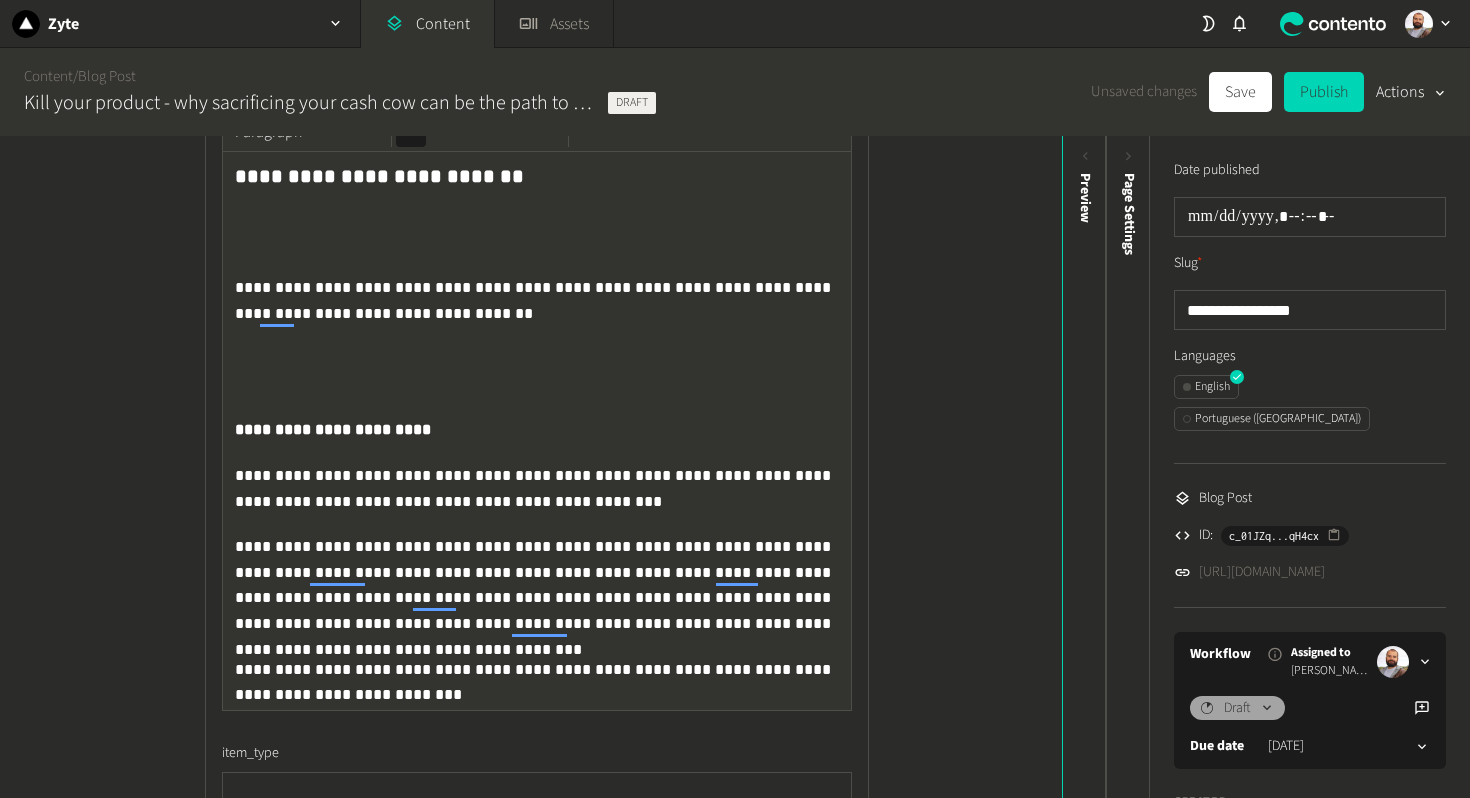 click on "Paragraph" 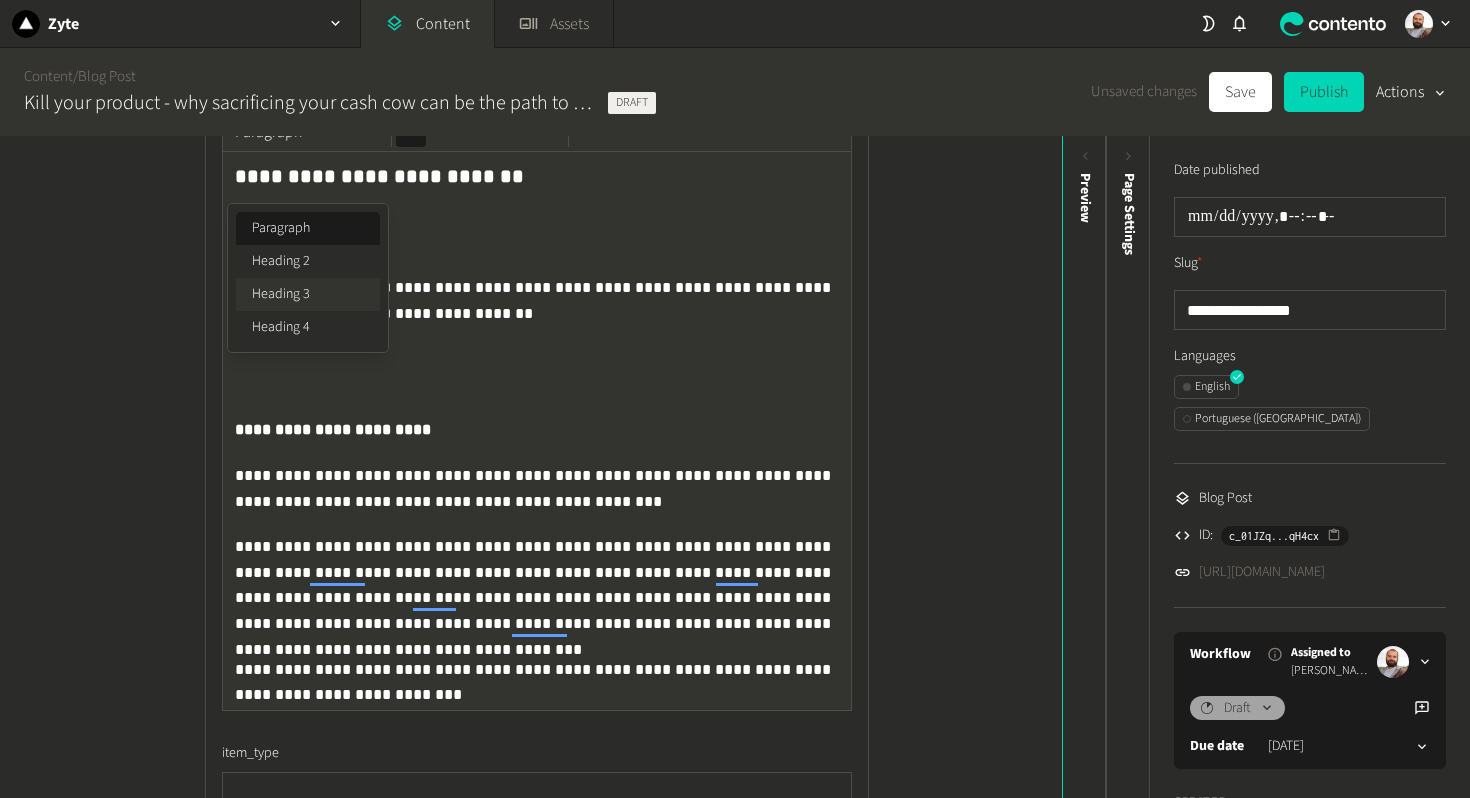 click on "Heading 3" 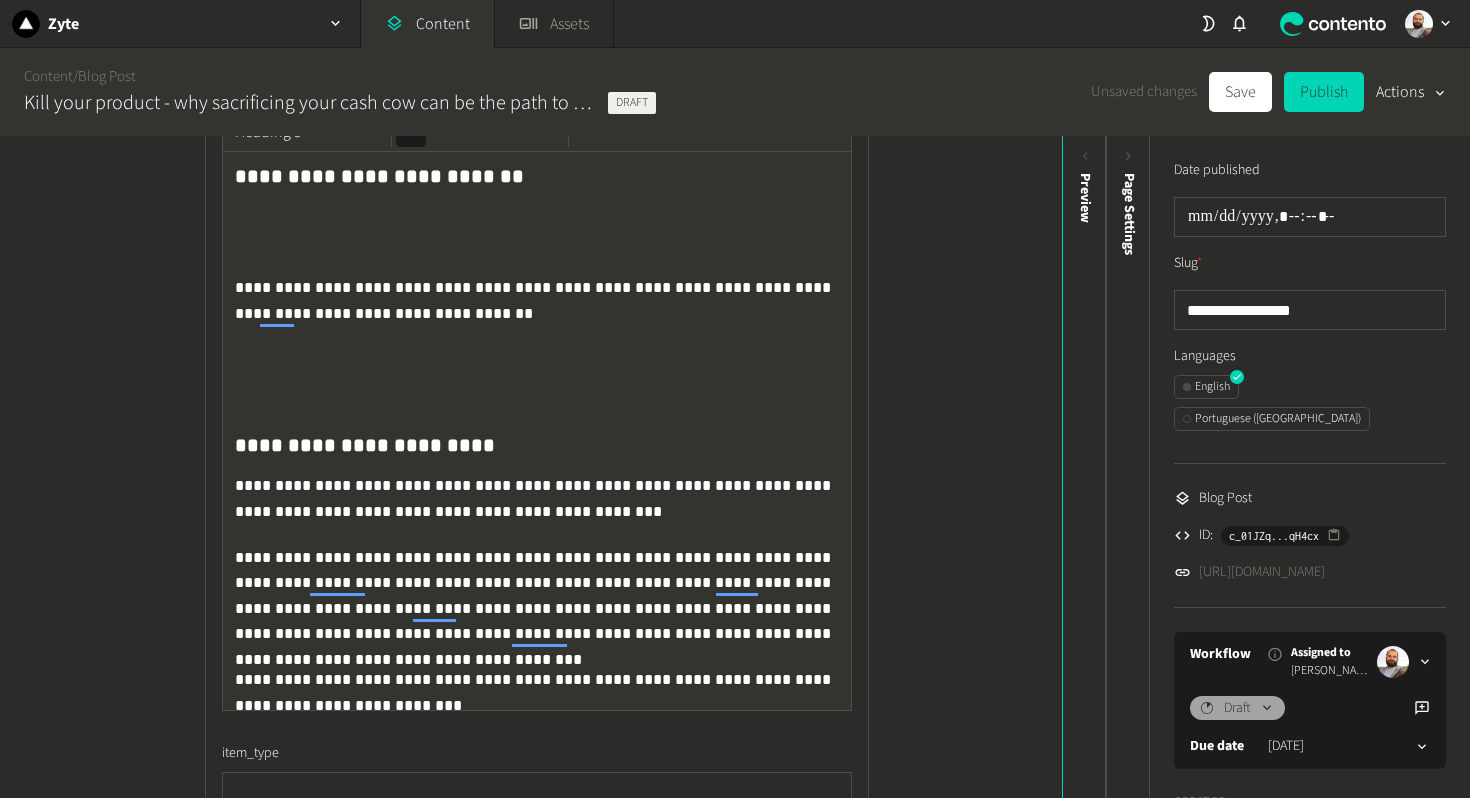 click on "**********" 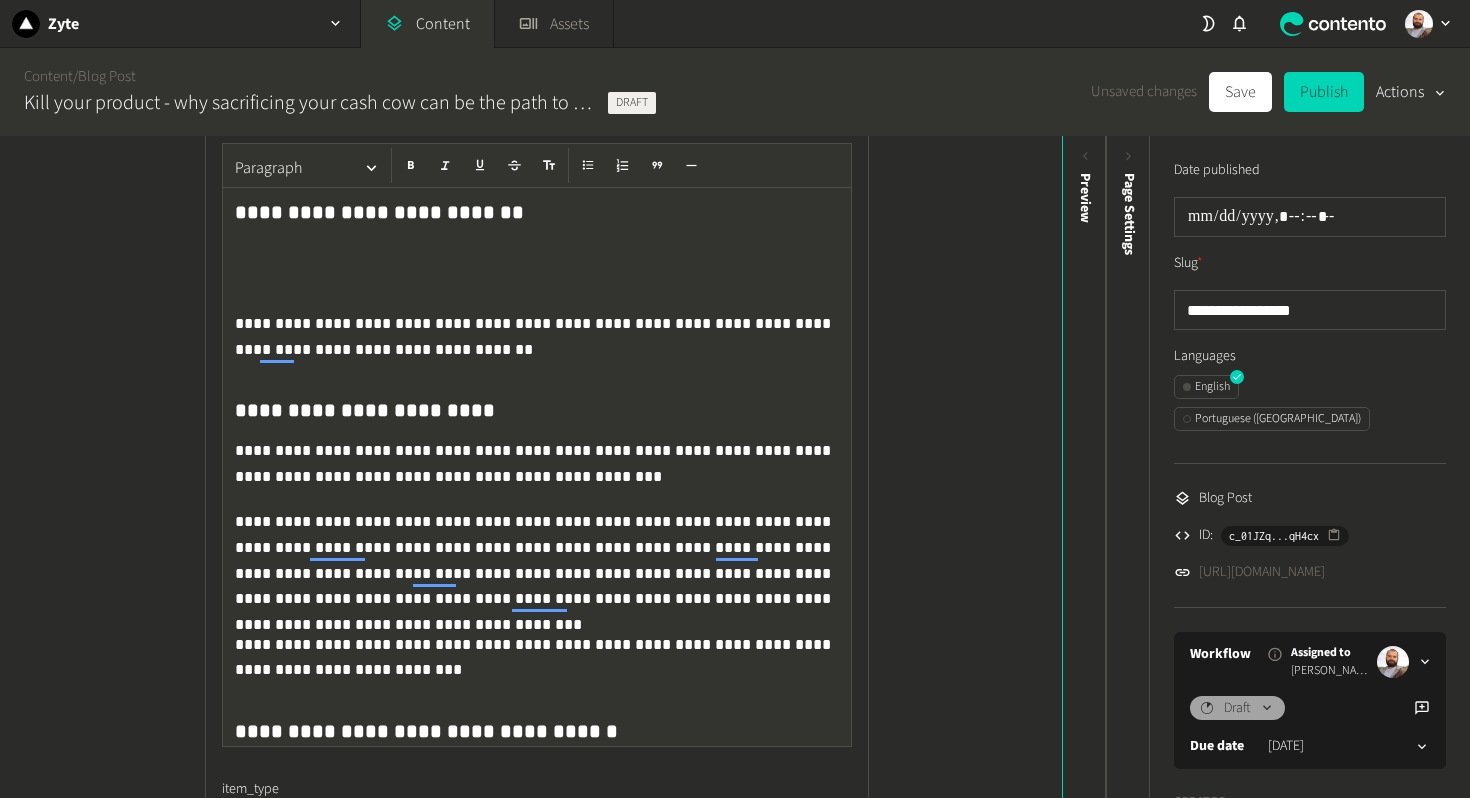 click 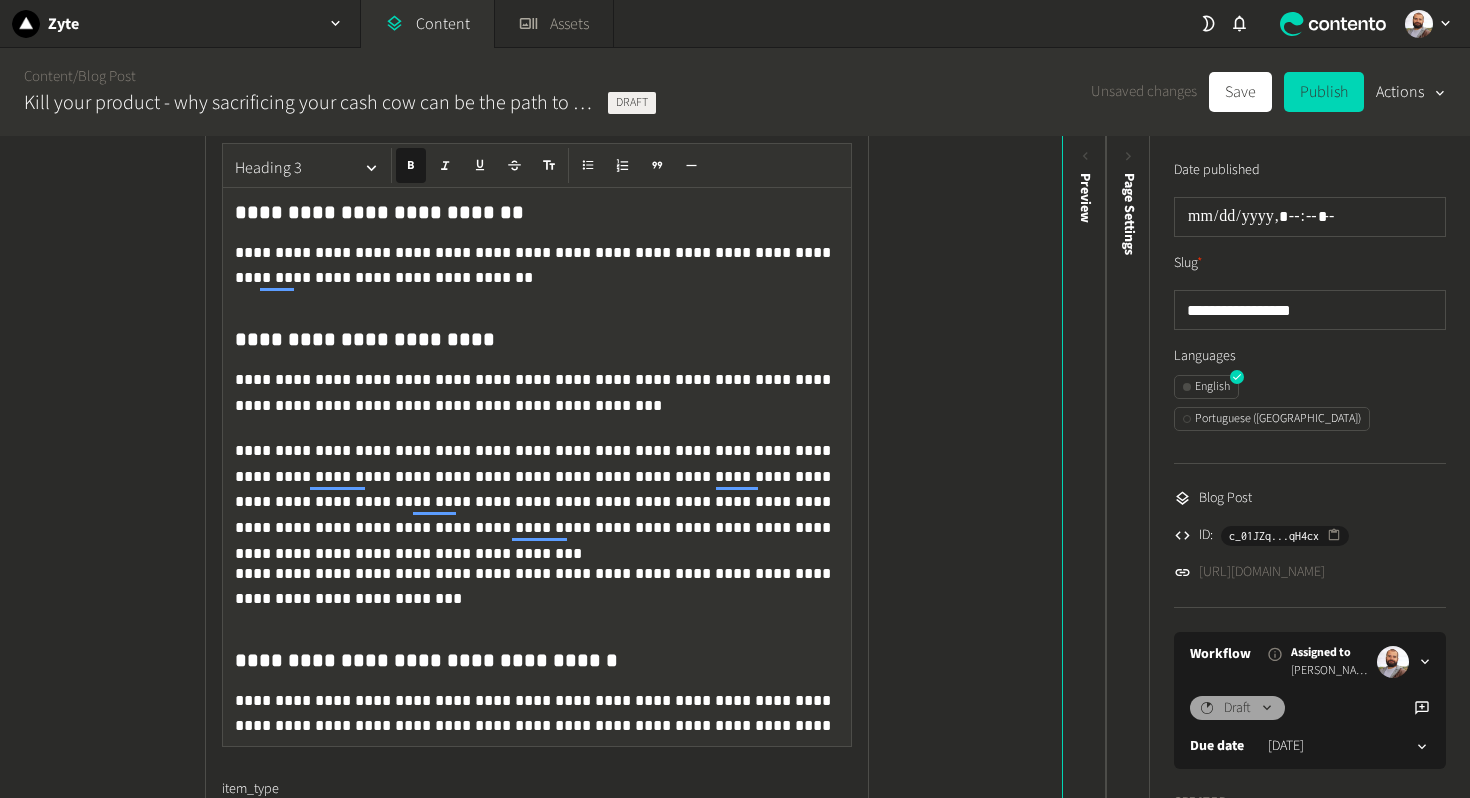 click on "**********" 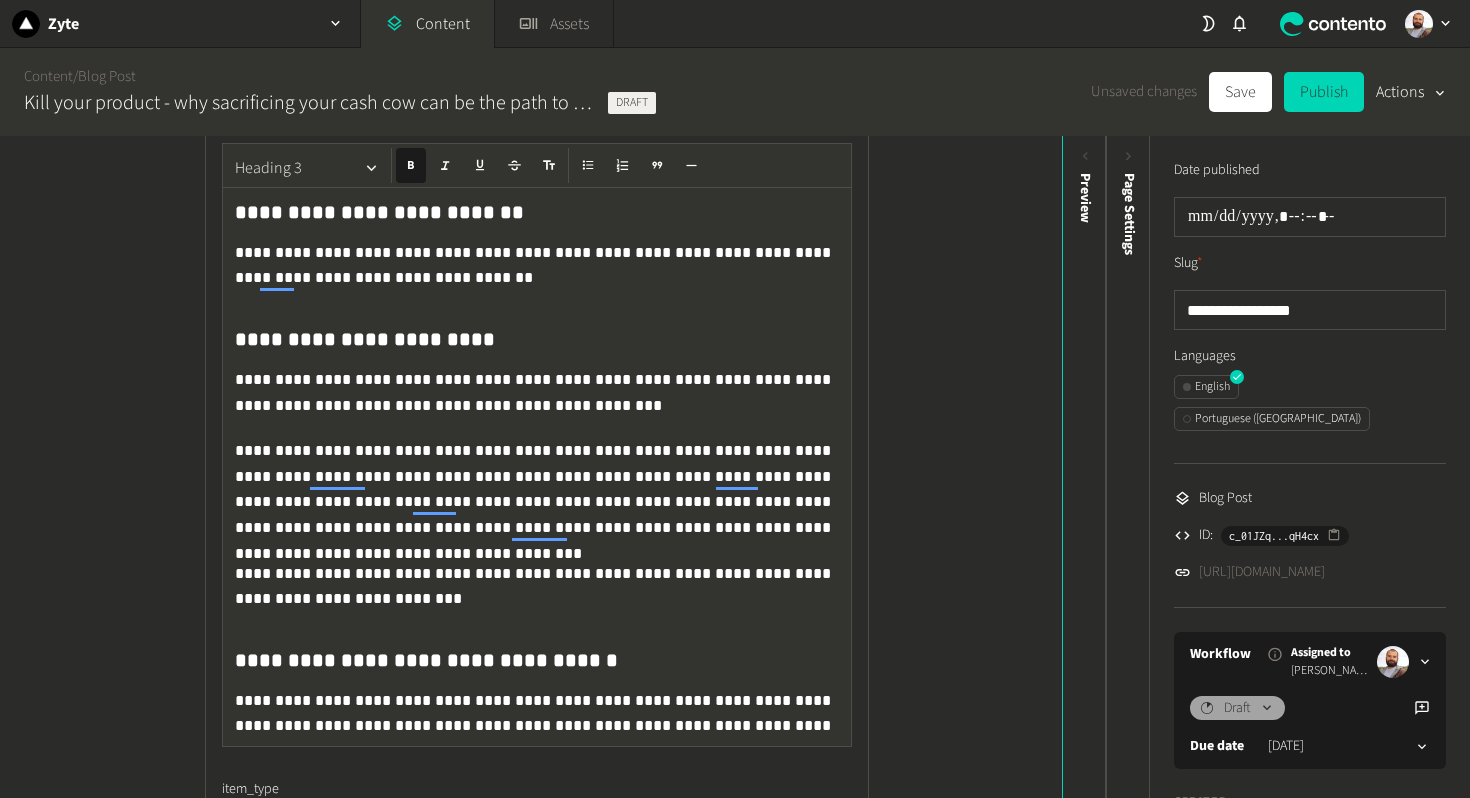 click on "Heading 3" 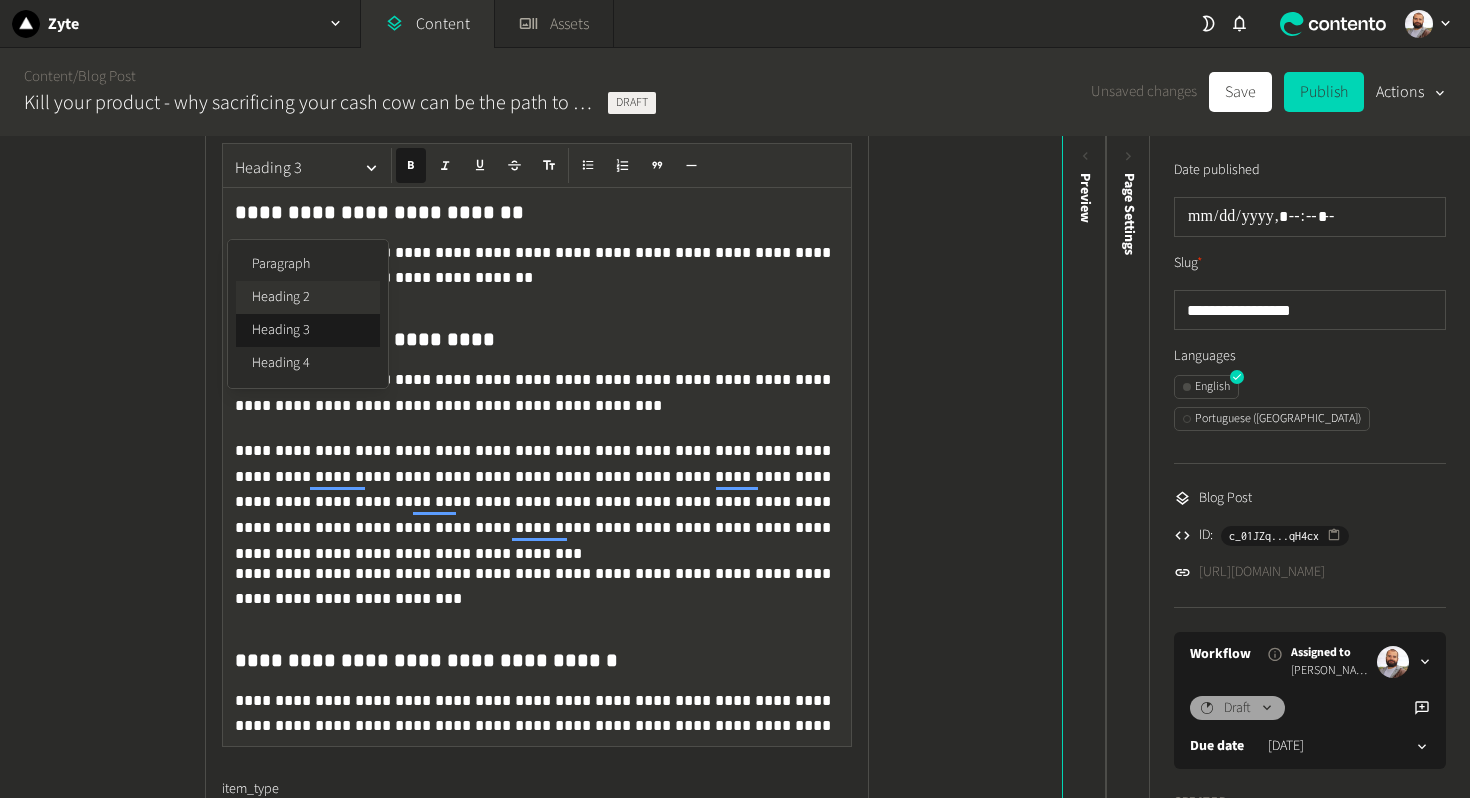 click on "Heading 2" 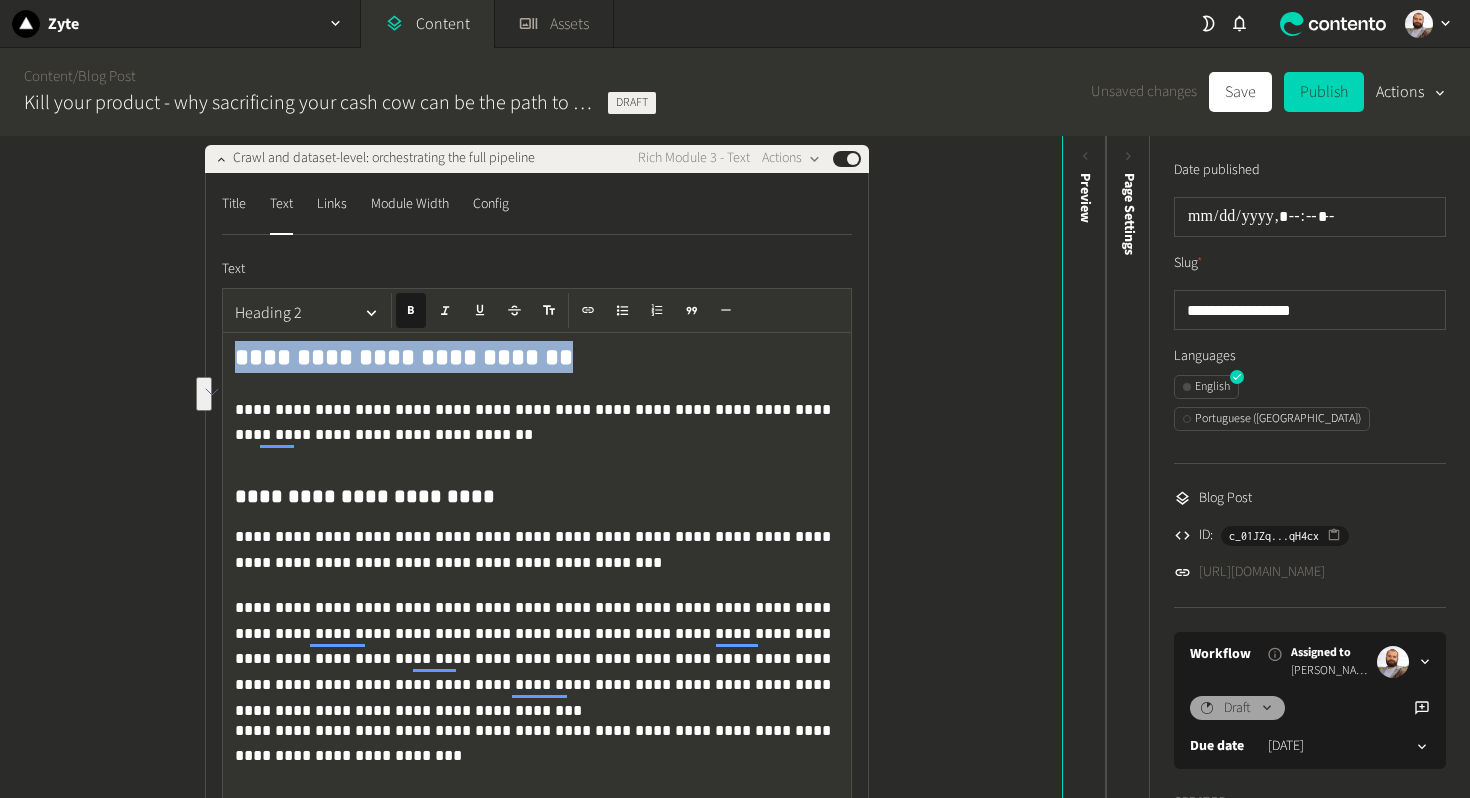 drag, startPoint x: 521, startPoint y: 394, endPoint x: 215, endPoint y: 388, distance: 306.0588 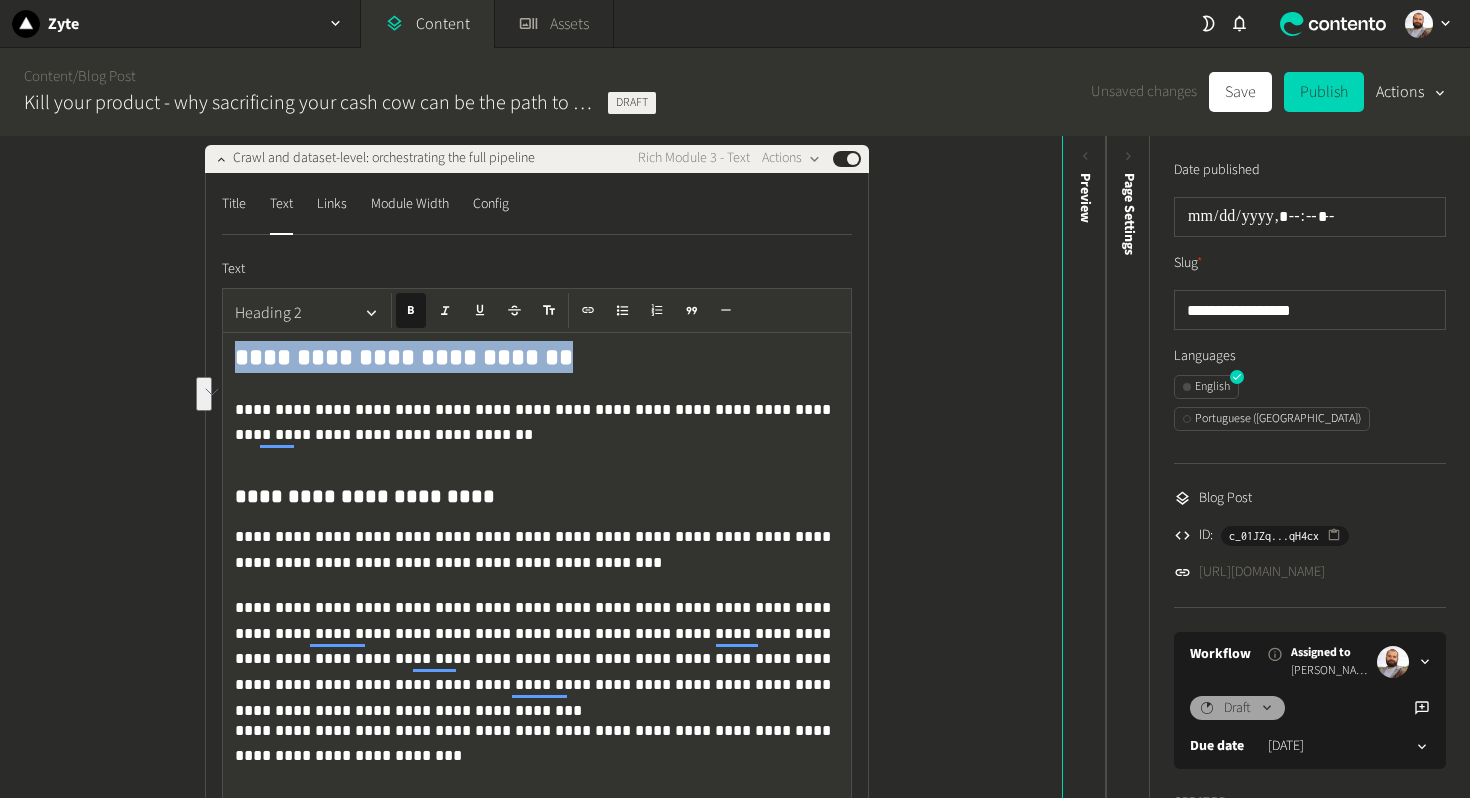 copy on "**********" 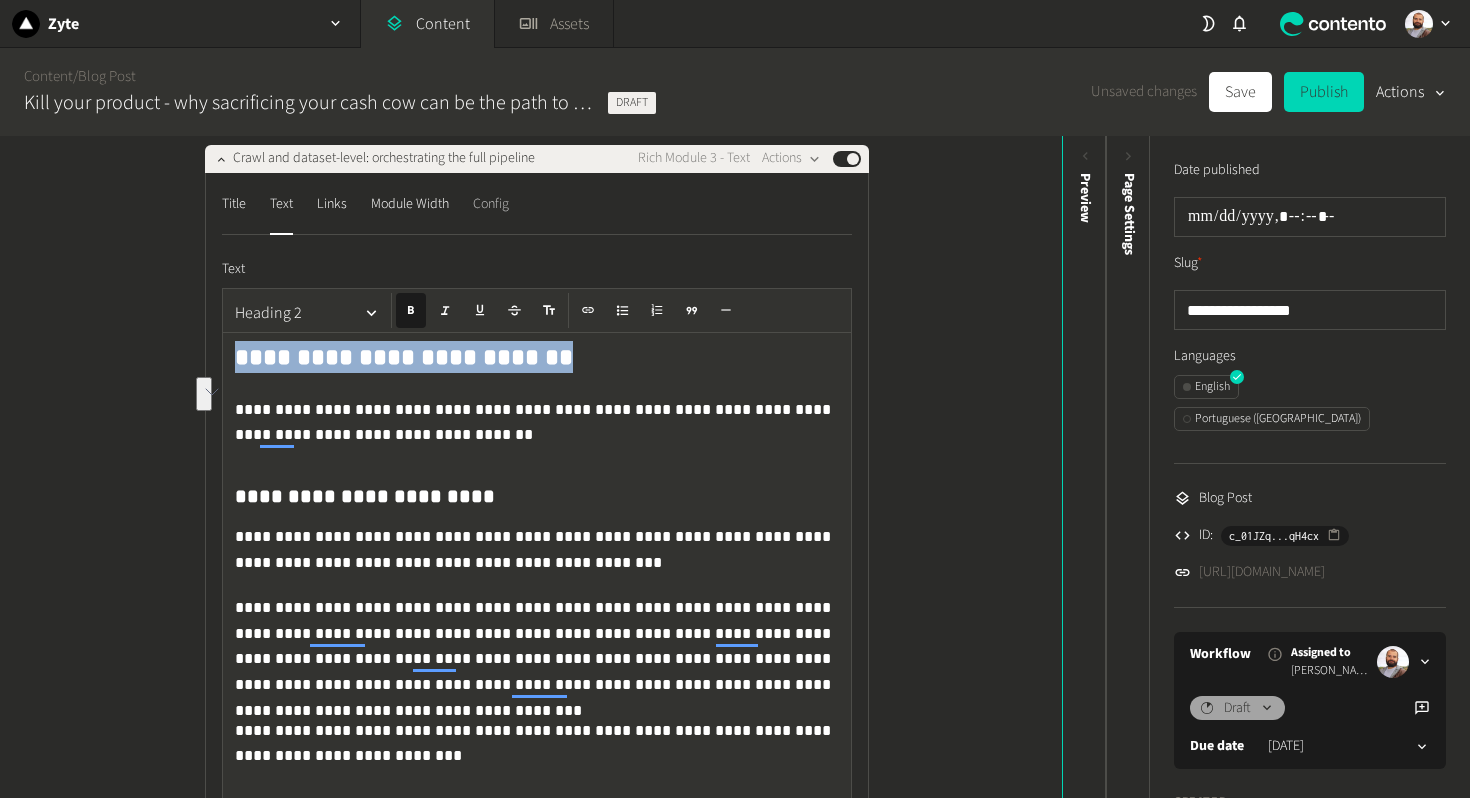 click on "Config" 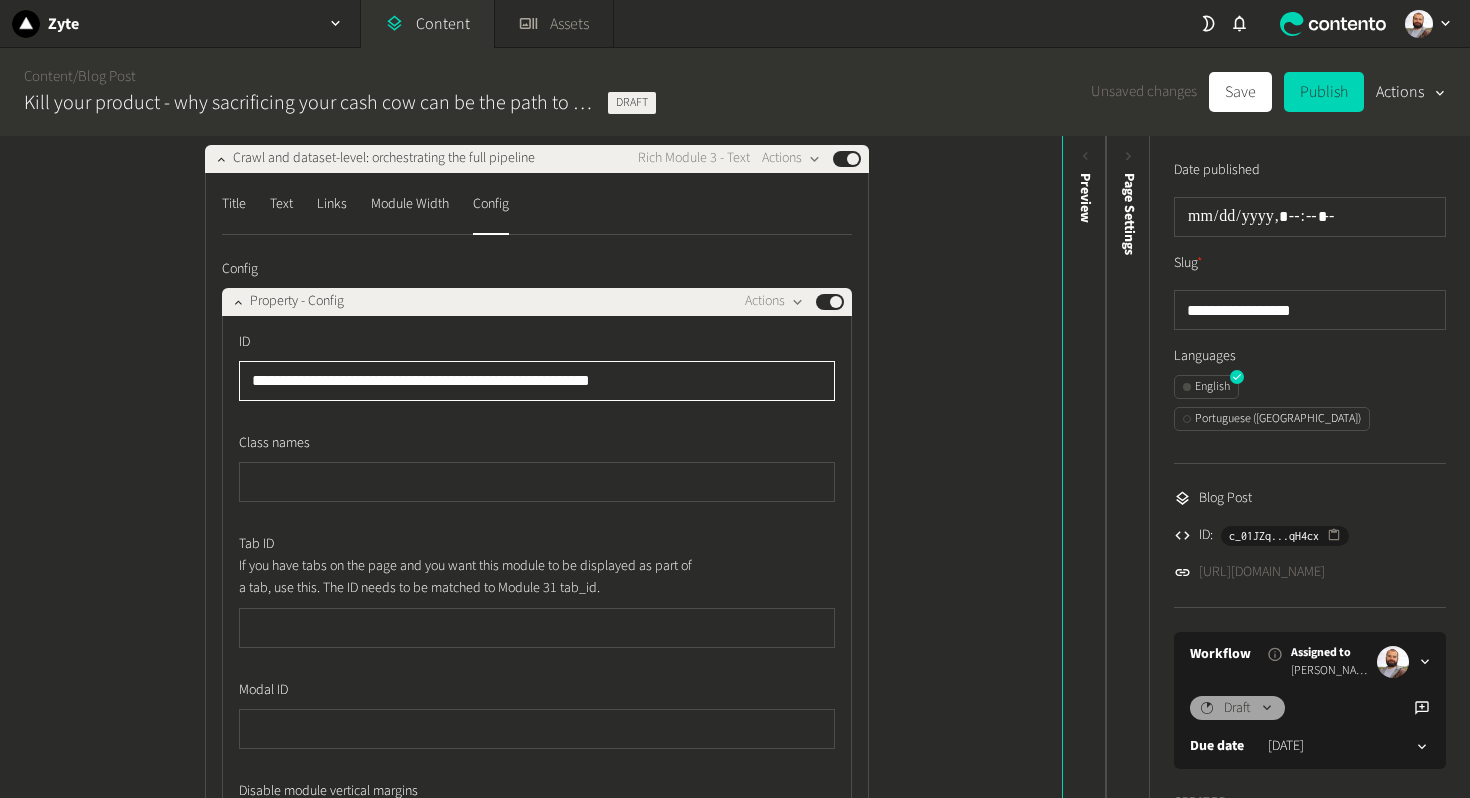 click on "**********" 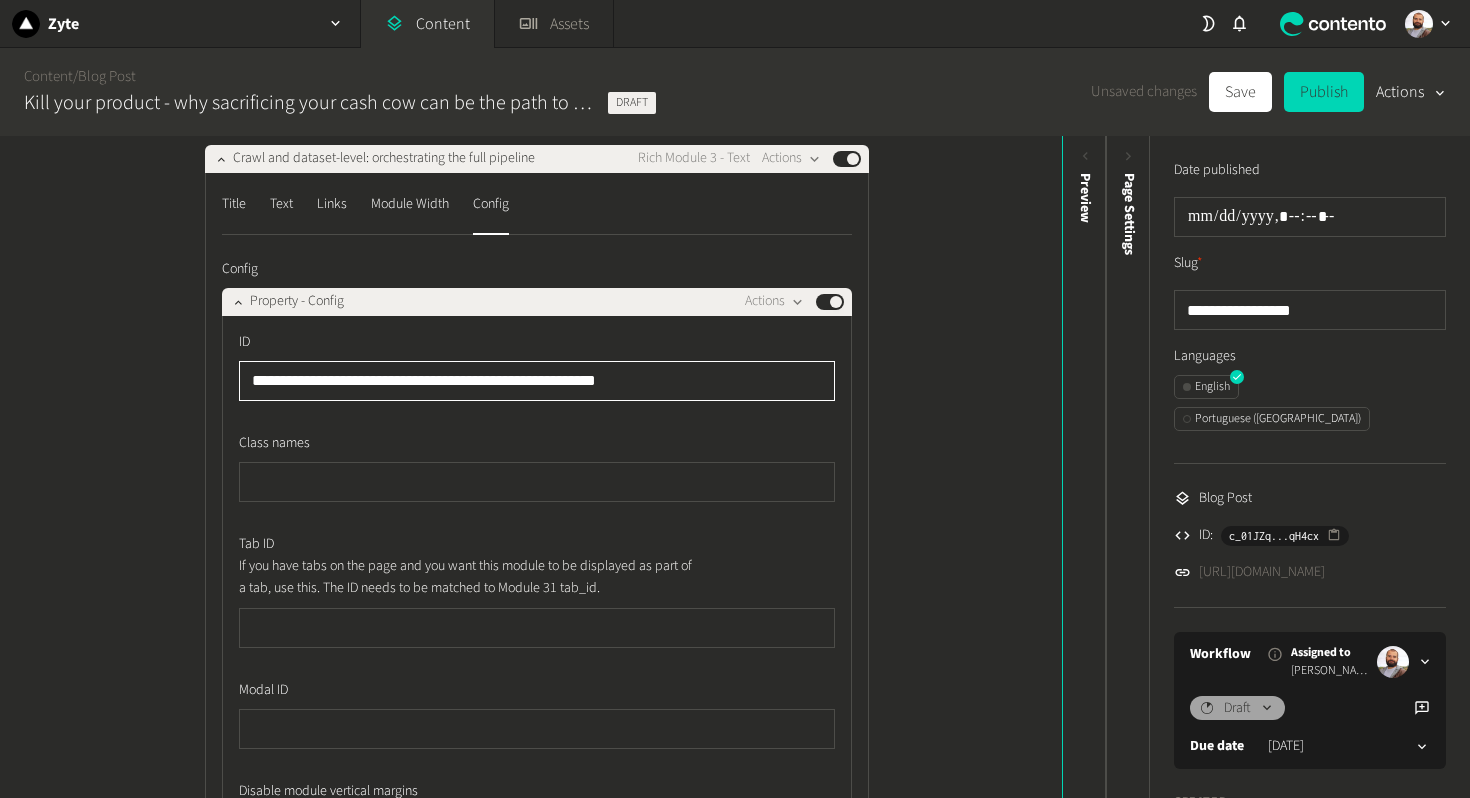 paste on "**********" 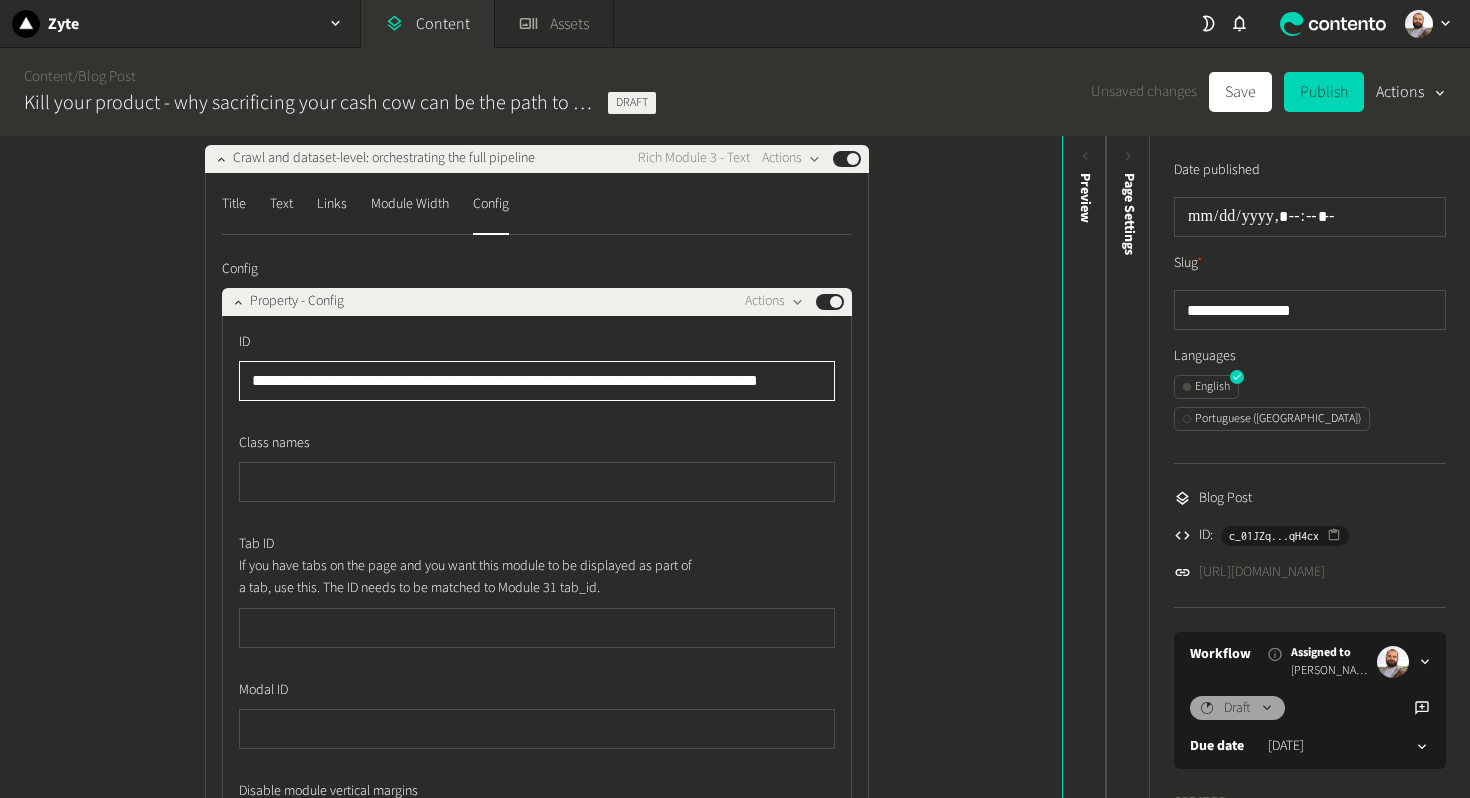 paste 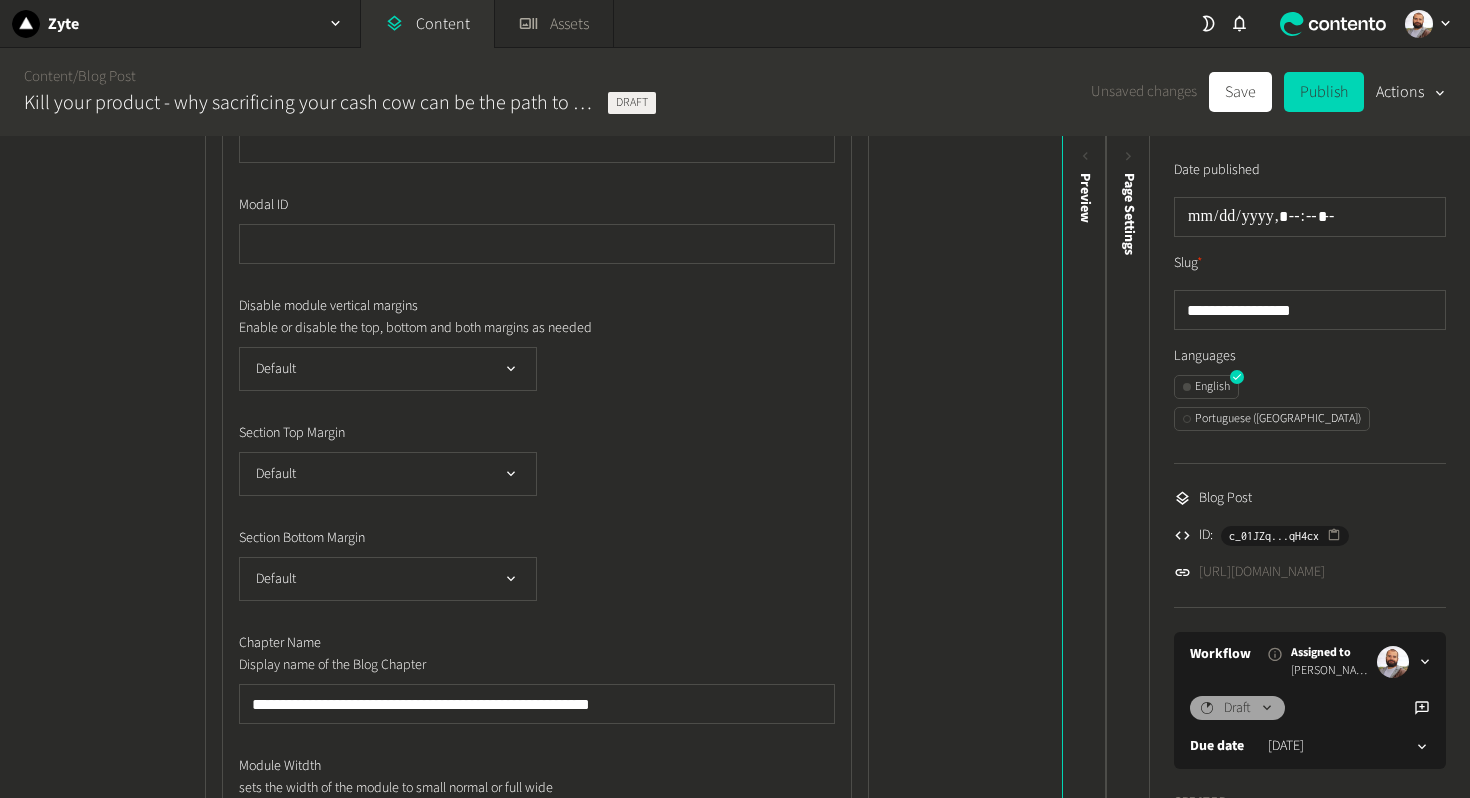 type on "**********" 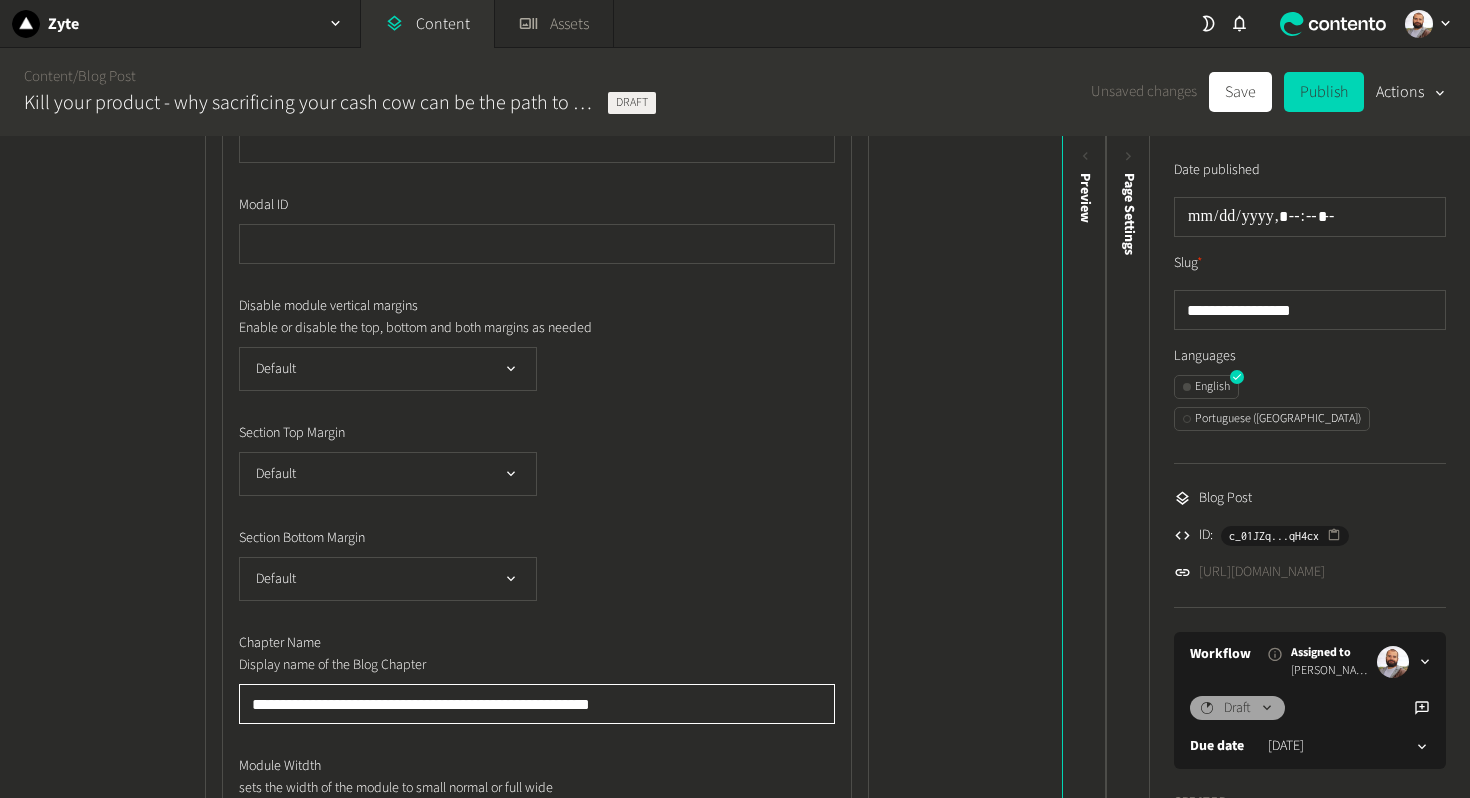 click on "**********" 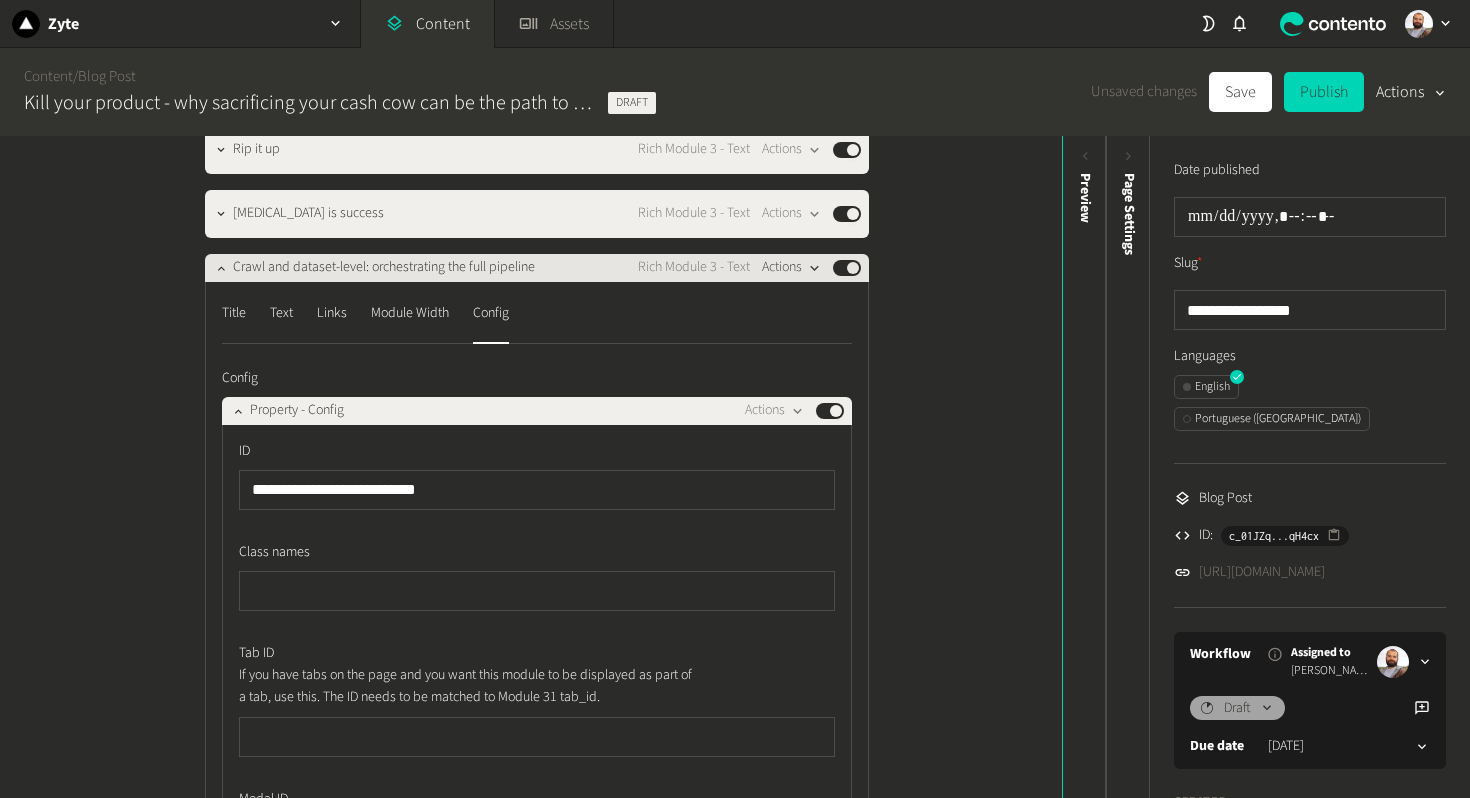 type on "**********" 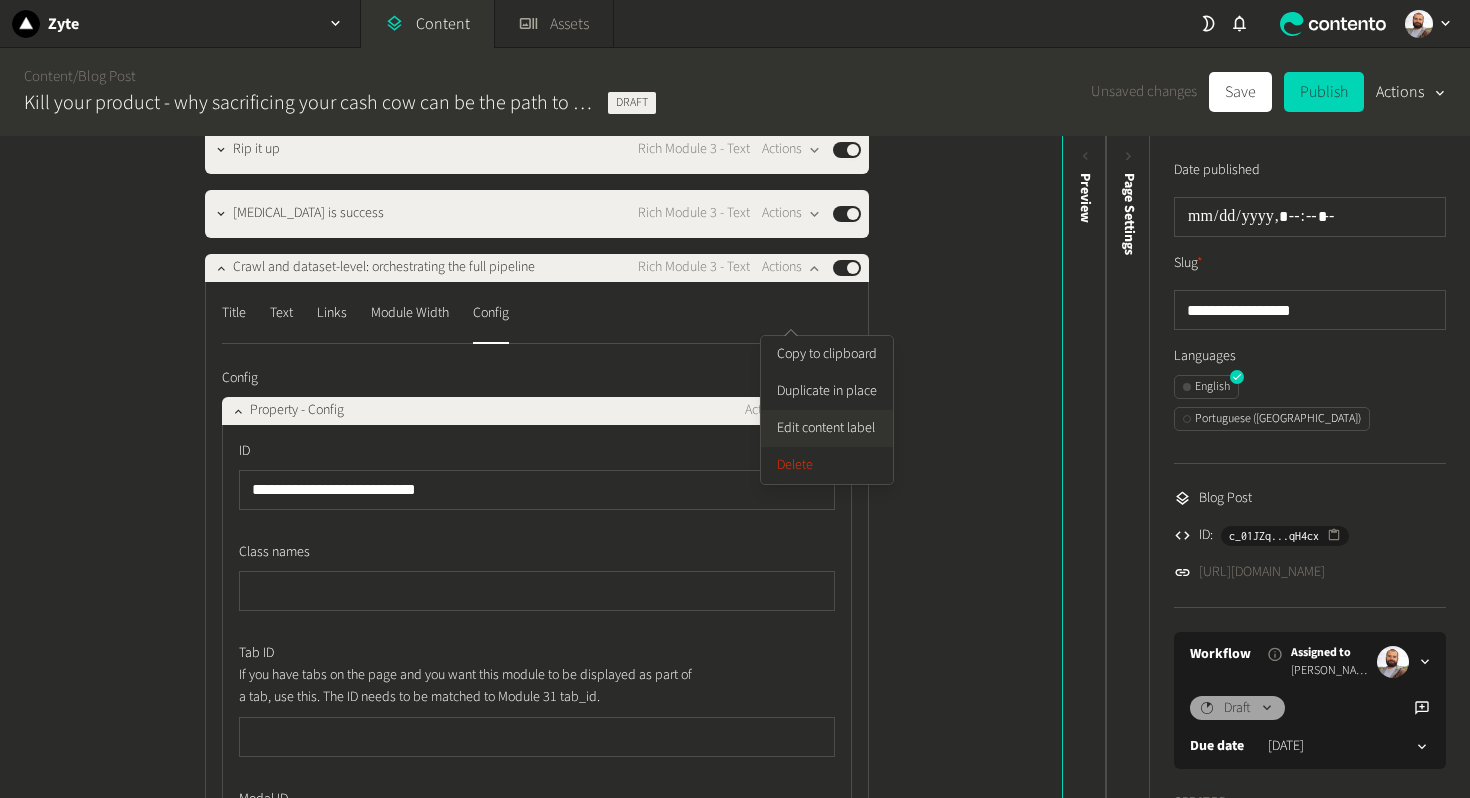 click on "Edit content label" 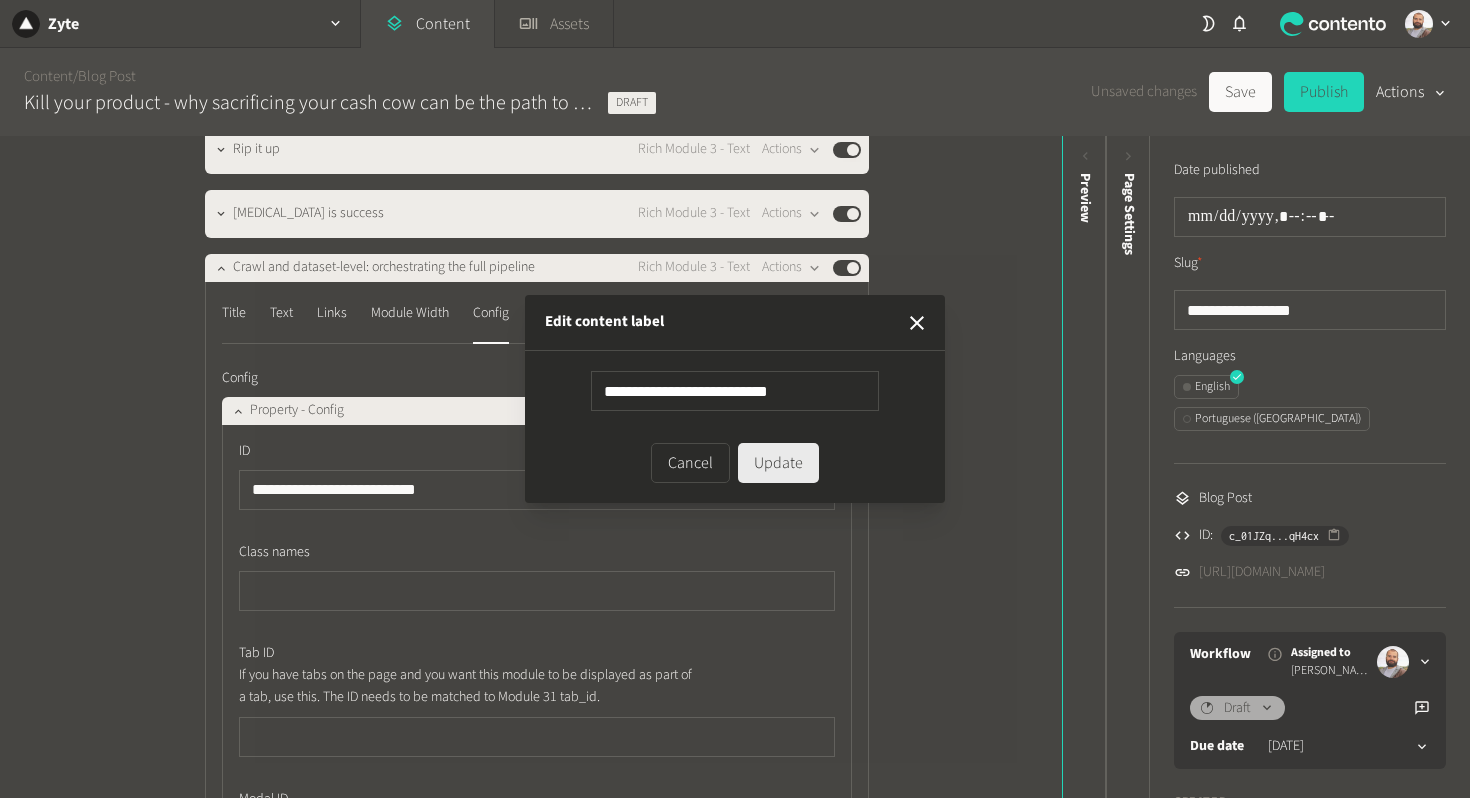 type on "**********" 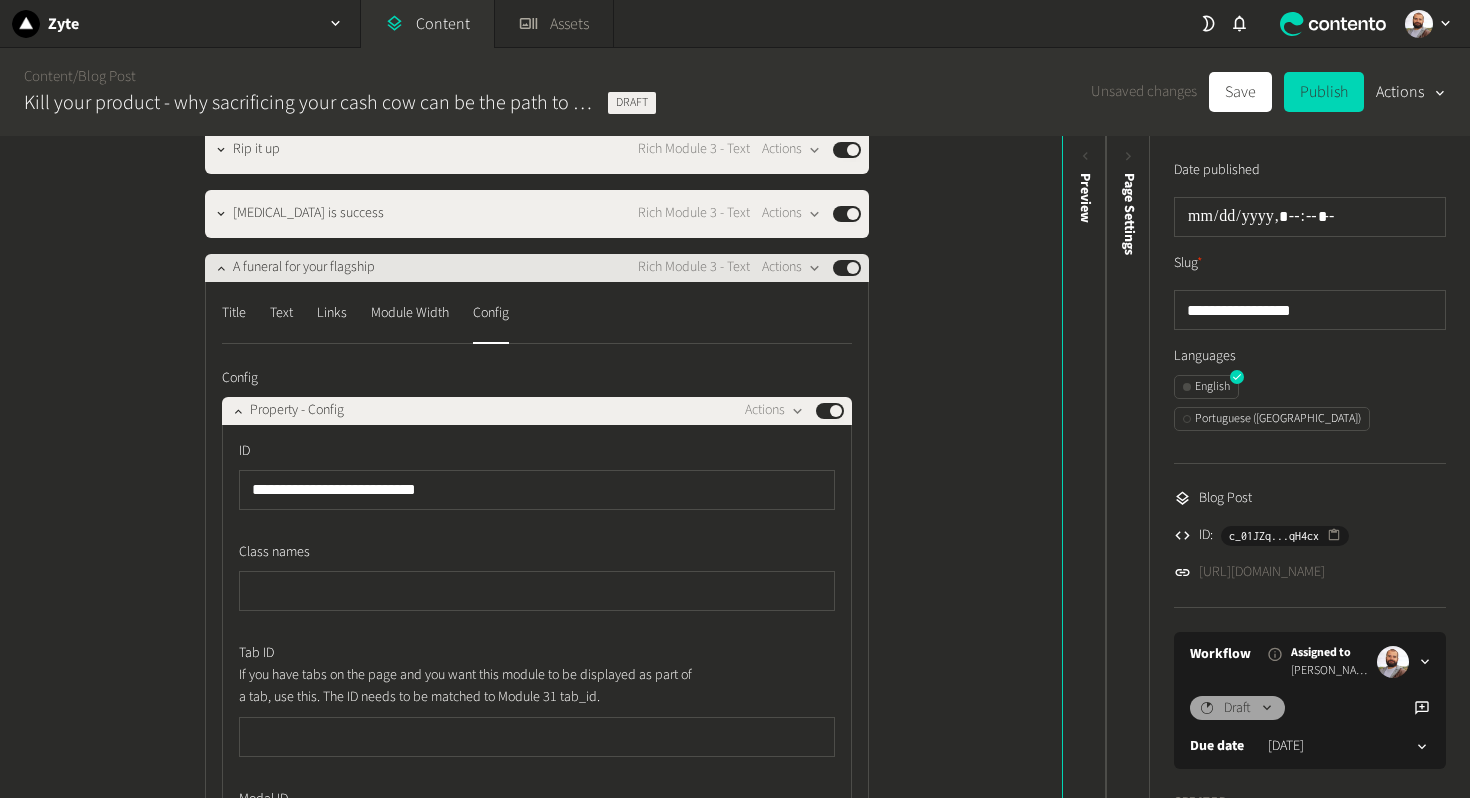 click on "A funeral for your flagship Rich Module 3 - Text  Actions  Published" 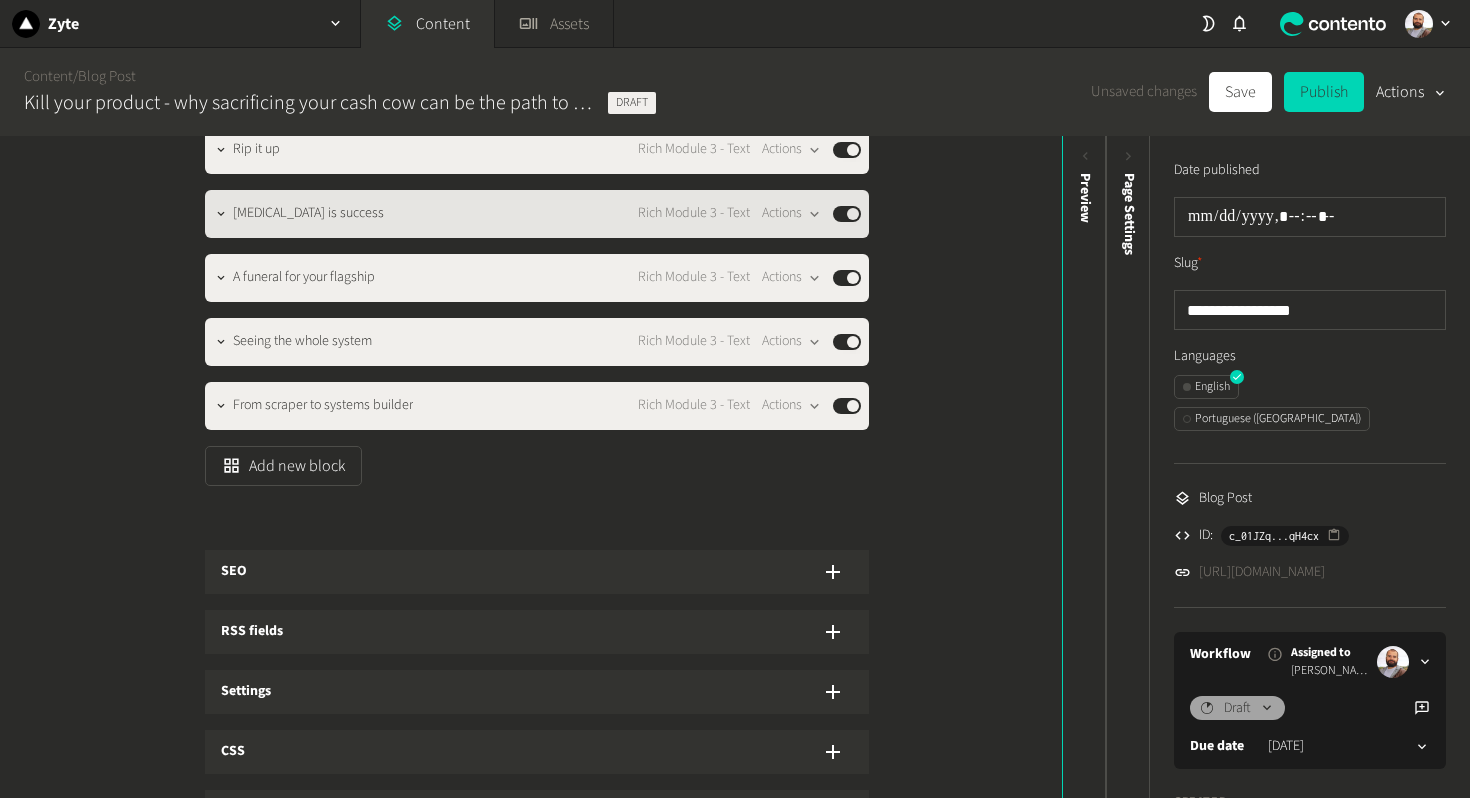 click on "[MEDICAL_DATA] is success" 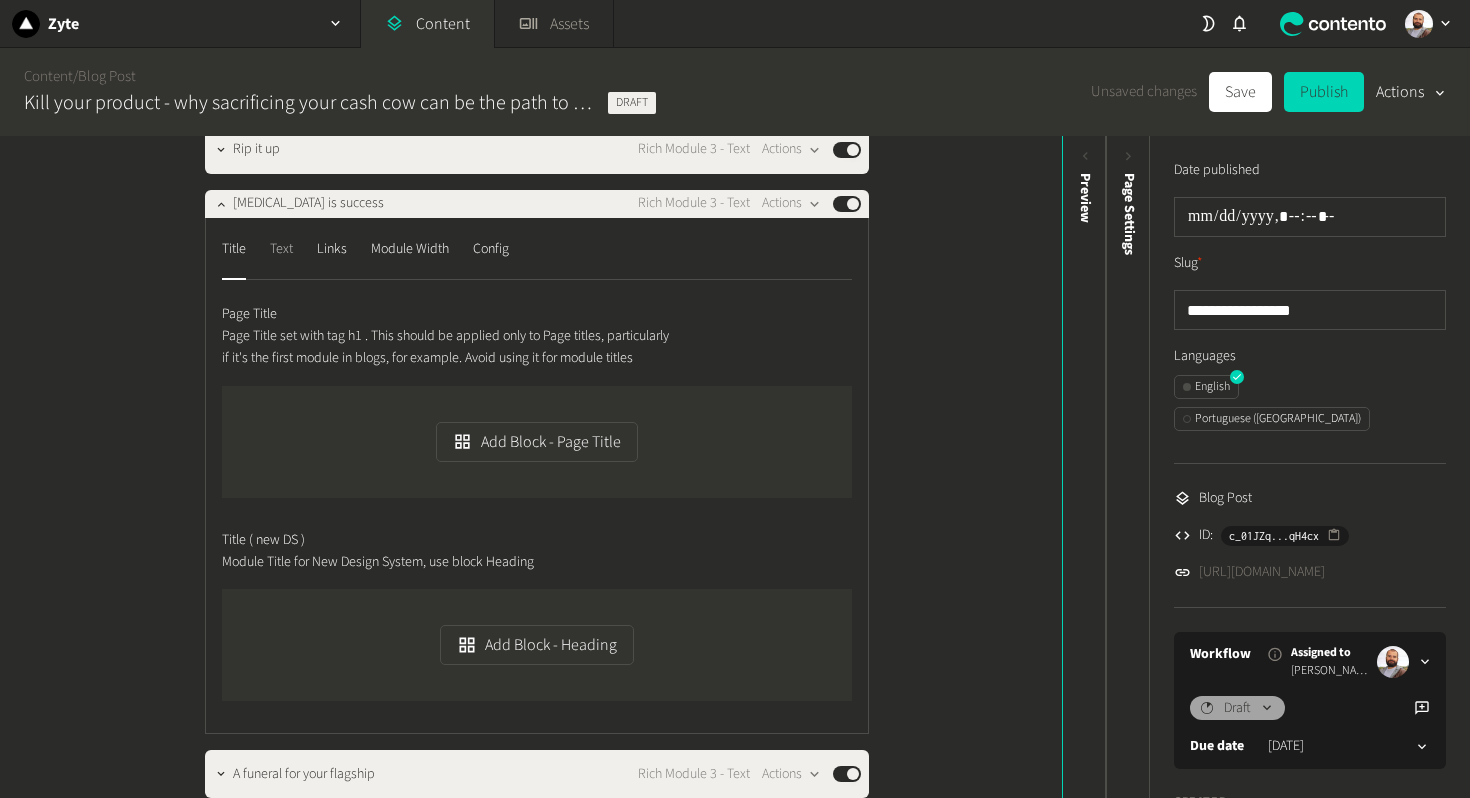 click on "Text" 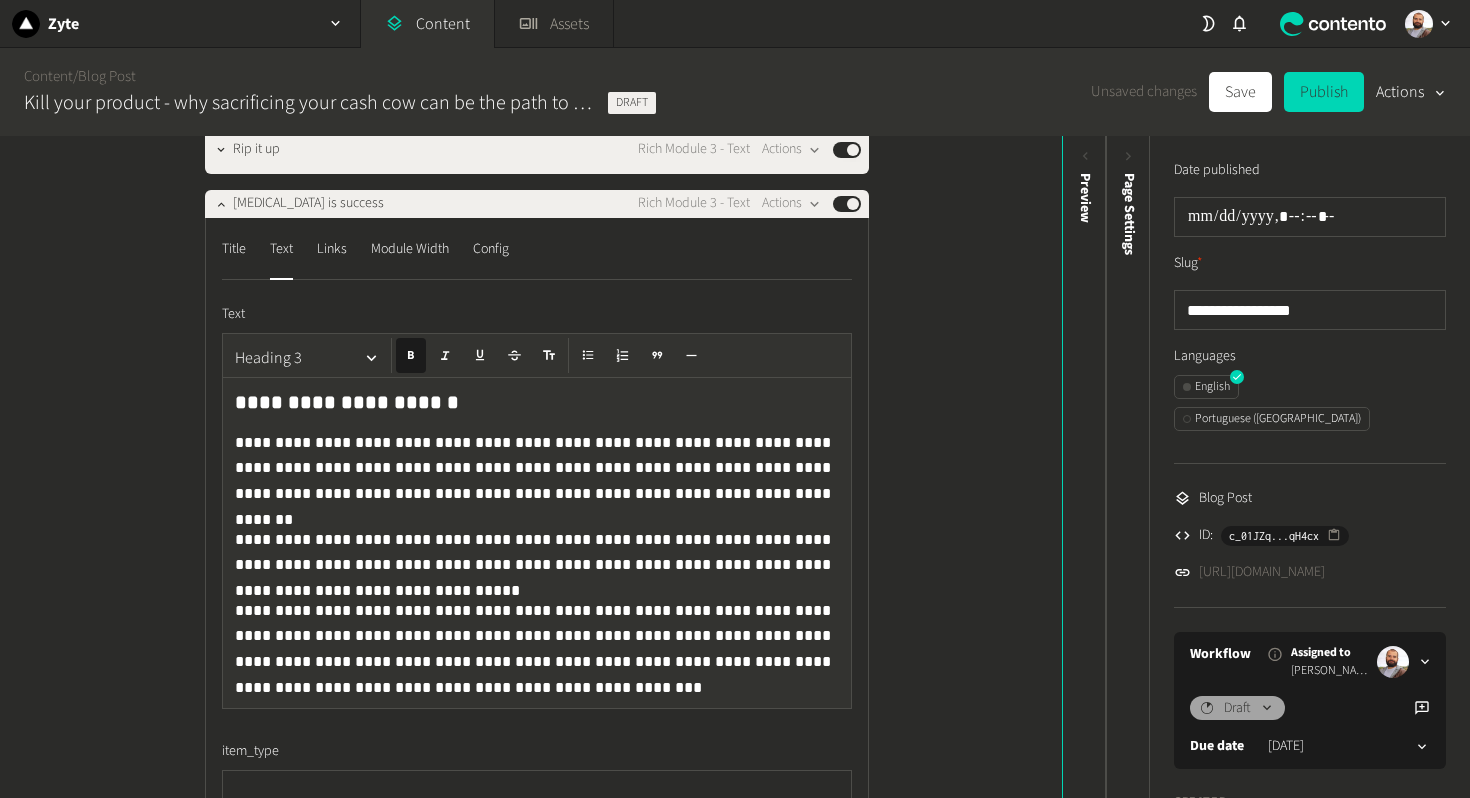 click on "**********" 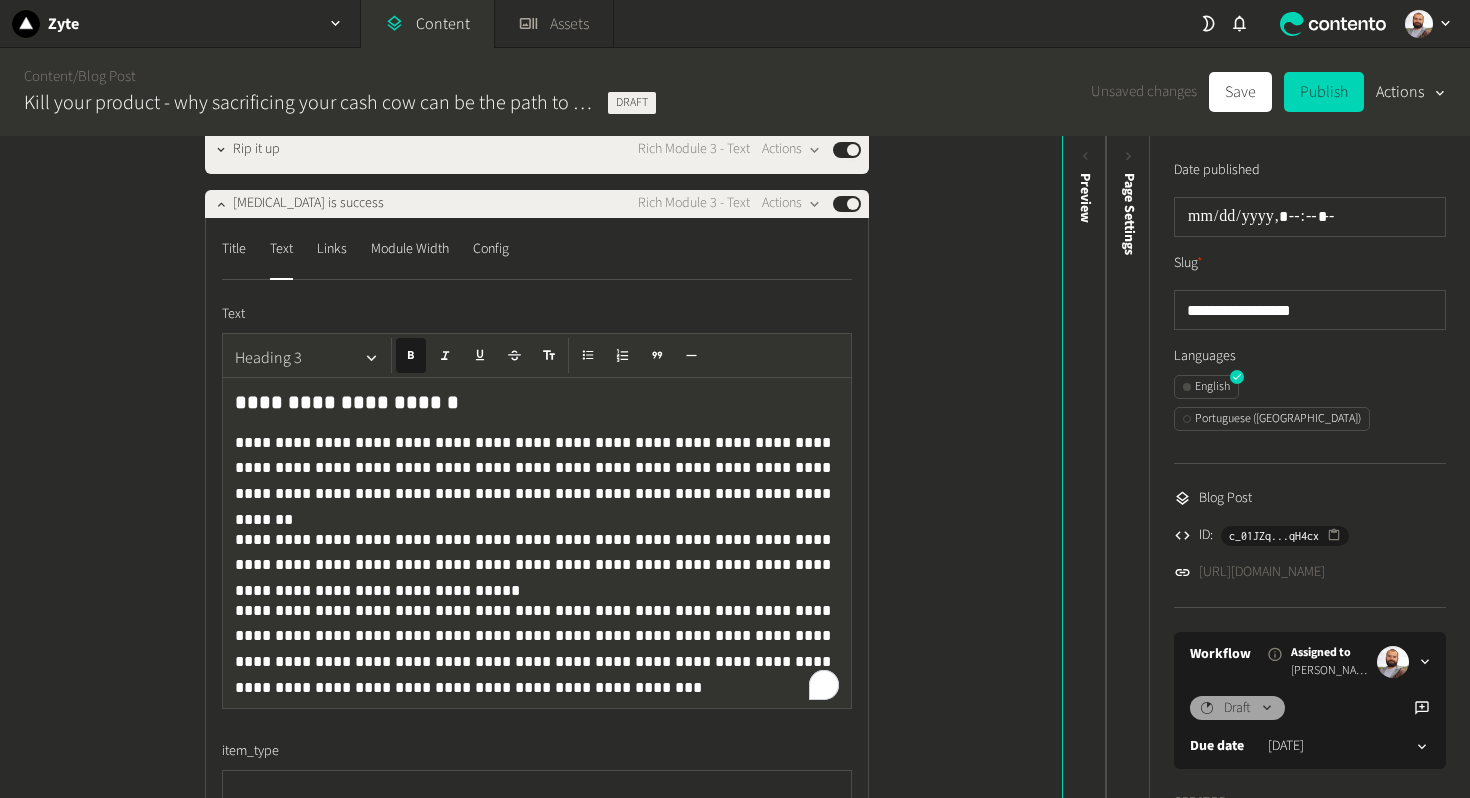 click on "Heading 3" 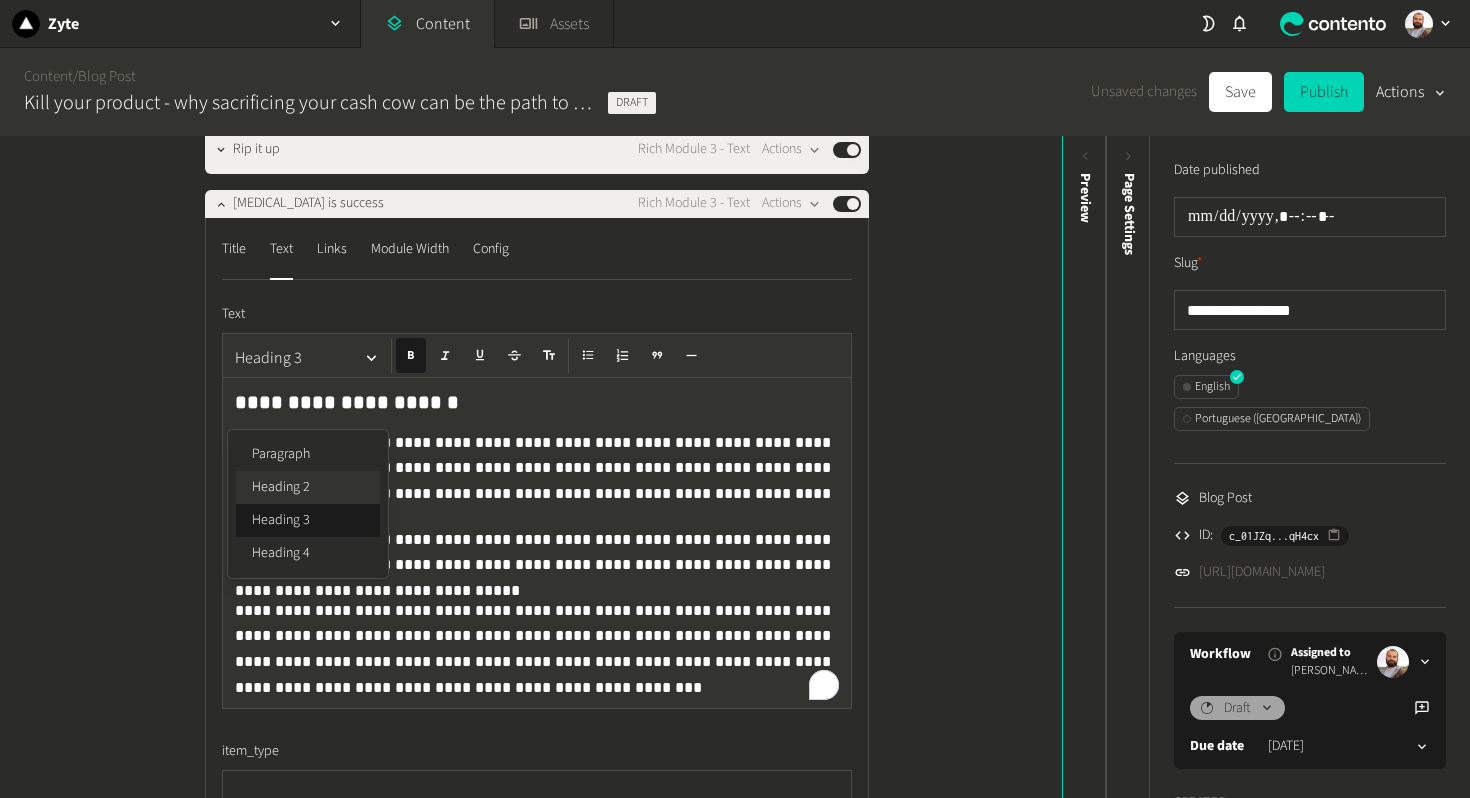 click on "Heading 2" 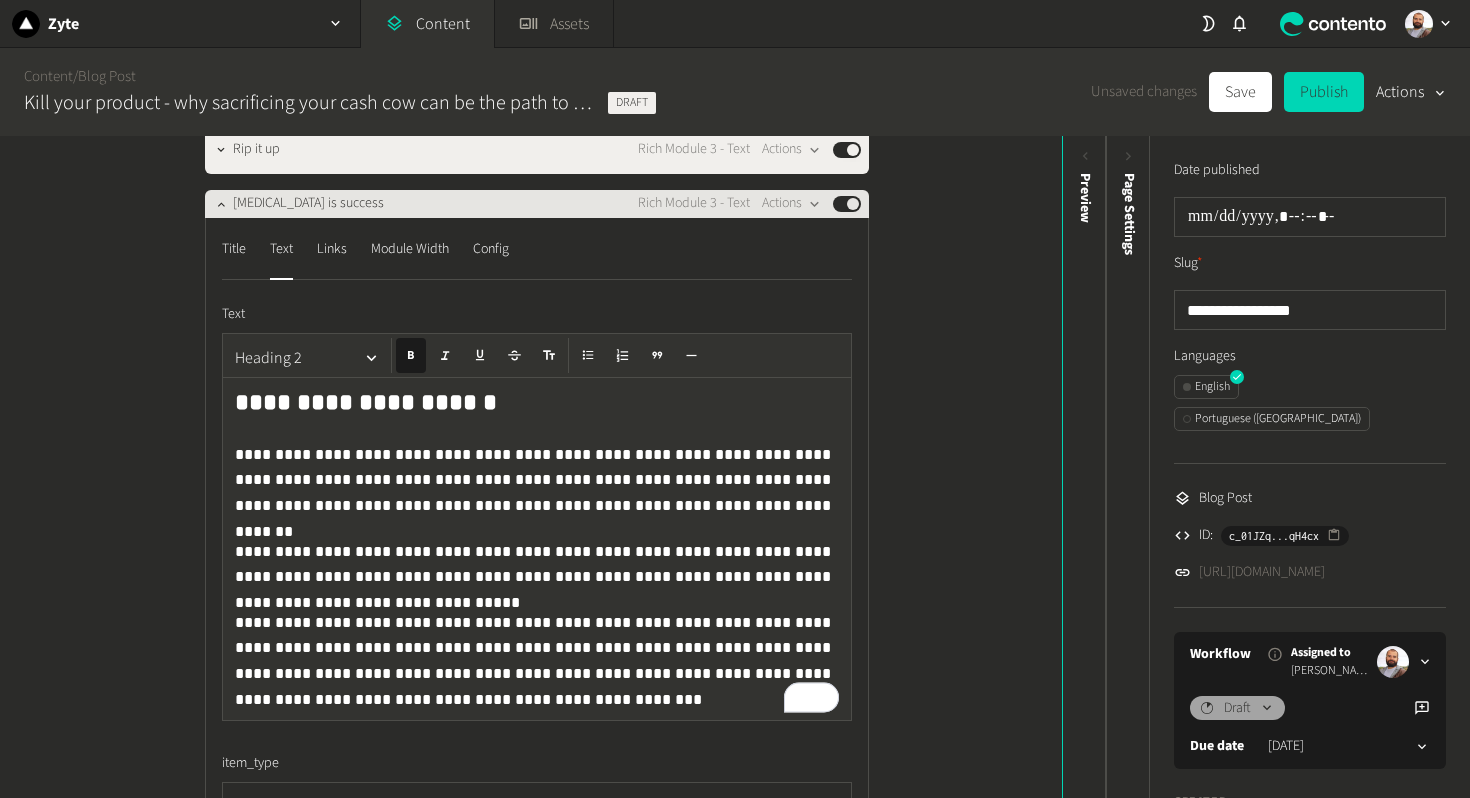 click on "[MEDICAL_DATA] is success" 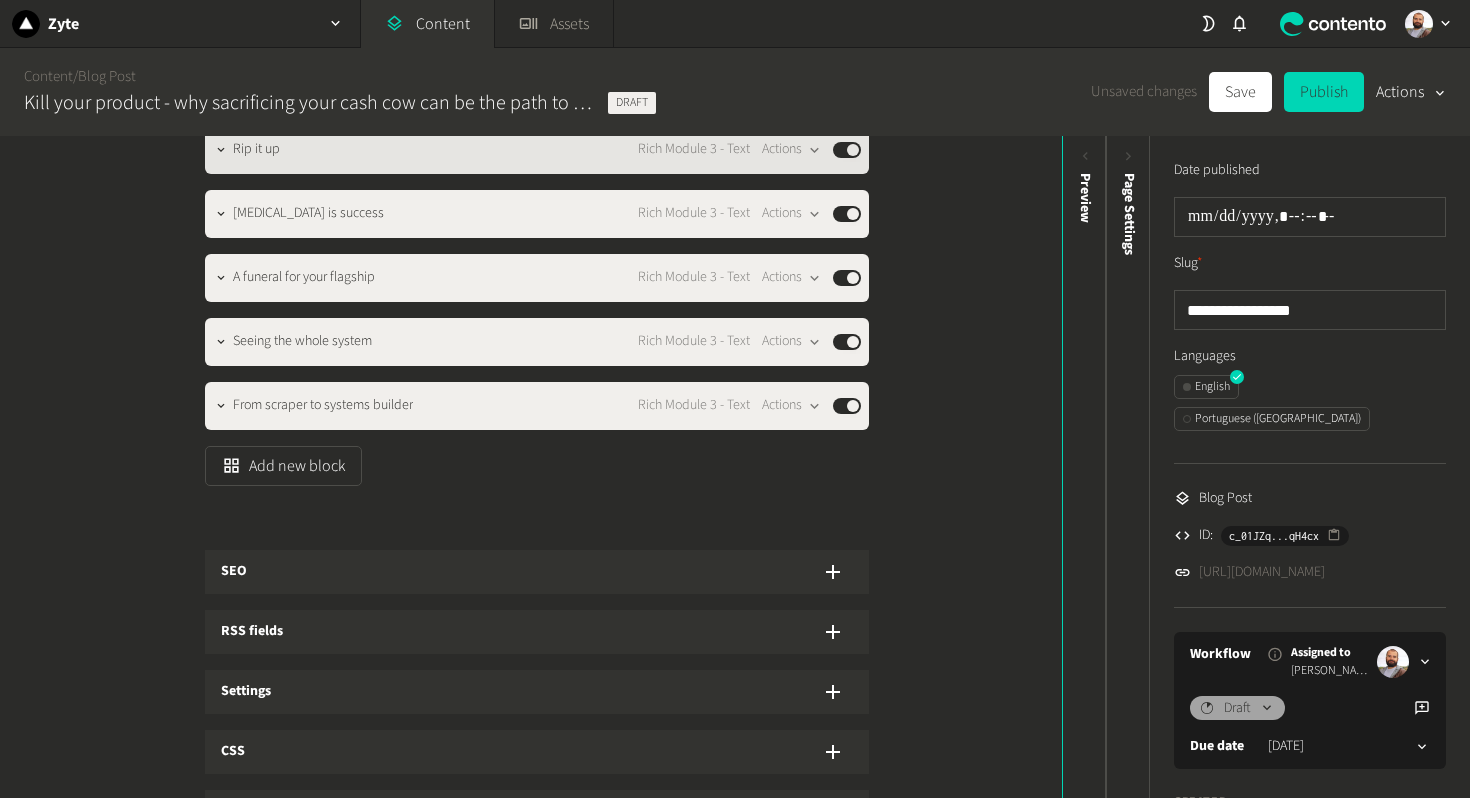 click on "Rip it up" 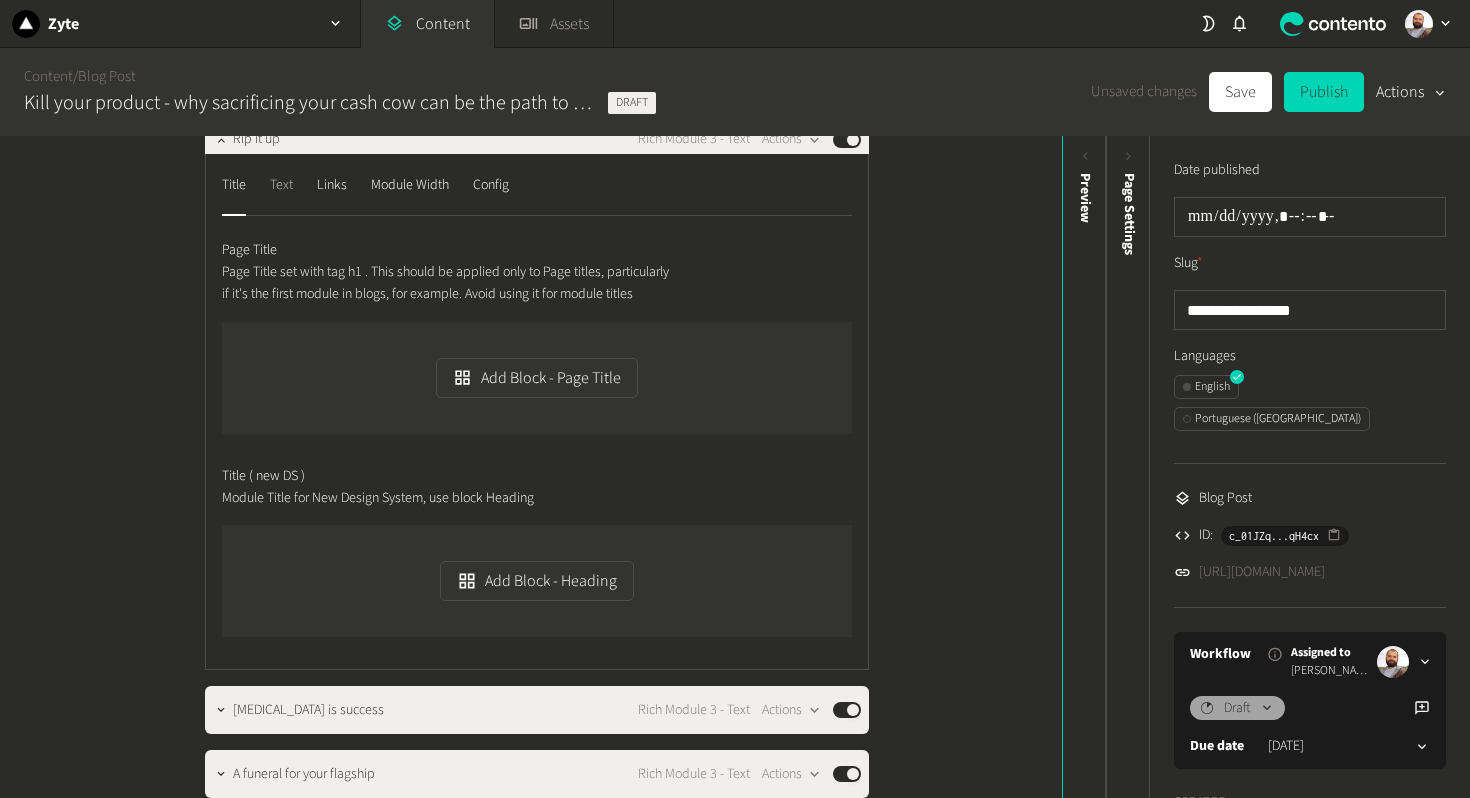 click on "Text" 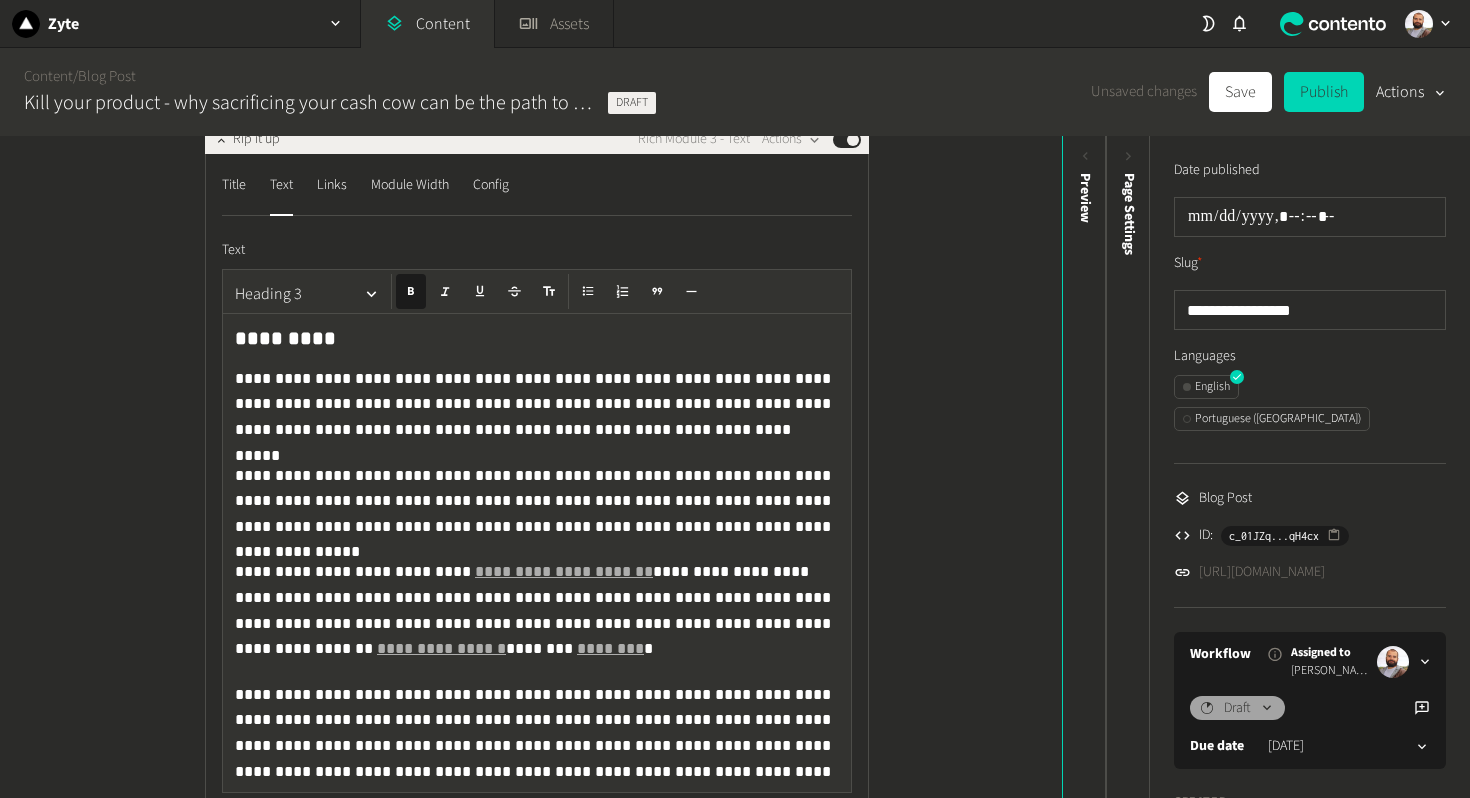 click on "*********" 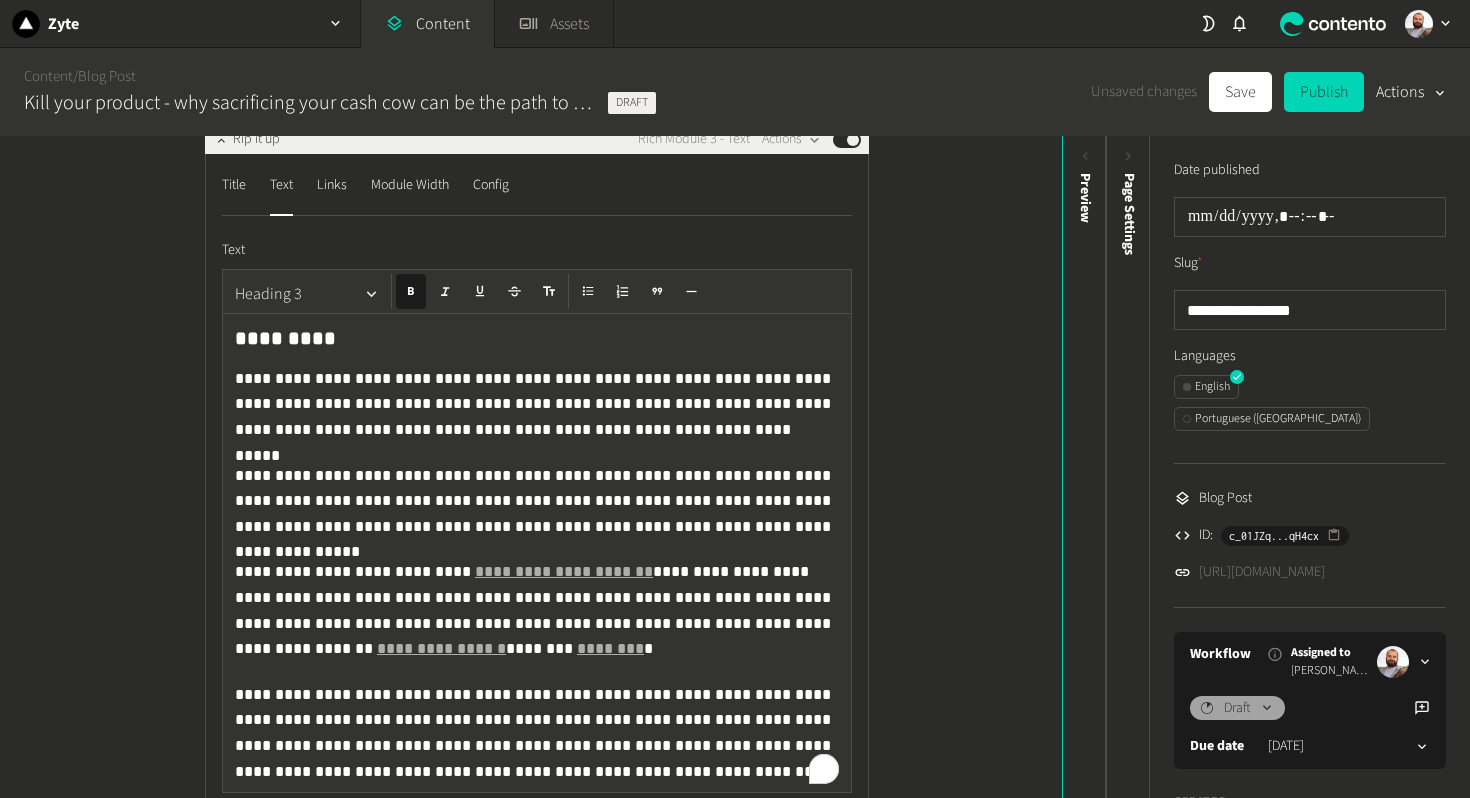 click on "Heading 3" 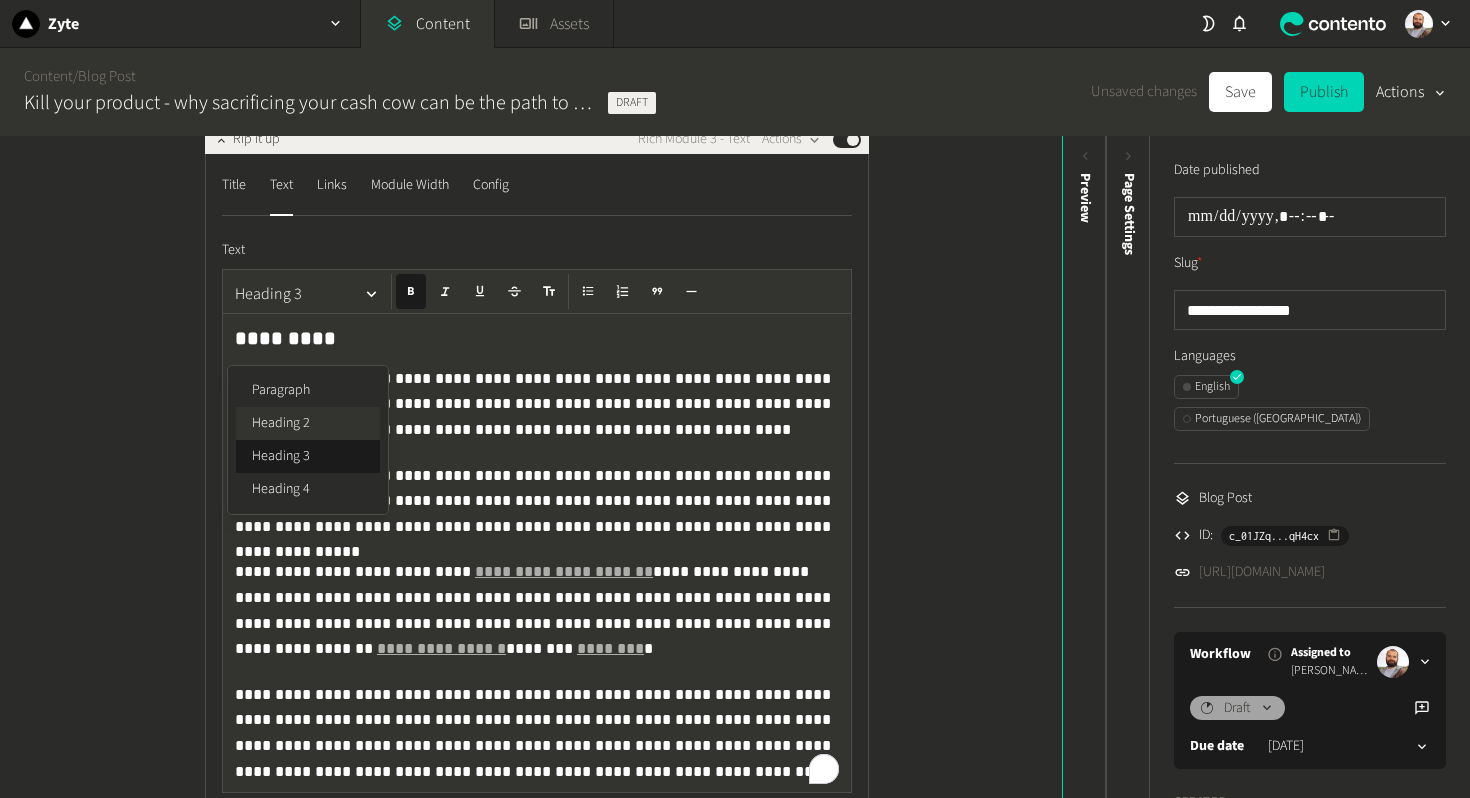 click on "Heading 2" 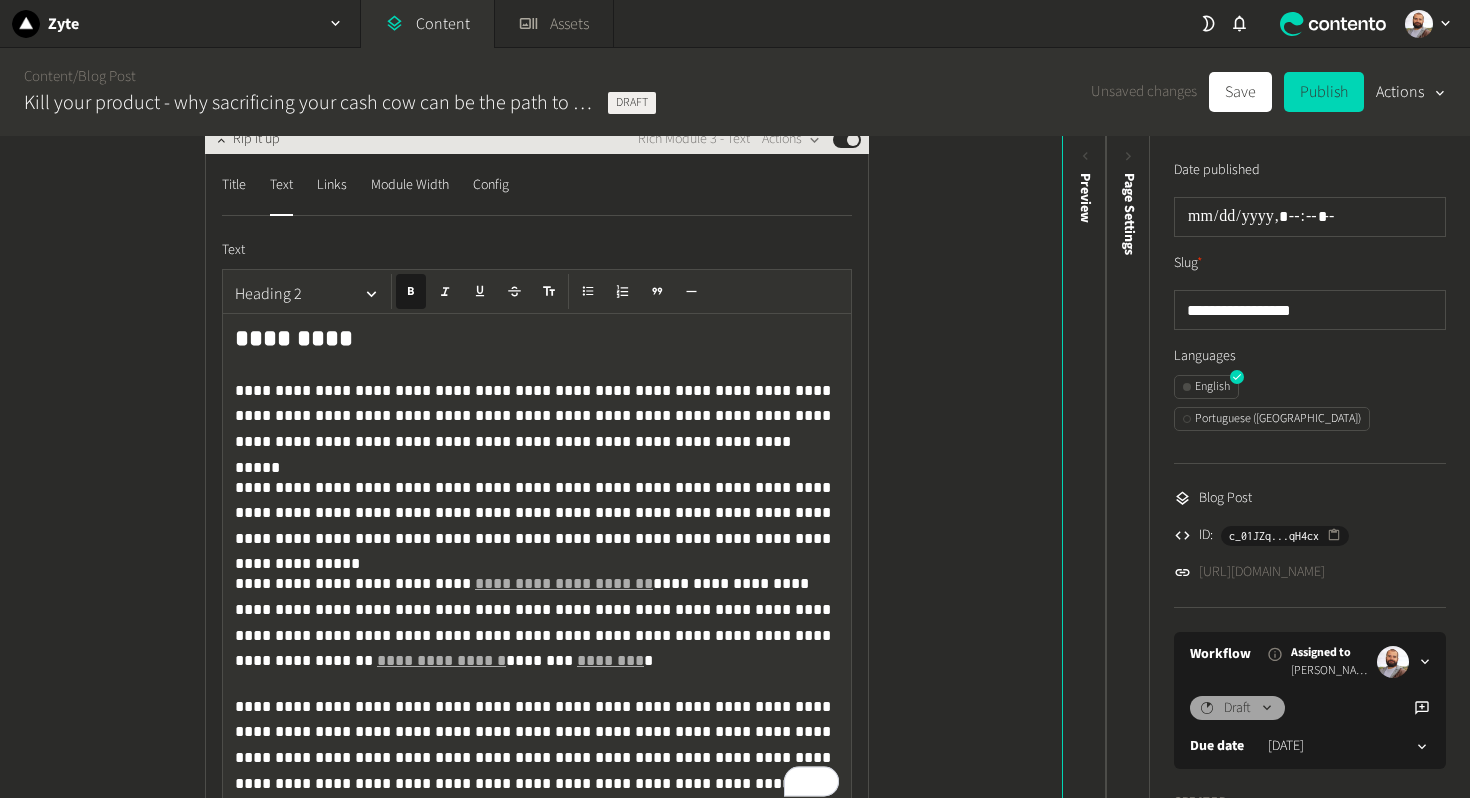 click on "Rip it up Rich Module 3 - Text  Actions  Published" 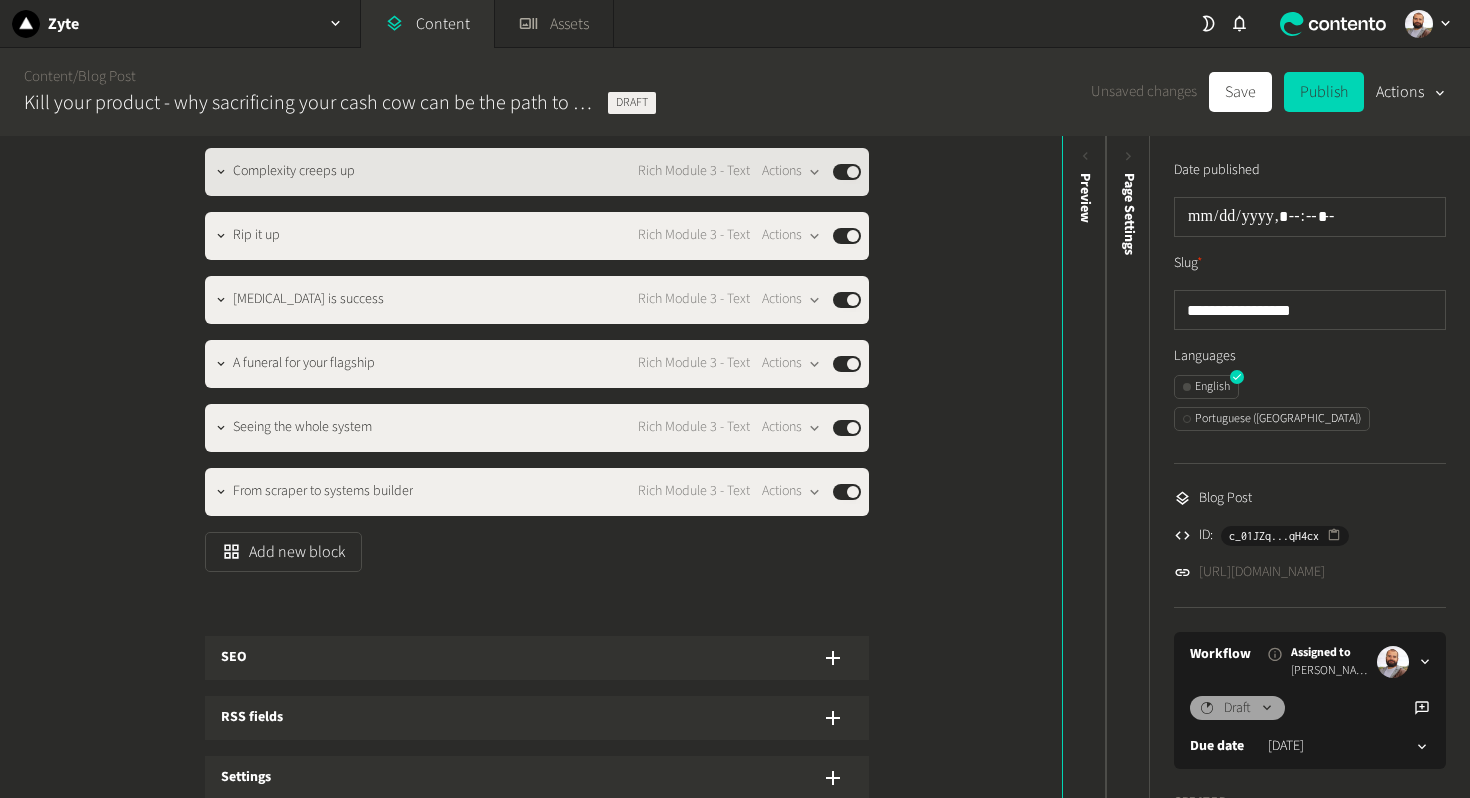 click on "Complexity creeps up" 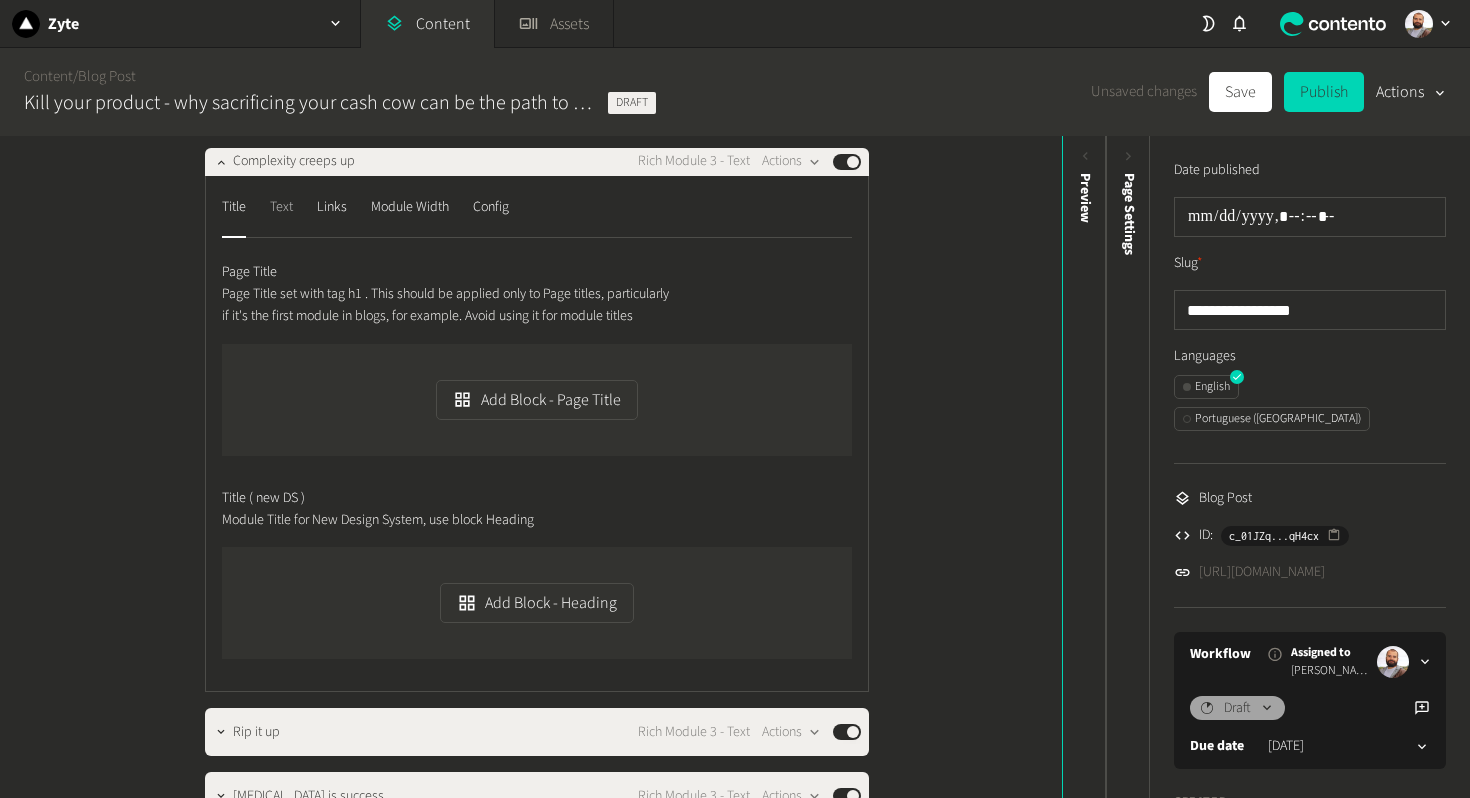 click on "Text" 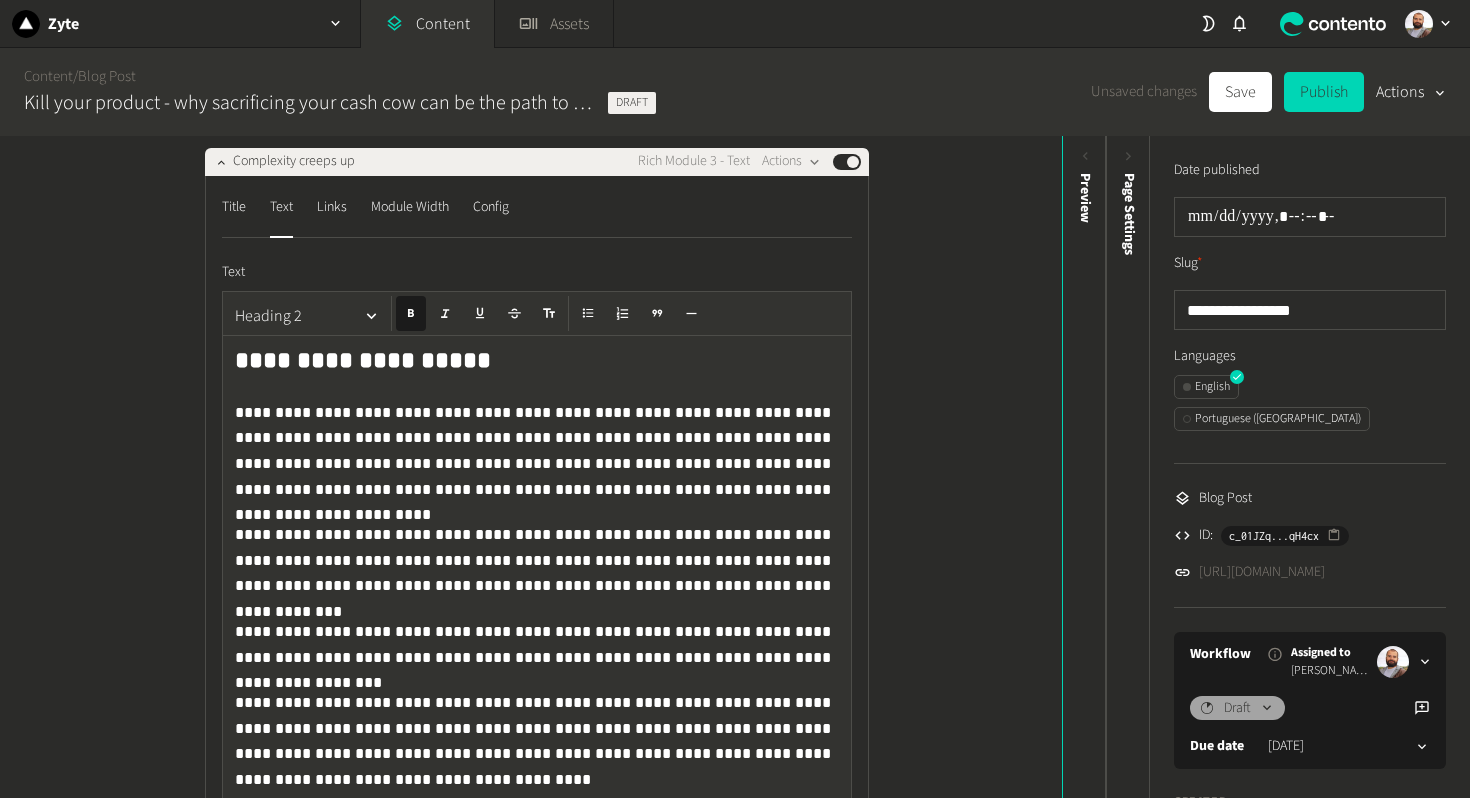 click on "**********" 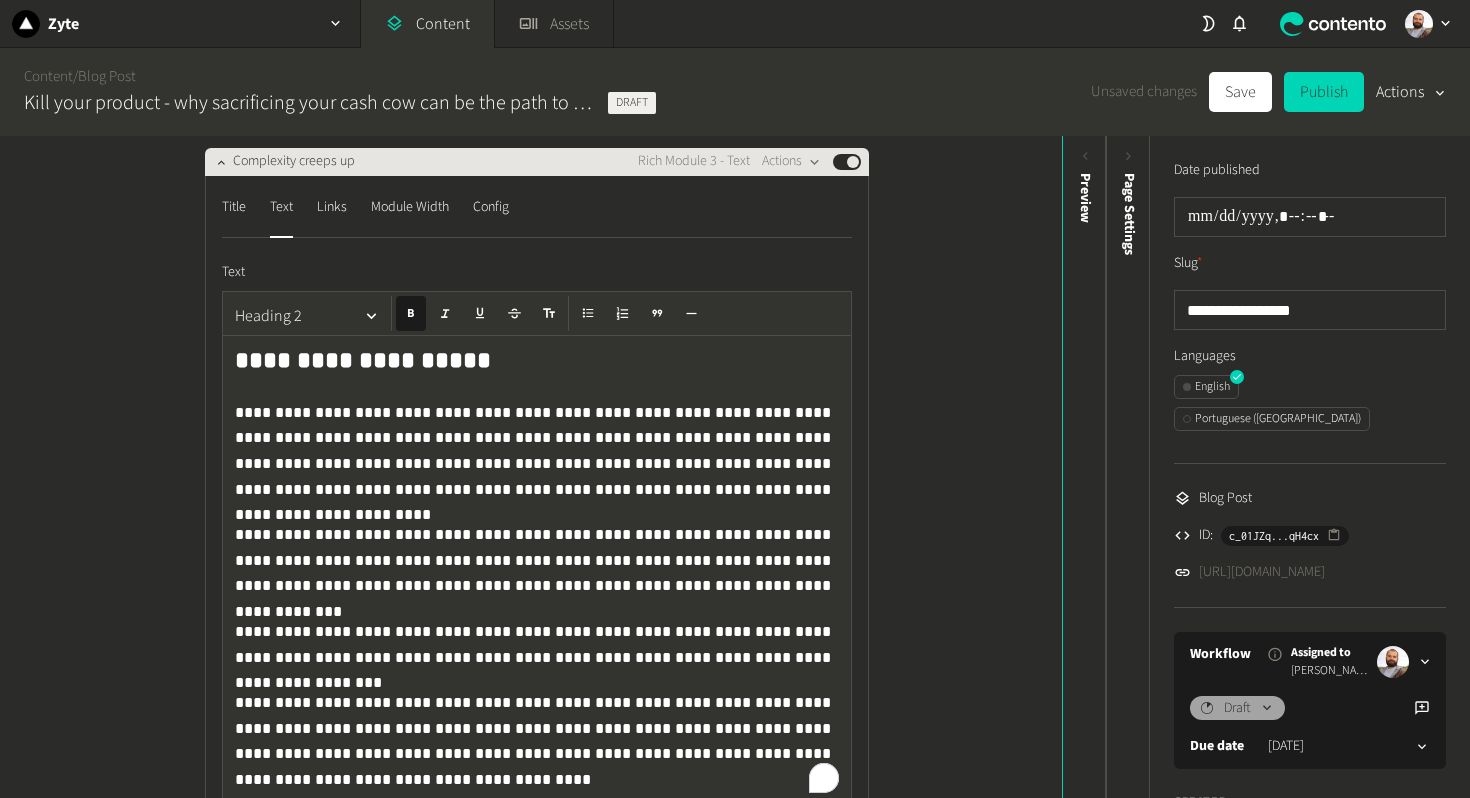 click on "Complexity creeps up" 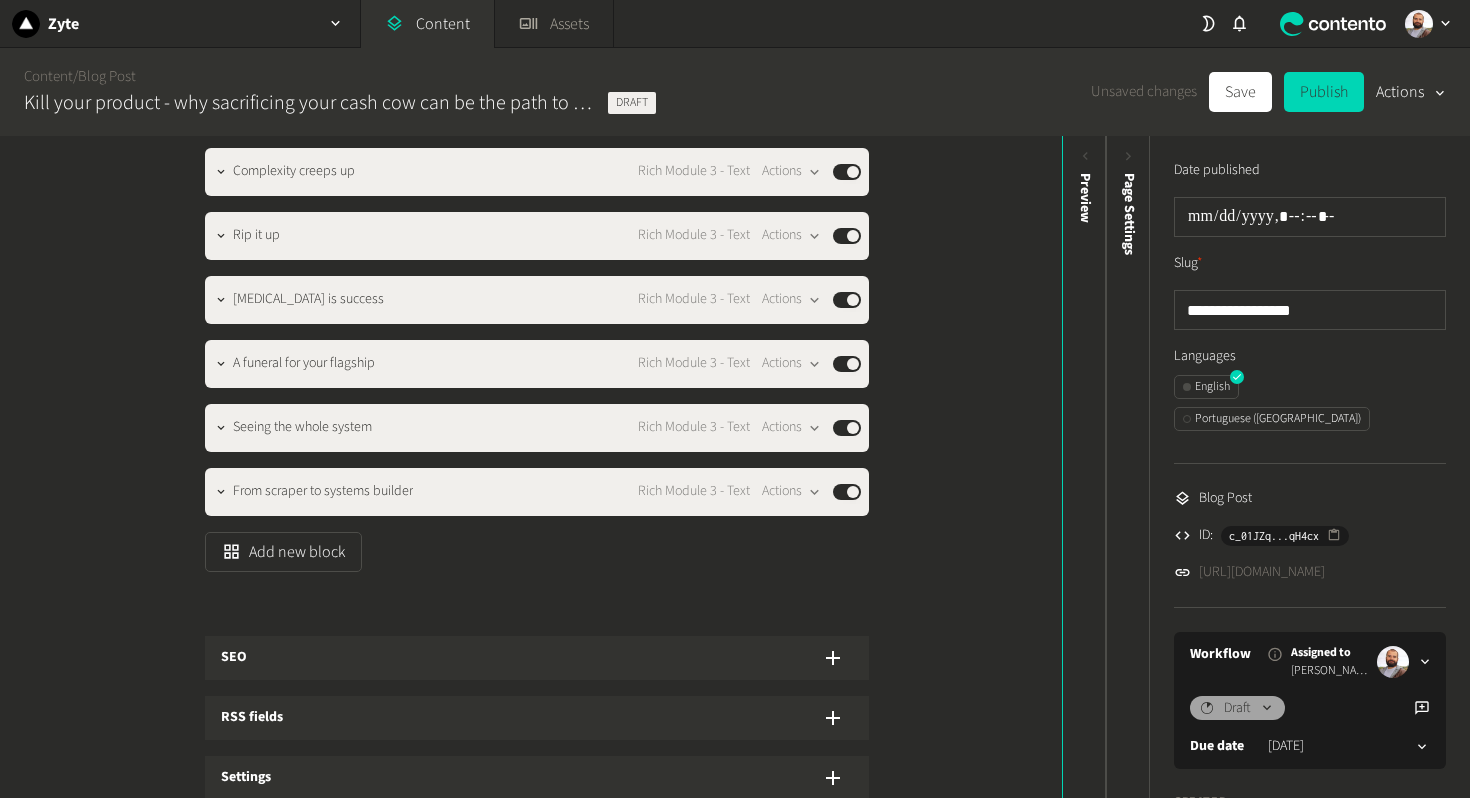 click on "Piece-by-piece proliferation" 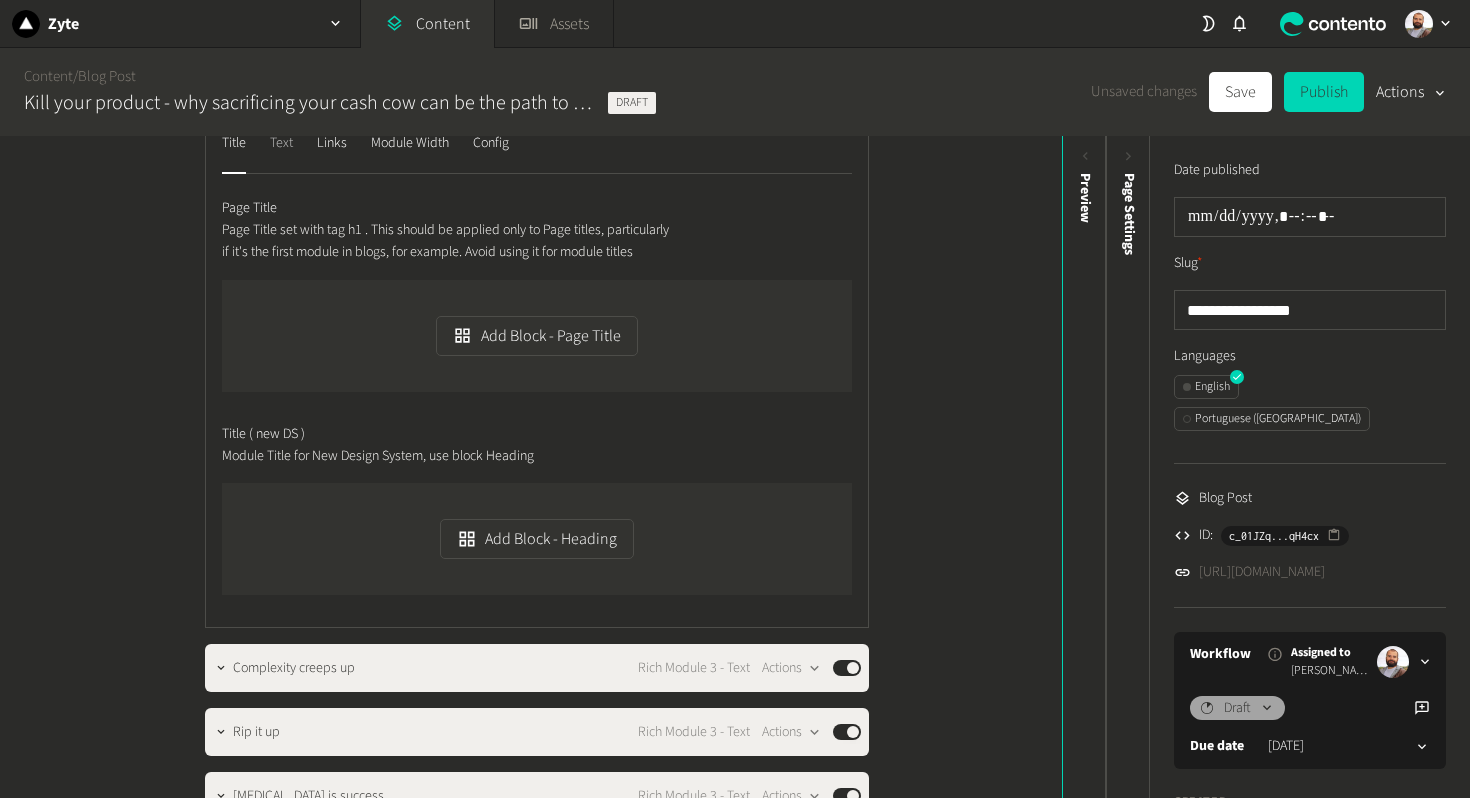 click on "Text" 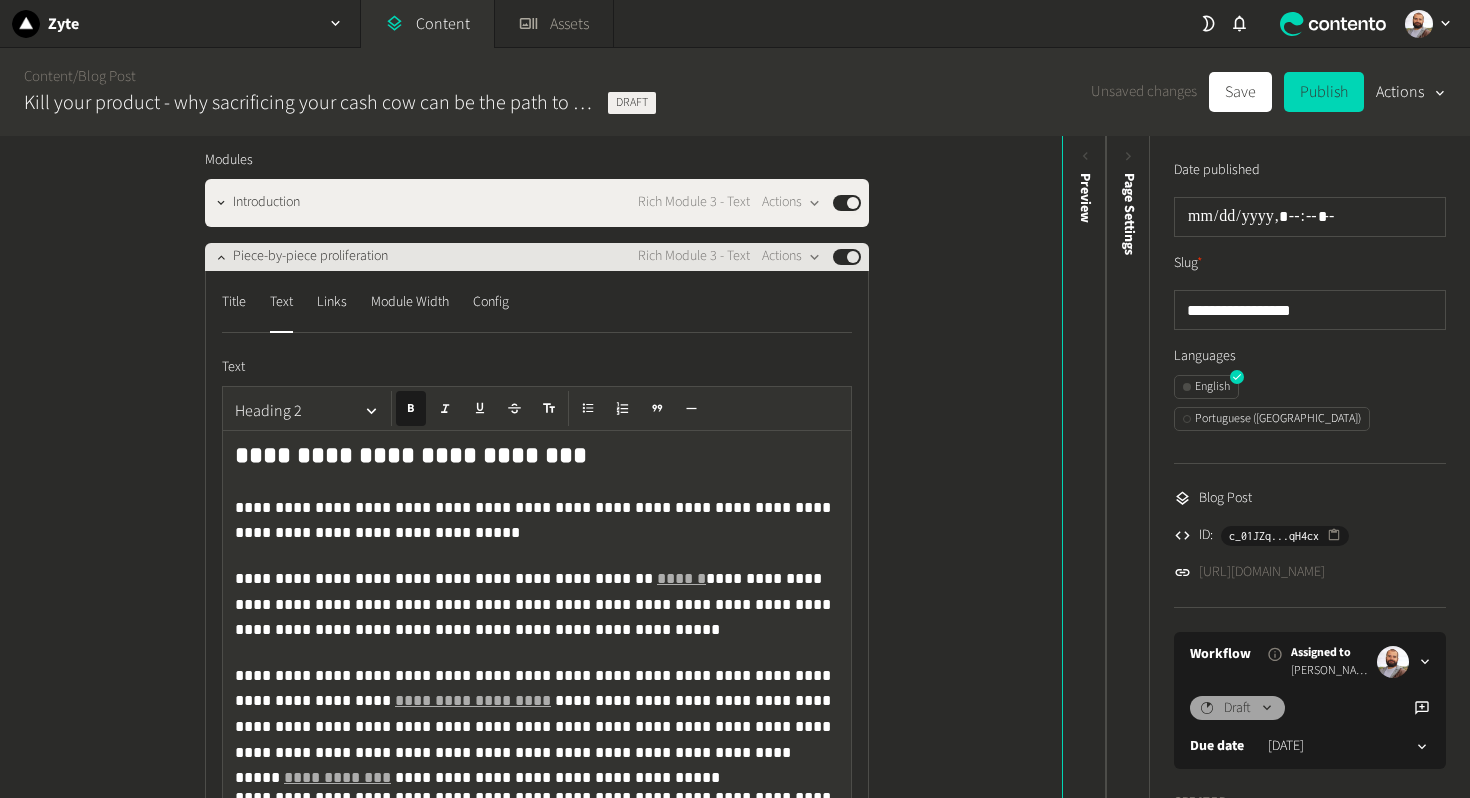 click on "Piece-by-piece proliferation" 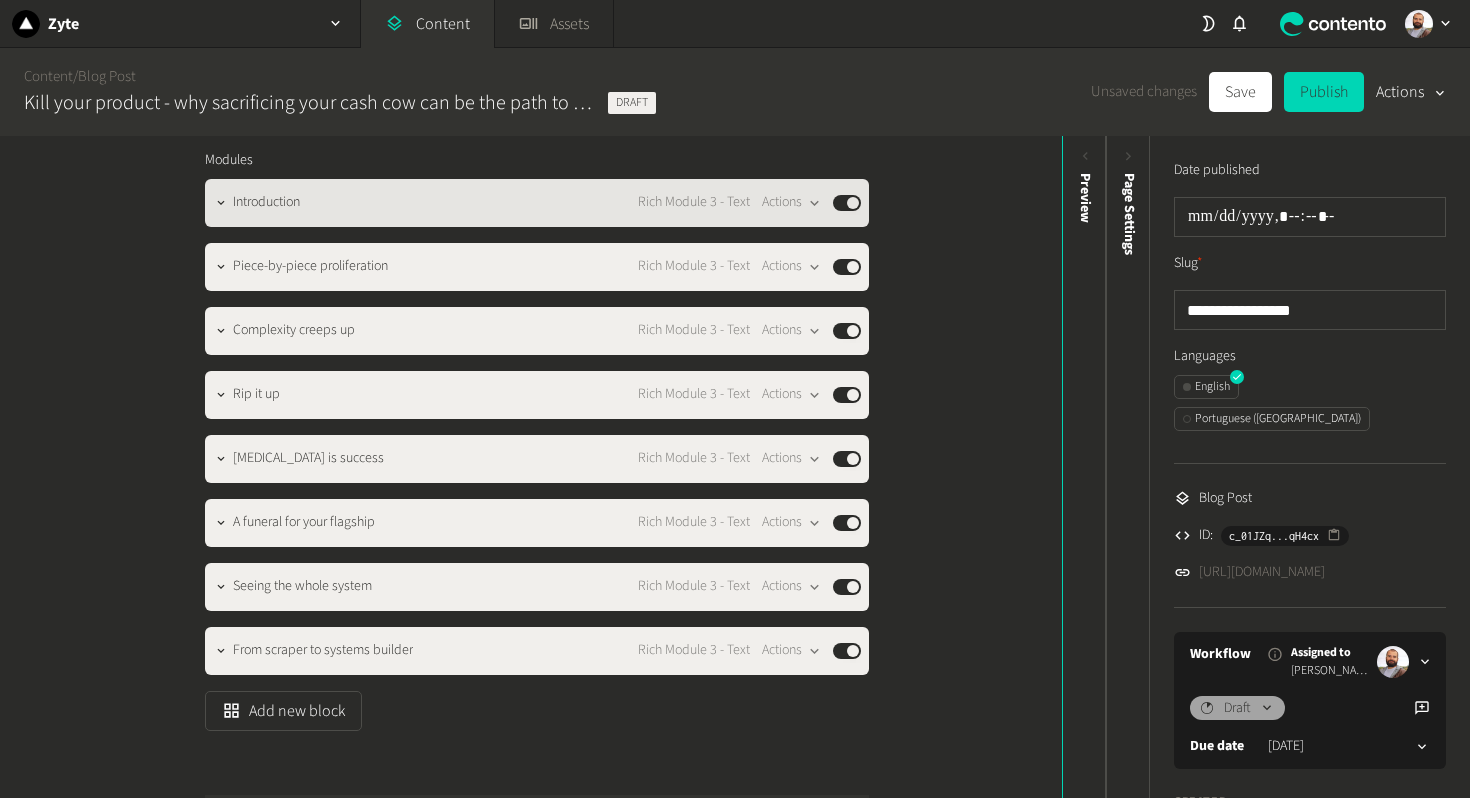 click on "Introduction" 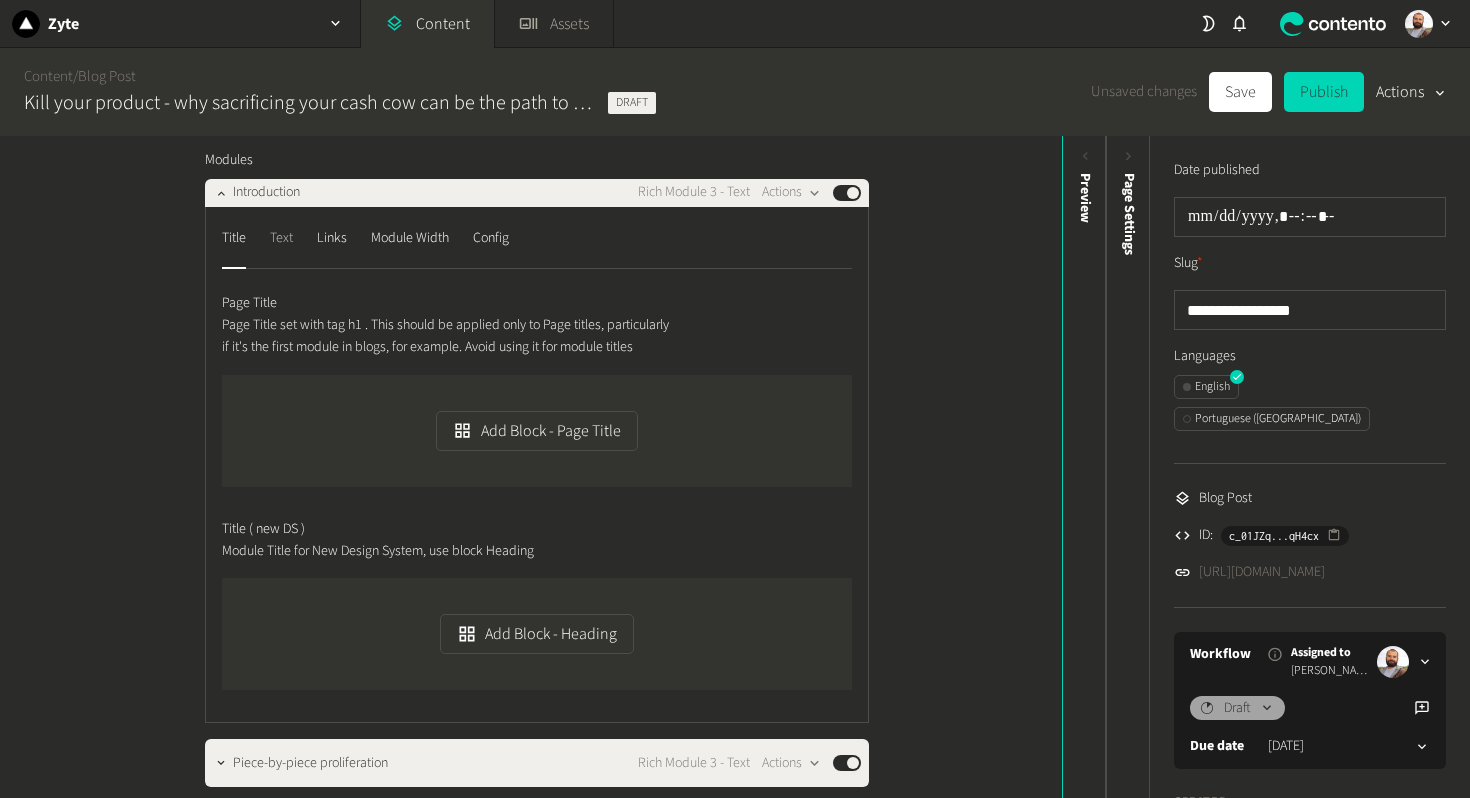 click on "Text" 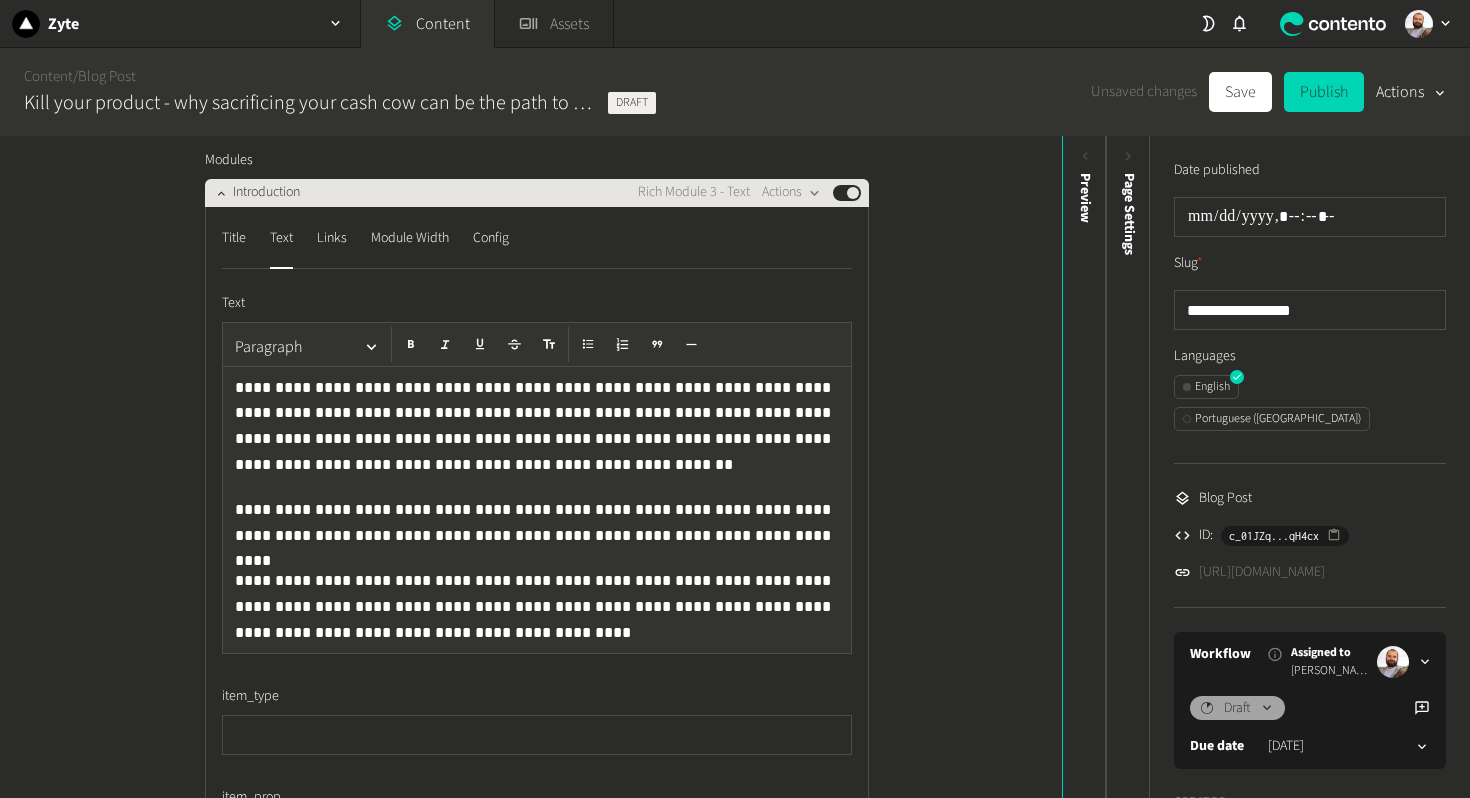click on "Introduction" 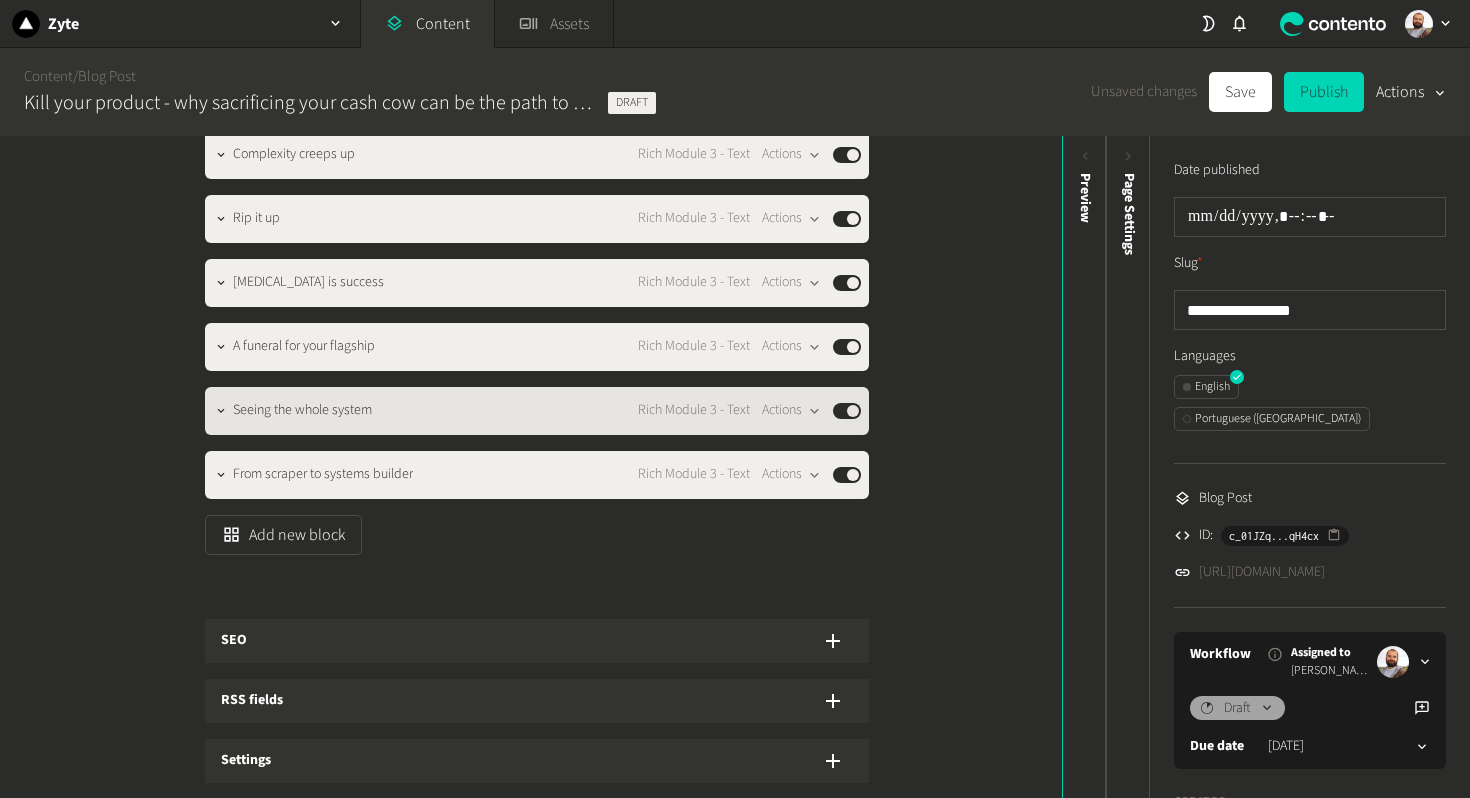 click on "Seeing the whole system" 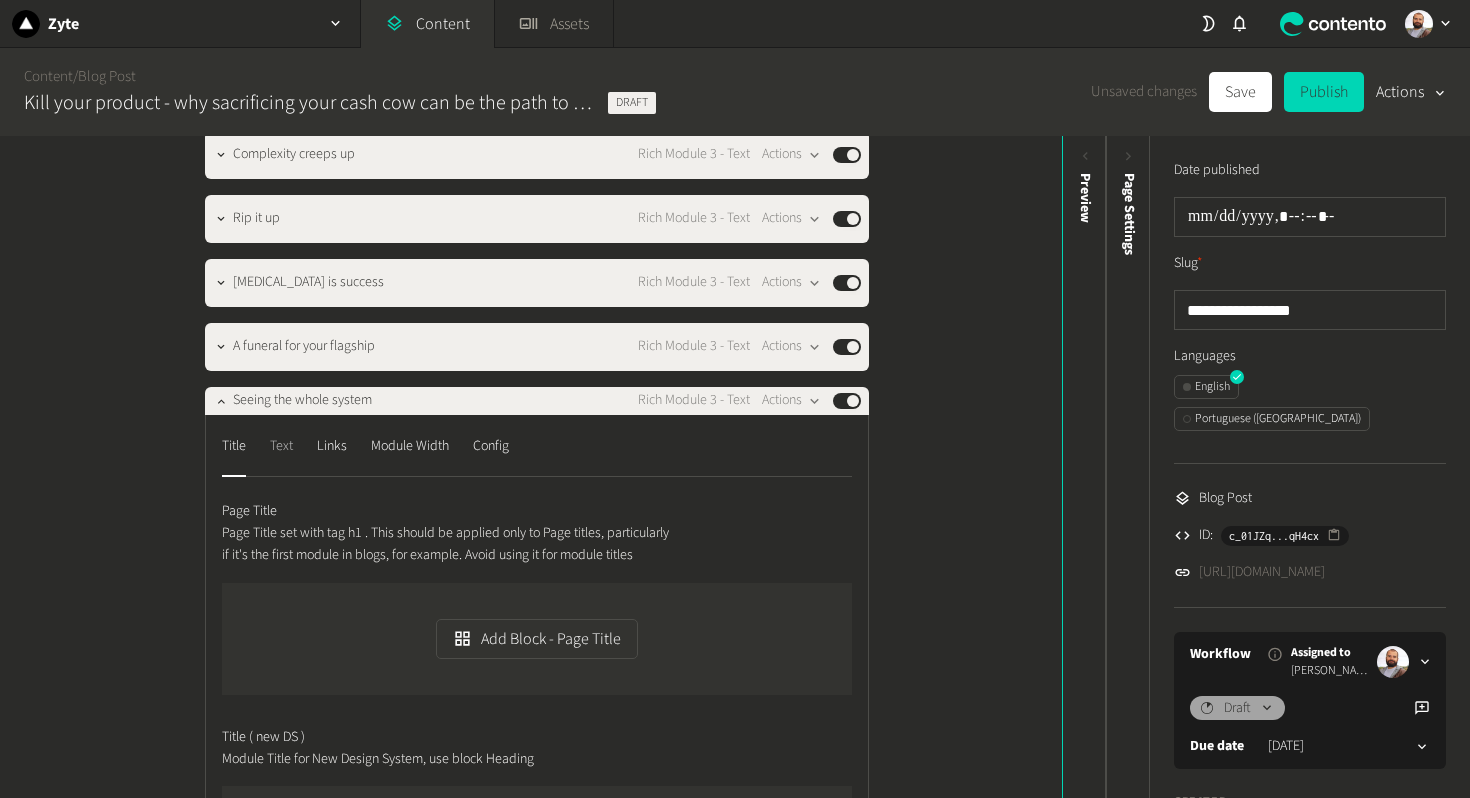 click on "Text" 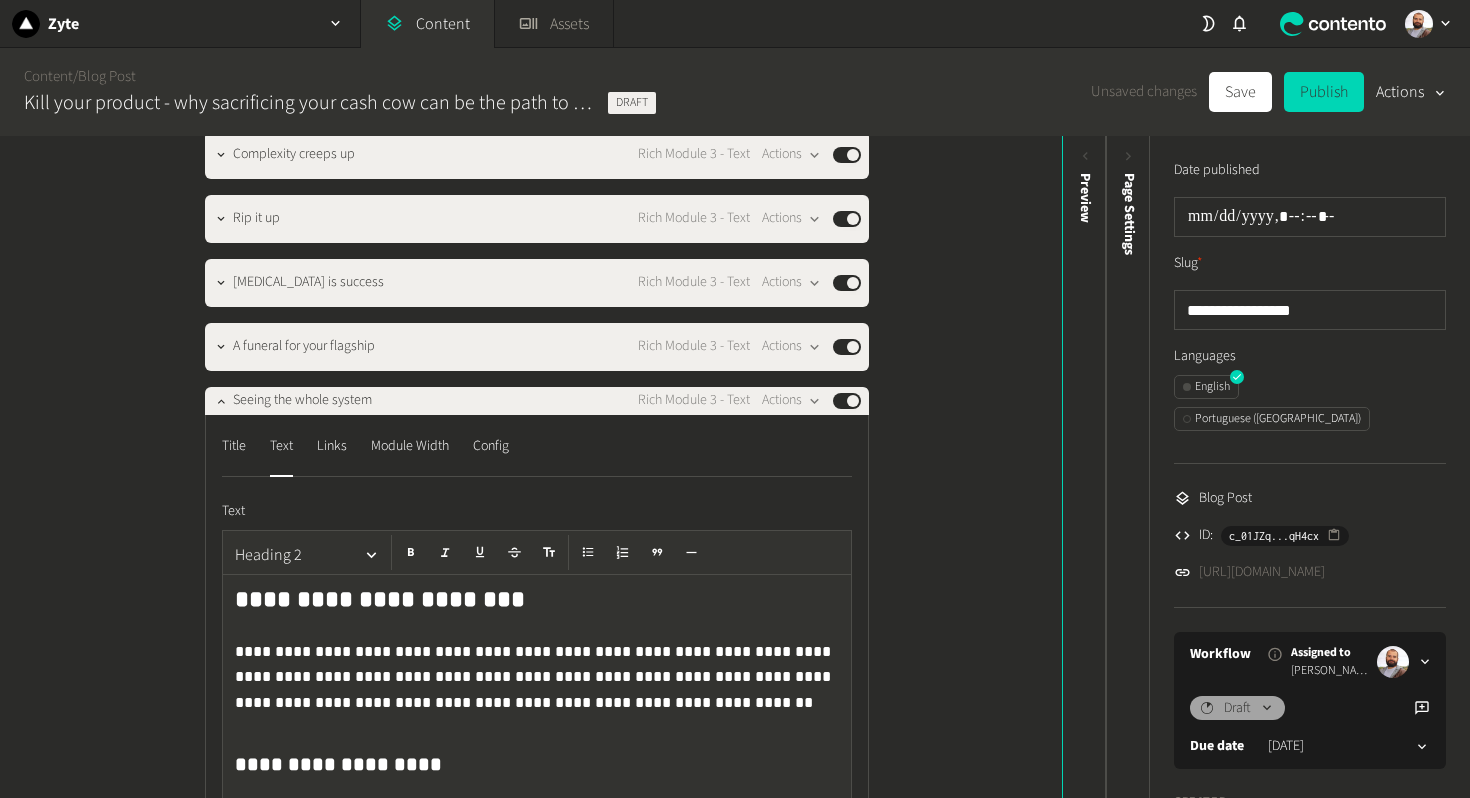 click on "**********" 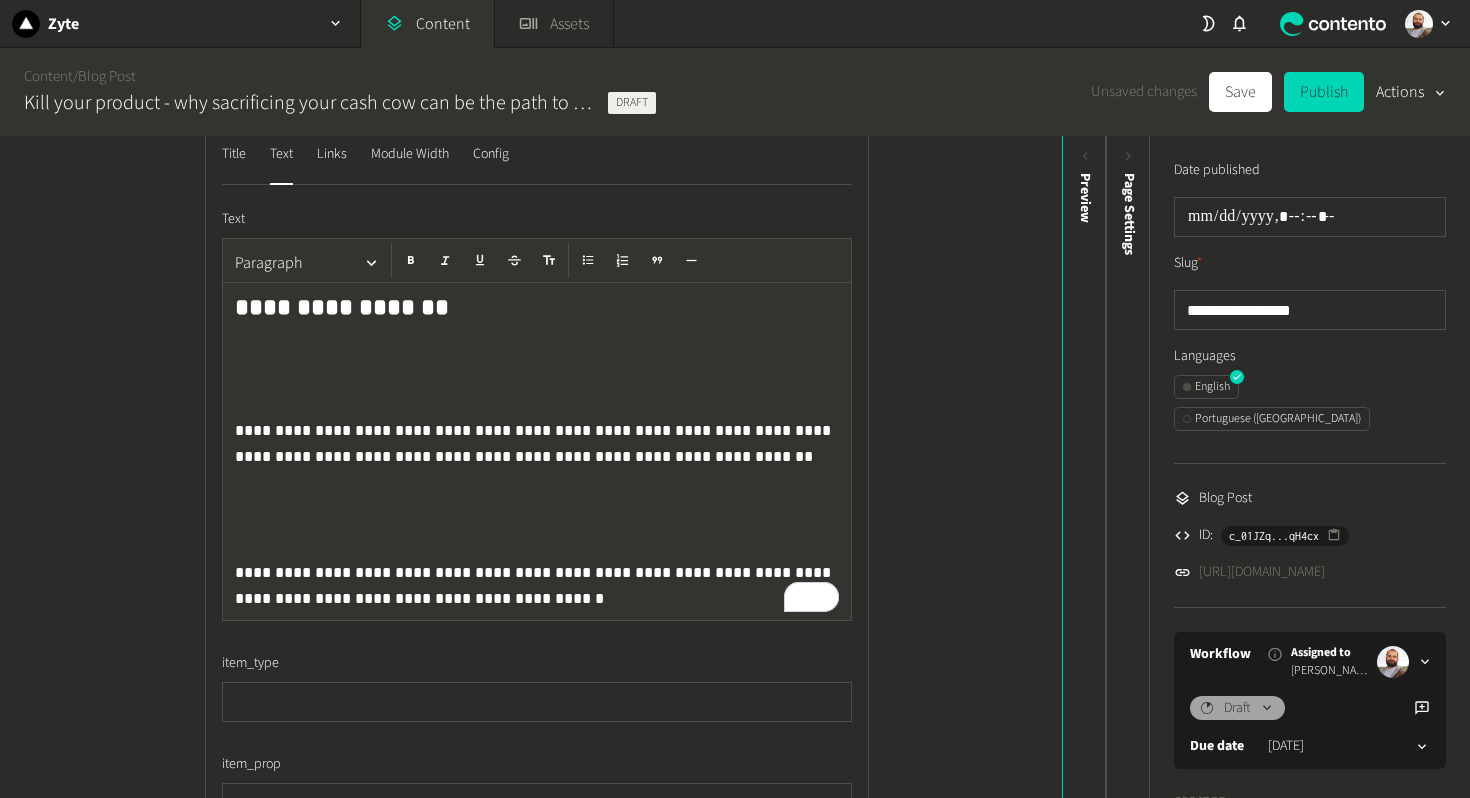 click 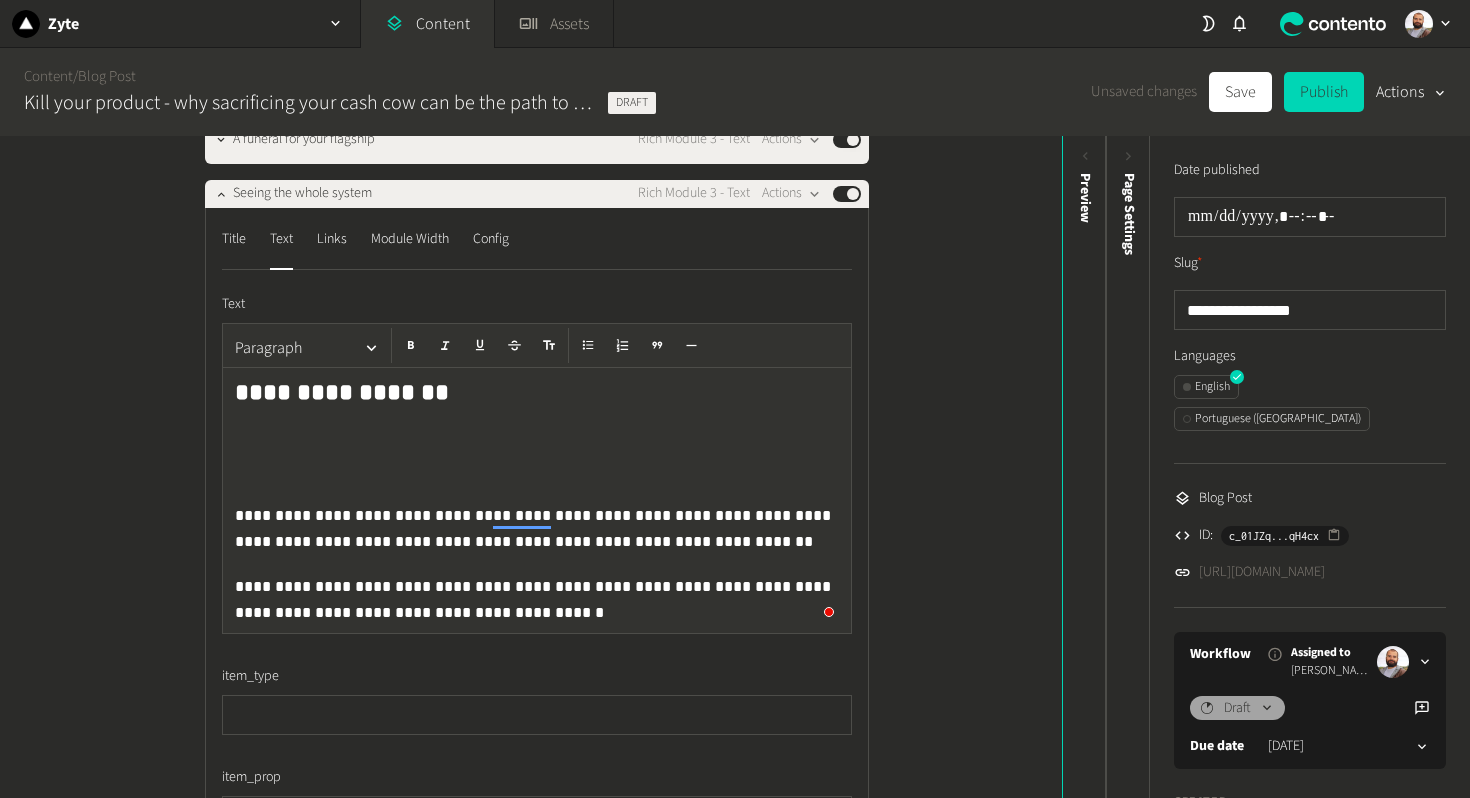 click 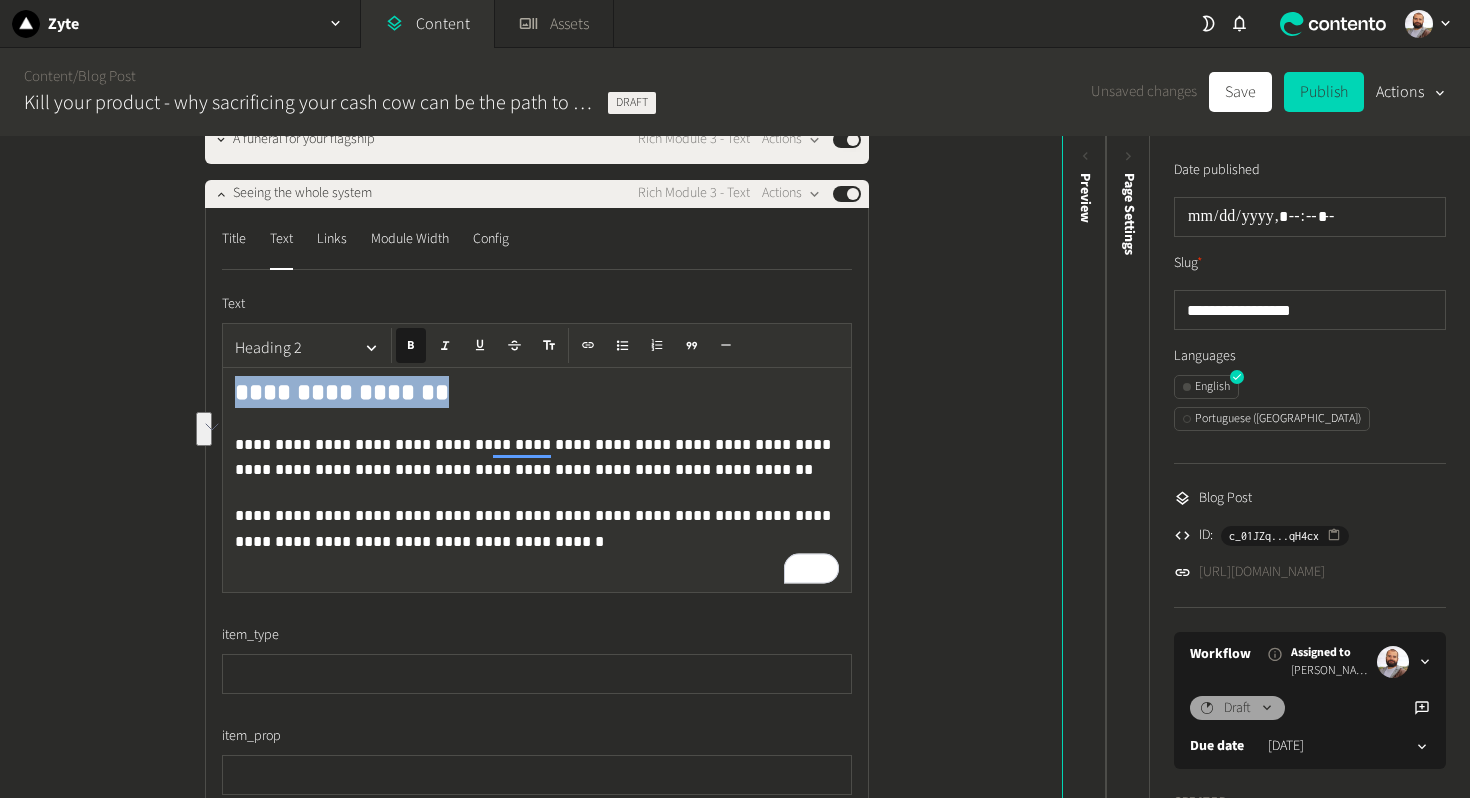 click on "**********" 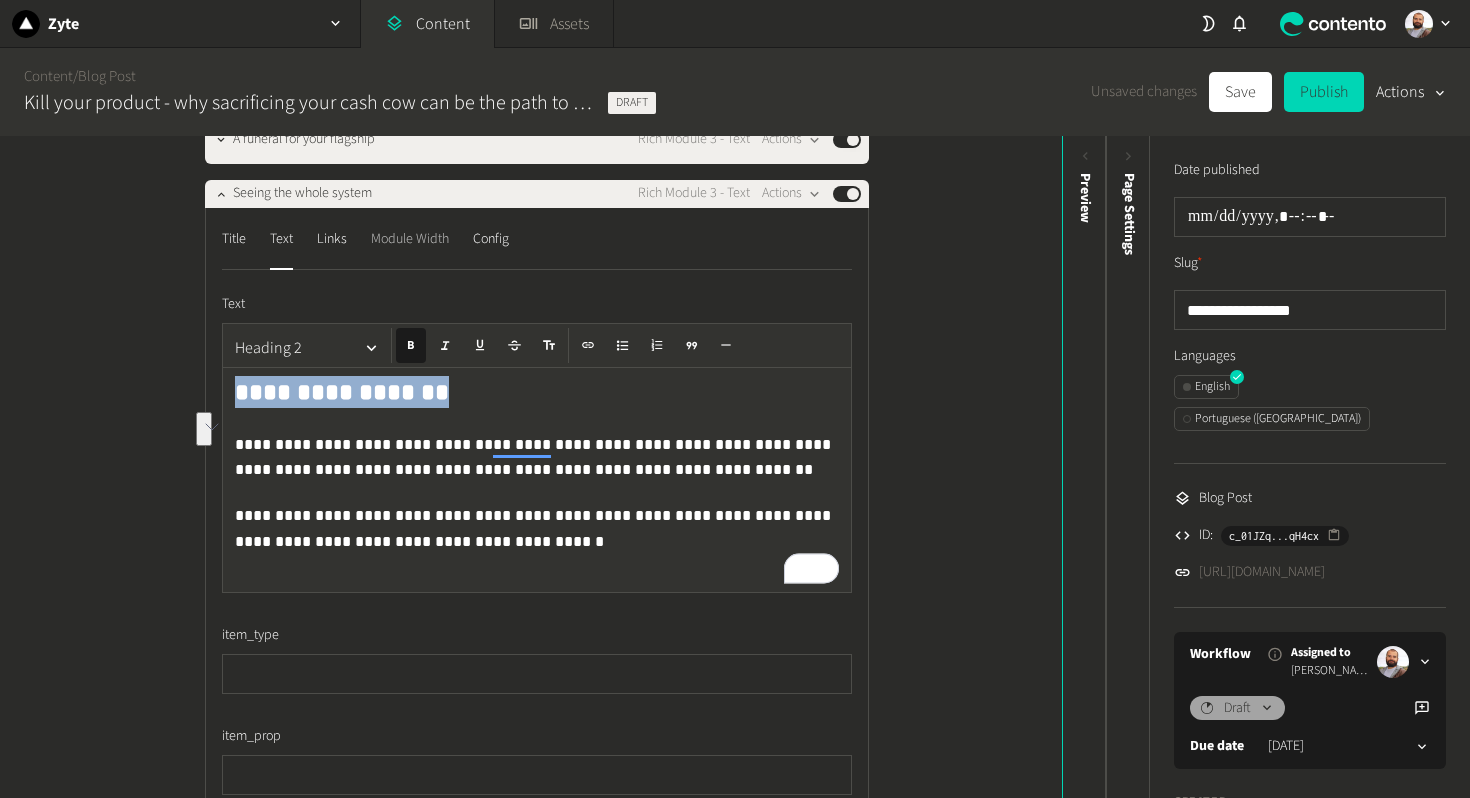 copy on "**********" 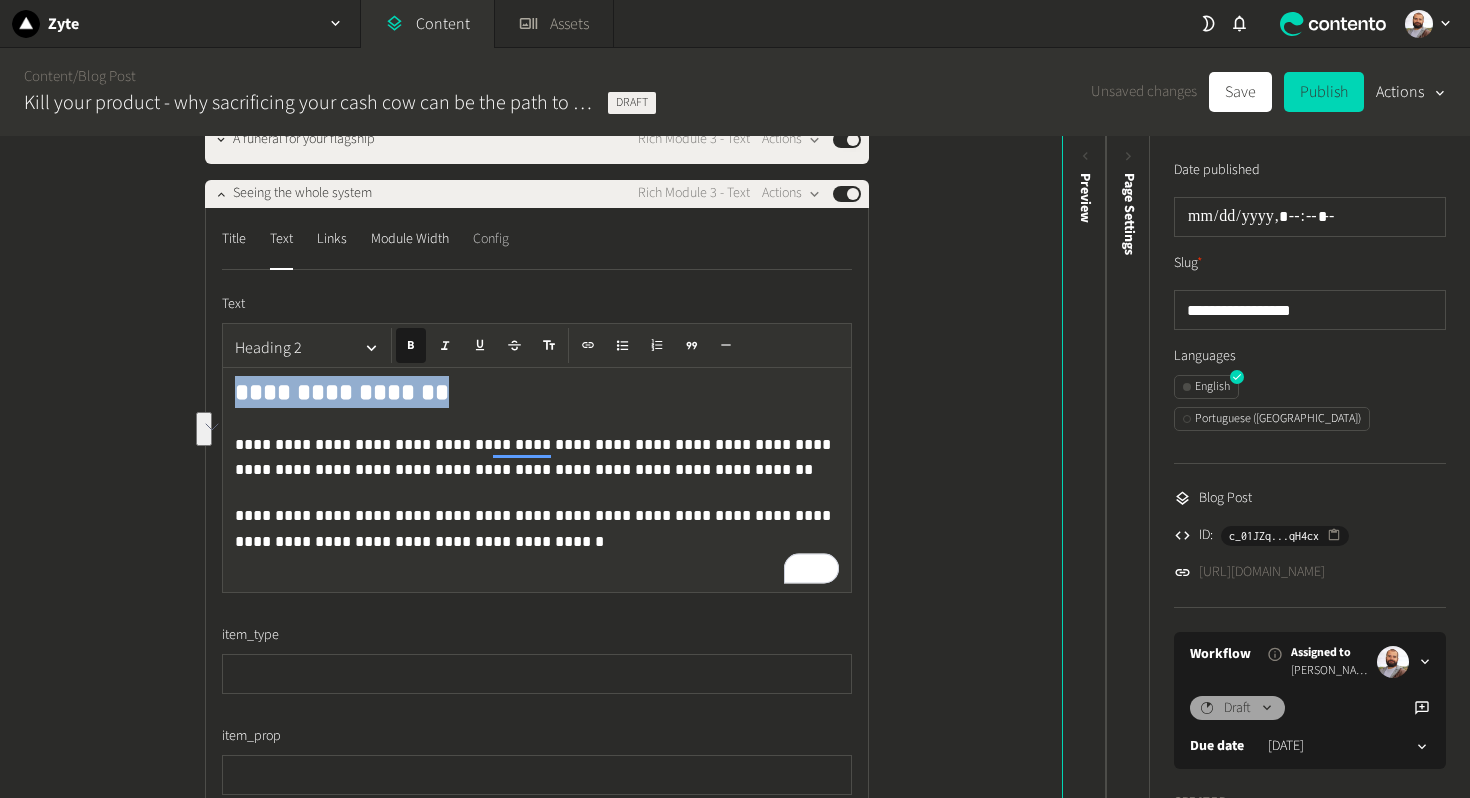 click on "Config" 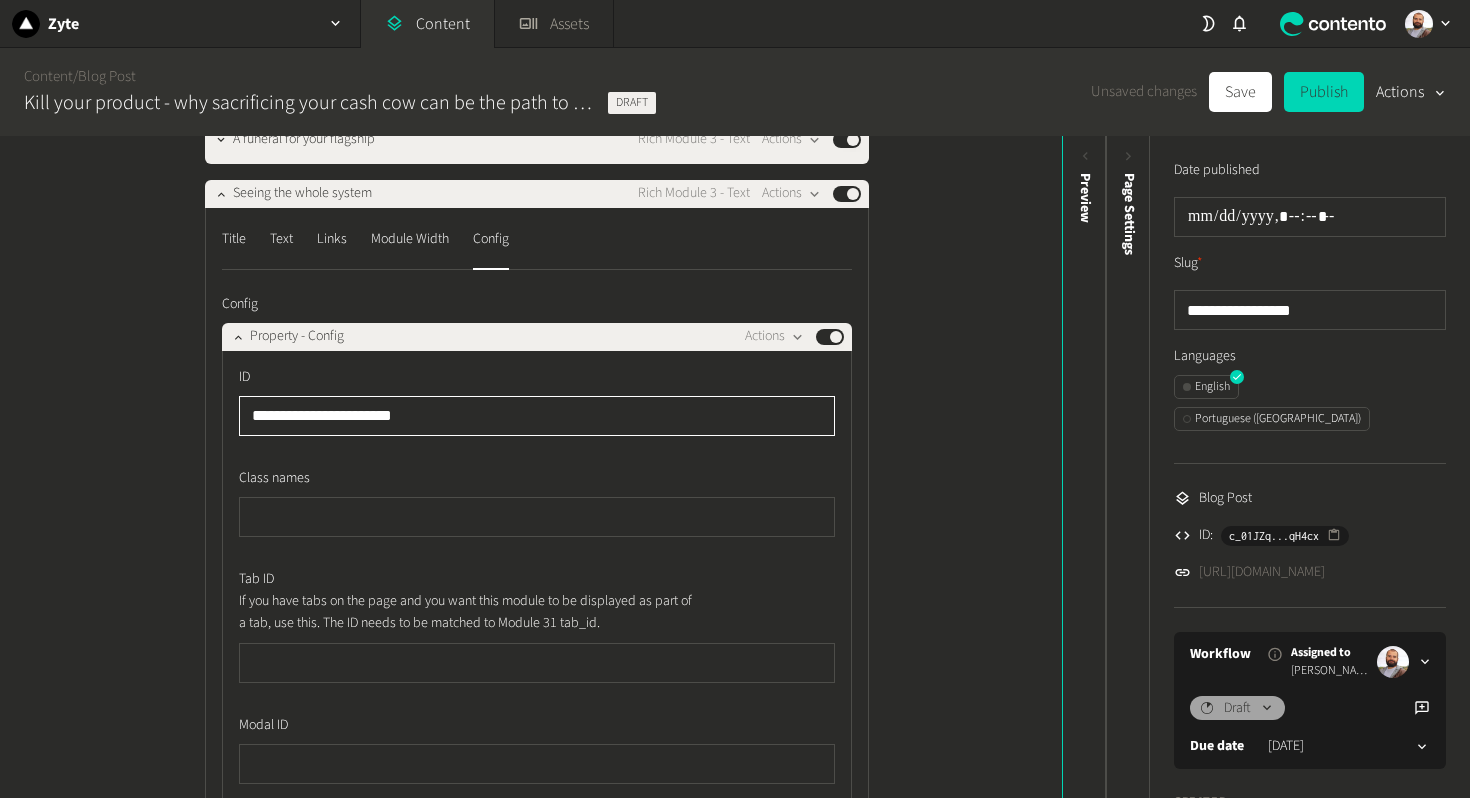 click on "**********" 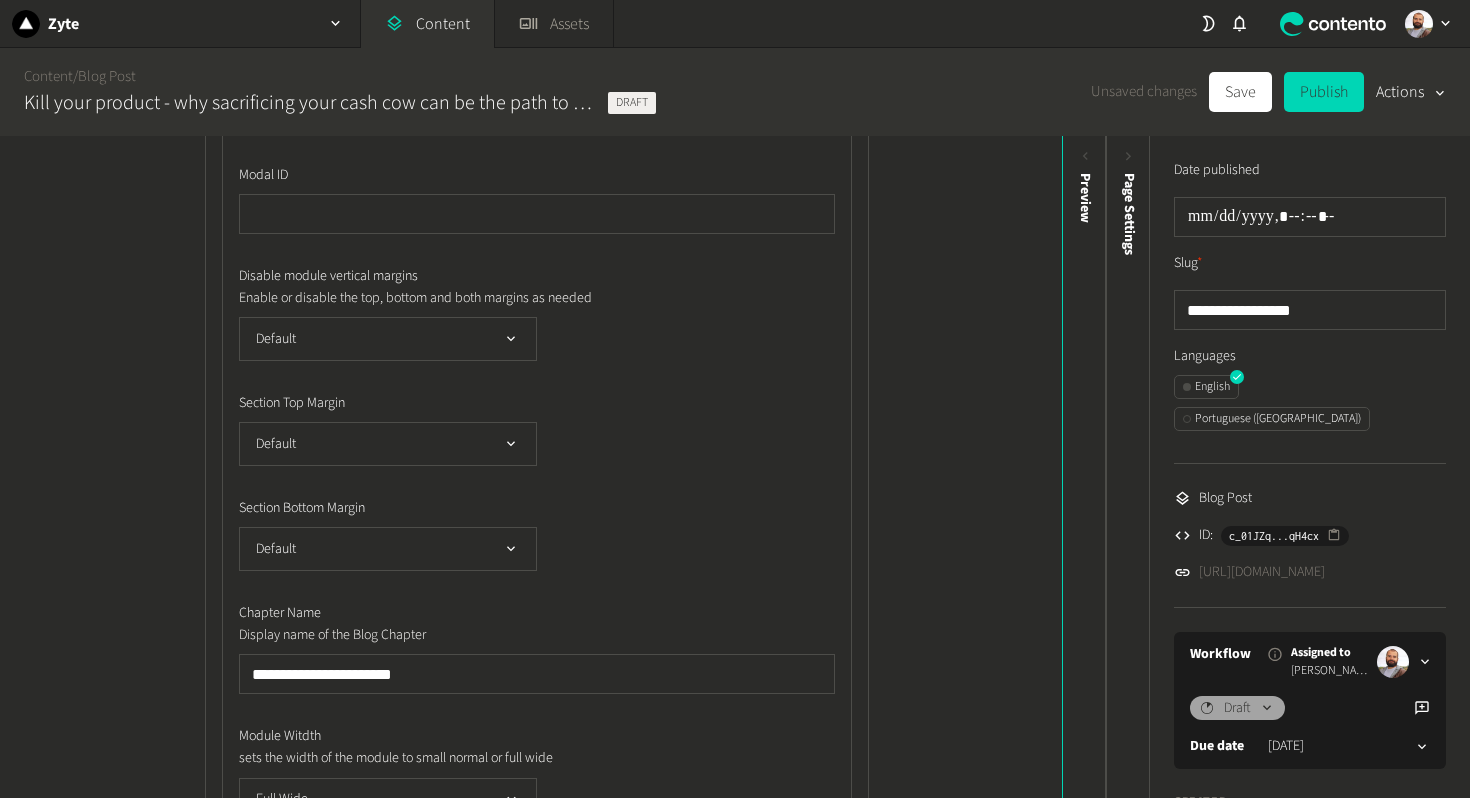 paste 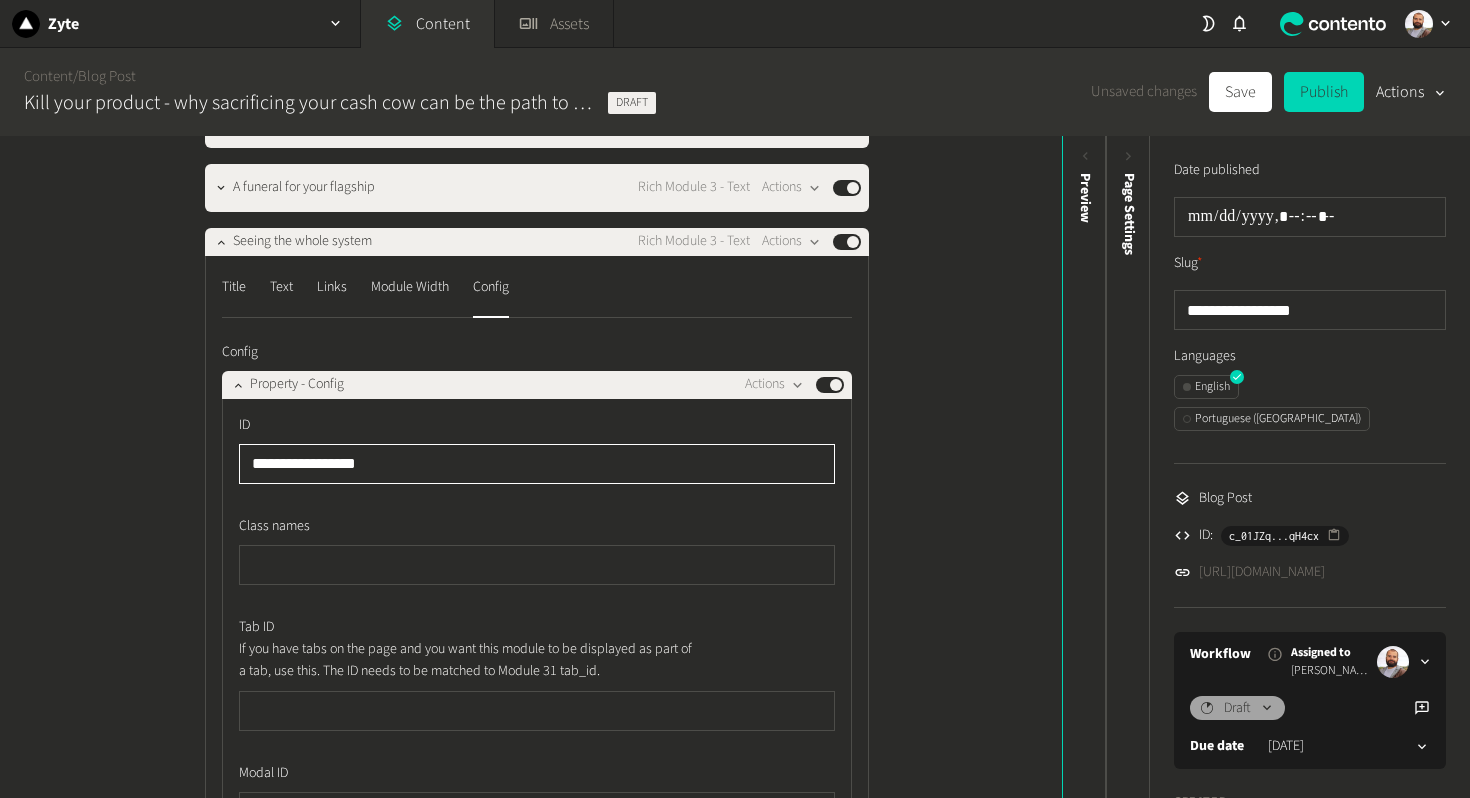 paste 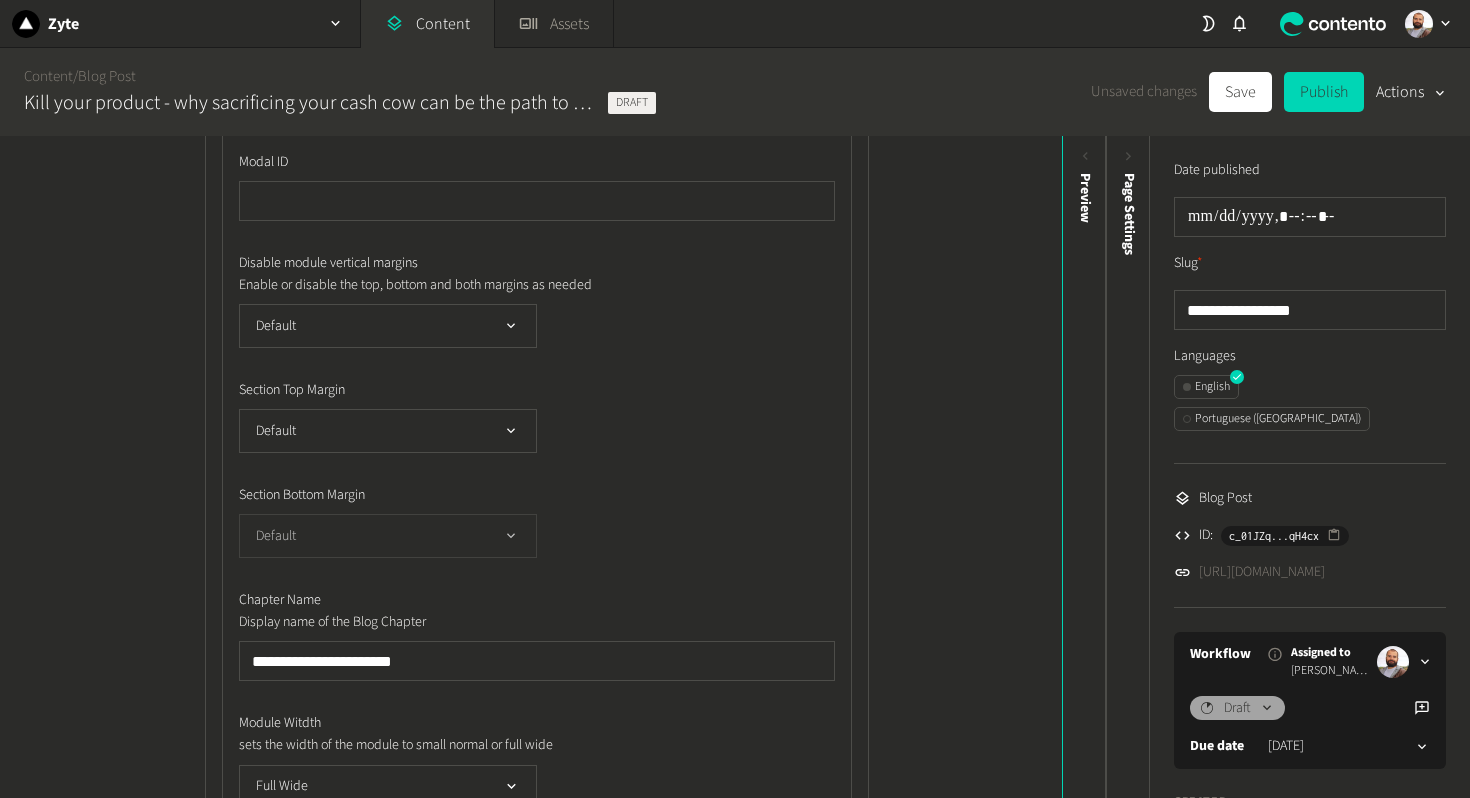 scroll, scrollTop: 2956, scrollLeft: 0, axis: vertical 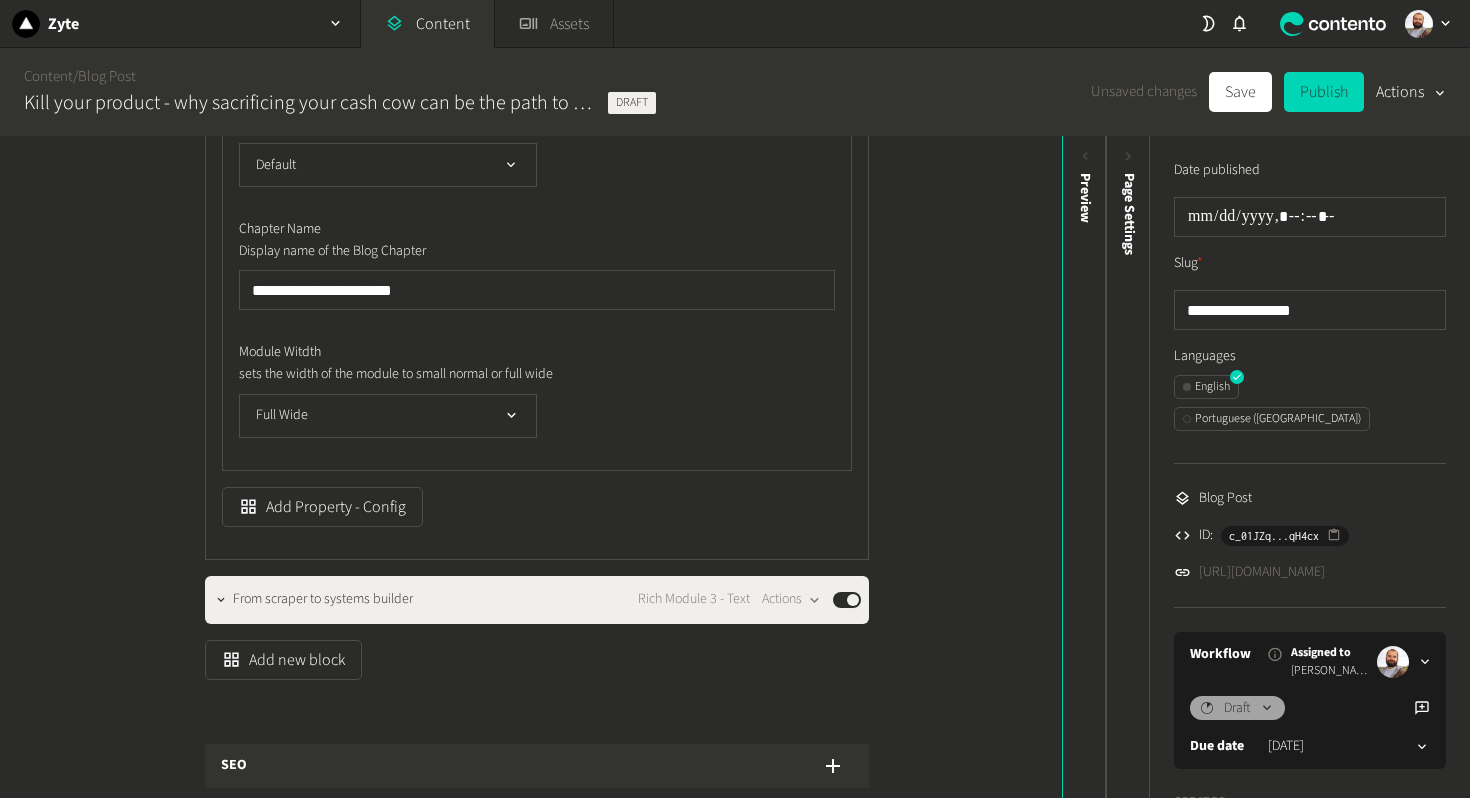 type on "**********" 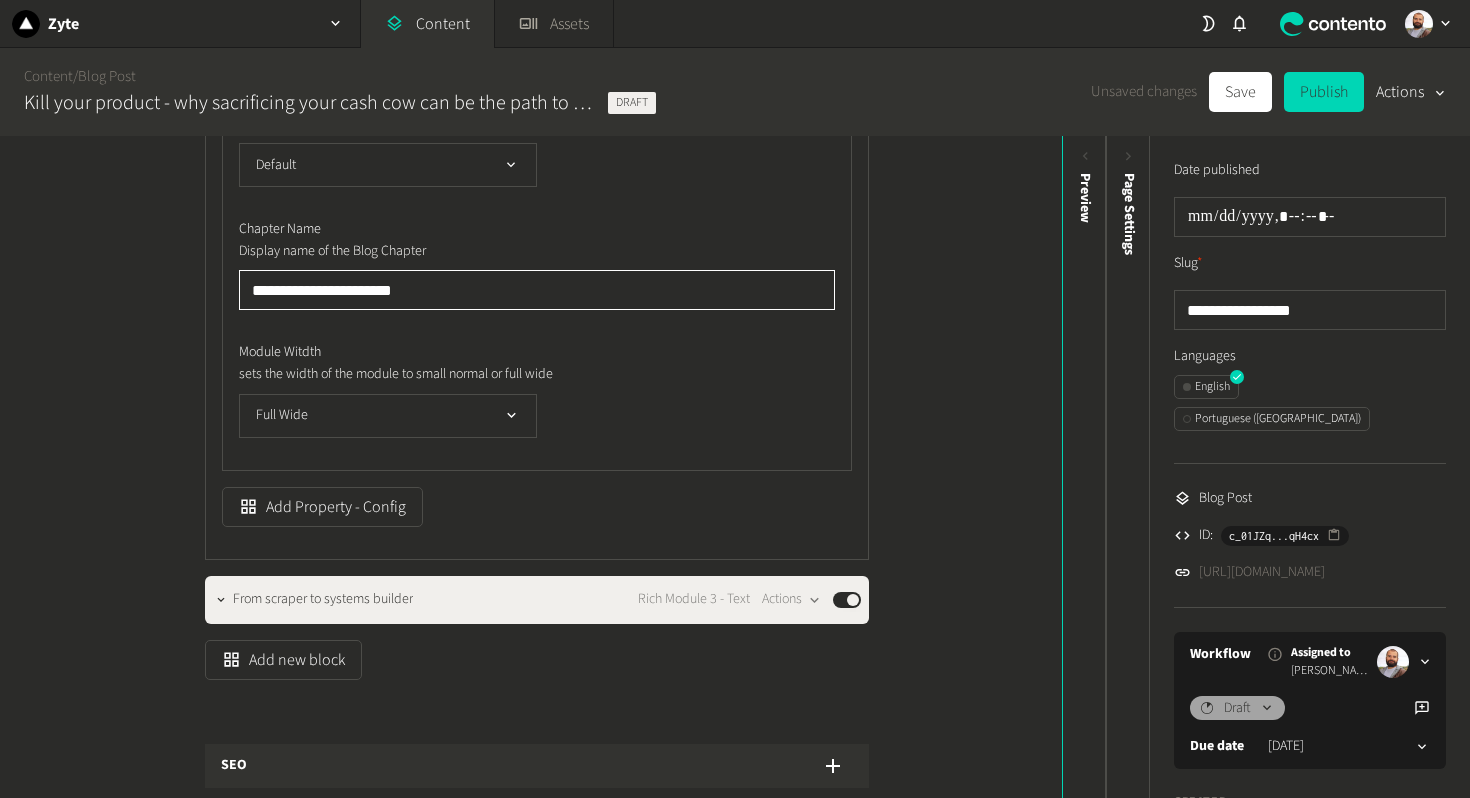 click on "**********" 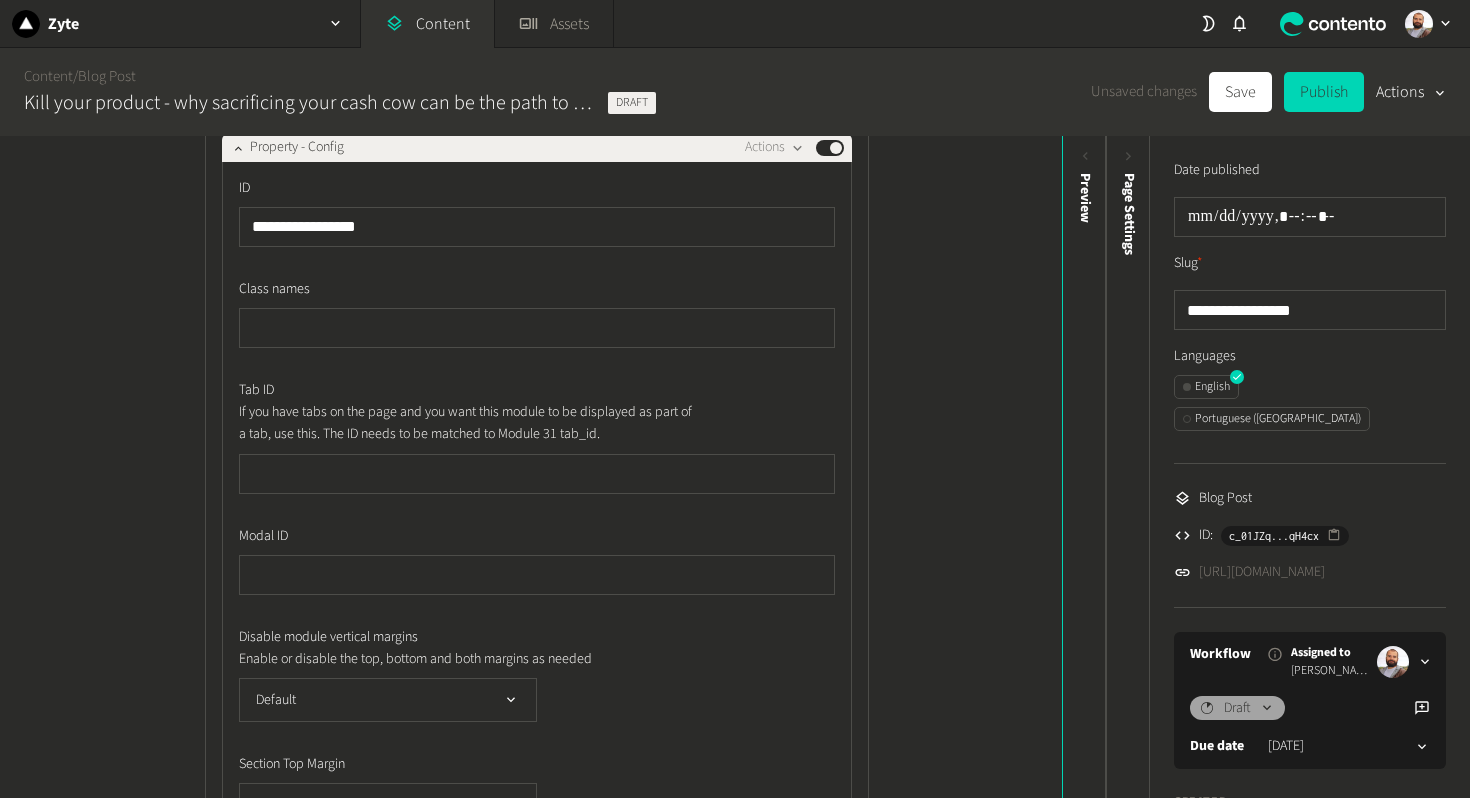 scroll, scrollTop: 2198, scrollLeft: 0, axis: vertical 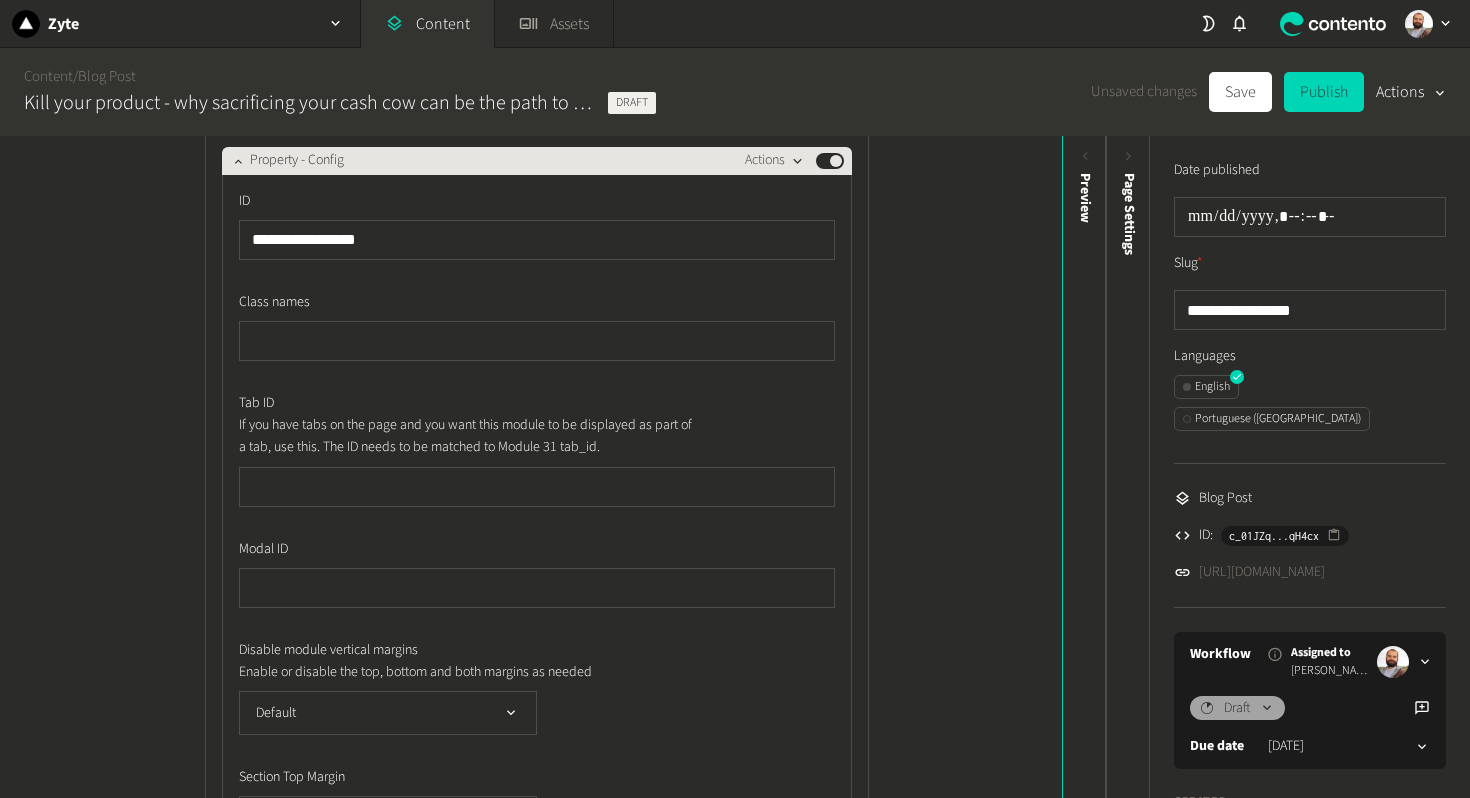 type on "**********" 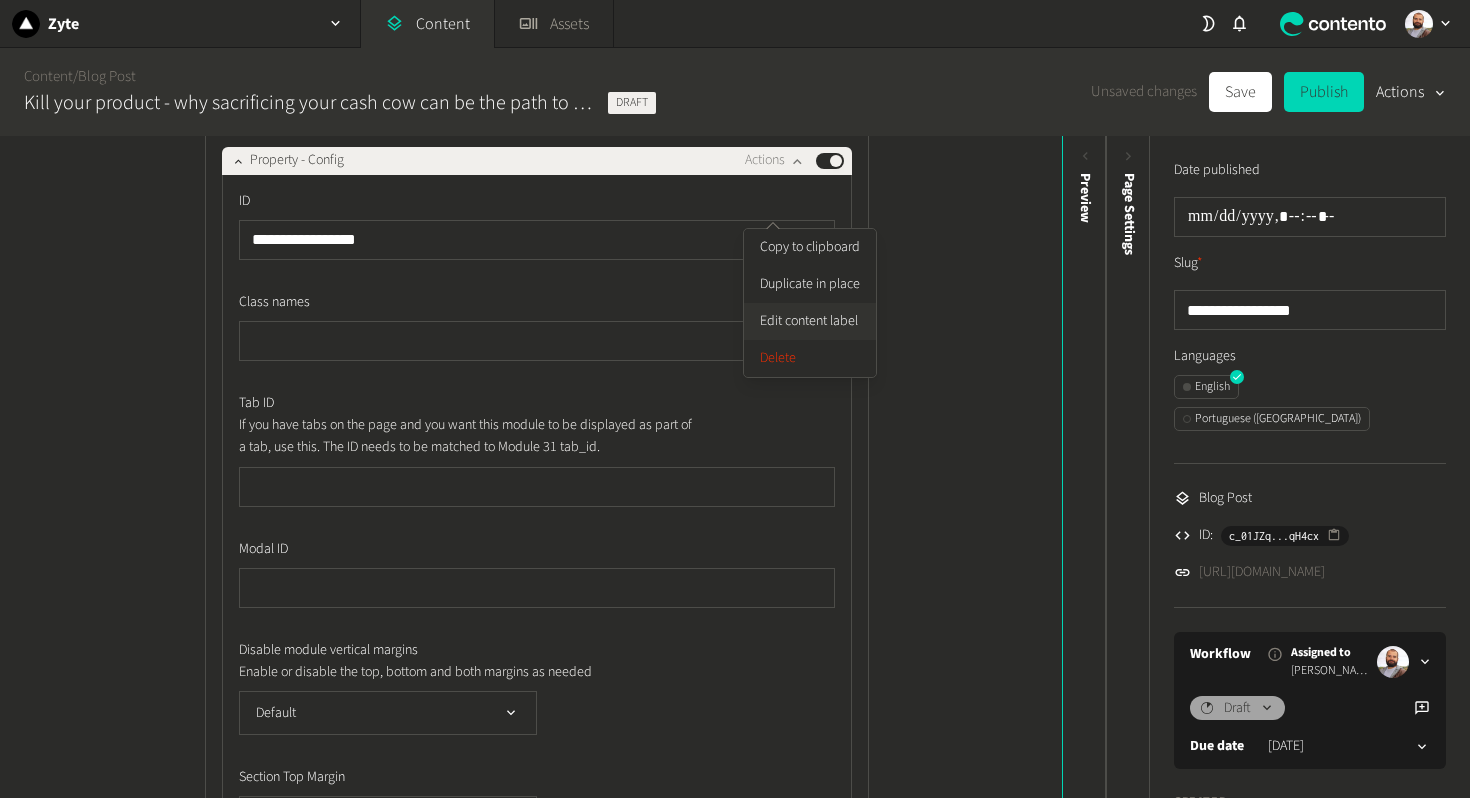 click on "Edit content label" 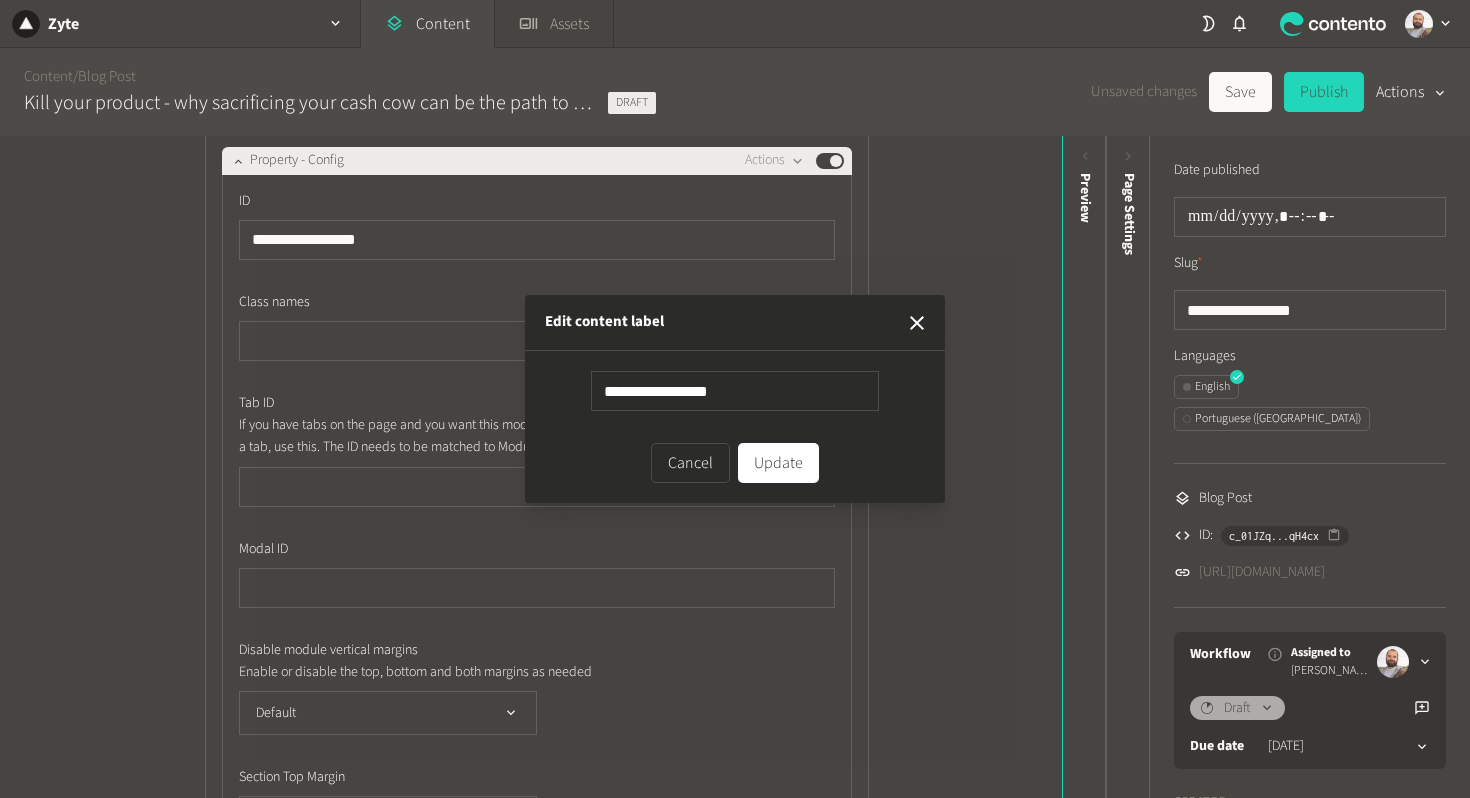 type on "**********" 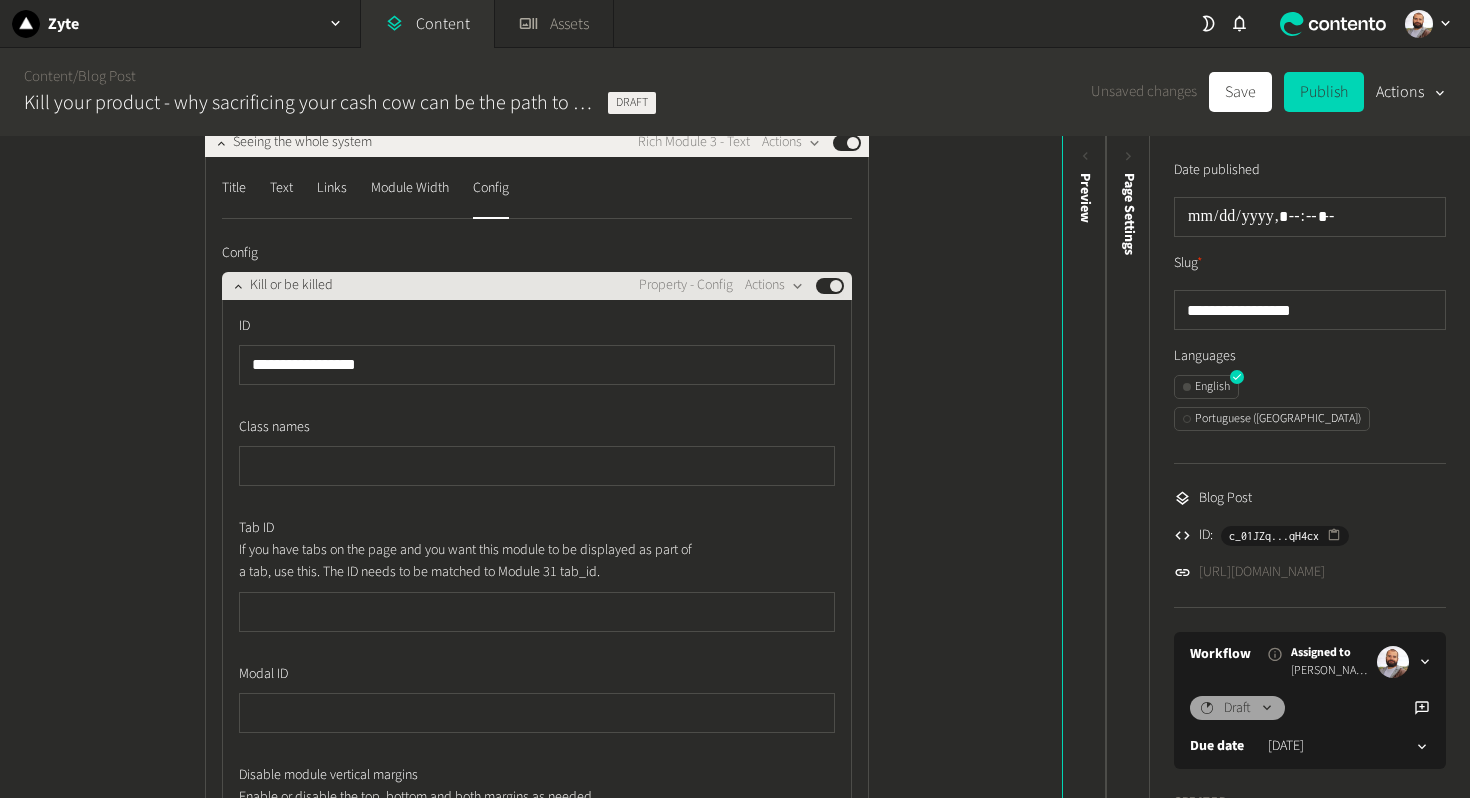 scroll, scrollTop: 2057, scrollLeft: 0, axis: vertical 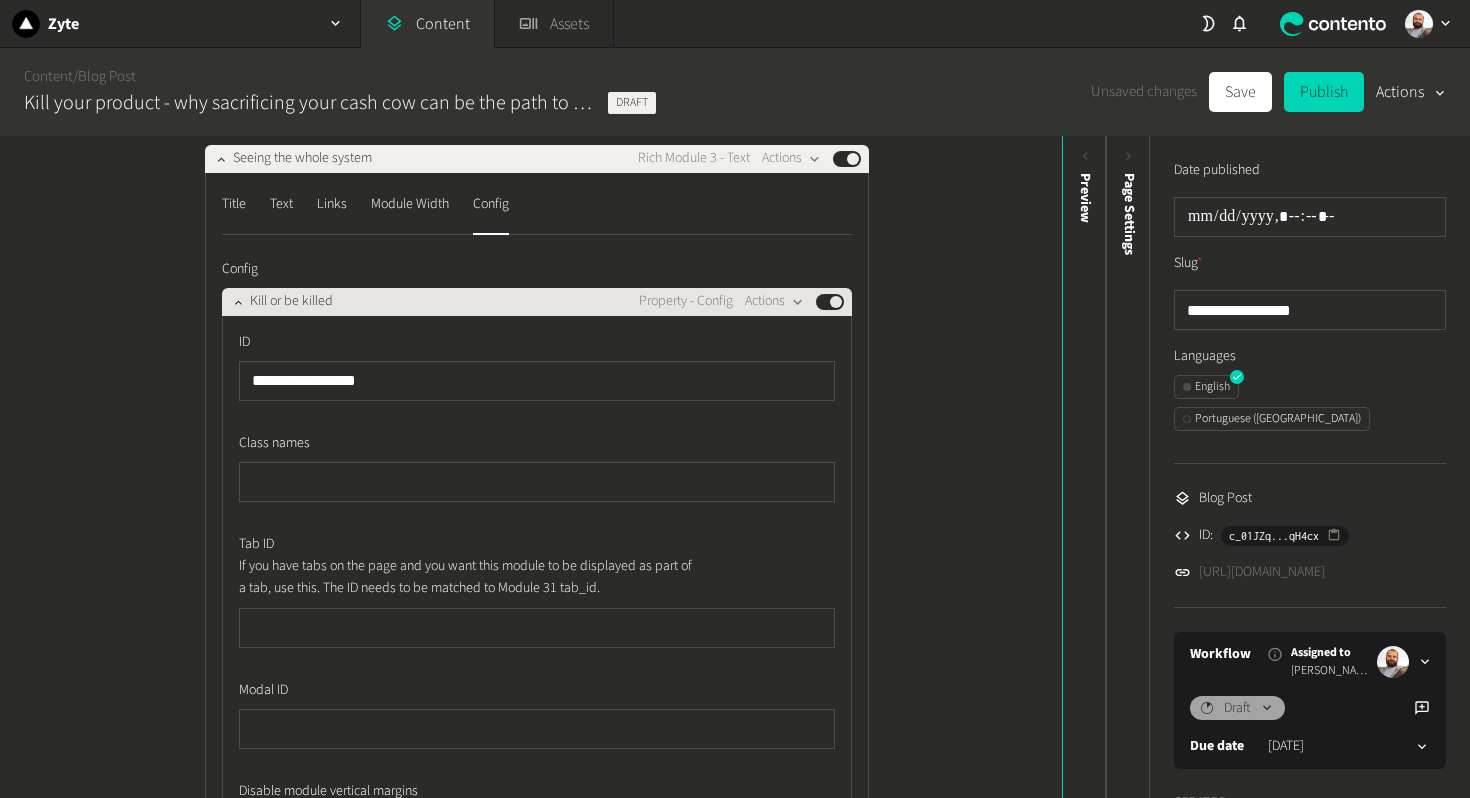 click on "Kill or be killed" 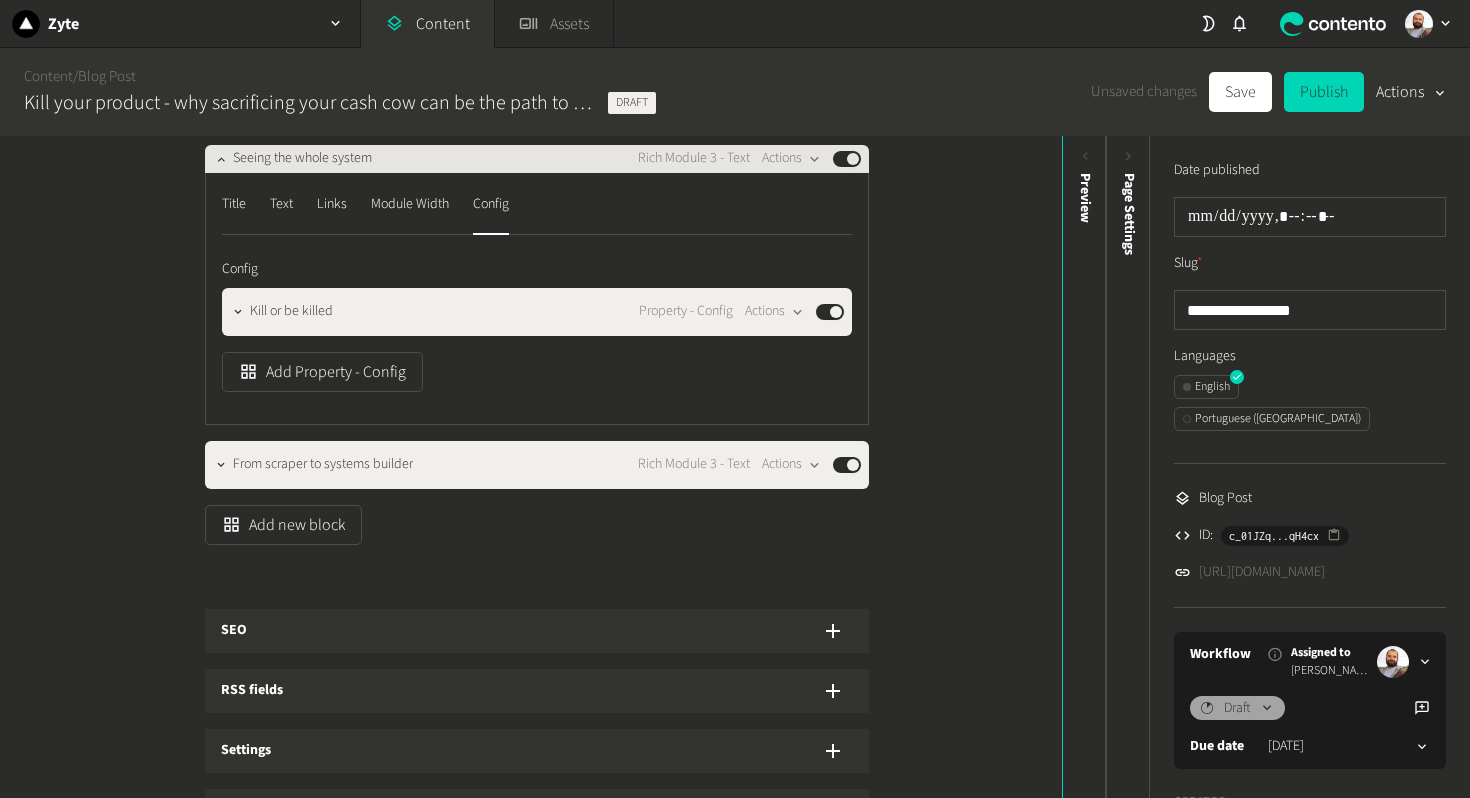 click on "Seeing the whole system" 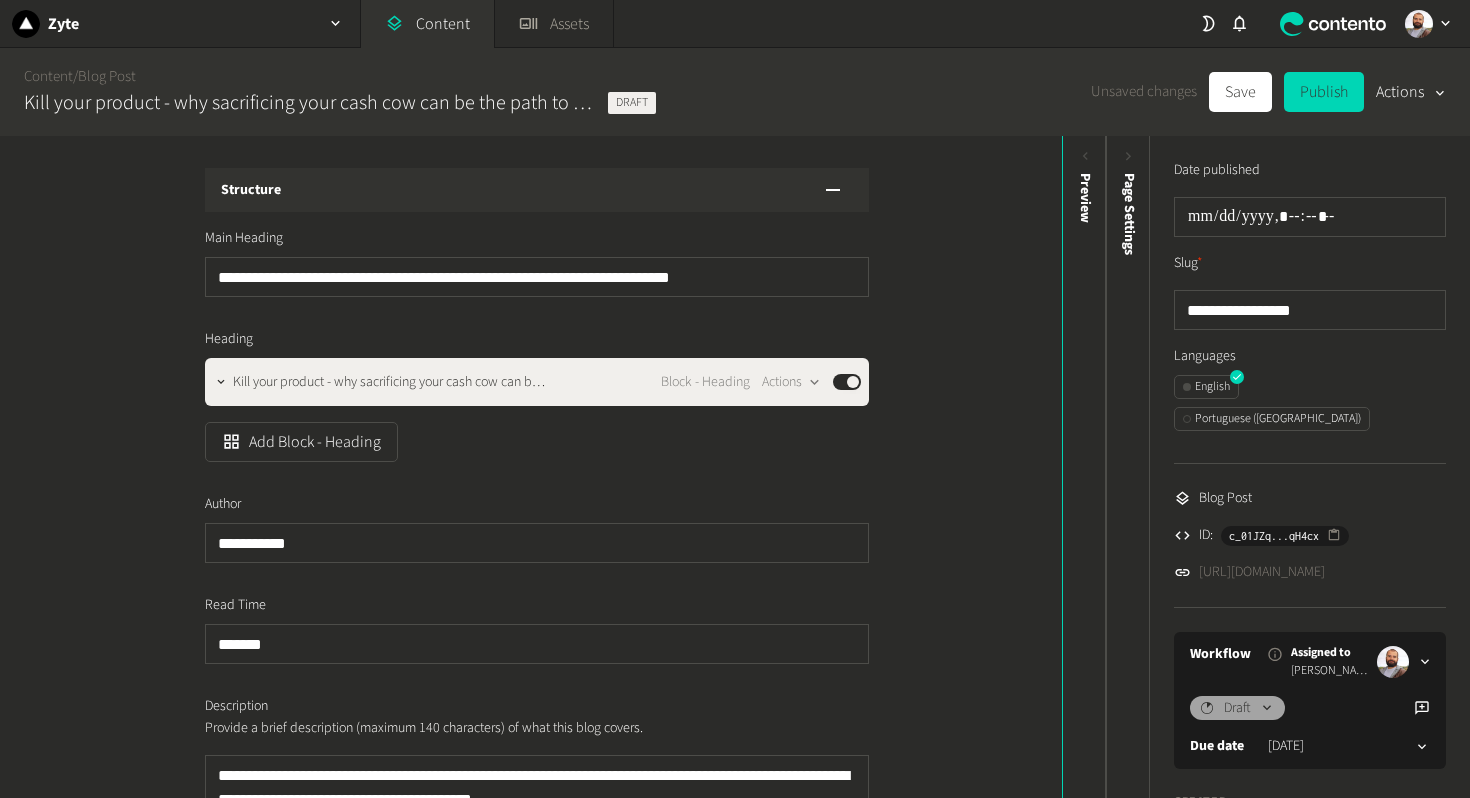 scroll, scrollTop: 0, scrollLeft: 0, axis: both 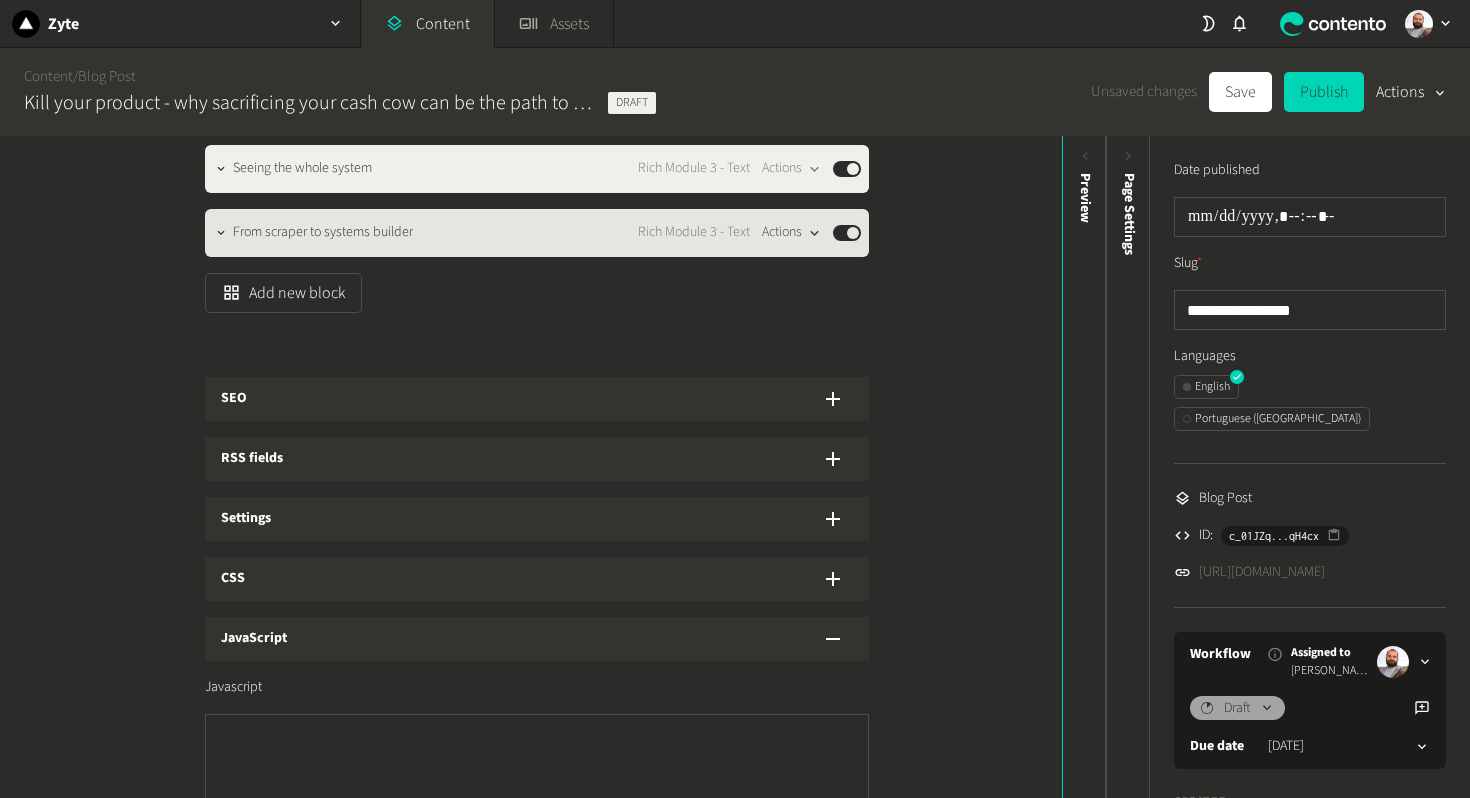 click on "Actions" 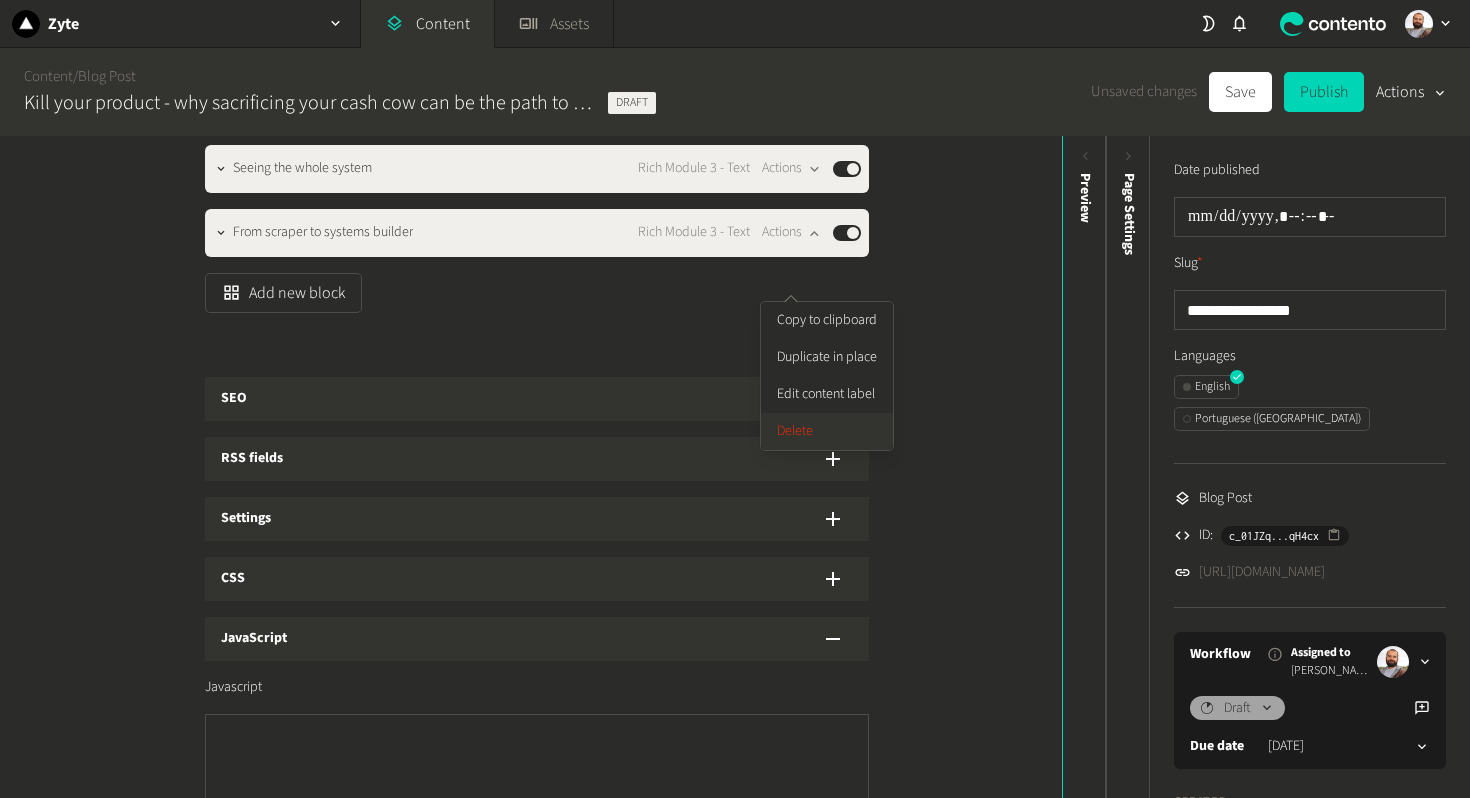 click on "Delete" 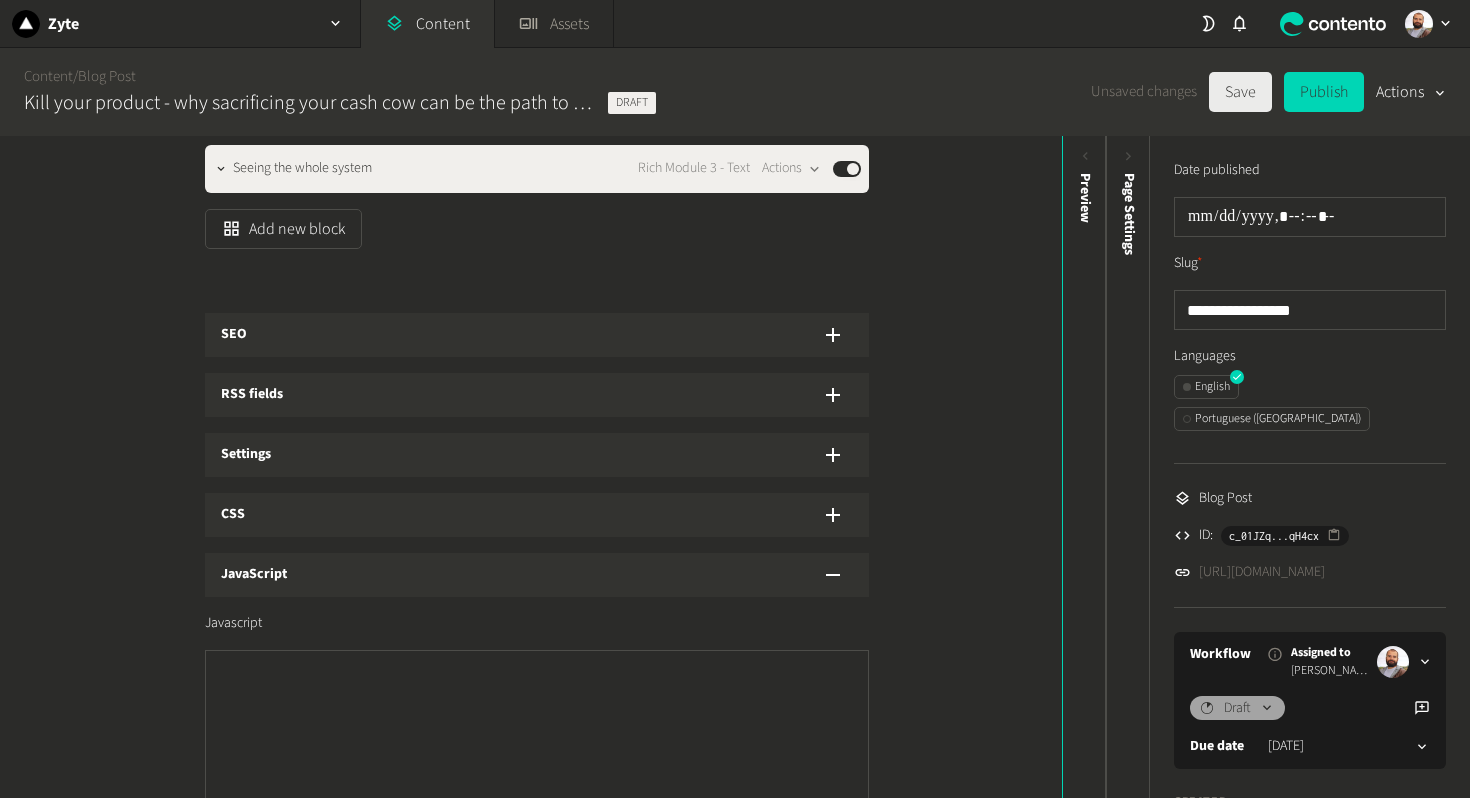 click on "Save" 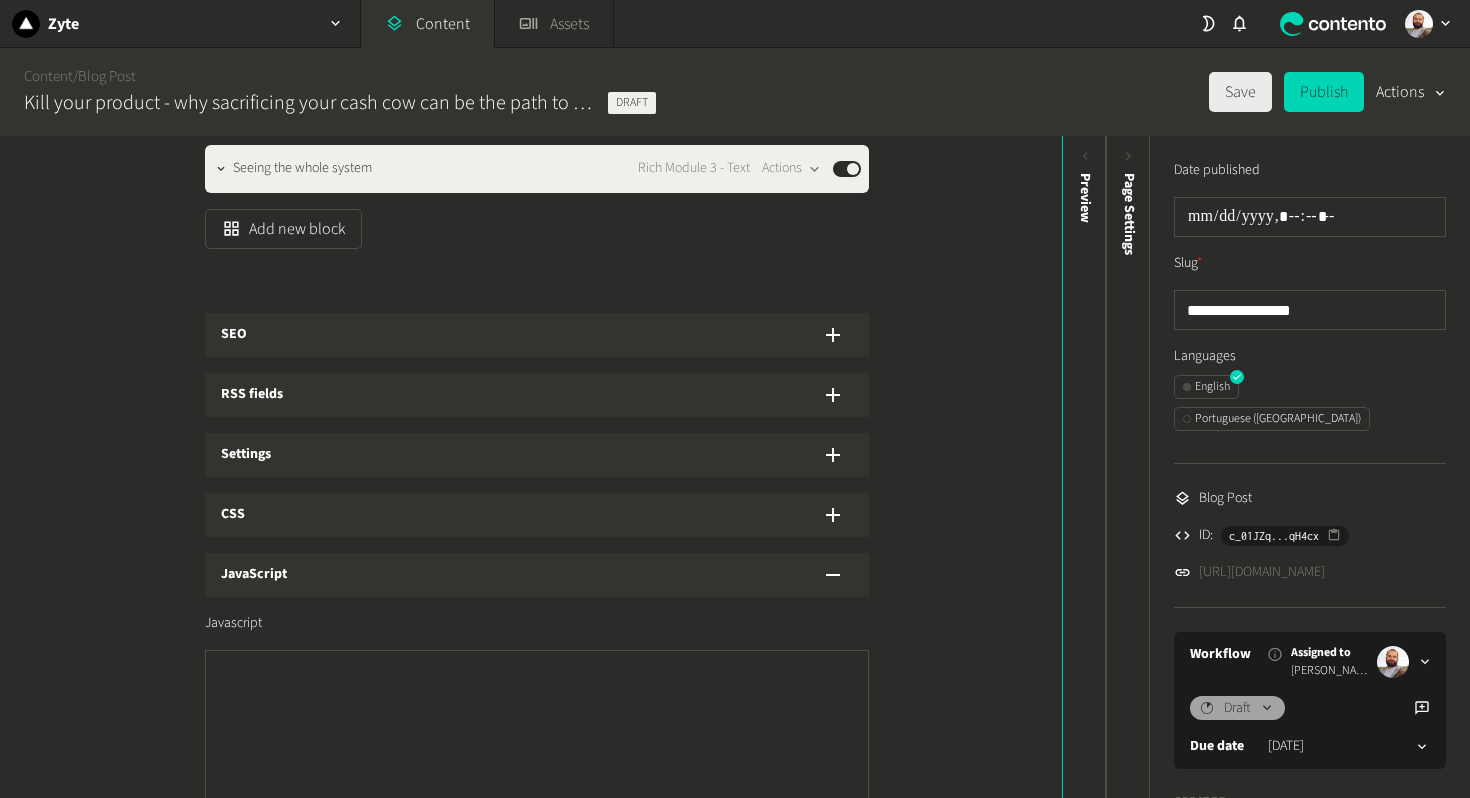 click on "Save" 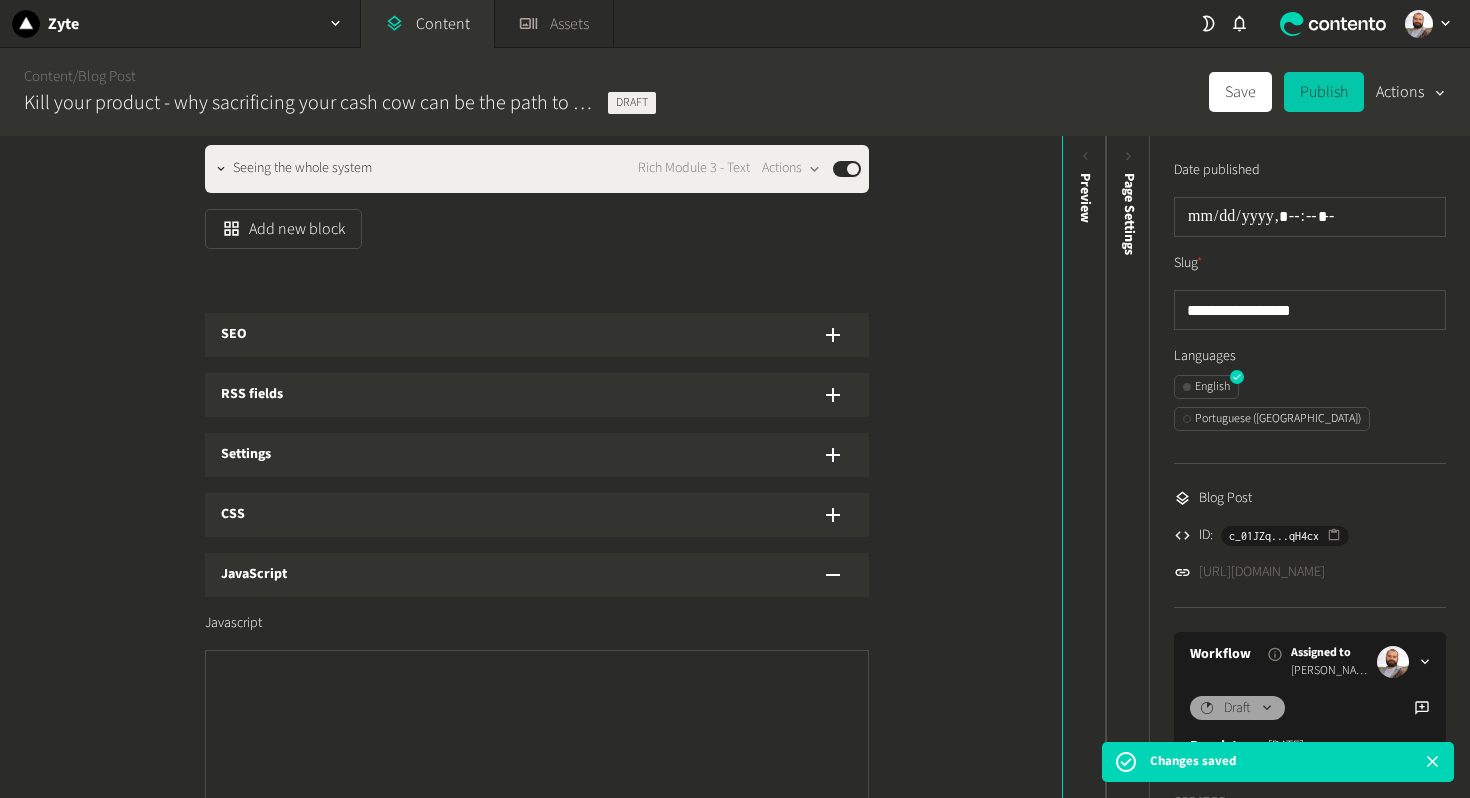 click on "Publish" 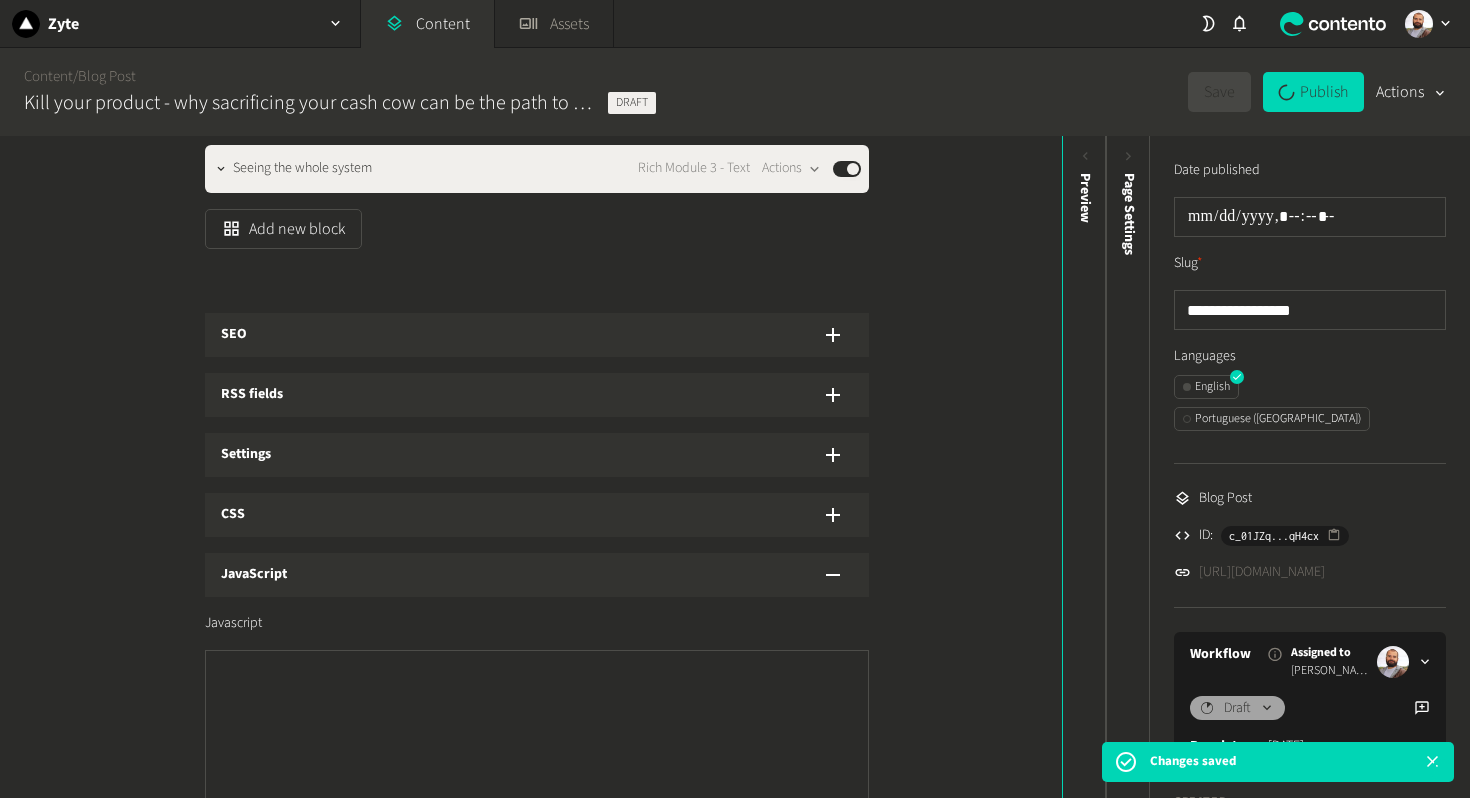 type on "**********" 